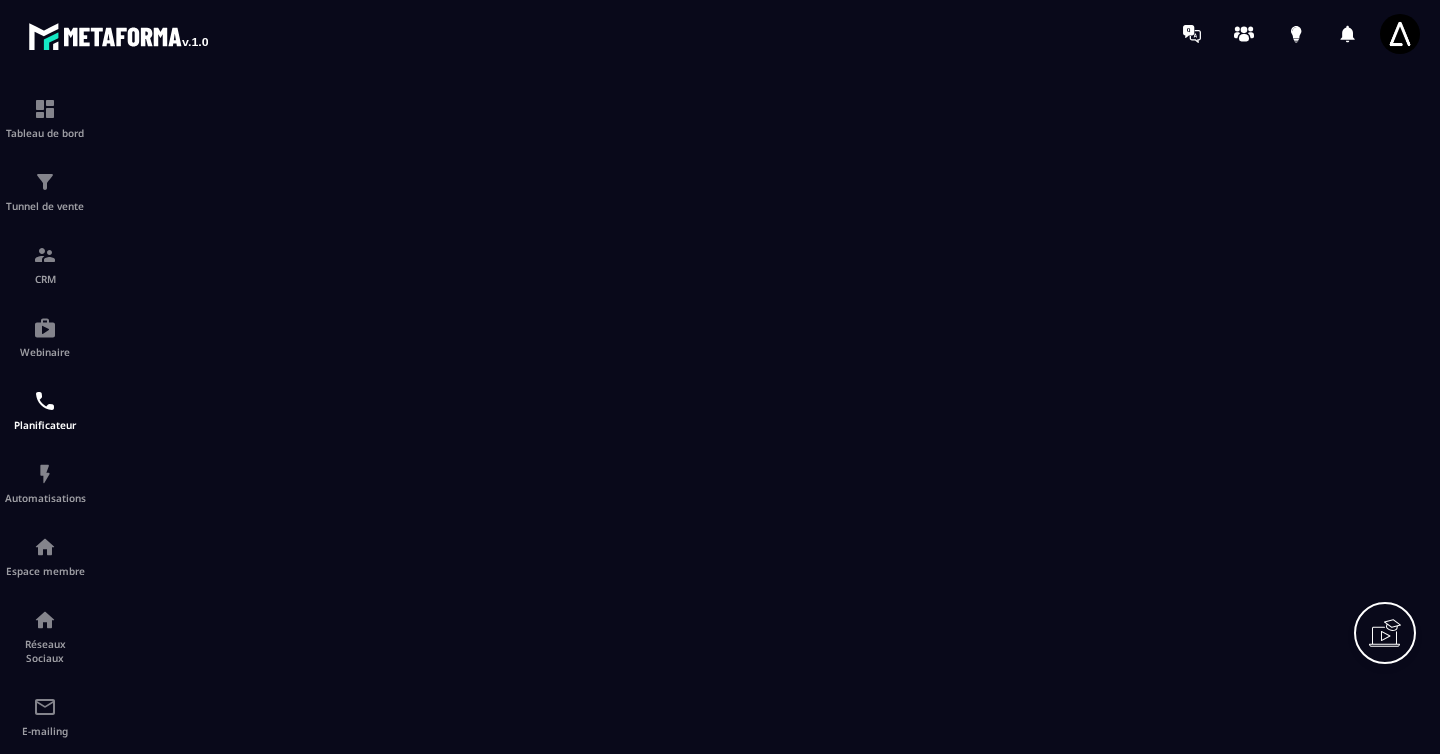 scroll, scrollTop: 0, scrollLeft: 0, axis: both 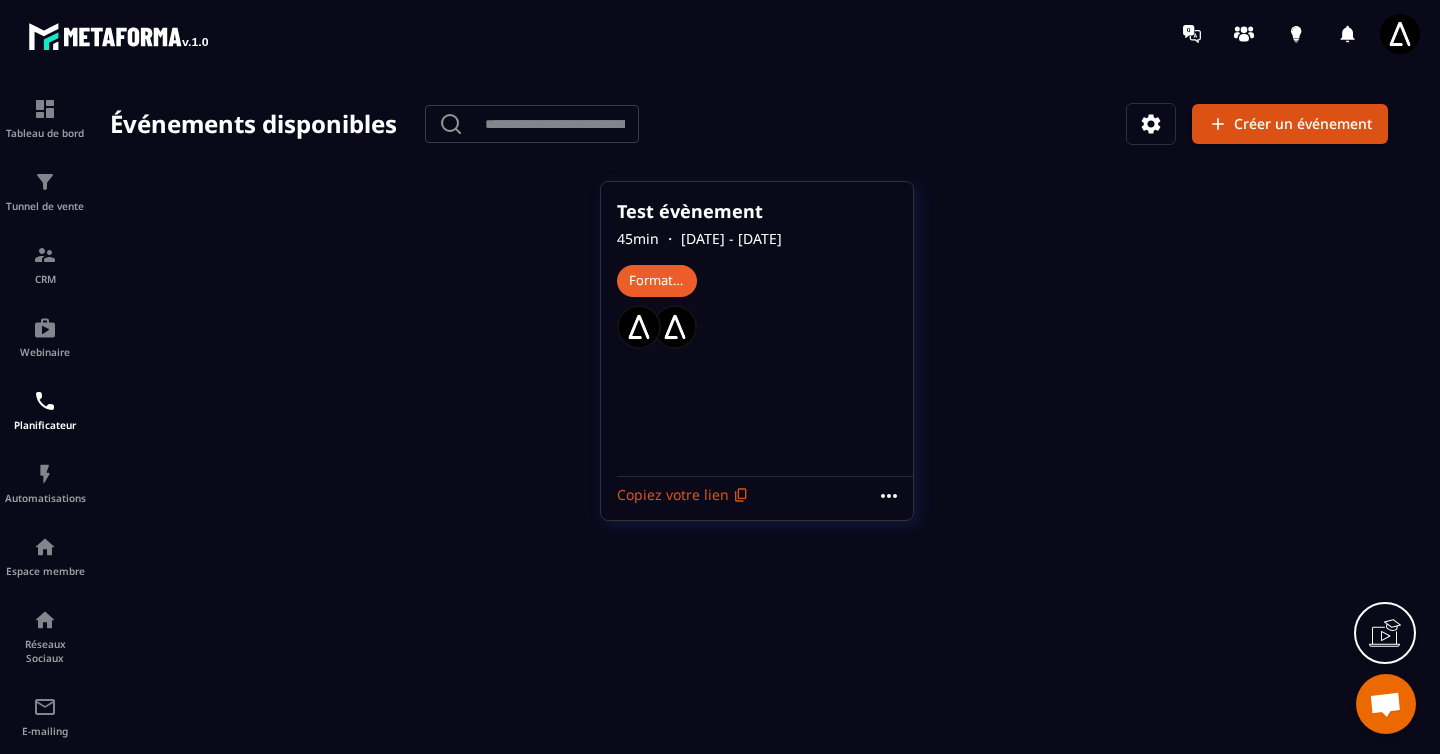 click 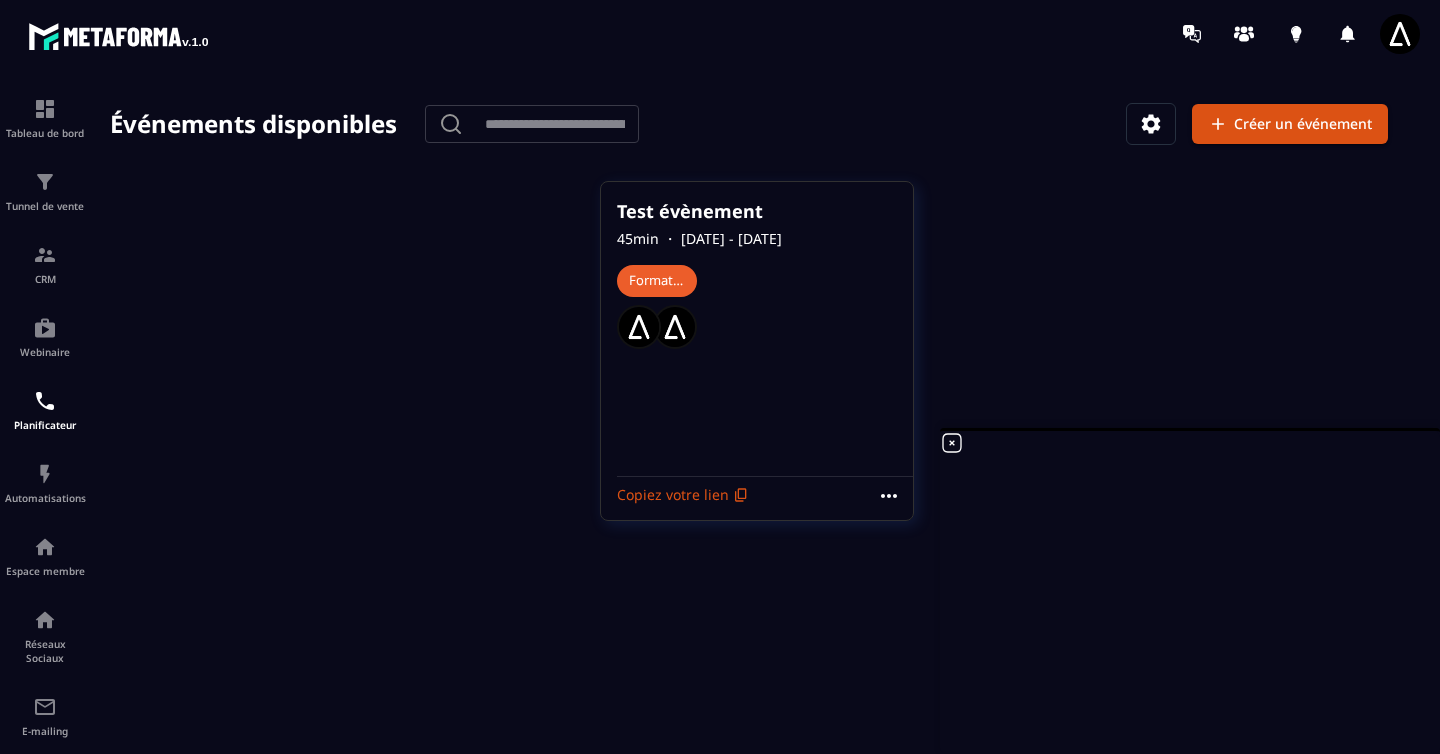 click 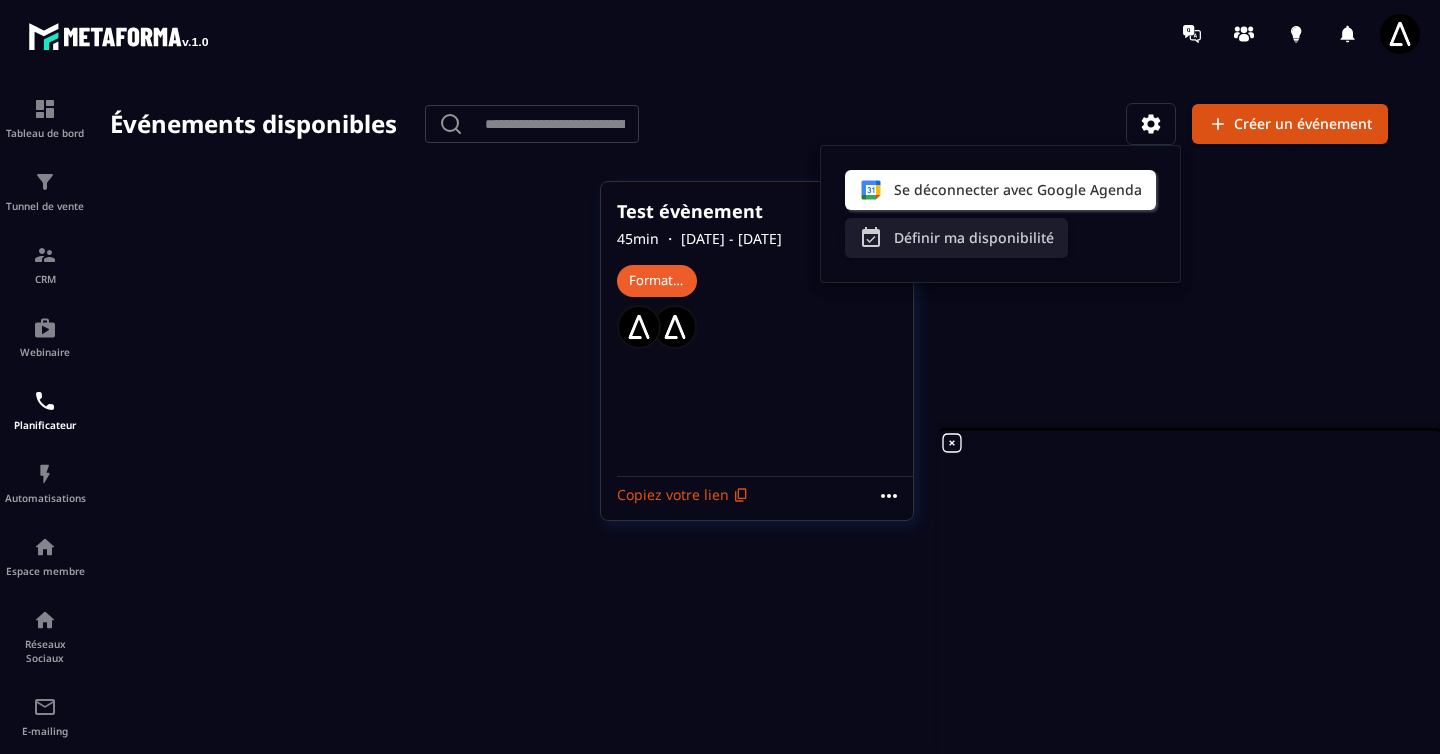 click on "Définir ma disponibilité" at bounding box center (956, 238) 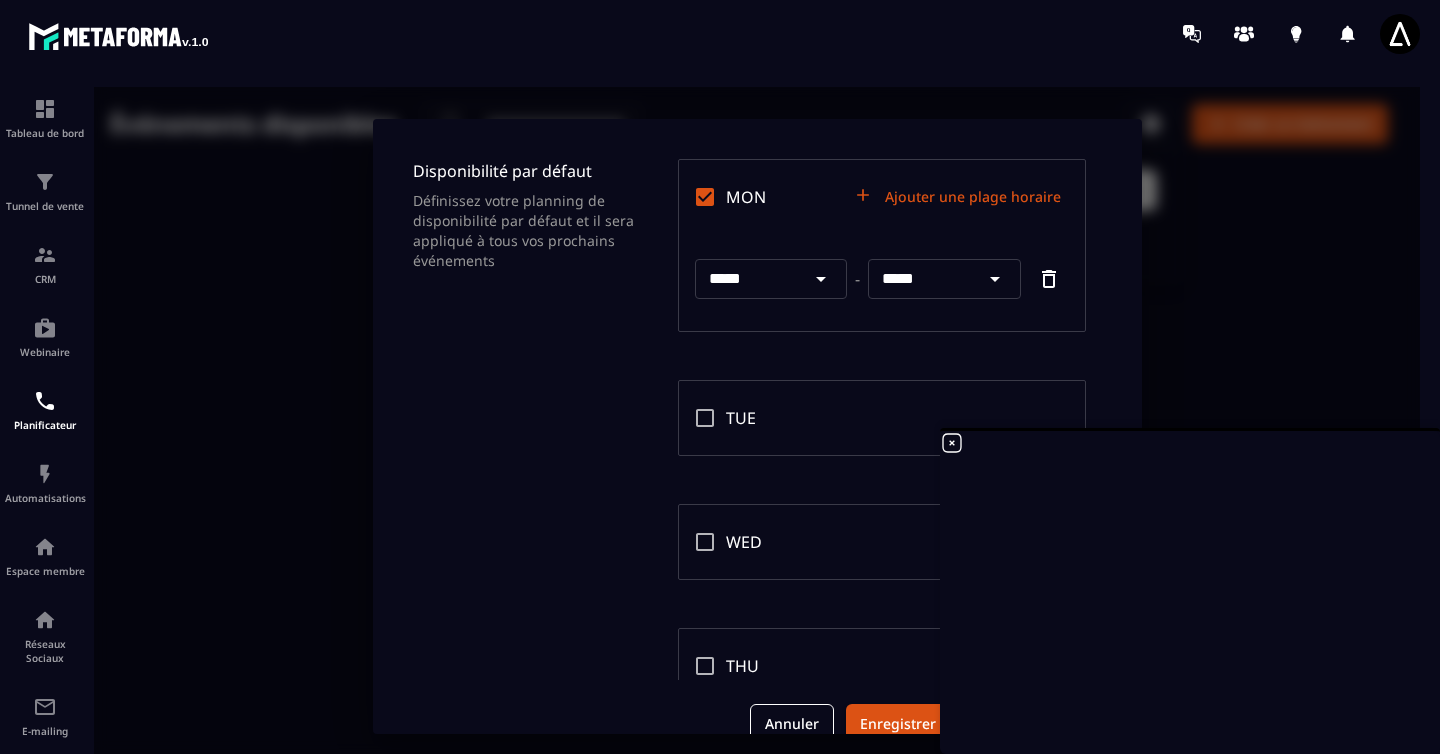 click on "*****" at bounding box center (748, 279) 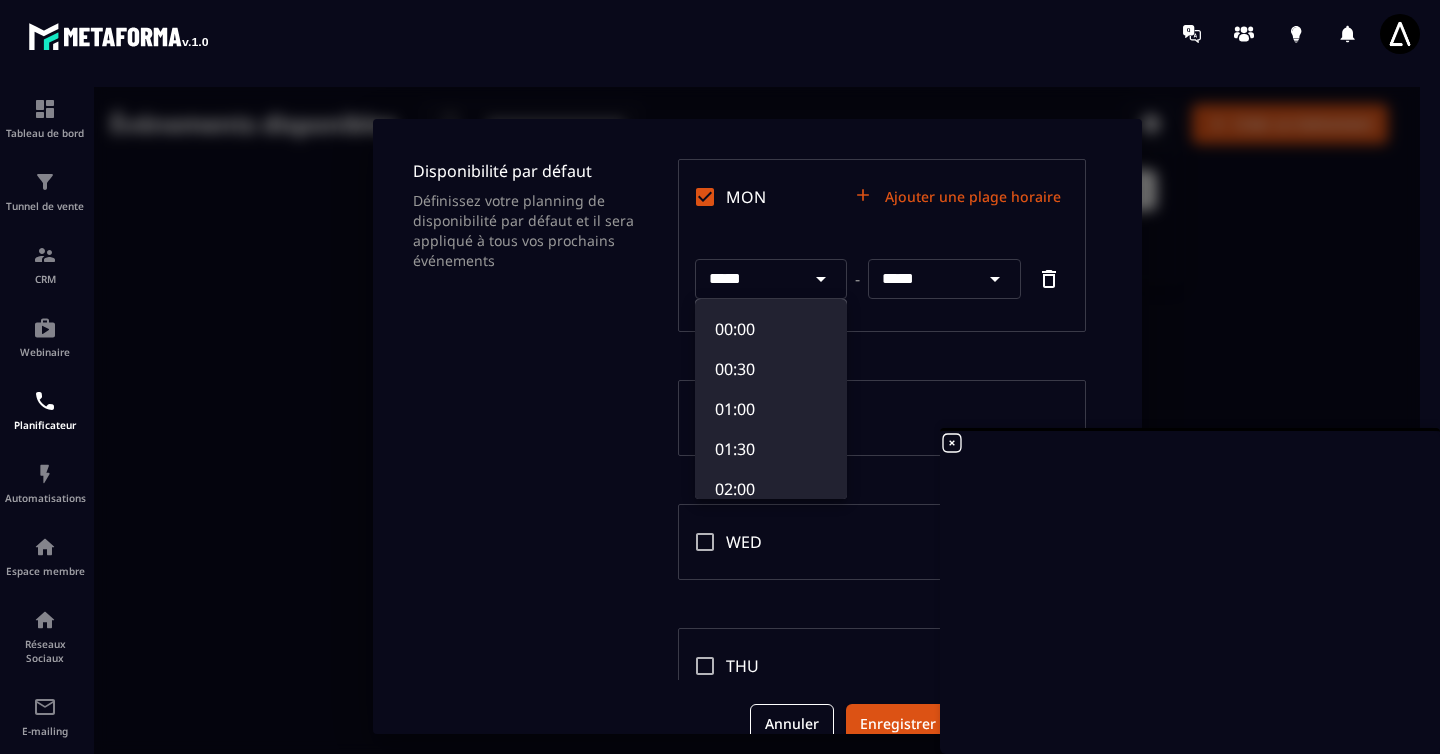 click at bounding box center [757, 426] 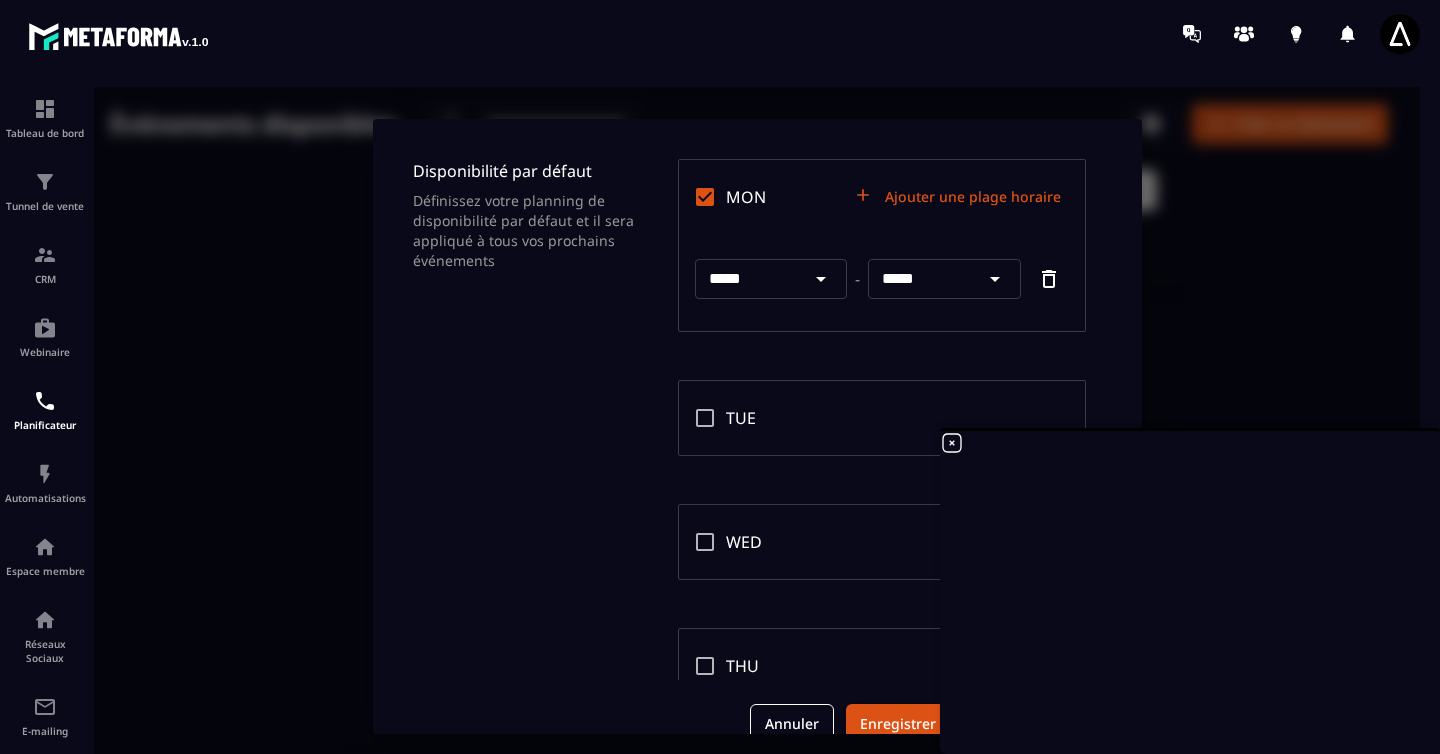 click on "Ajouter une plage horaire" at bounding box center [959, 197] 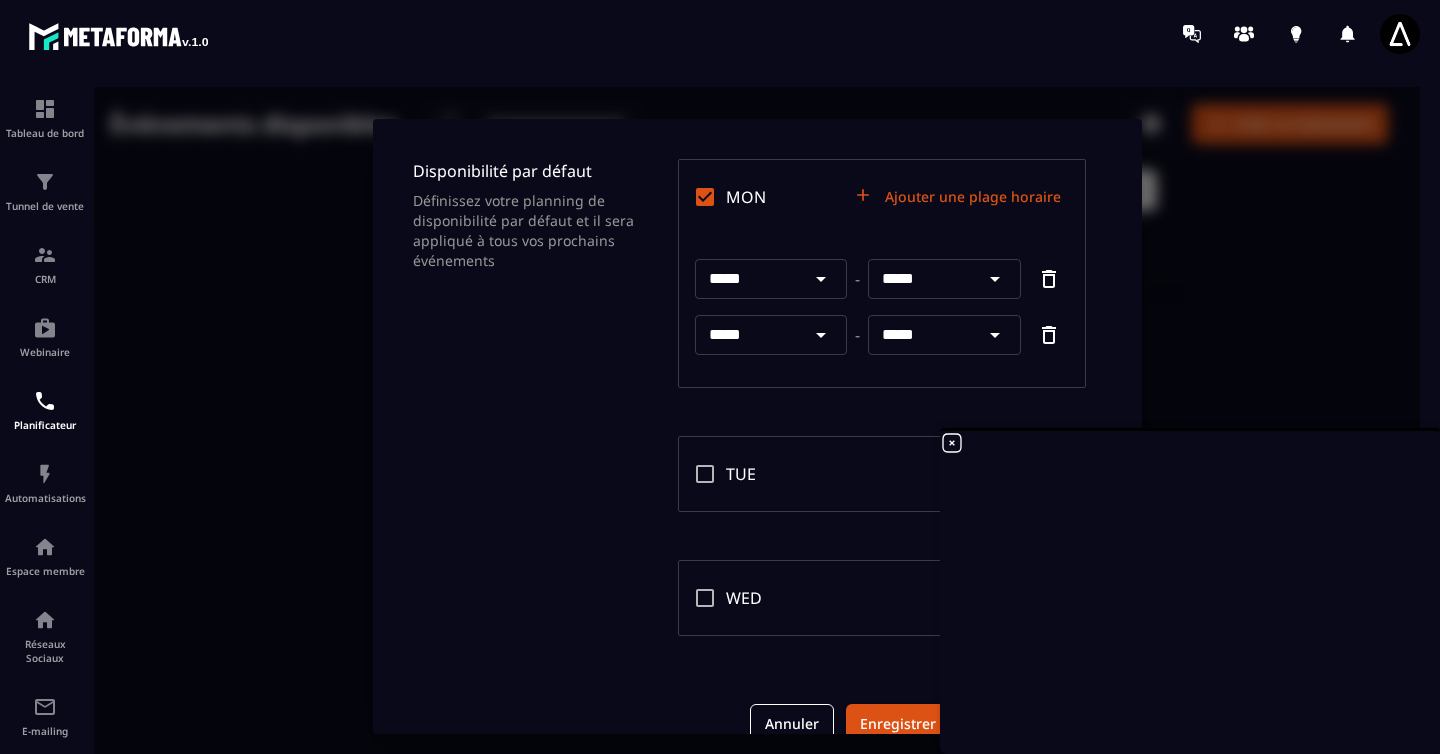 click on "*****" at bounding box center (748, 335) 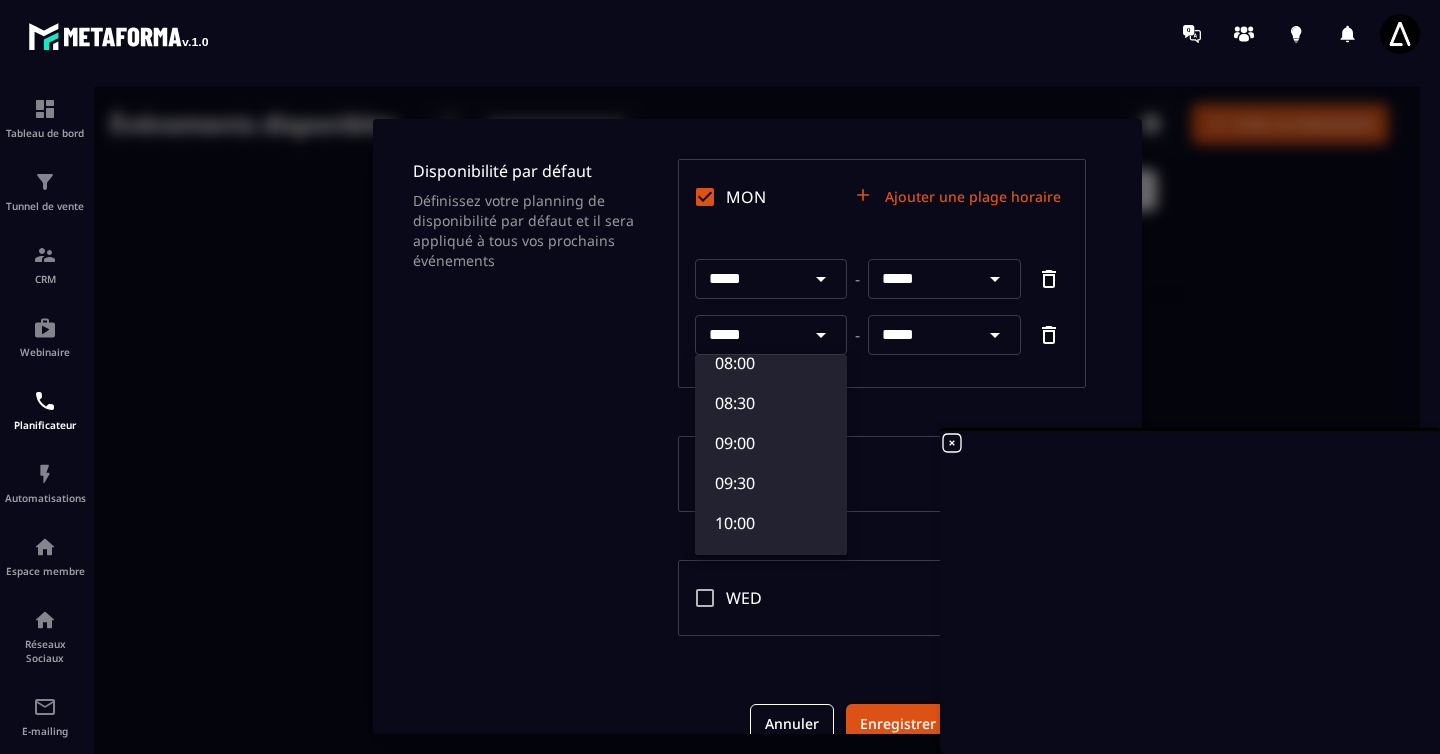 scroll, scrollTop: 935, scrollLeft: 0, axis: vertical 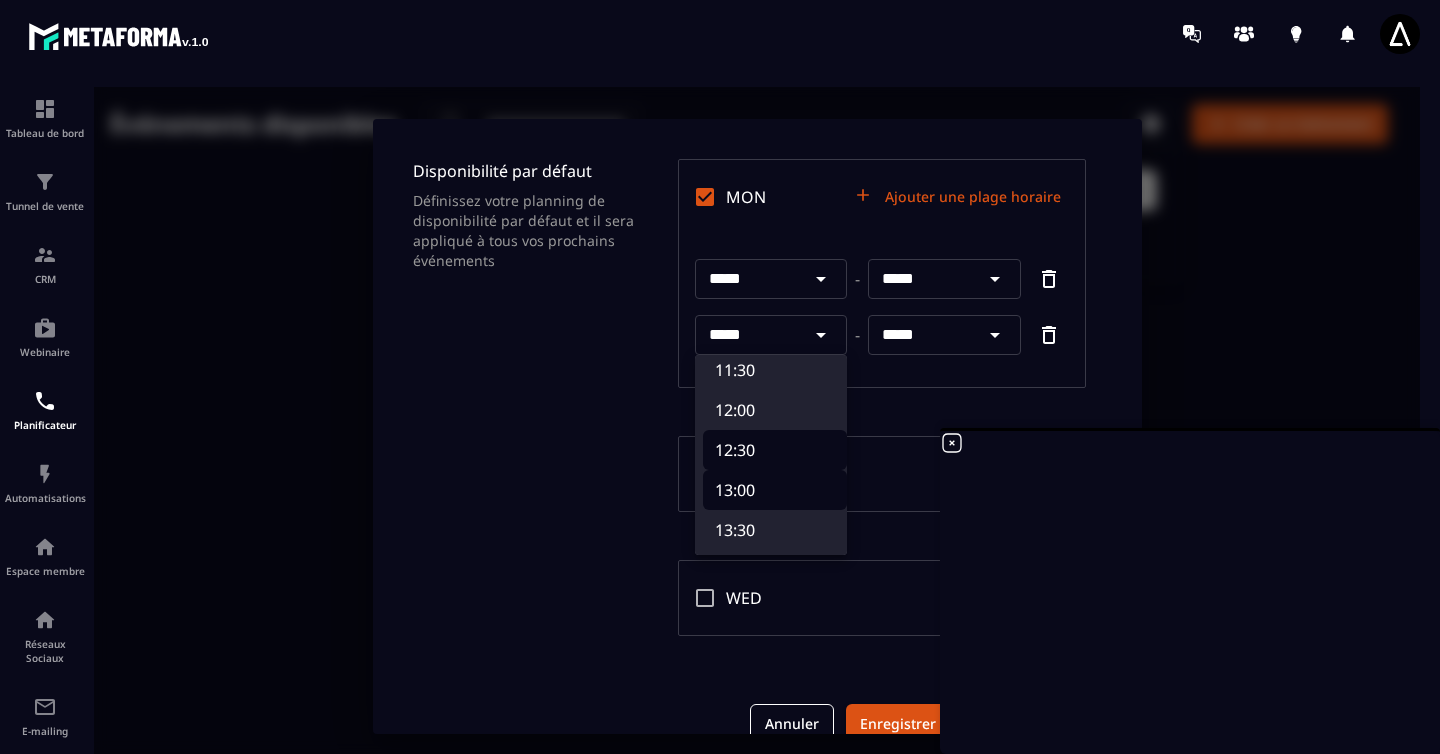 click on "12:30" at bounding box center (775, 450) 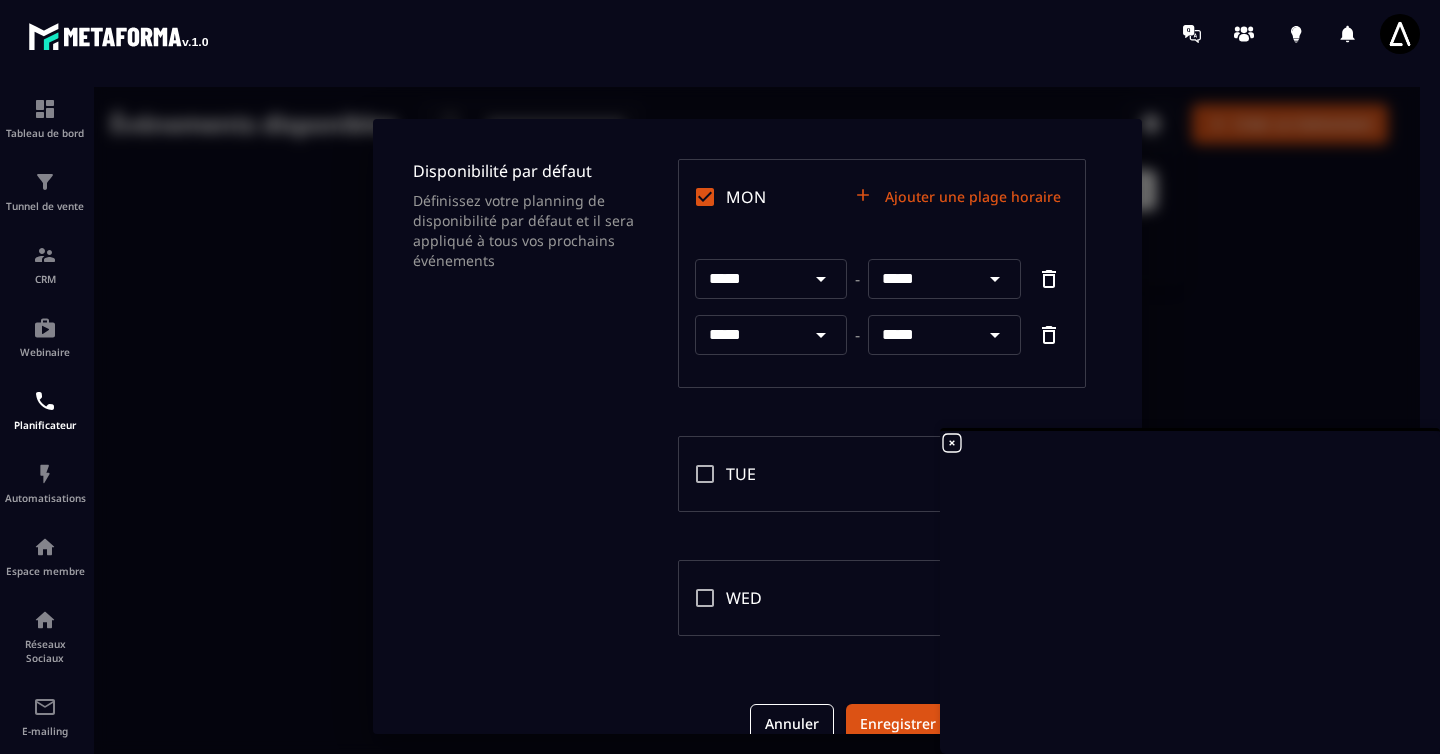 click on "*****" at bounding box center (921, 335) 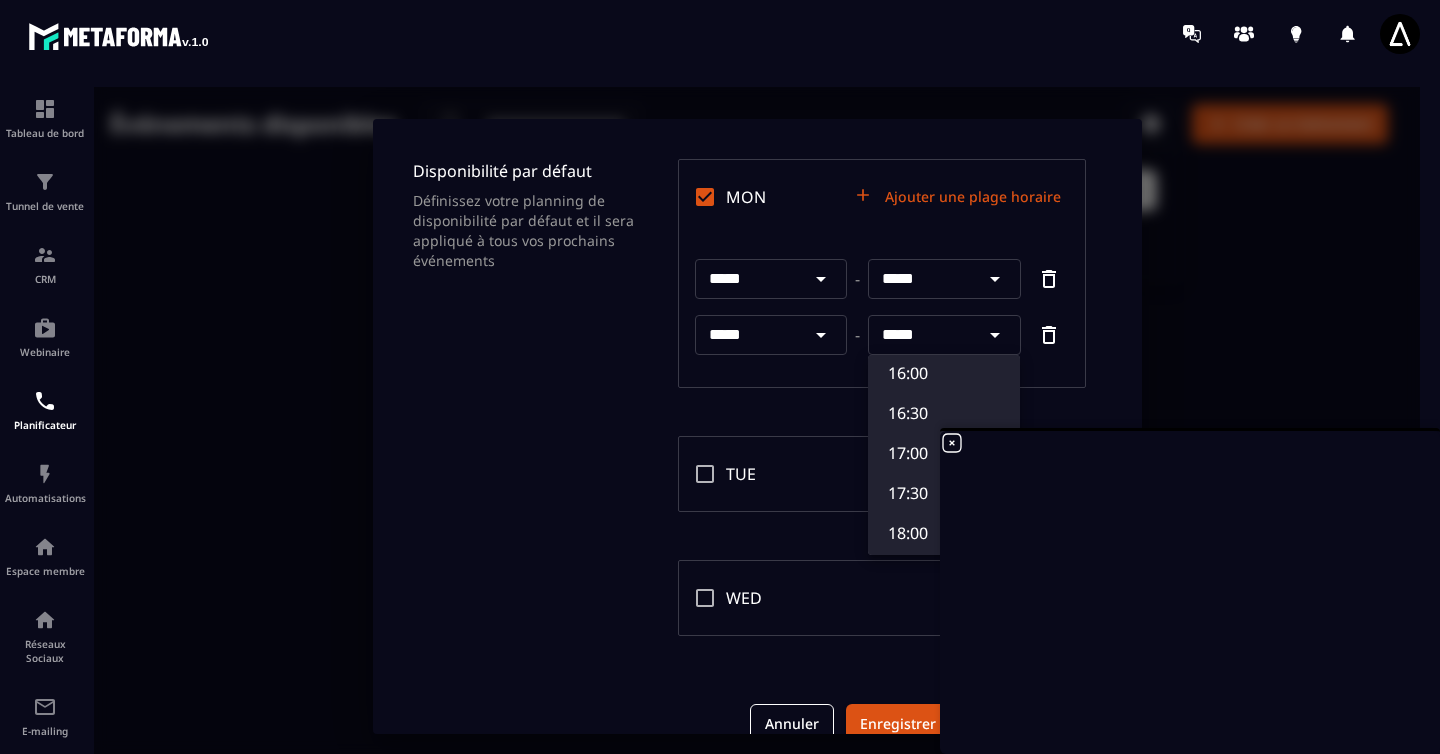 scroll, scrollTop: 1740, scrollLeft: 0, axis: vertical 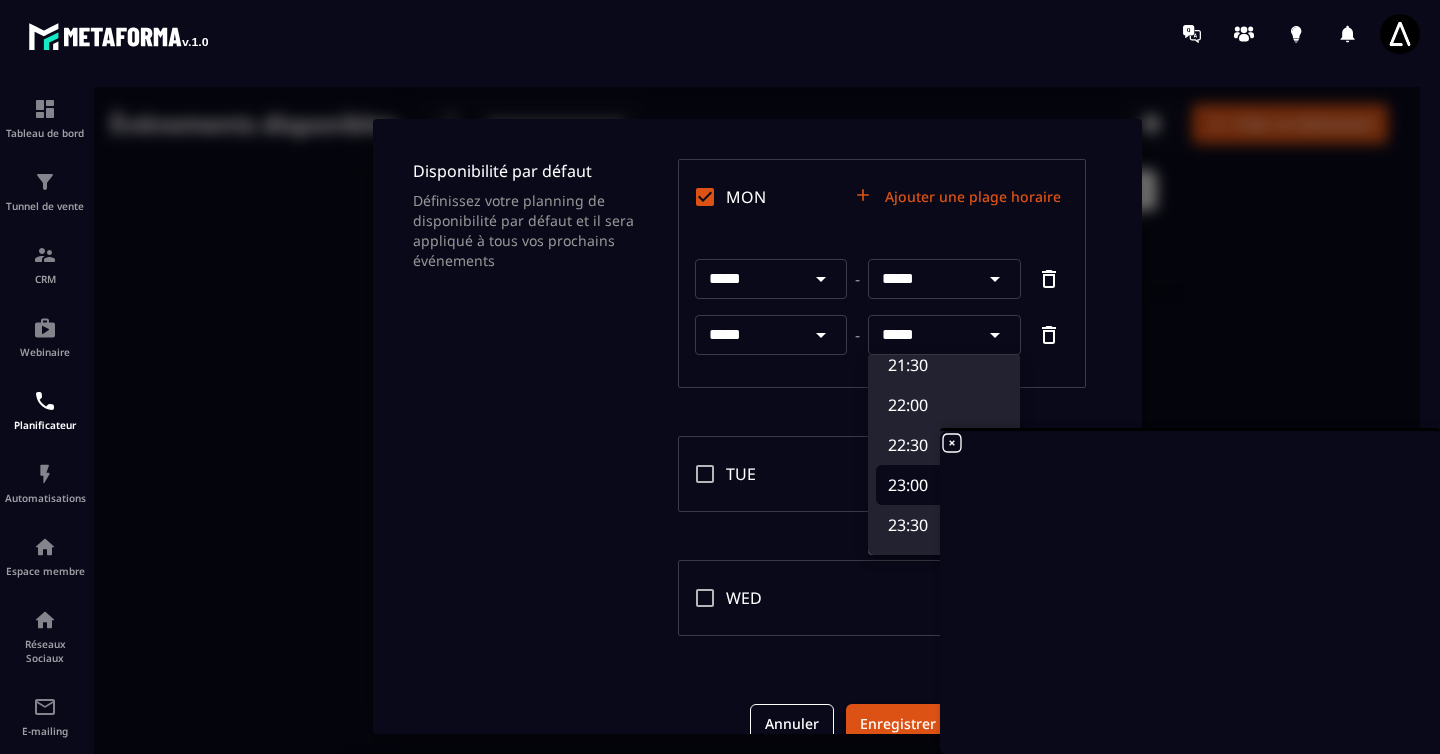 click on "23:00" at bounding box center [948, 485] 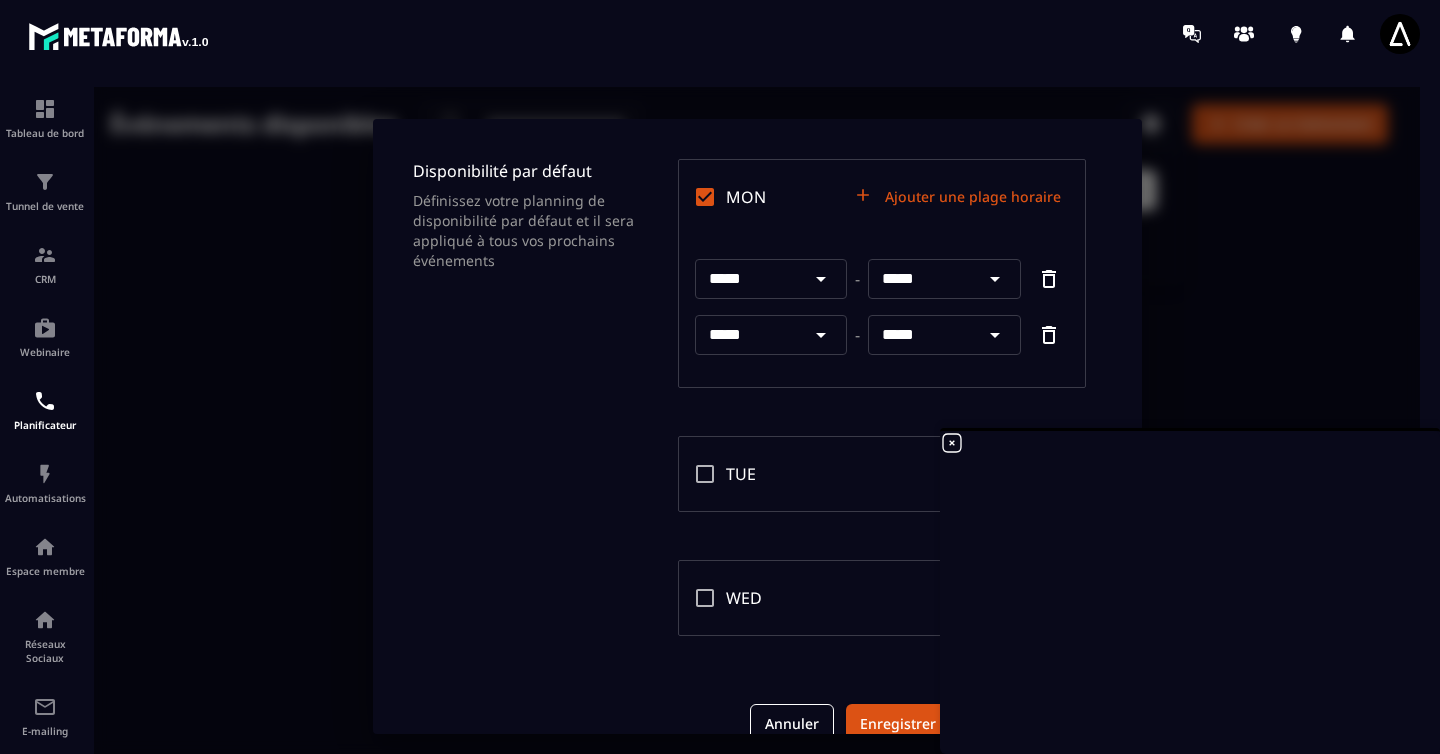 click on "Disponibilité par défaut Définissez votre planning de disponibilité par défaut et il sera appliqué à tous vos prochains événements MON Ajouter une plage horaire ***** ​ - ***** ​ ***** ​ - ***** ​ TUE WED THU FRI SAT SUN Annuler Enregistrer les modifications" at bounding box center [757, 426] 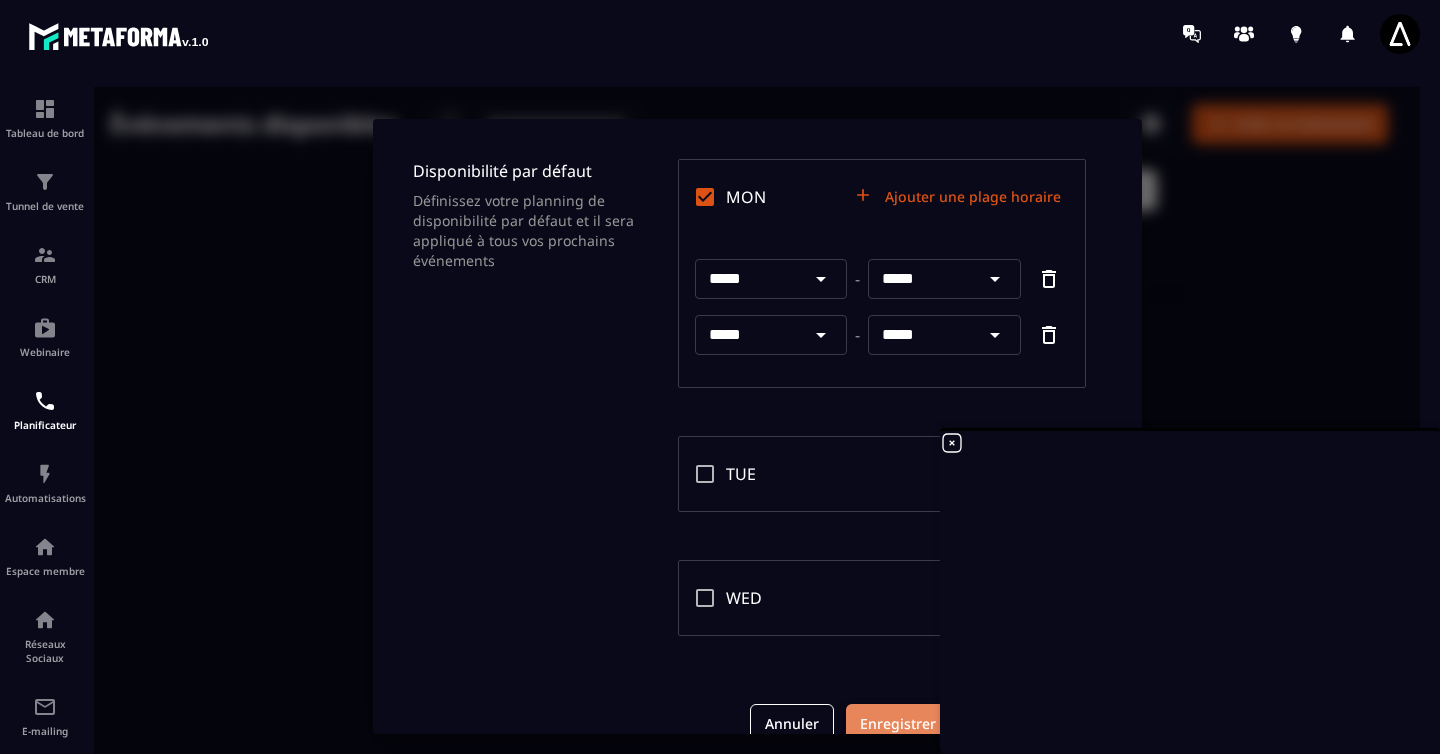 click on "Enregistrer les modifications" at bounding box center (958, 724) 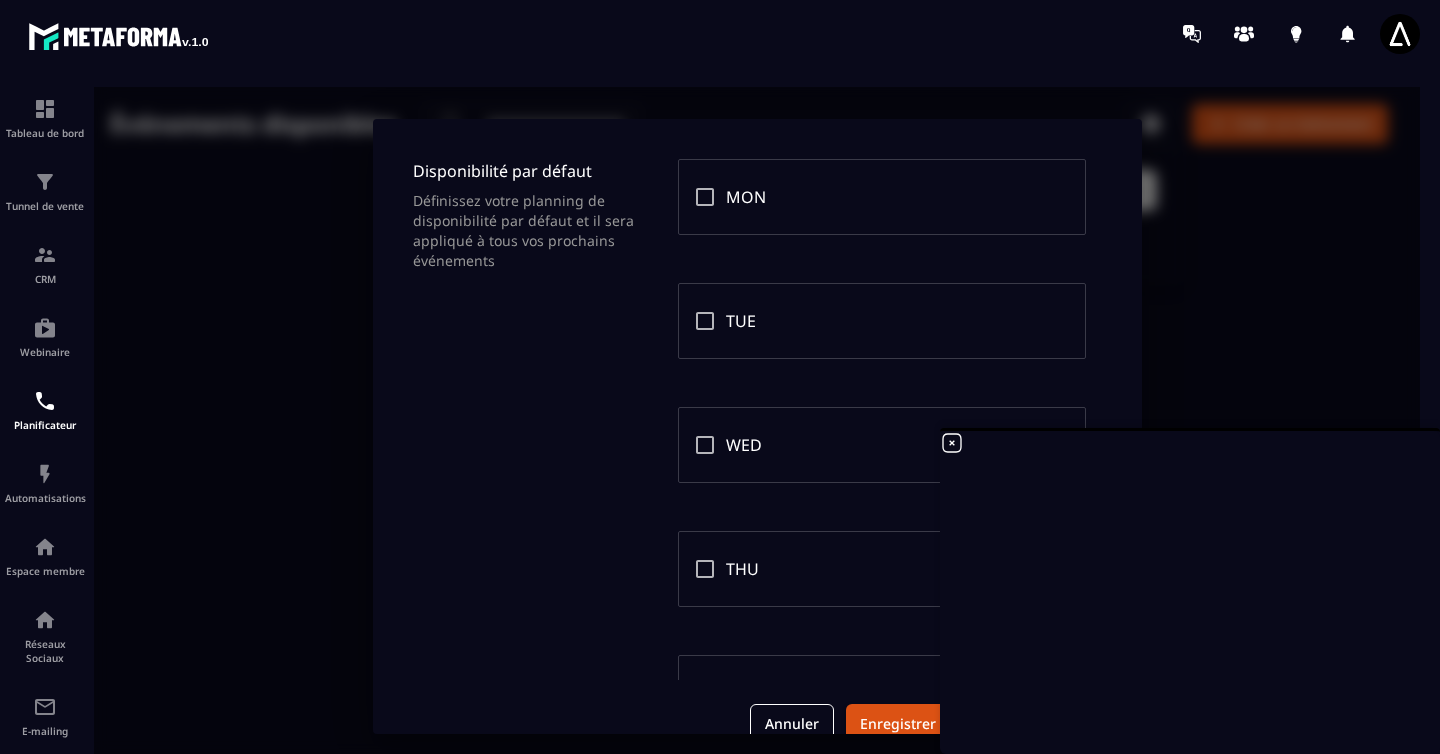 click on "Disponibilité par défaut Définissez votre planning de disponibilité par défaut et il sera appliqué à tous vos prochains événements MON TUE WED THU FRI SAT SUN Annuler Enregistrer les modifications" at bounding box center [757, 426] 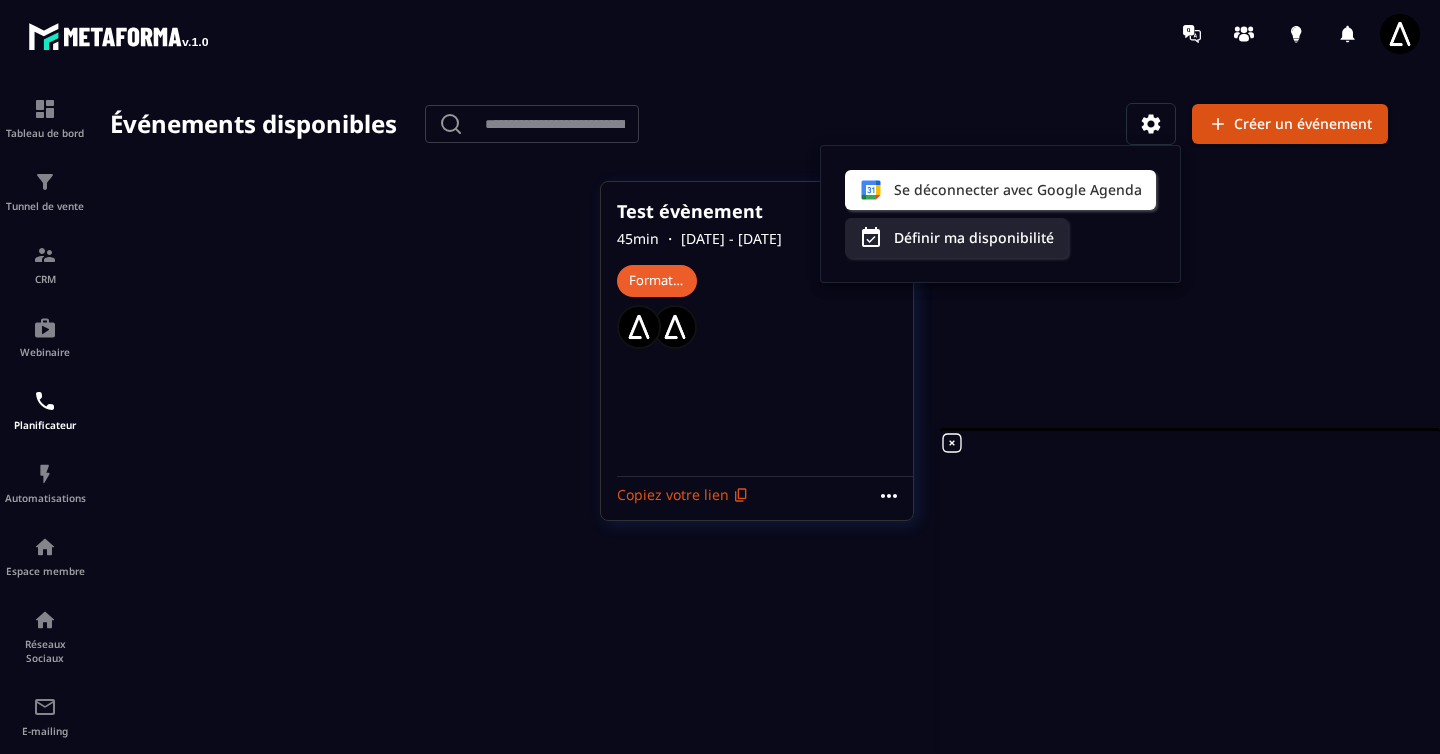 click at bounding box center [757, 426] 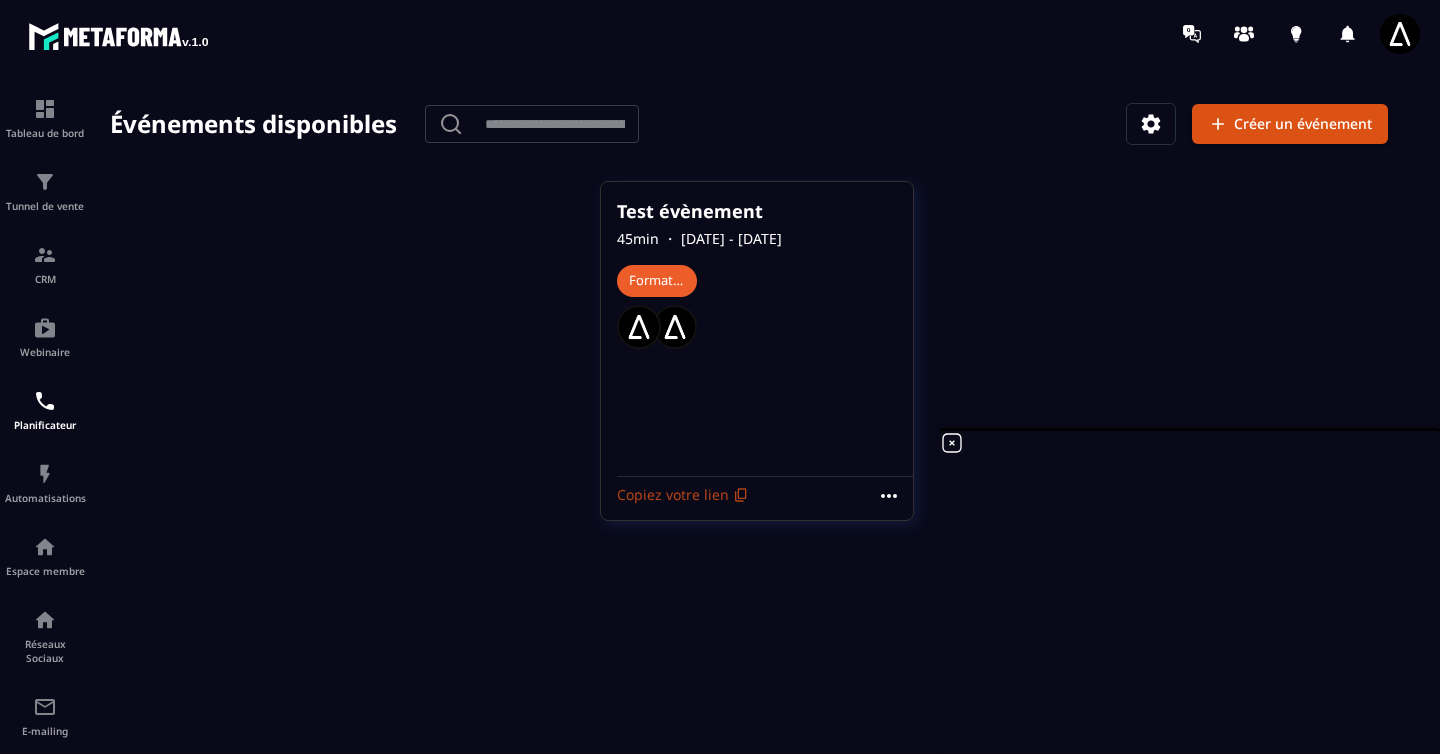 click on "Copiez votre lien" at bounding box center [683, 495] 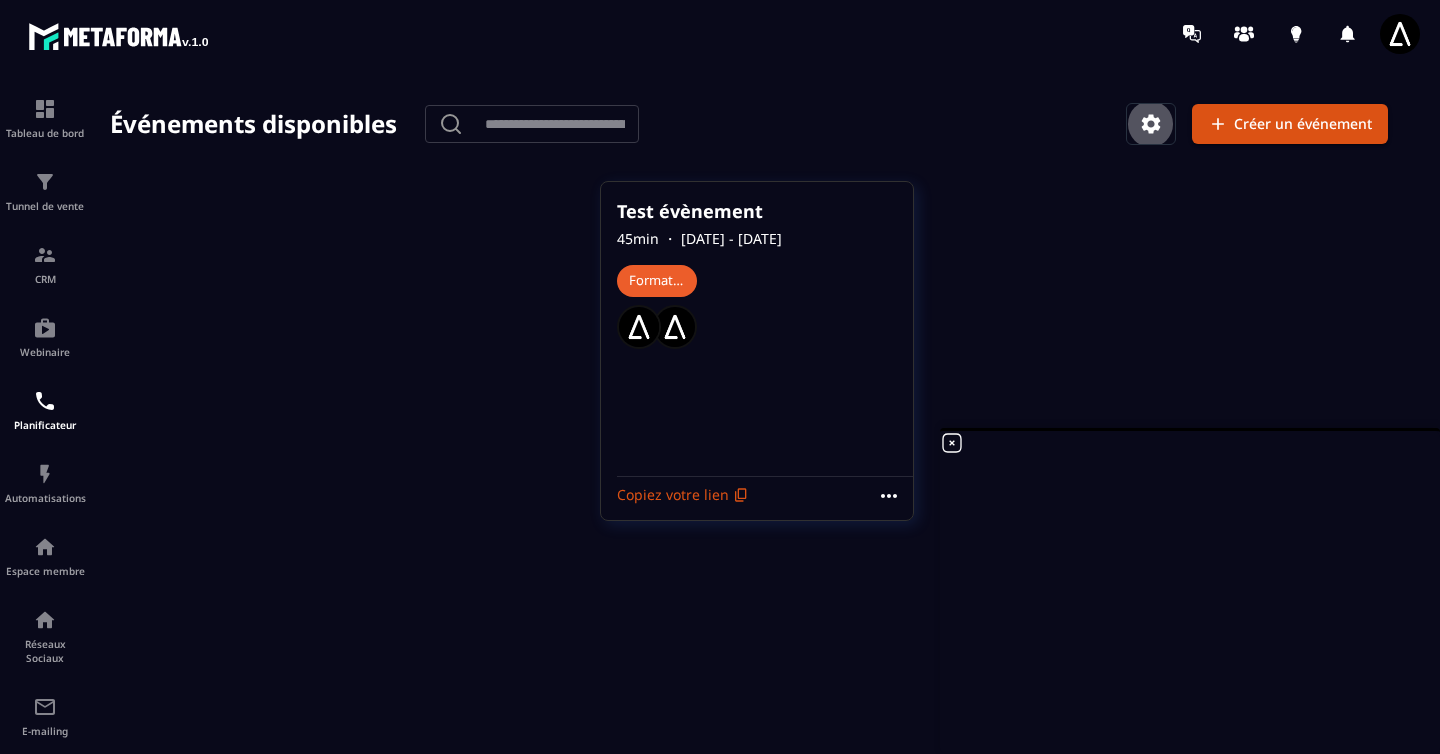click at bounding box center (1151, 124) 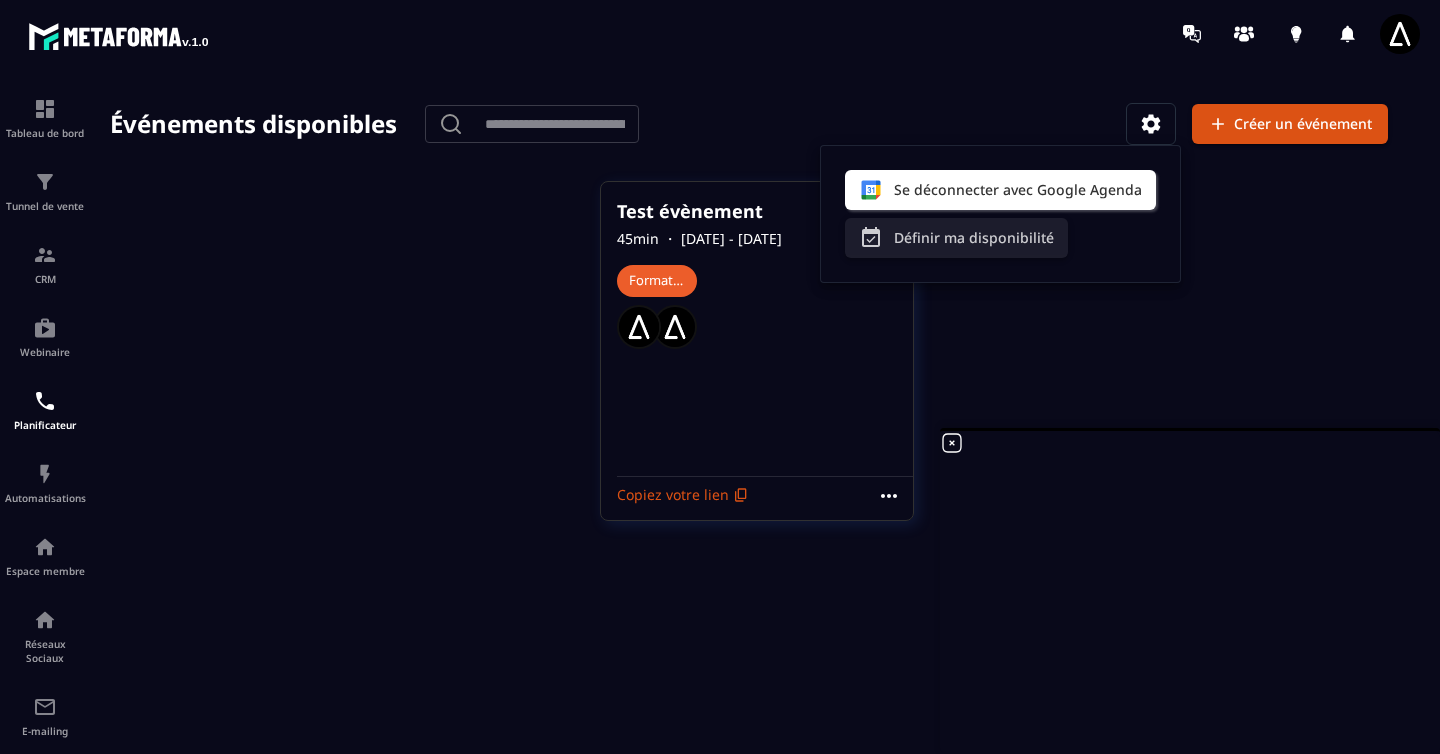 click on "Définir ma disponibilité" at bounding box center (956, 238) 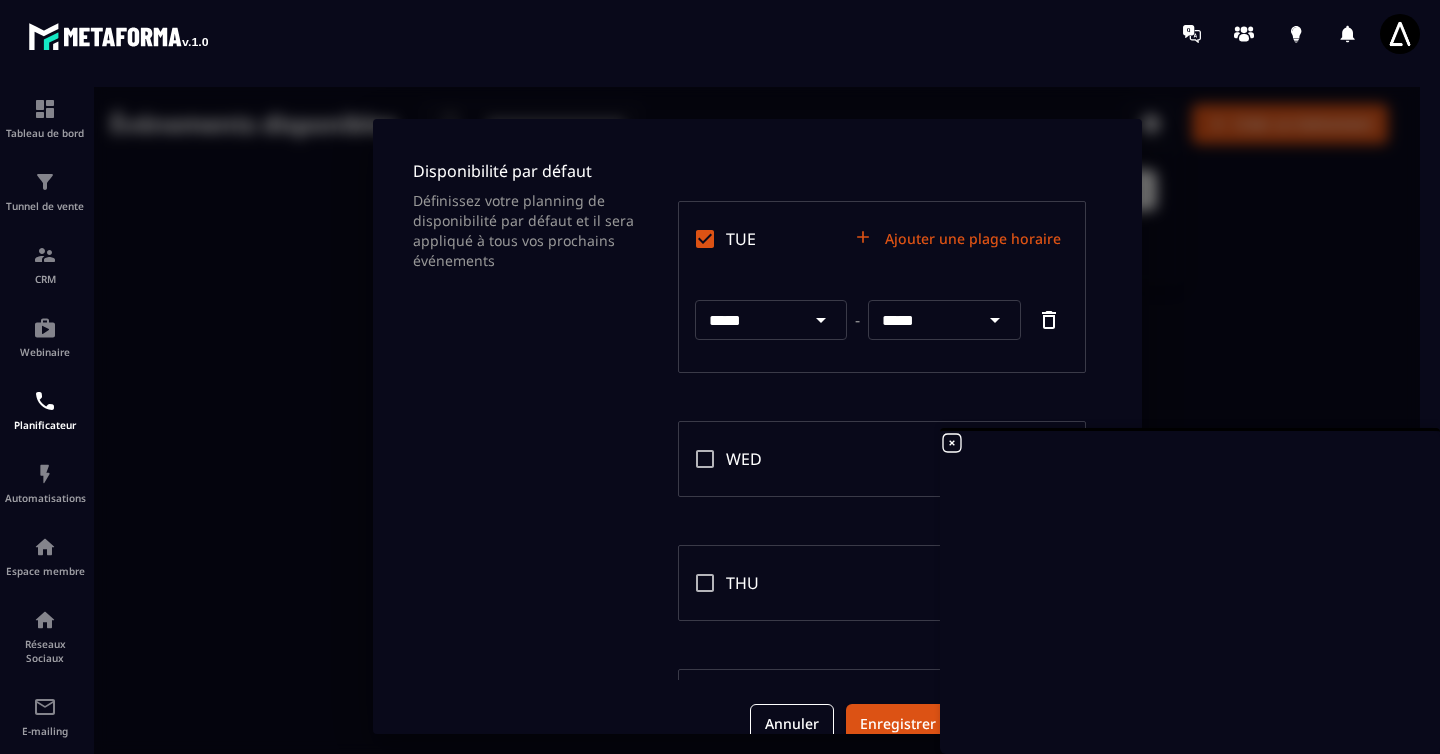 scroll, scrollTop: 182, scrollLeft: 0, axis: vertical 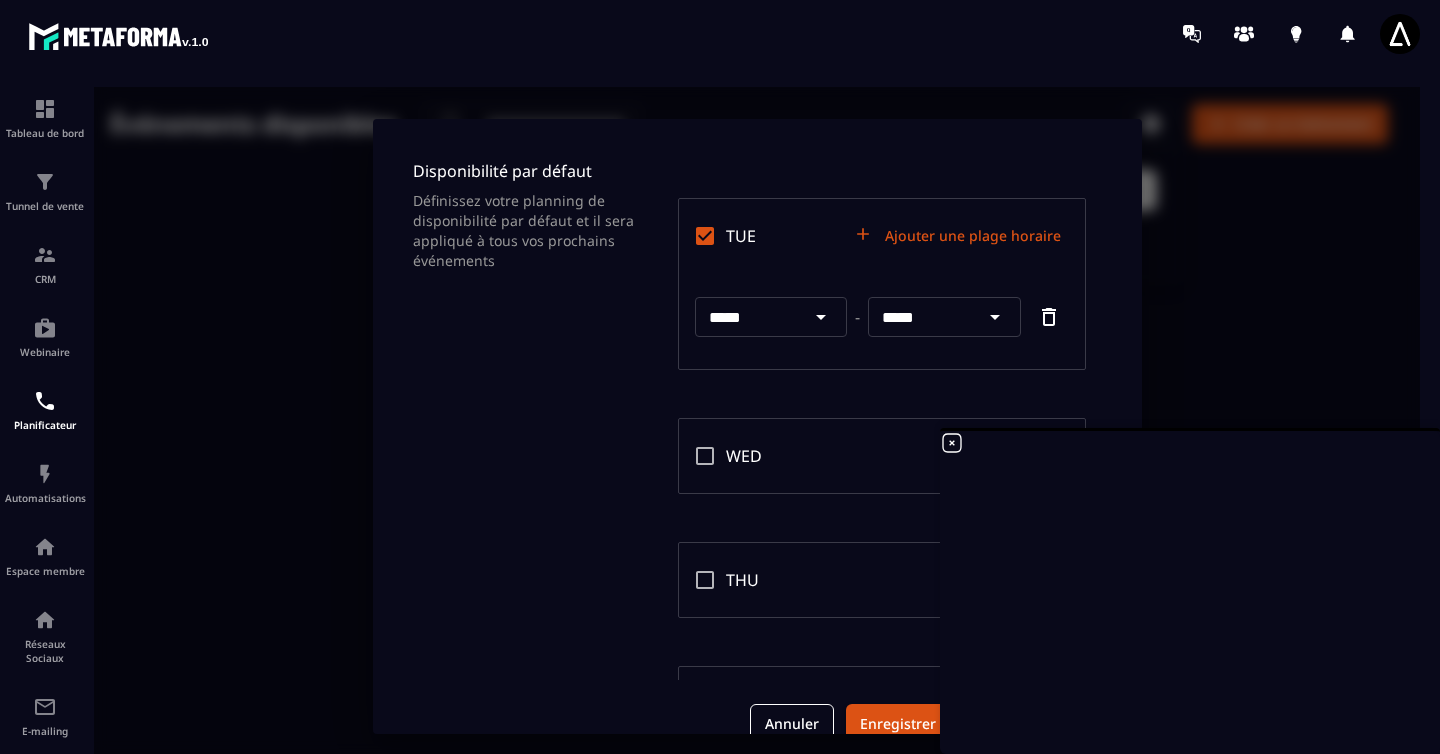 click 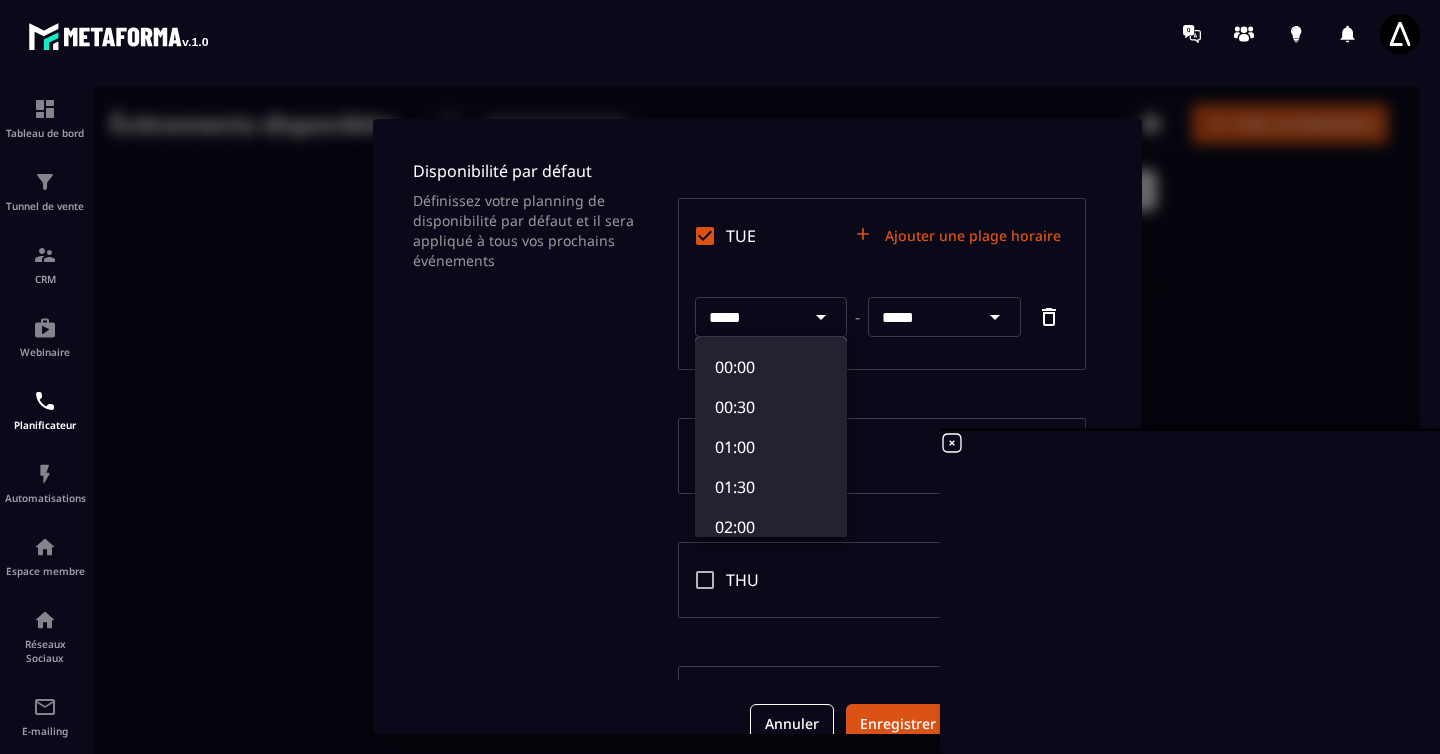 click at bounding box center [757, 426] 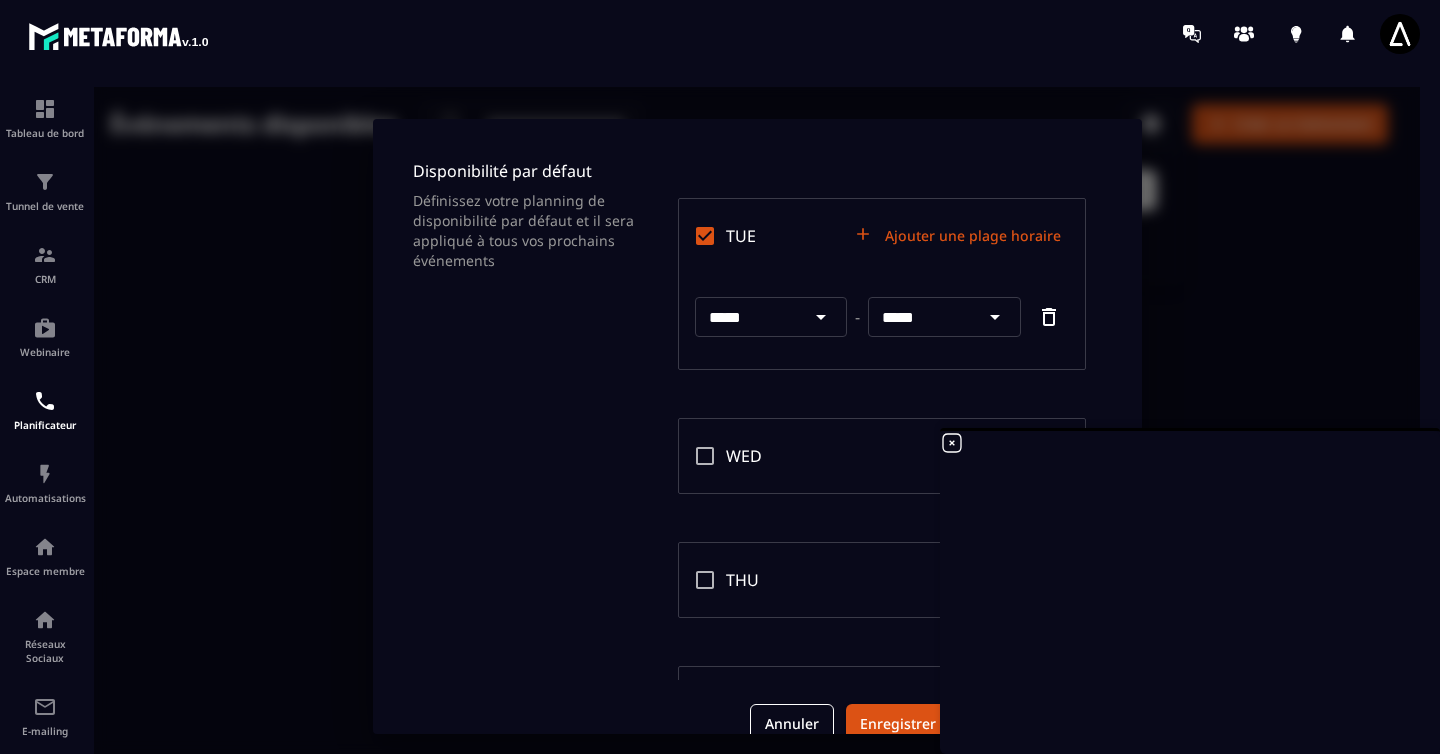 click on "Ajouter une plage horaire" at bounding box center (959, 236) 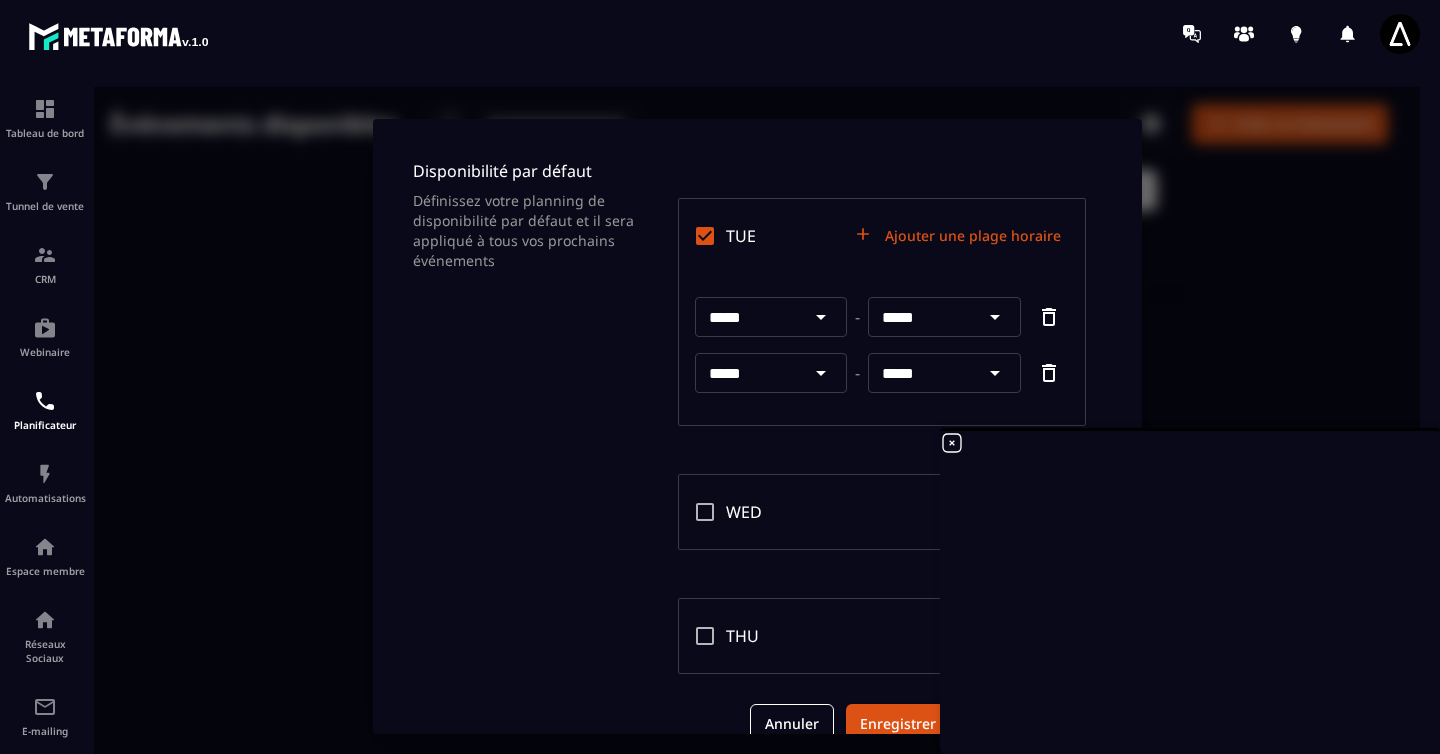 click on "*****" at bounding box center (748, 373) 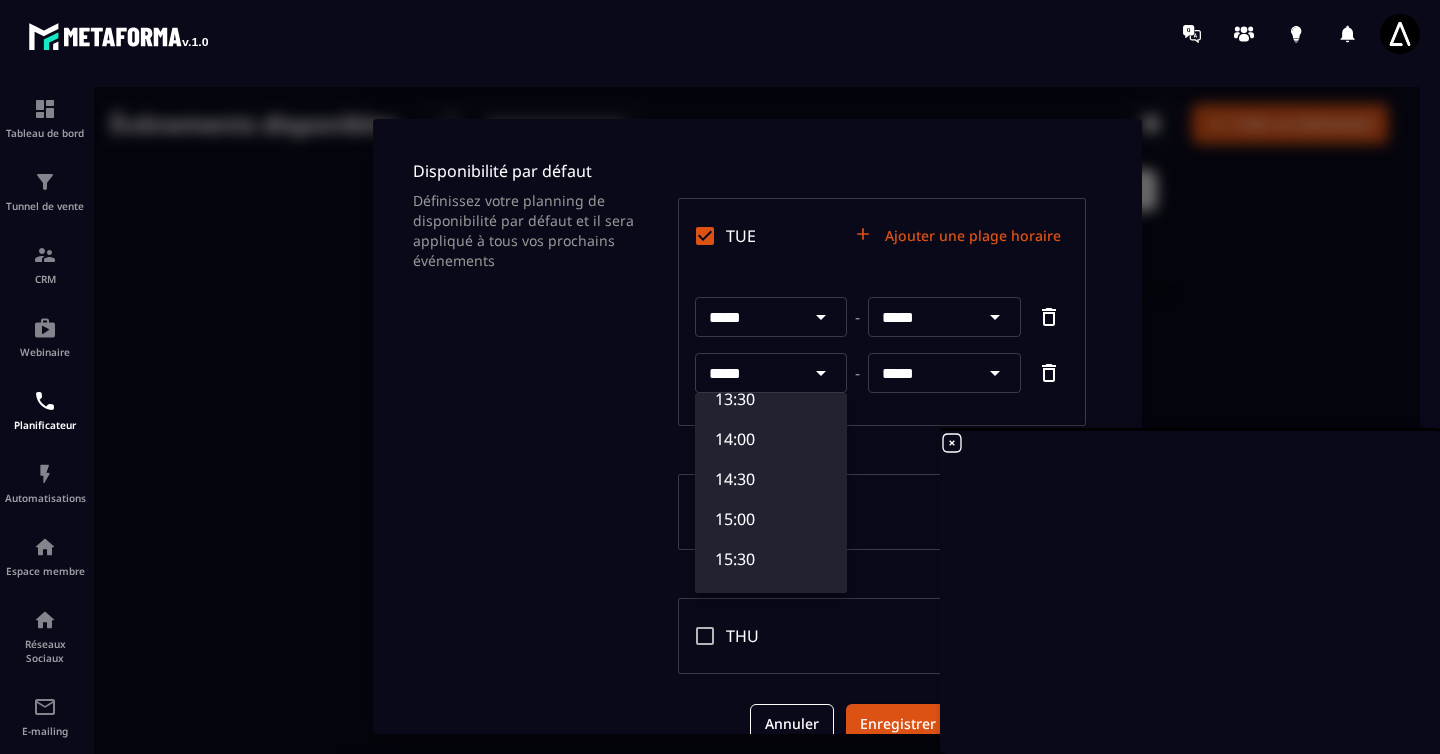 scroll, scrollTop: 1132, scrollLeft: 0, axis: vertical 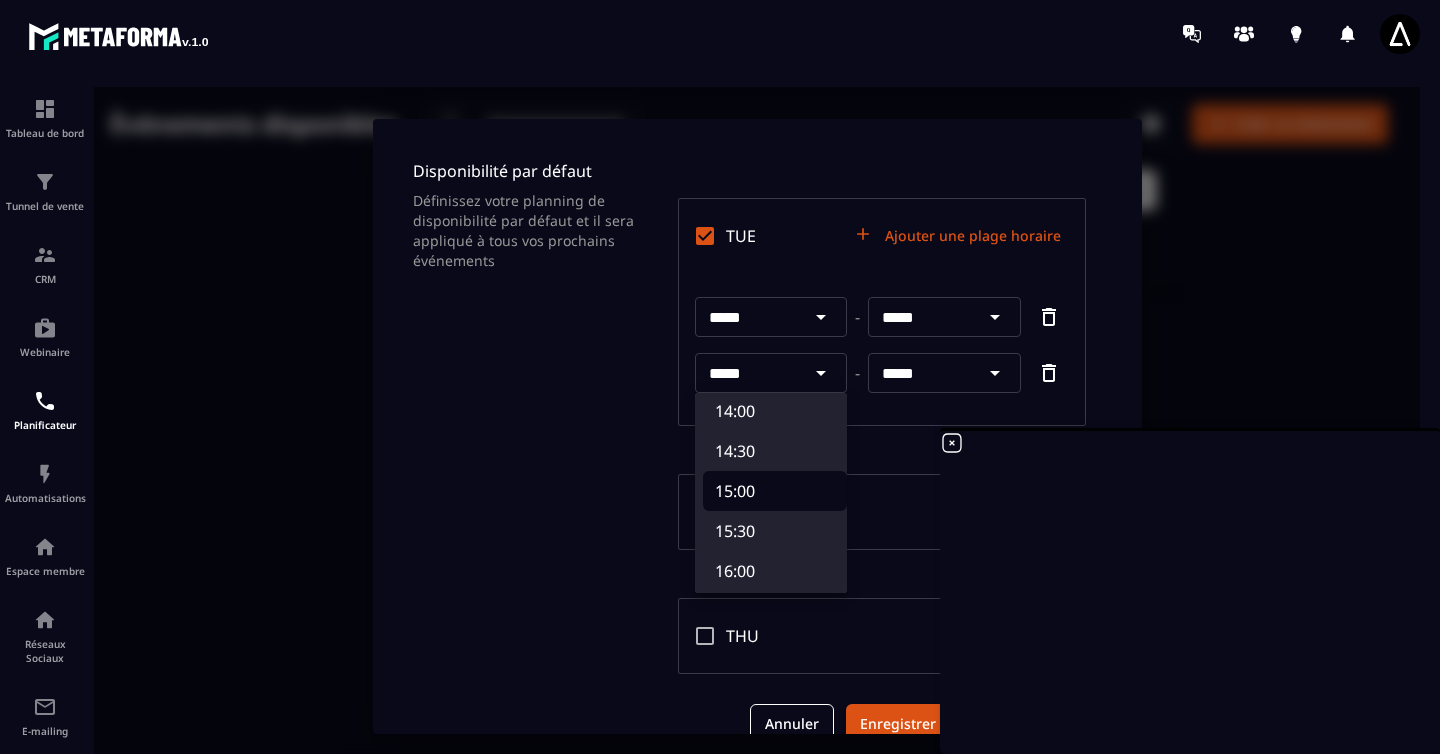 click on "15:00" at bounding box center [775, 491] 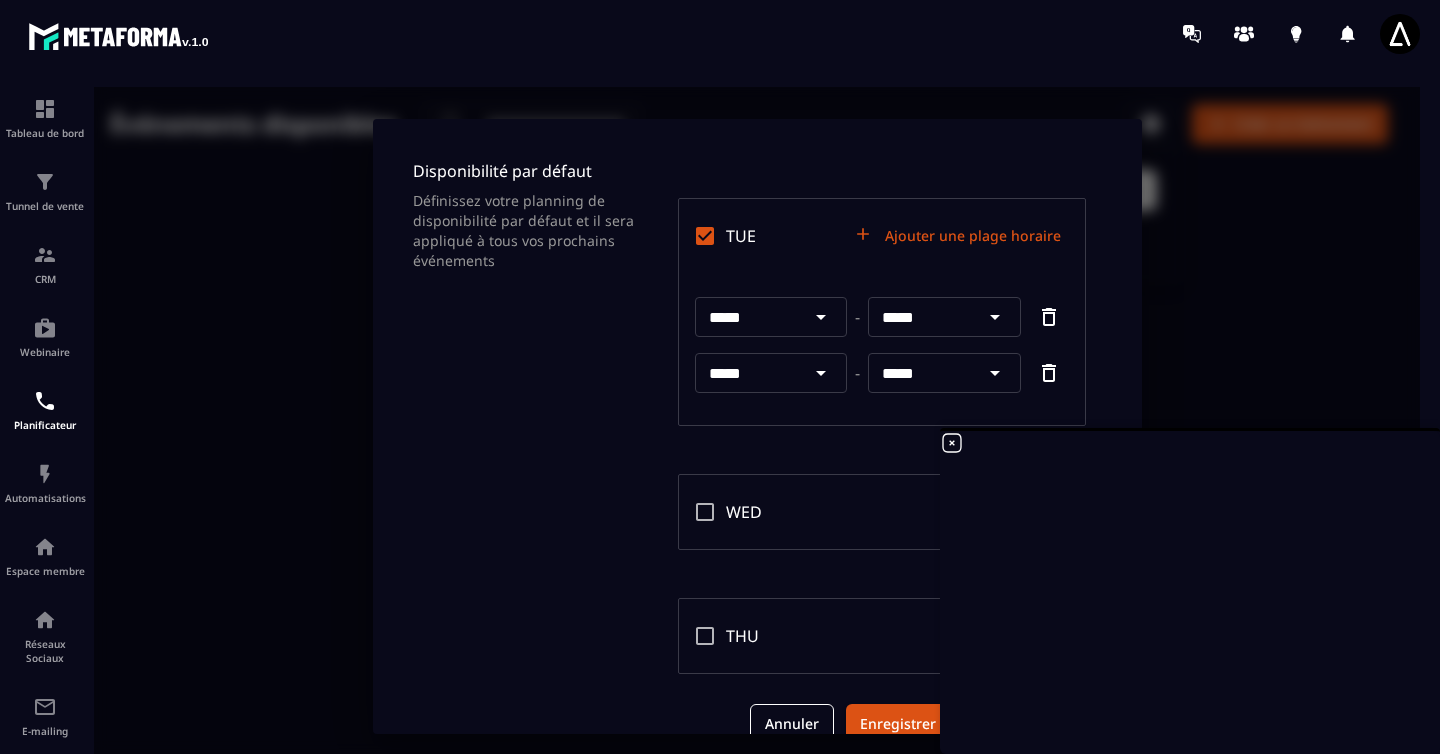 click on "*****" at bounding box center (921, 373) 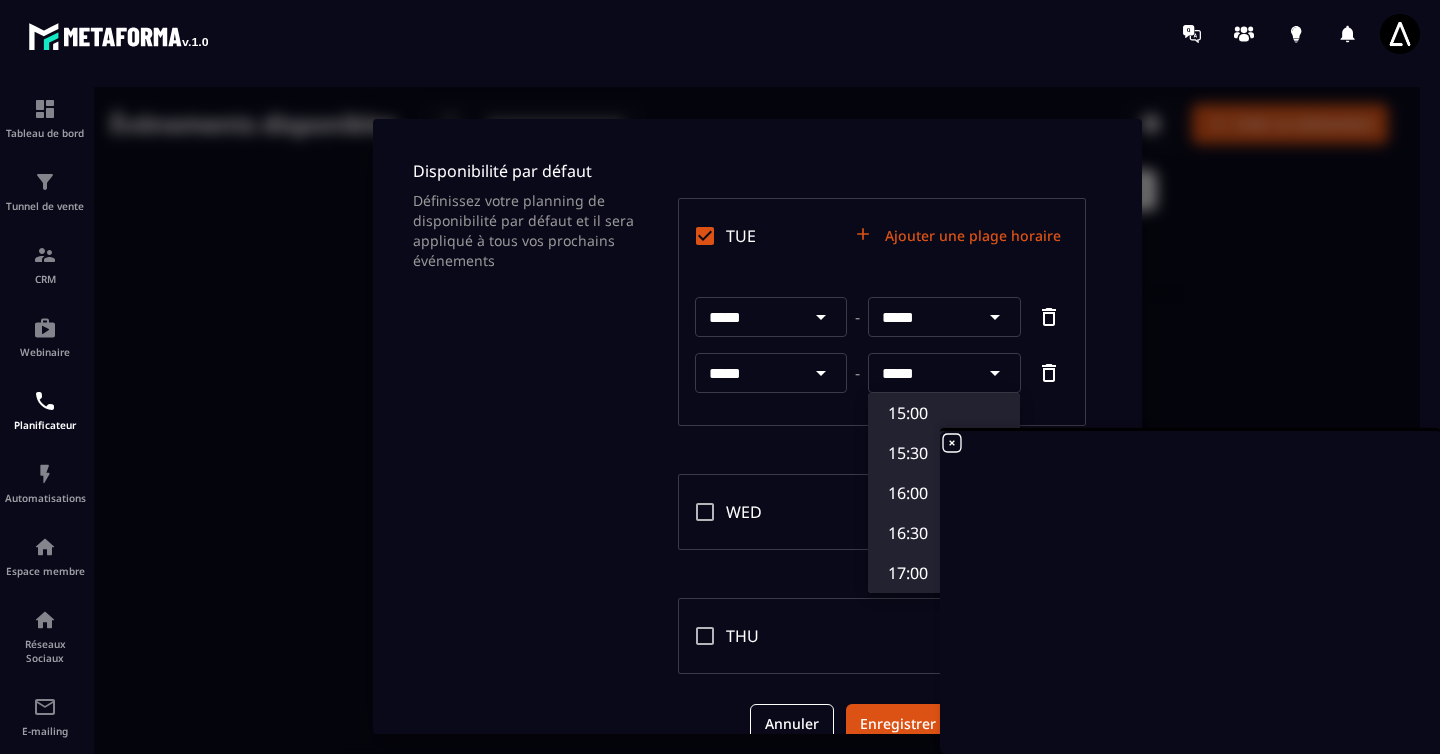 scroll, scrollTop: 1256, scrollLeft: 0, axis: vertical 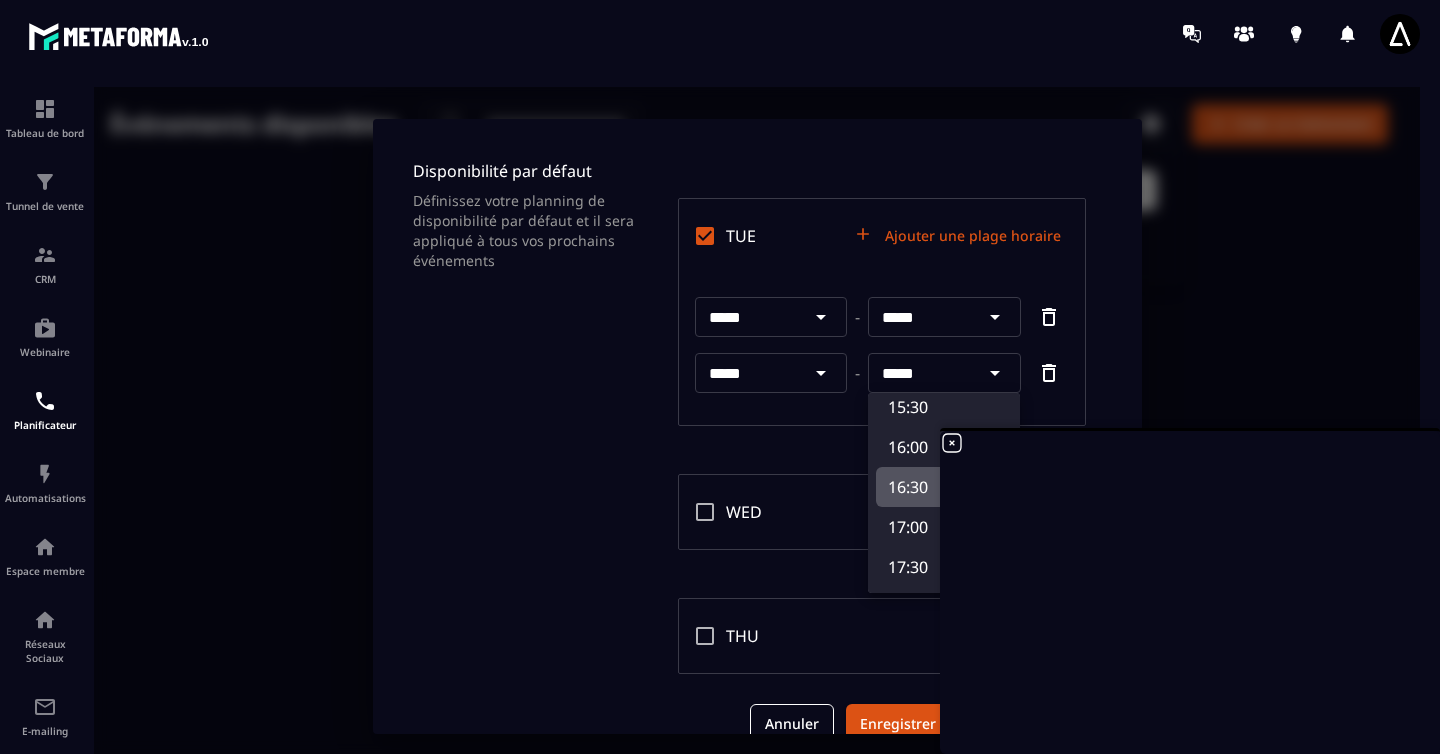 click on "16:30" at bounding box center (948, 487) 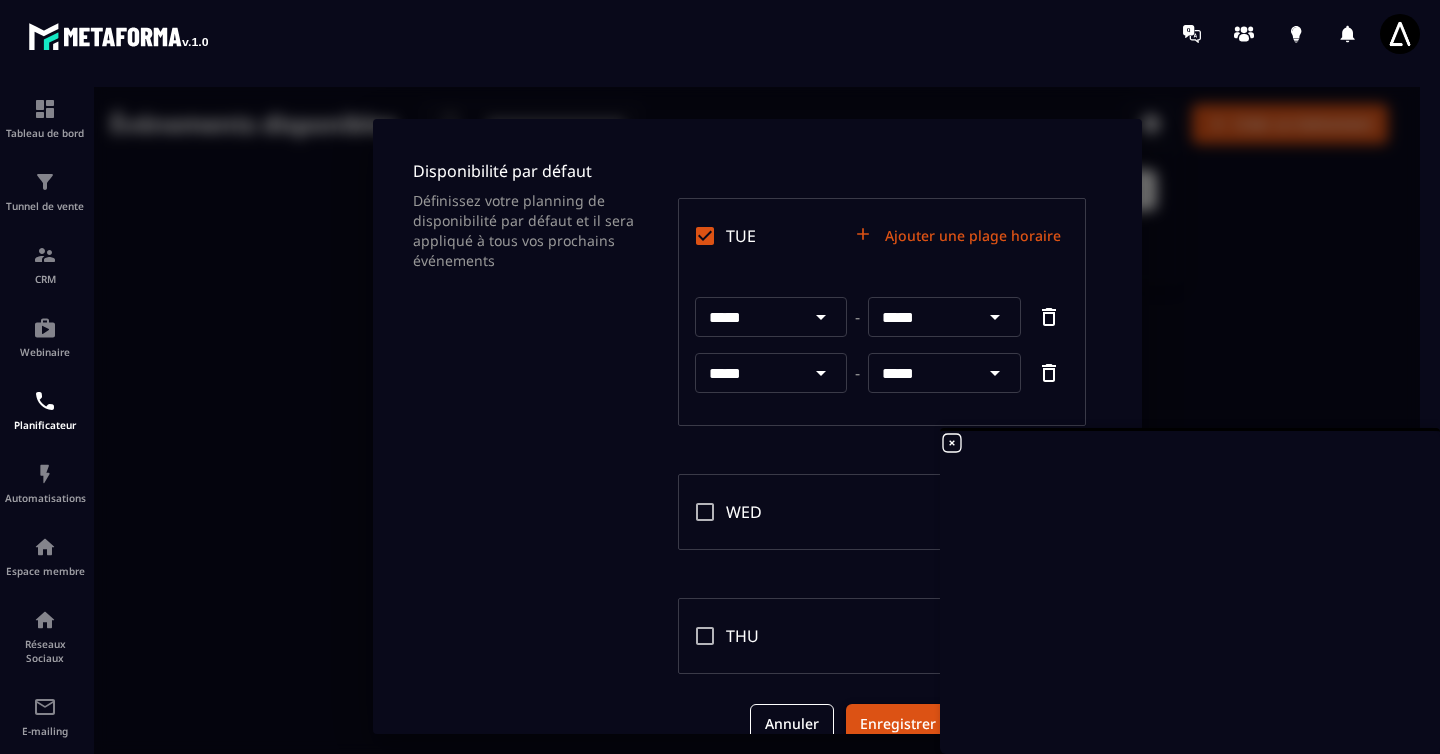 click on "Enregistrer les modifications" at bounding box center (958, 724) 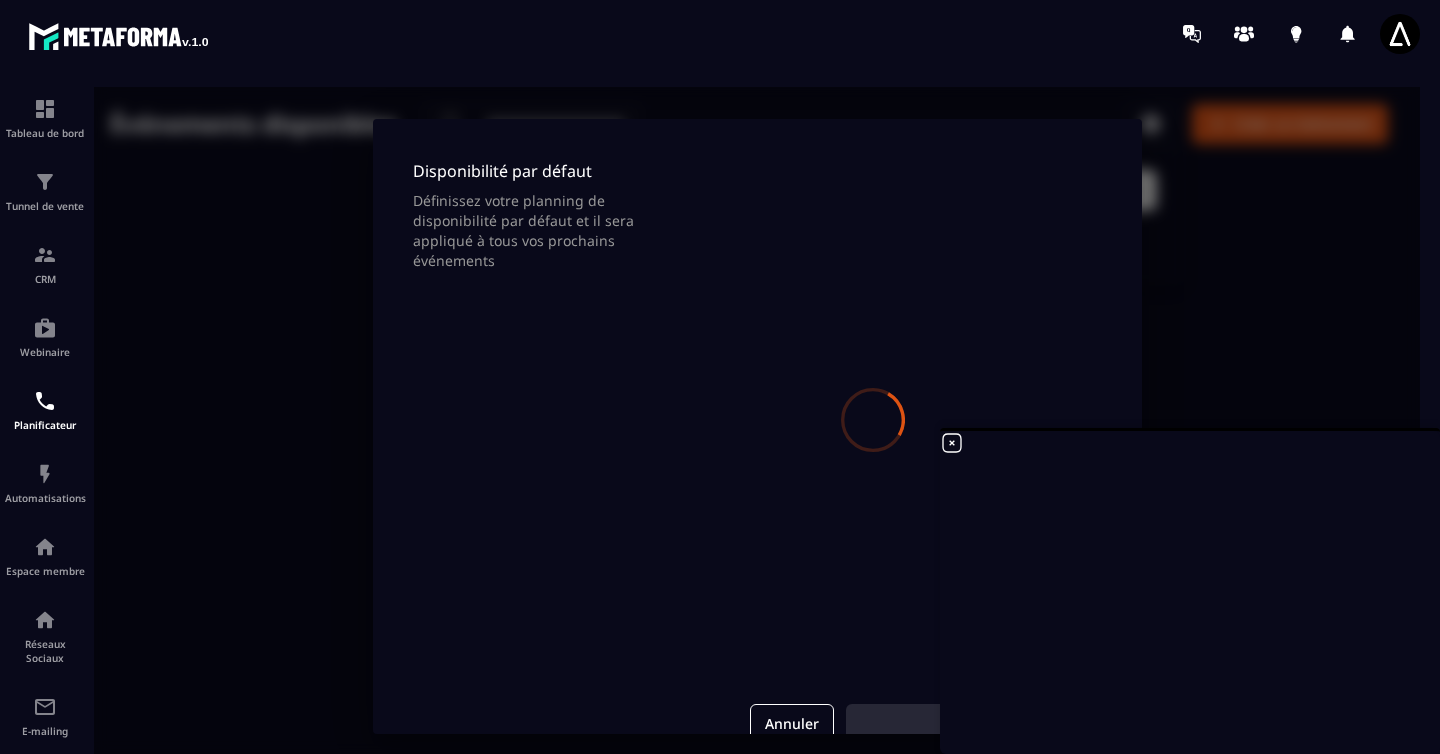 scroll, scrollTop: 0, scrollLeft: 0, axis: both 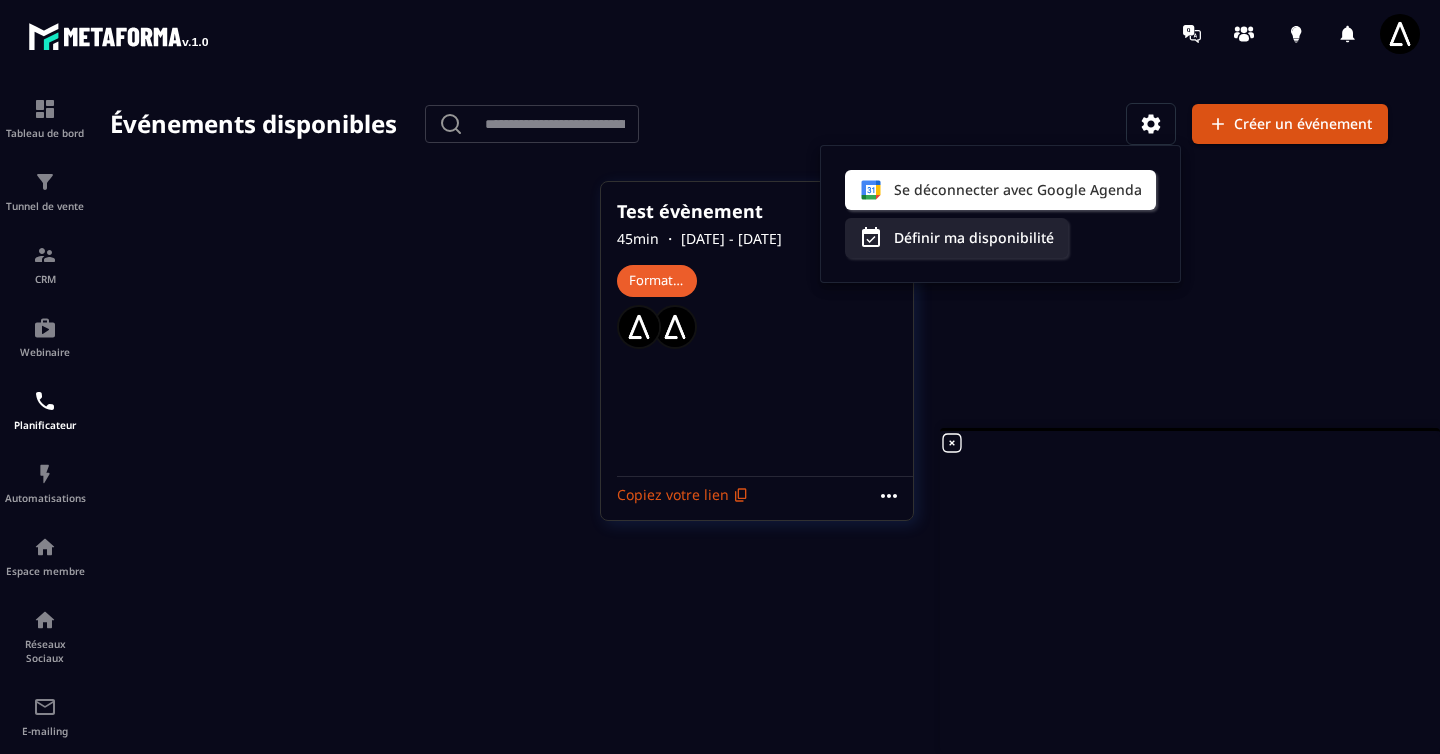 click at bounding box center [757, 426] 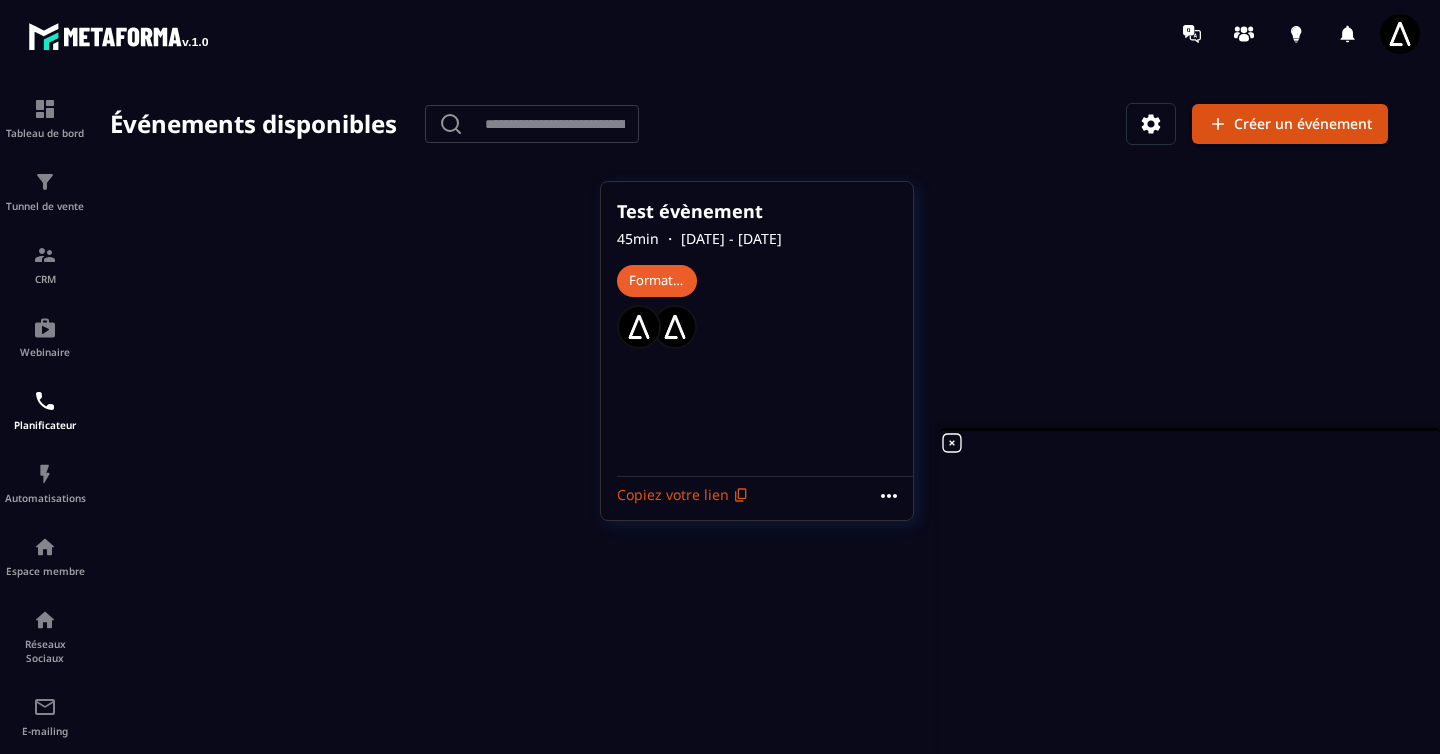 click 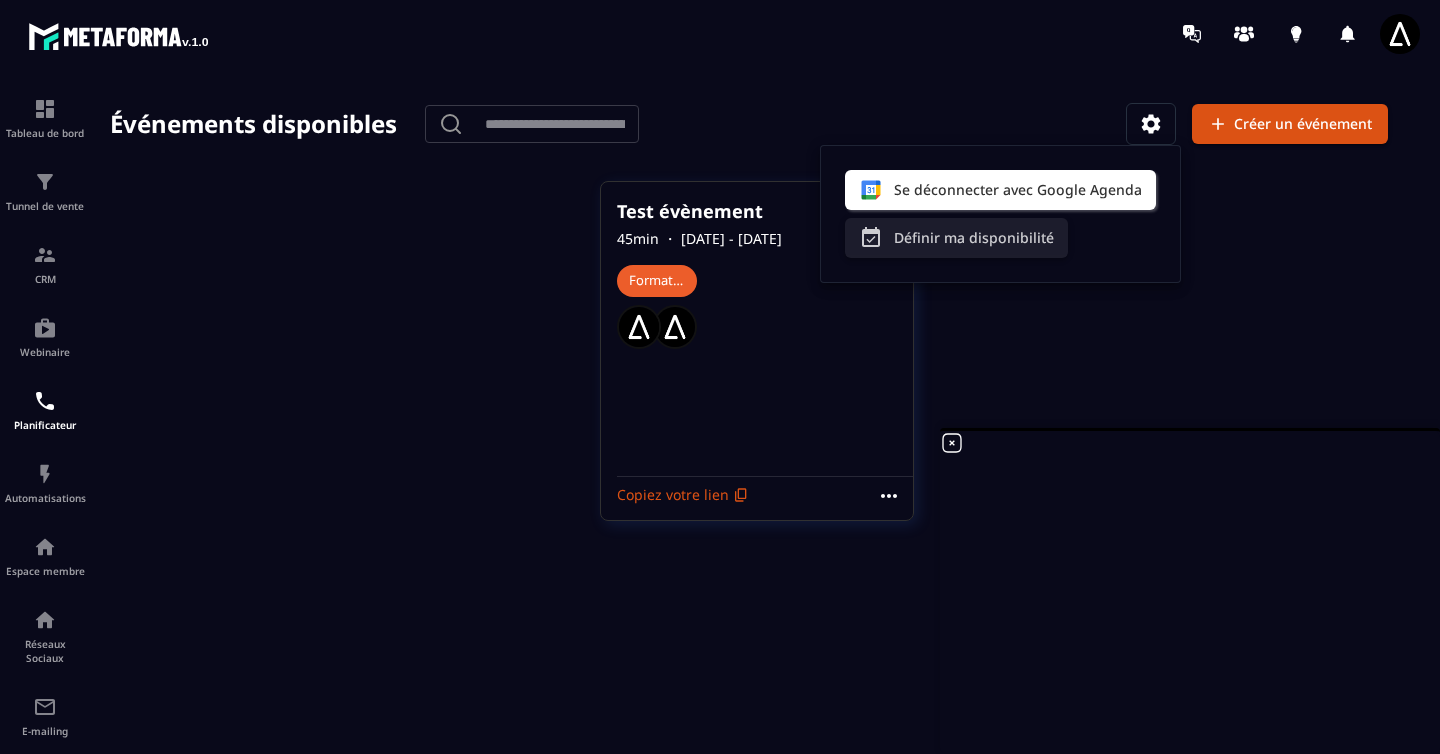 click on "Définir ma disponibilité" at bounding box center (956, 238) 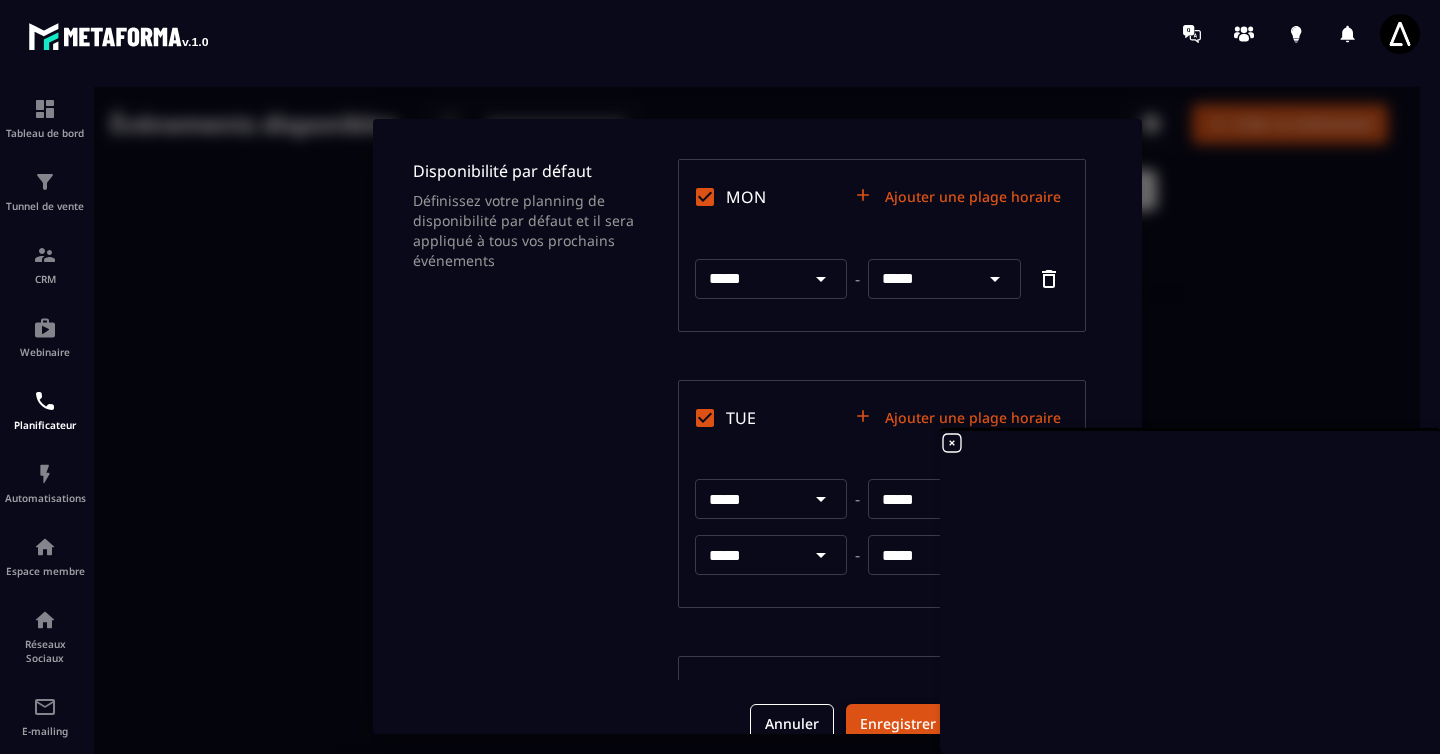 click on "Enregistrer les modifications" at bounding box center (958, 724) 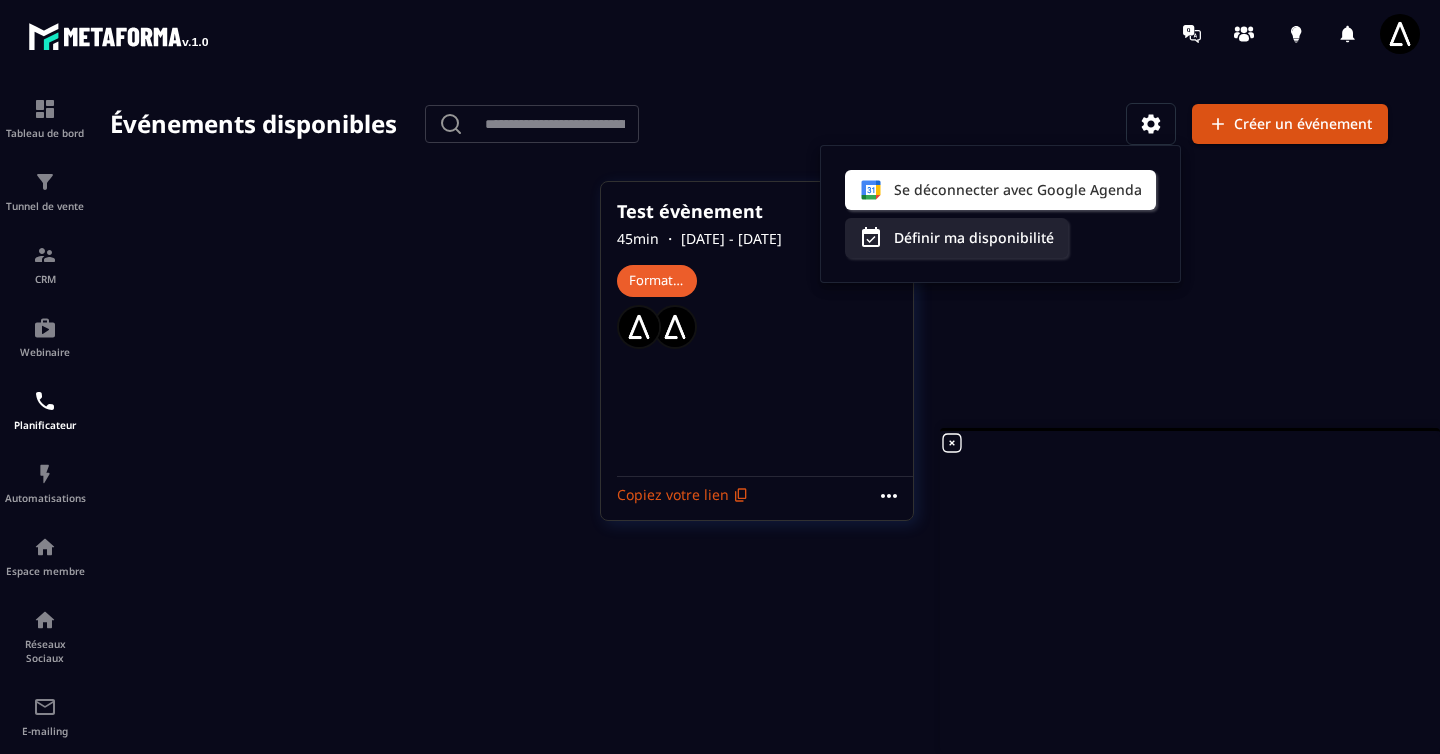 click at bounding box center (757, 426) 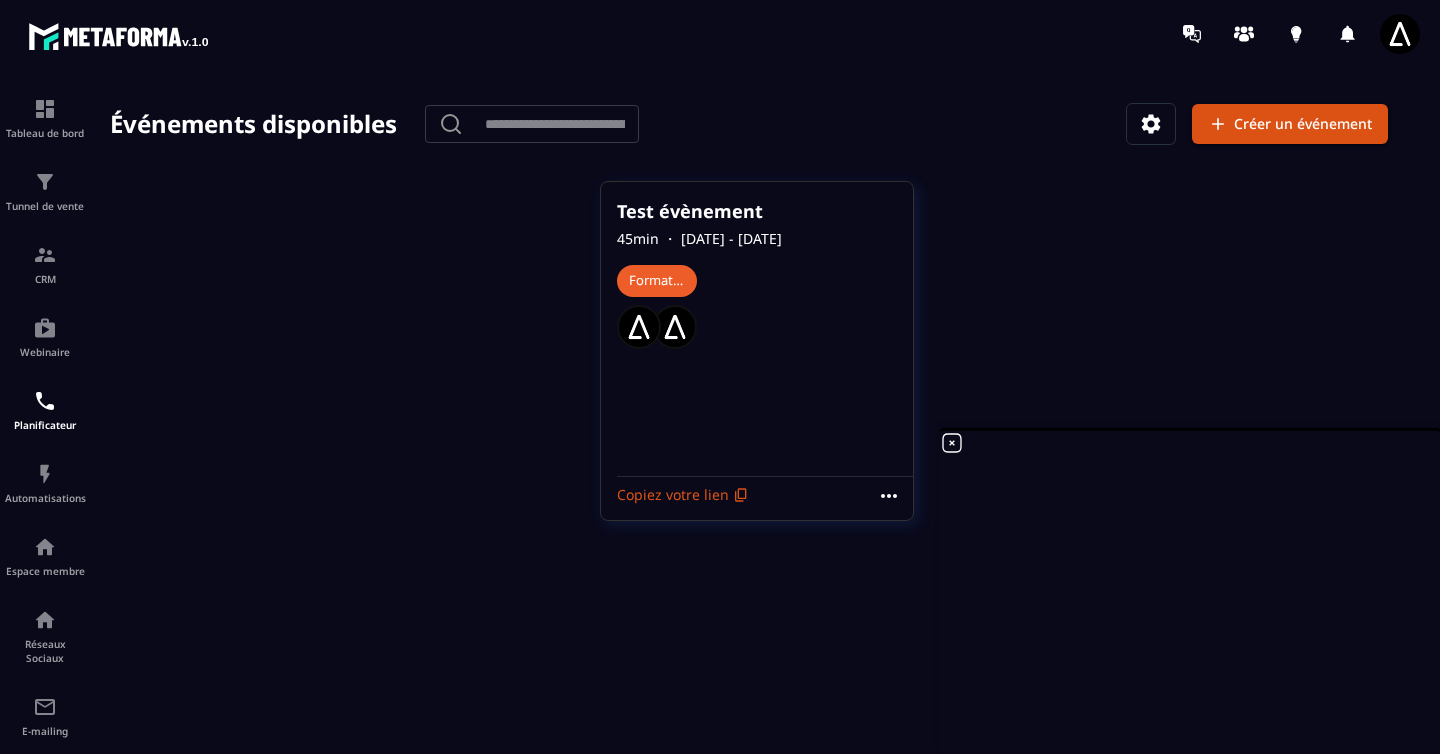 click on "Copiez votre lien" at bounding box center (683, 495) 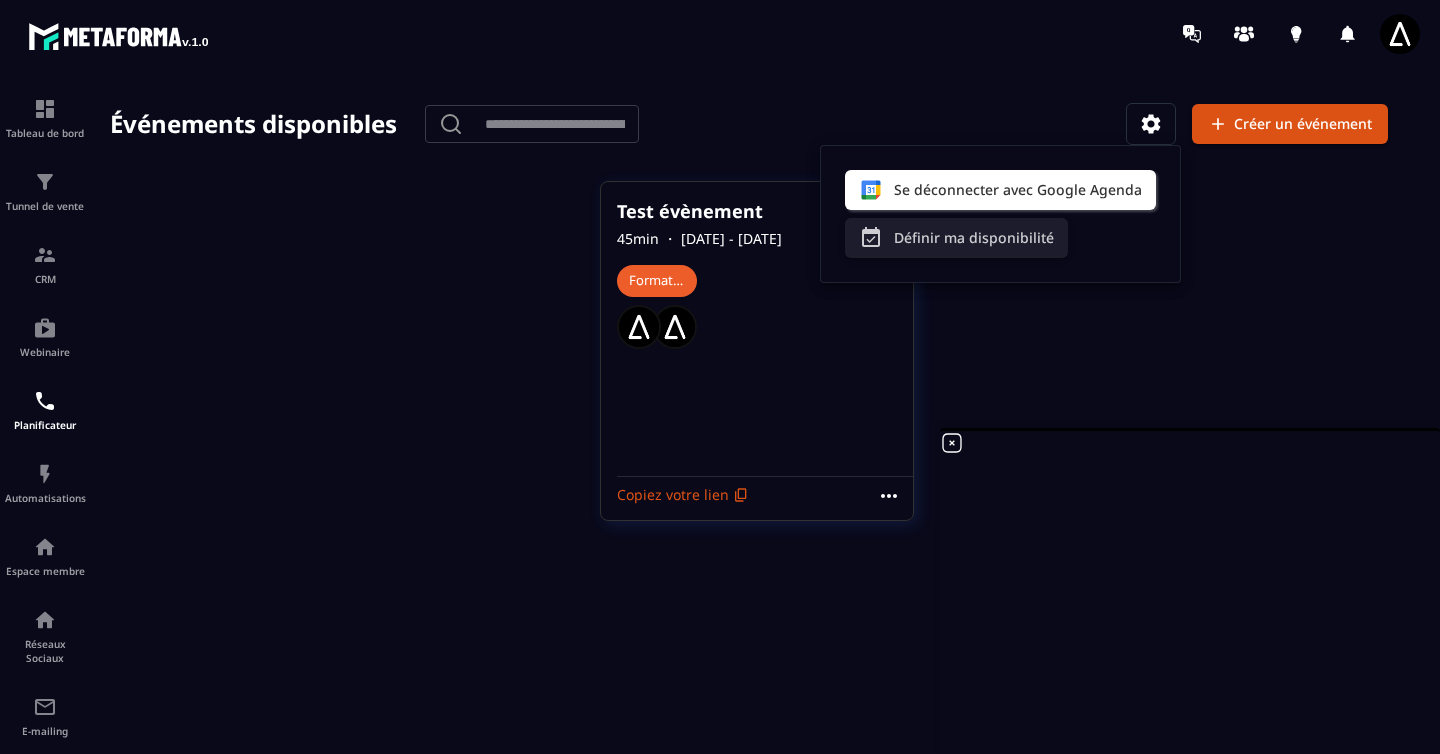 click on "Définir ma disponibilité" at bounding box center [956, 238] 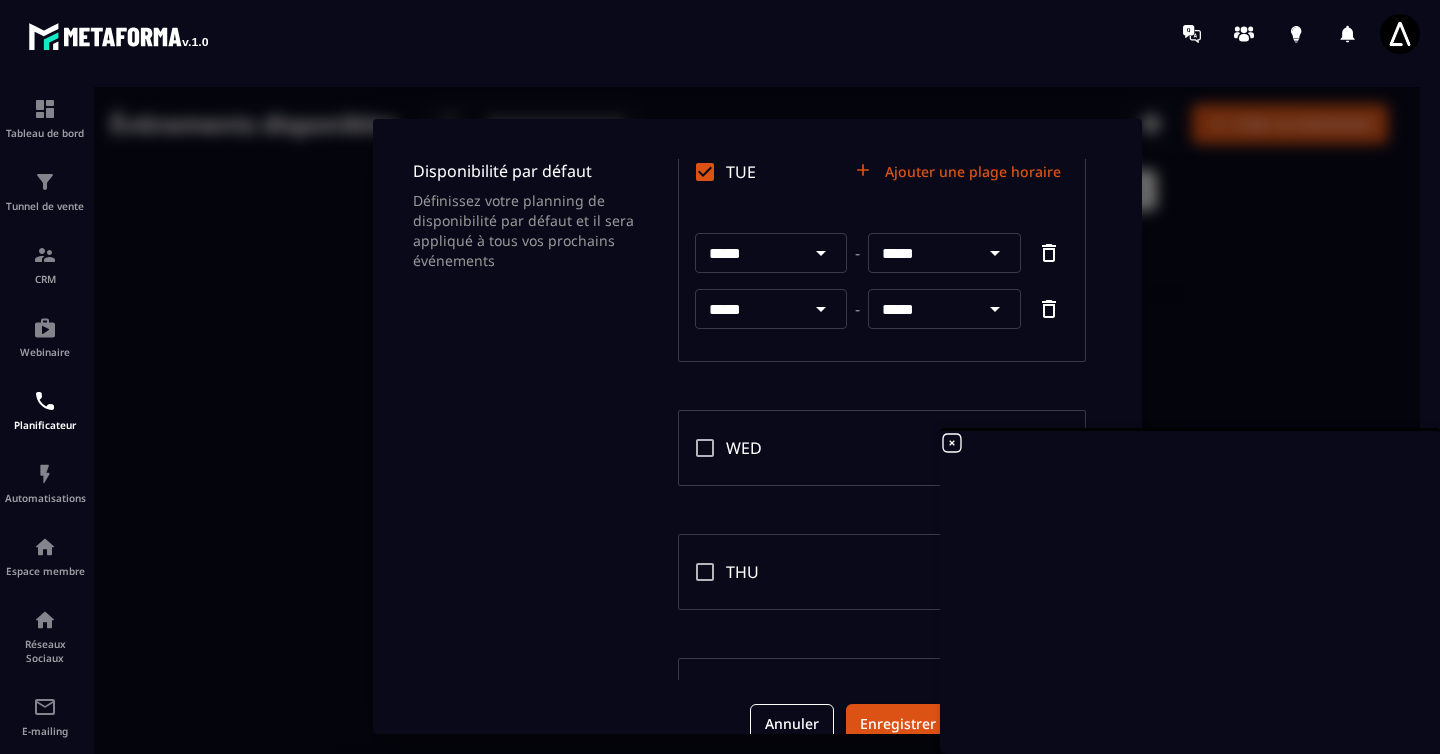 scroll, scrollTop: 251, scrollLeft: 0, axis: vertical 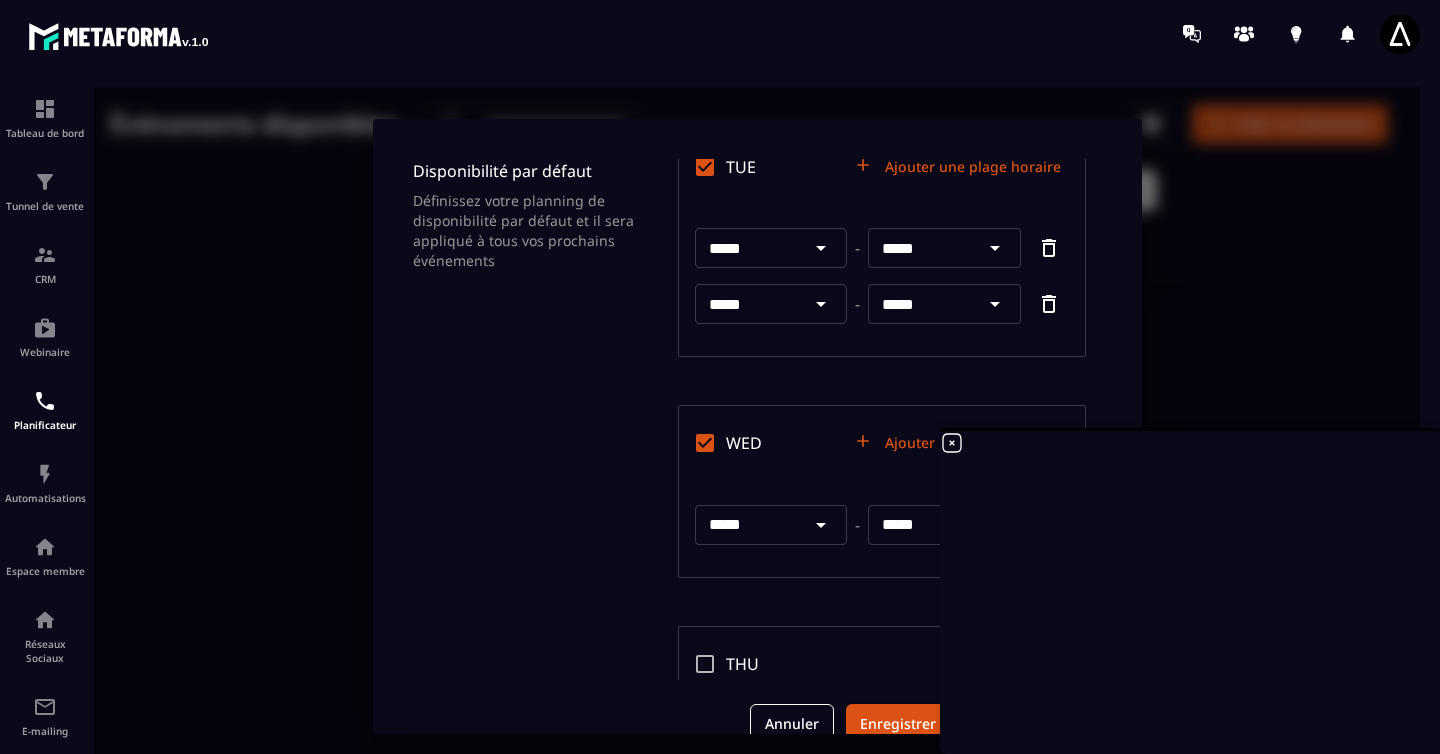 click on "***** ​" at bounding box center (771, 525) 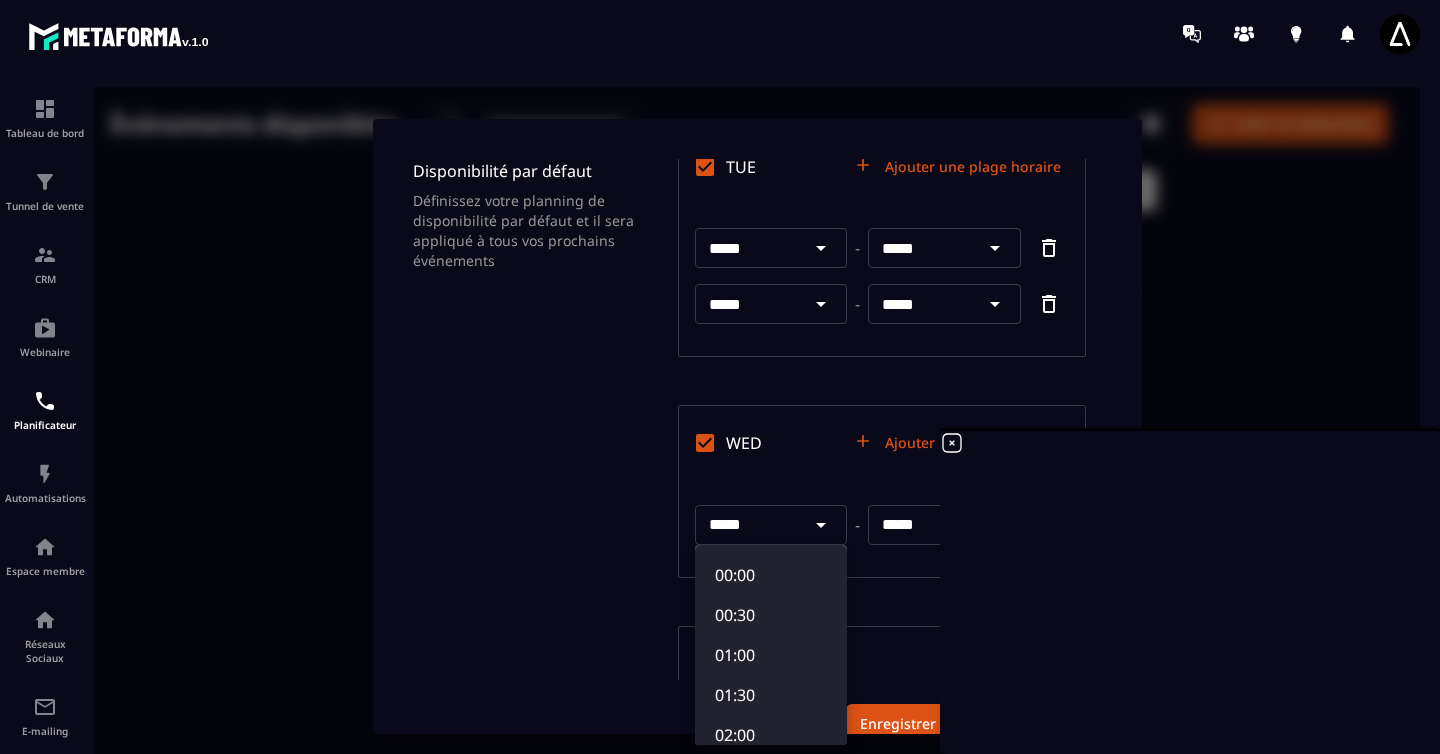 click at bounding box center (757, 426) 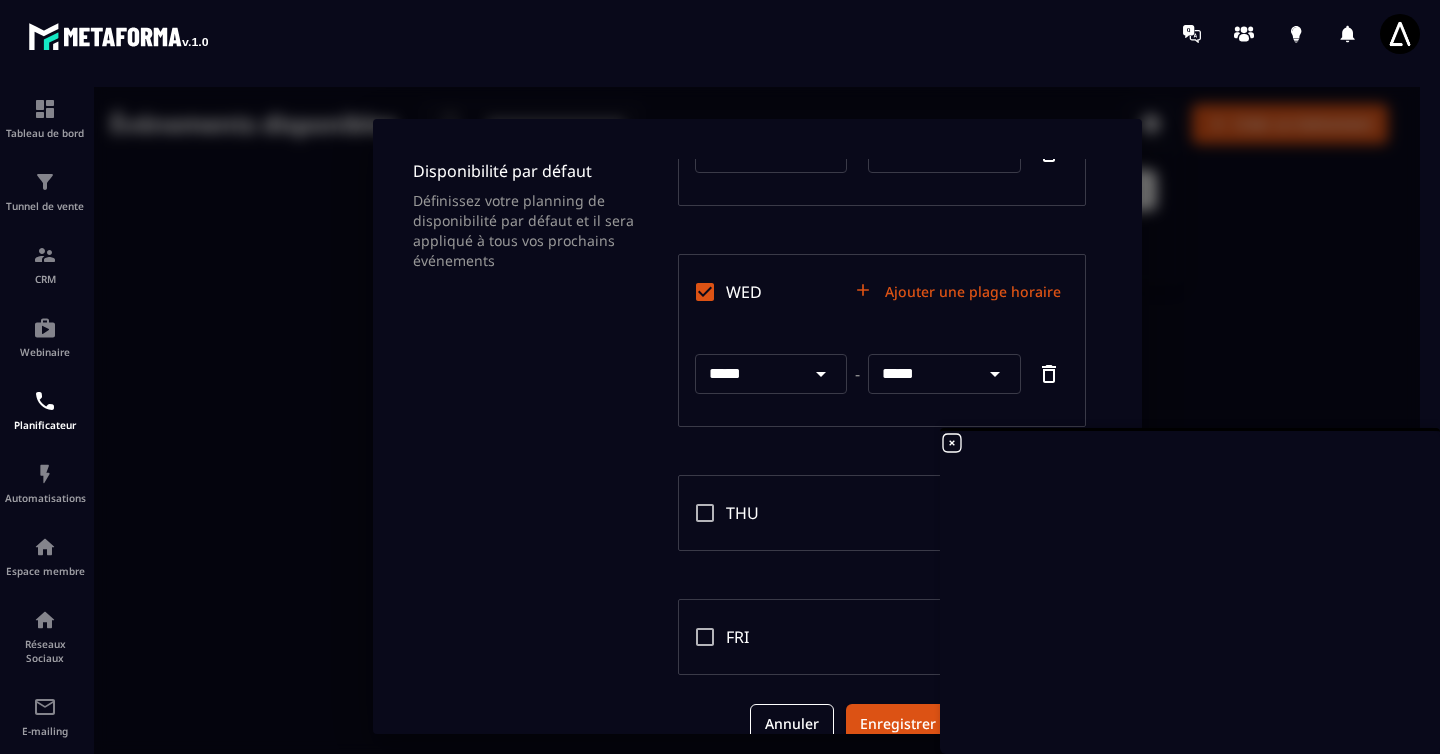 scroll, scrollTop: 413, scrollLeft: 0, axis: vertical 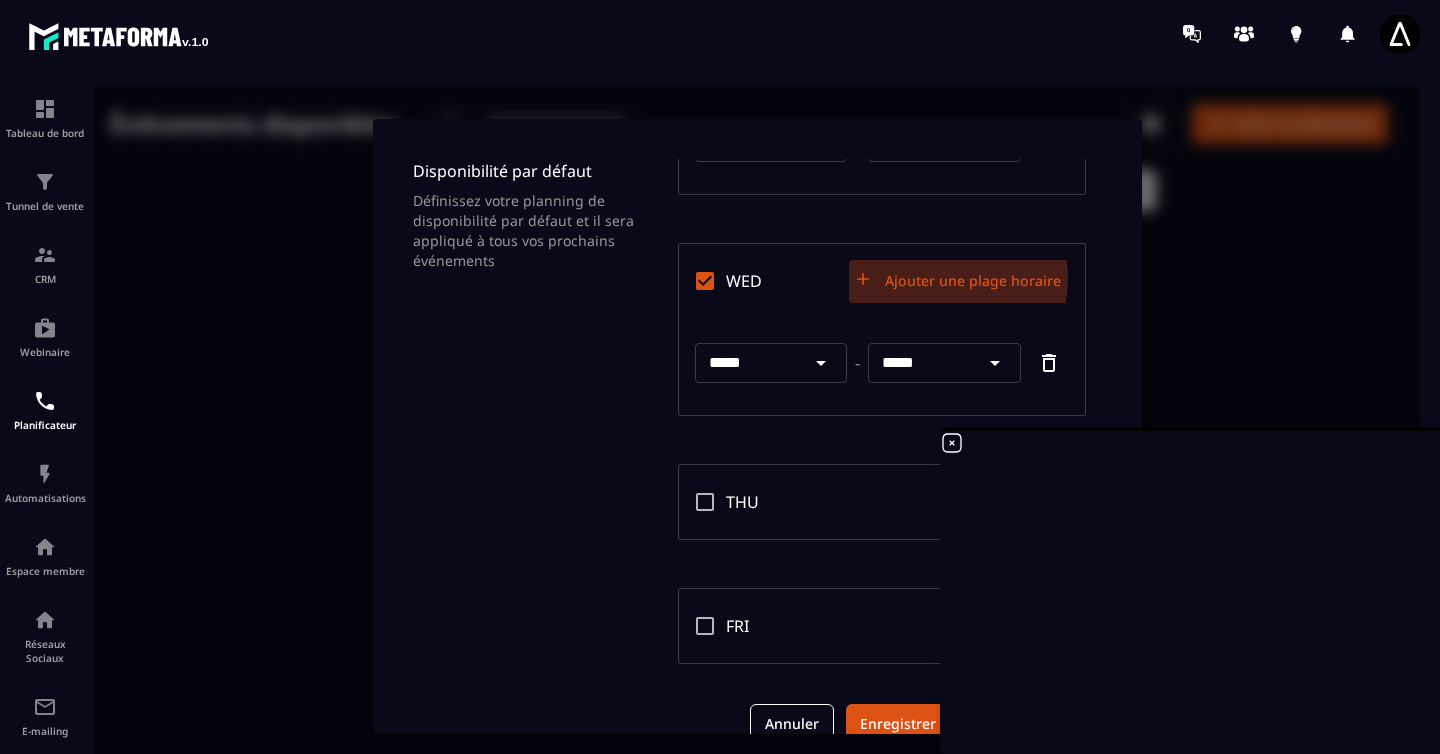 click on "Ajouter une plage horaire" at bounding box center (959, 281) 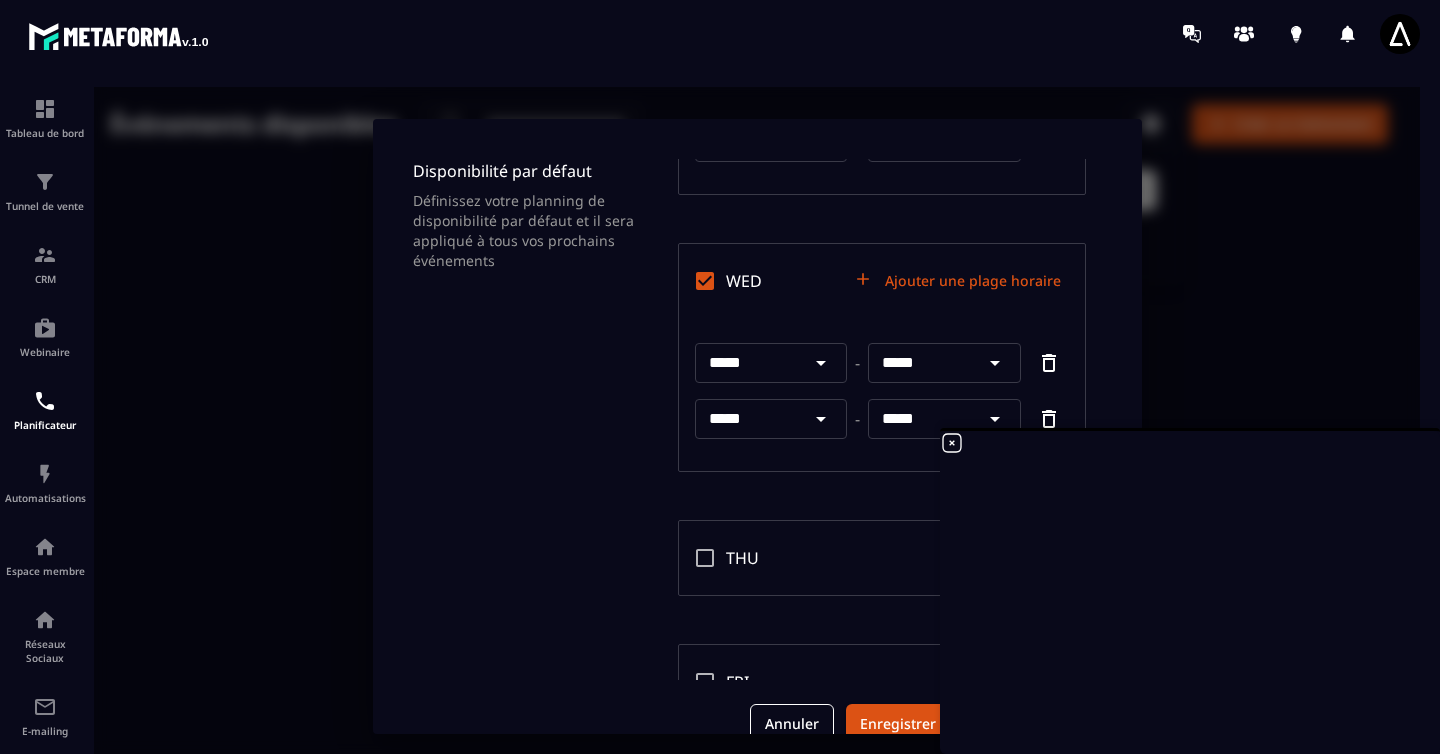 click on "*****" at bounding box center (748, 419) 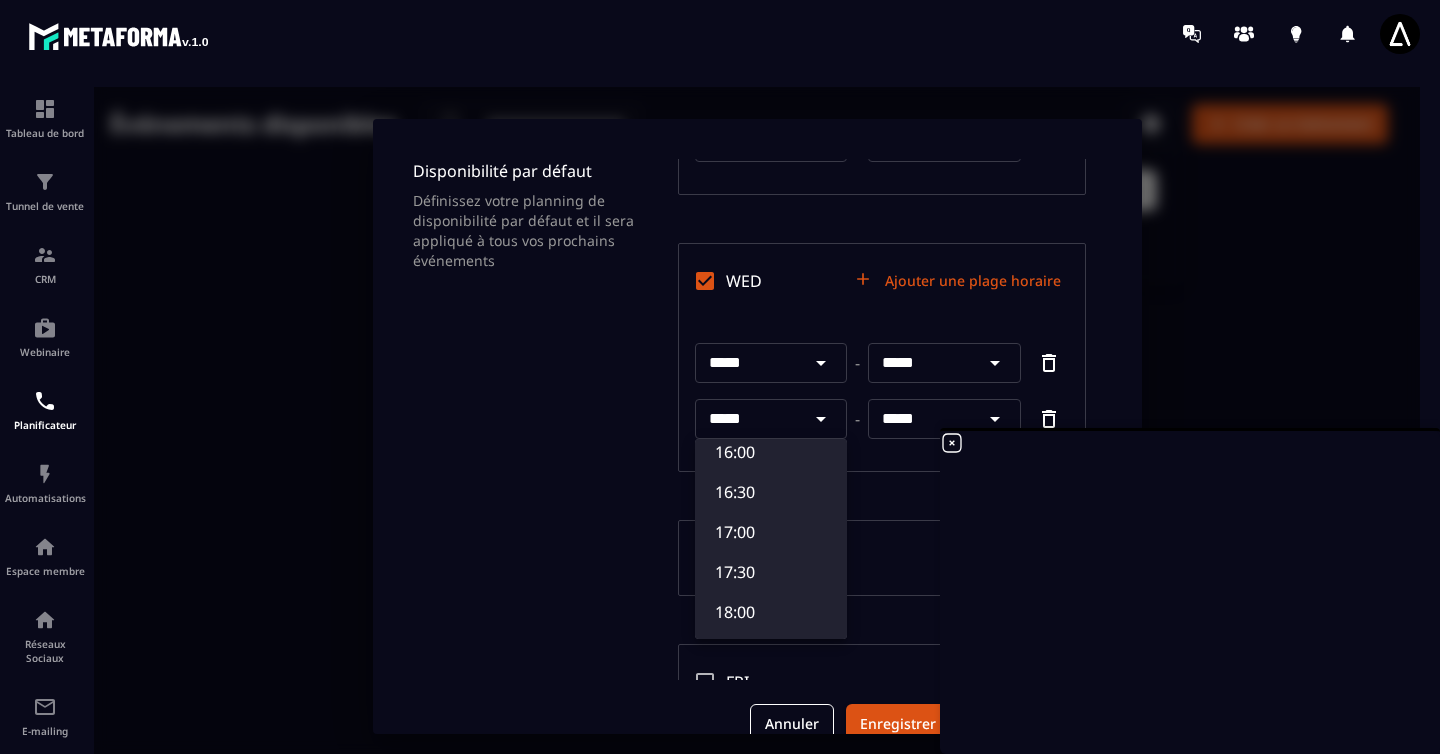 scroll, scrollTop: 1301, scrollLeft: 0, axis: vertical 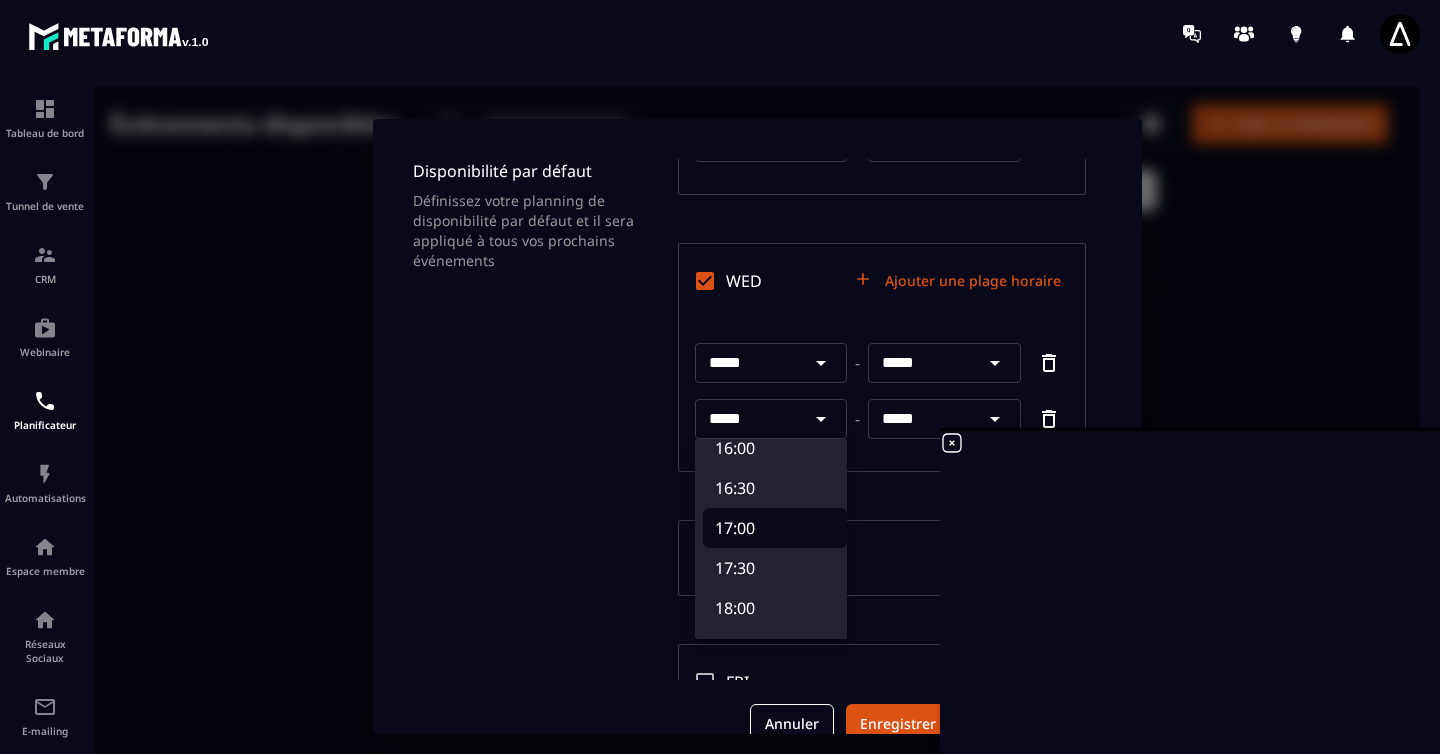 click on "17:00" at bounding box center (775, 528) 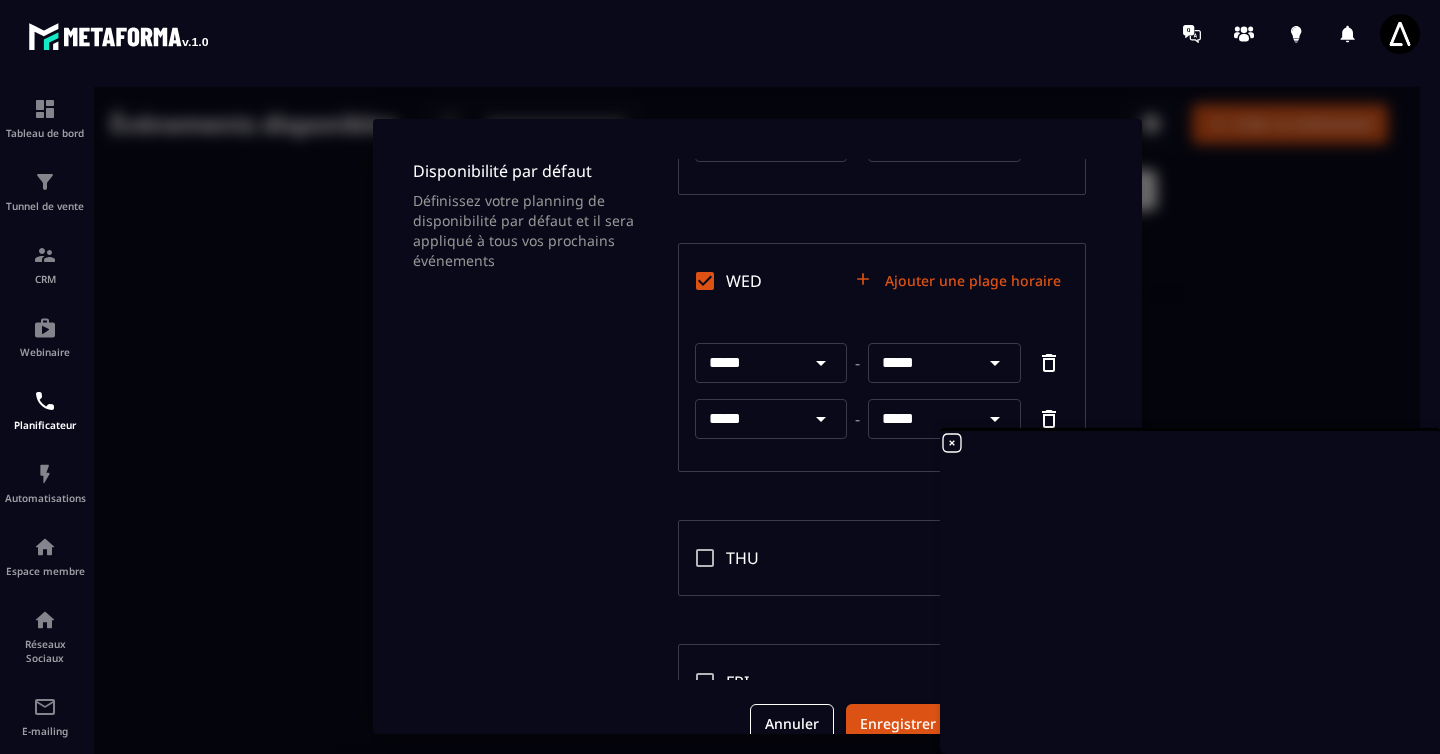 click on "*****" at bounding box center [921, 419] 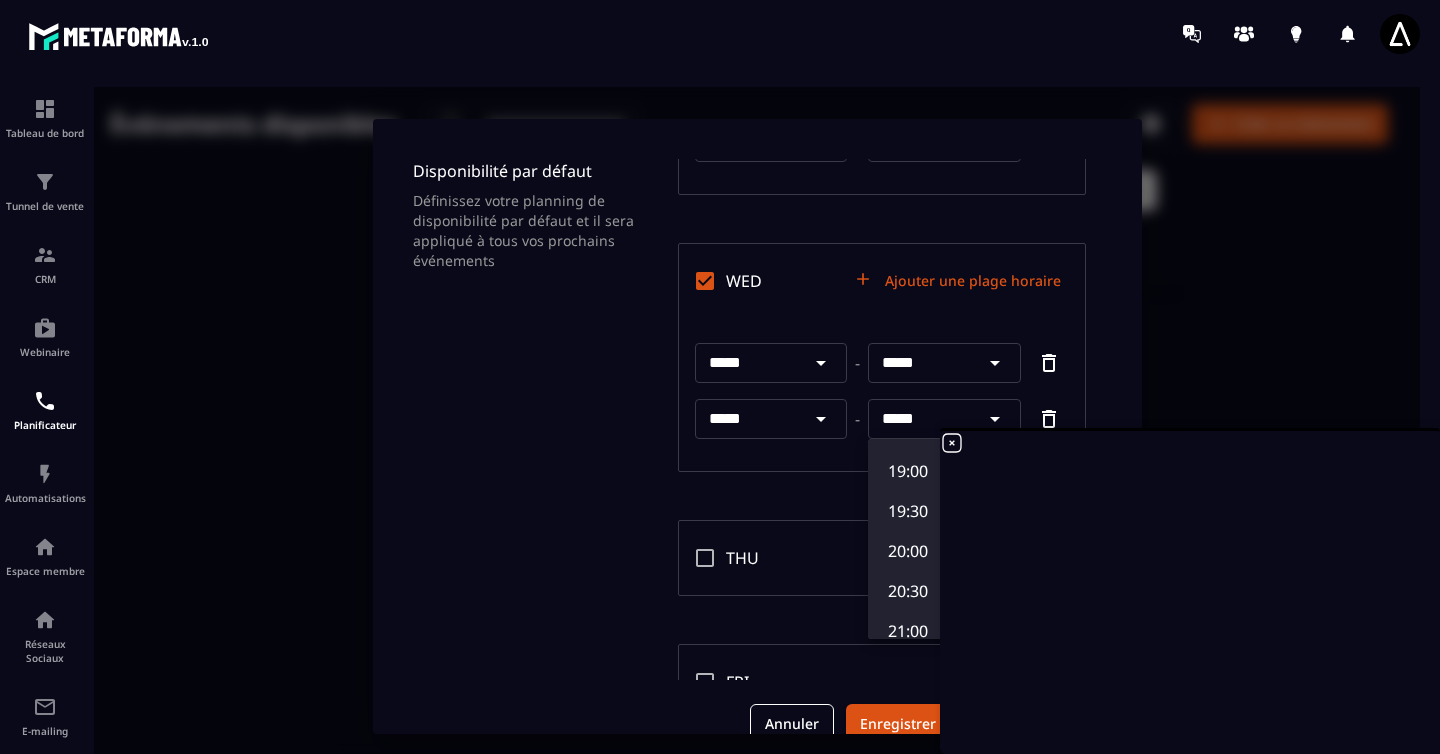 scroll, scrollTop: 1740, scrollLeft: 0, axis: vertical 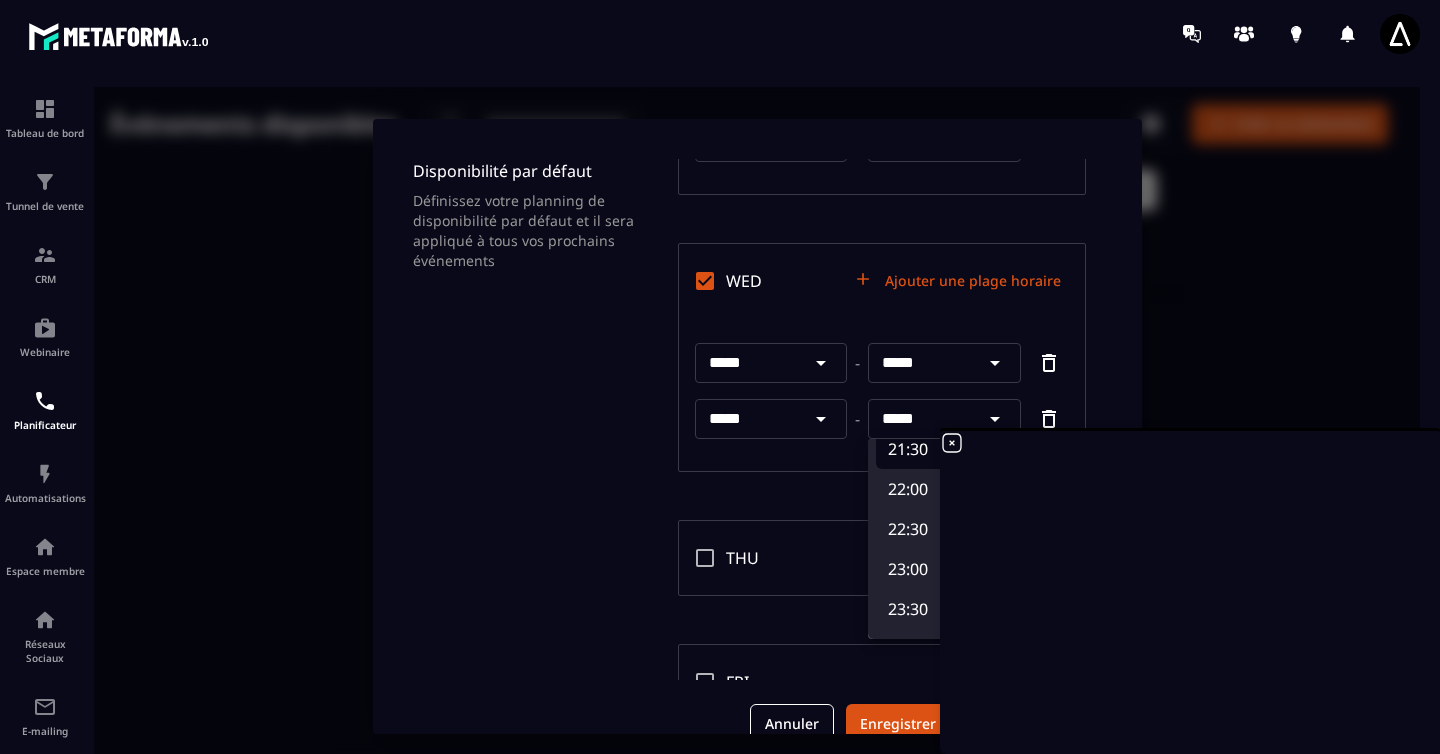 click on "21:30" at bounding box center (948, 449) 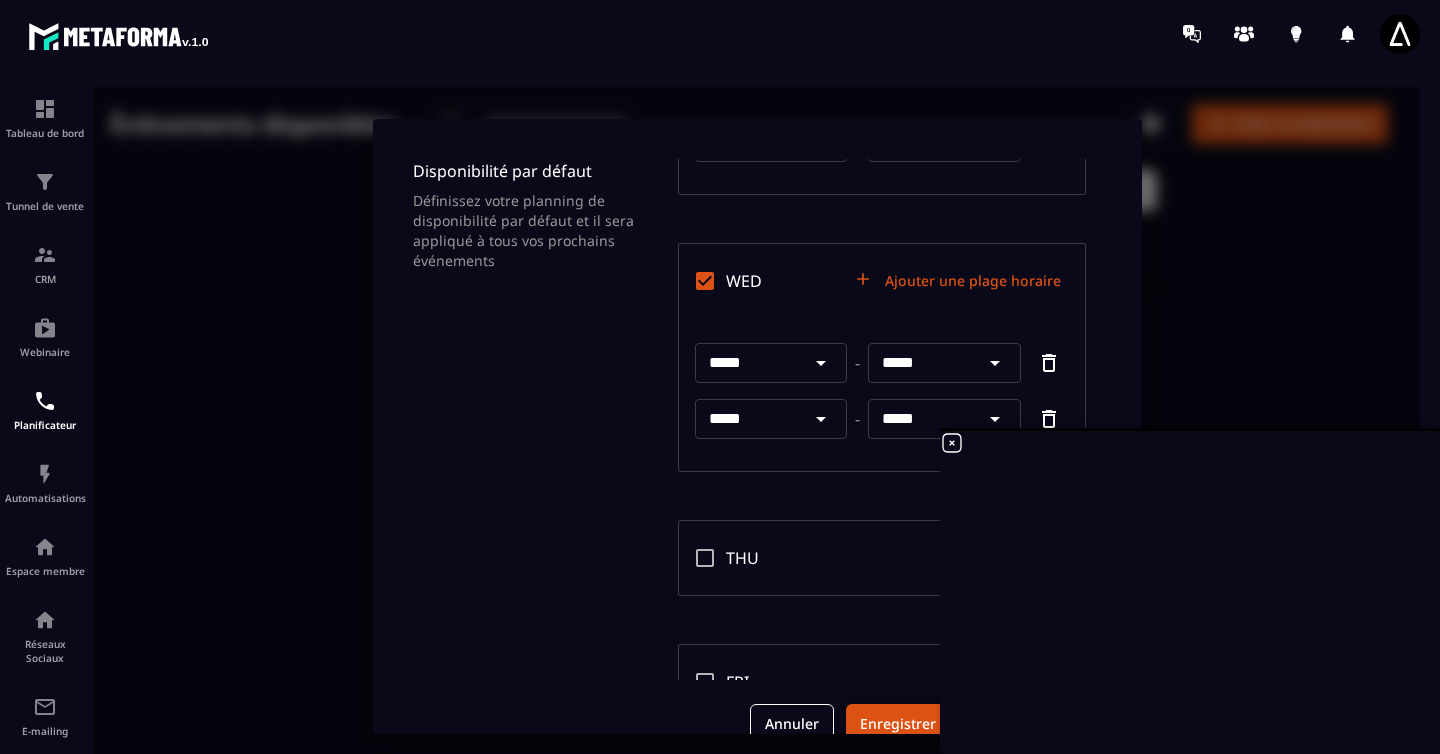click on "Enregistrer les modifications" at bounding box center (958, 724) 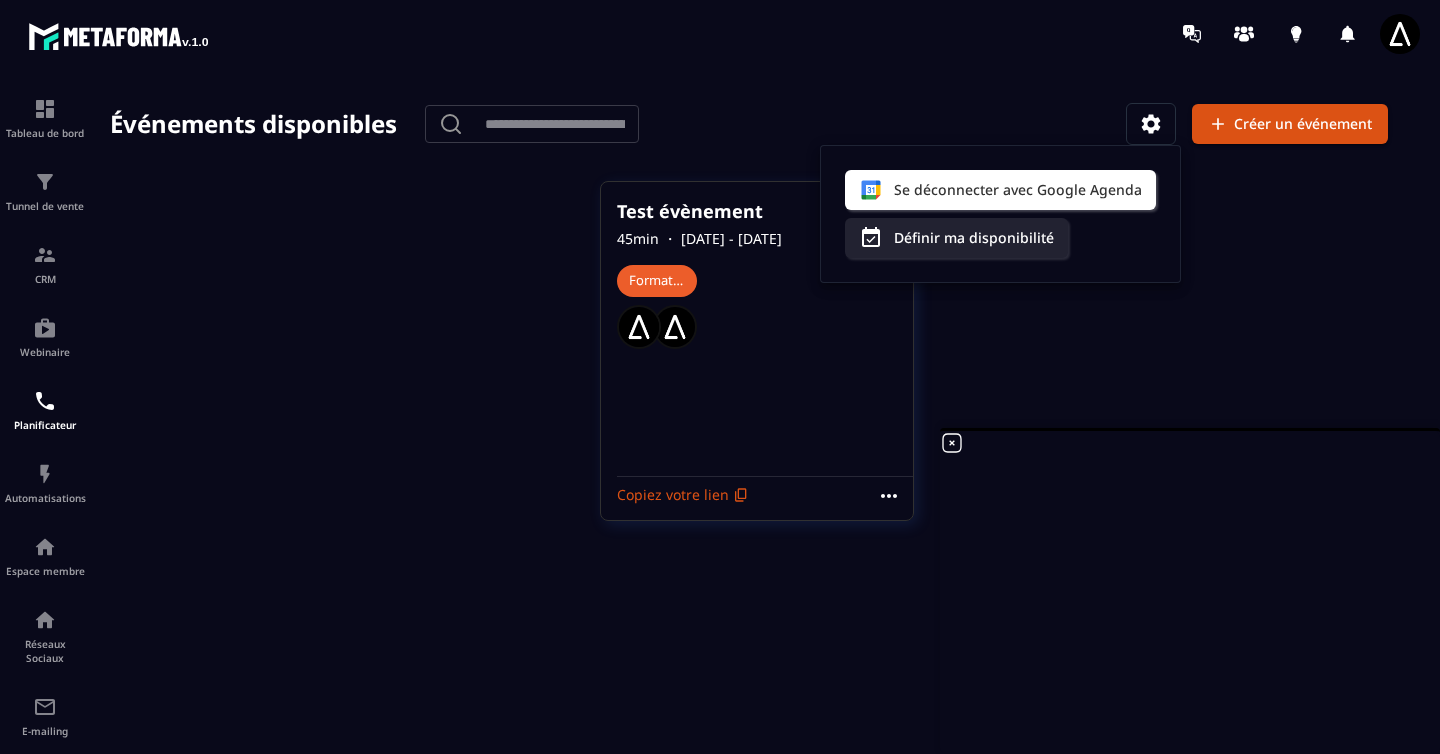 click at bounding box center [757, 426] 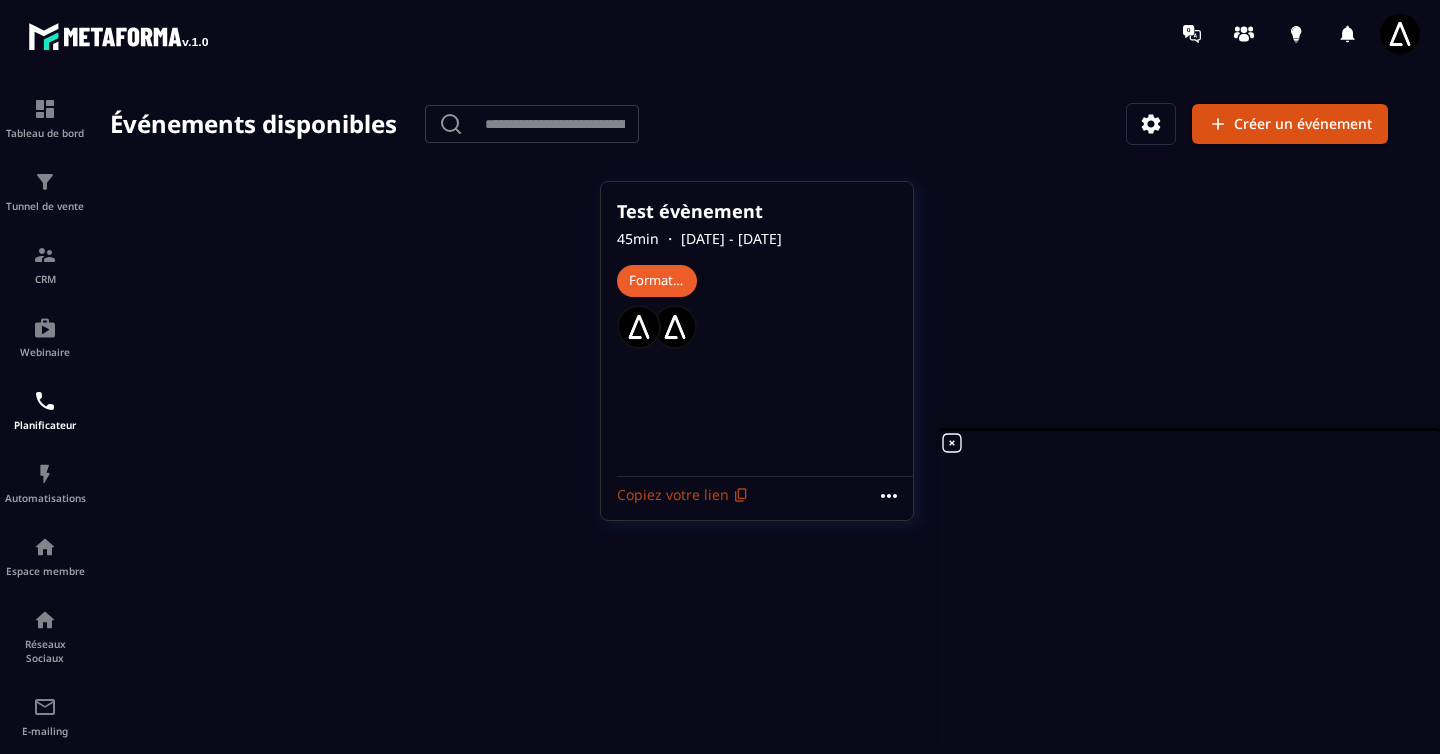 click 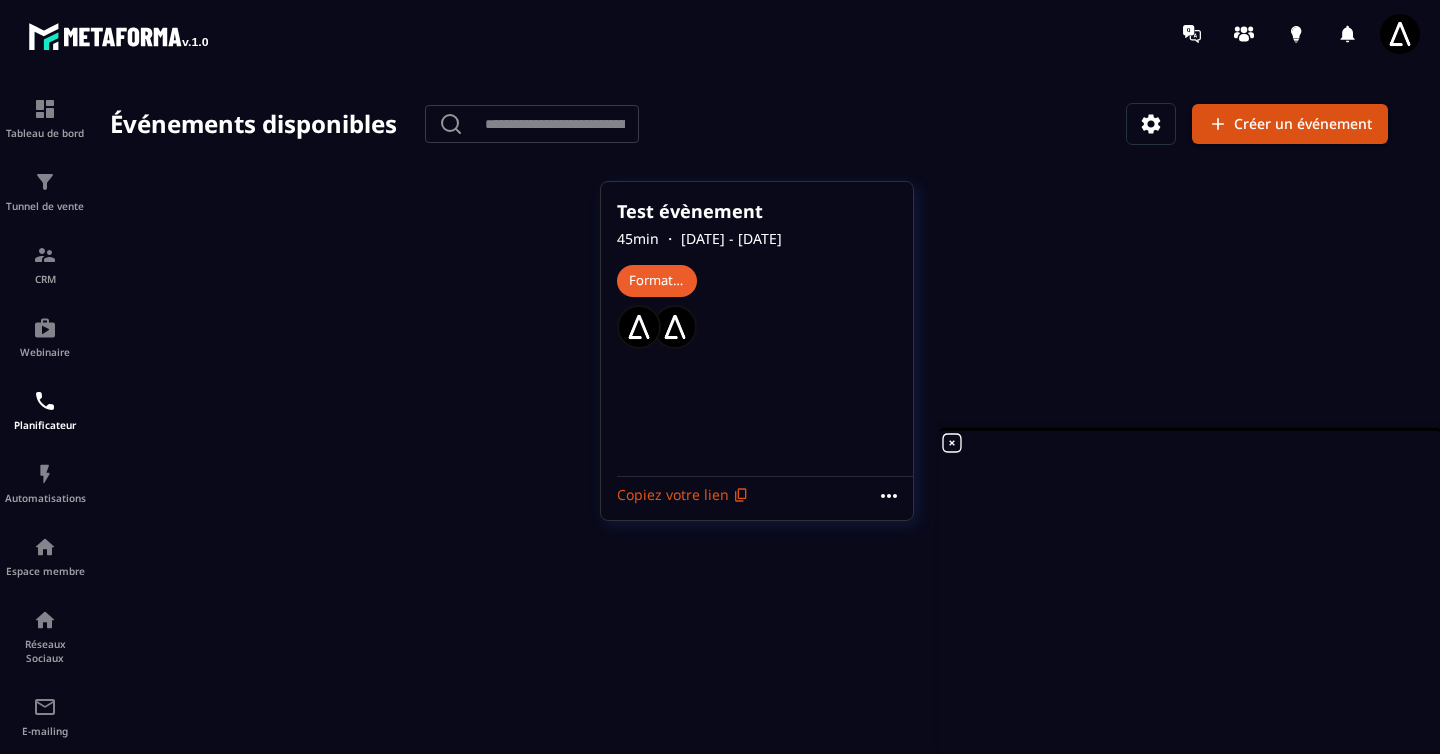 click 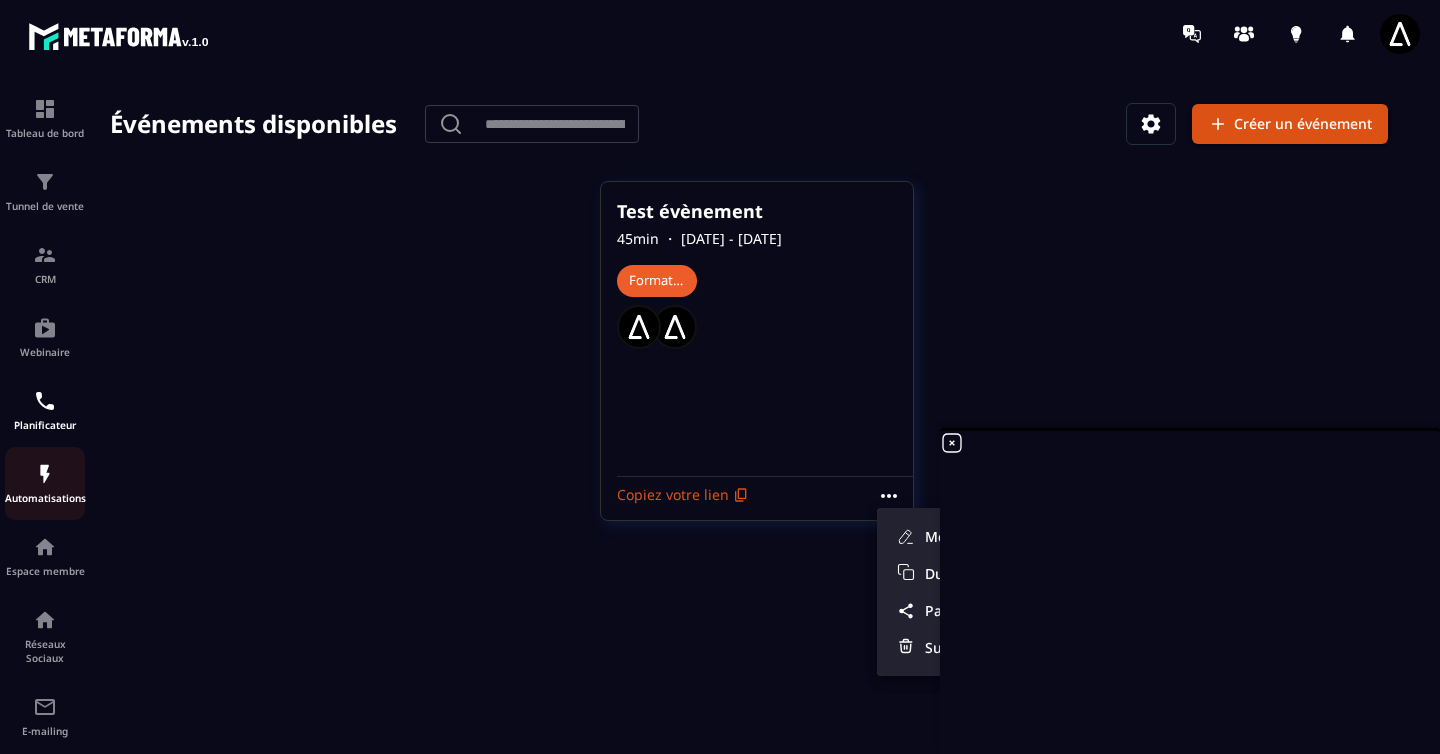 click at bounding box center [45, 474] 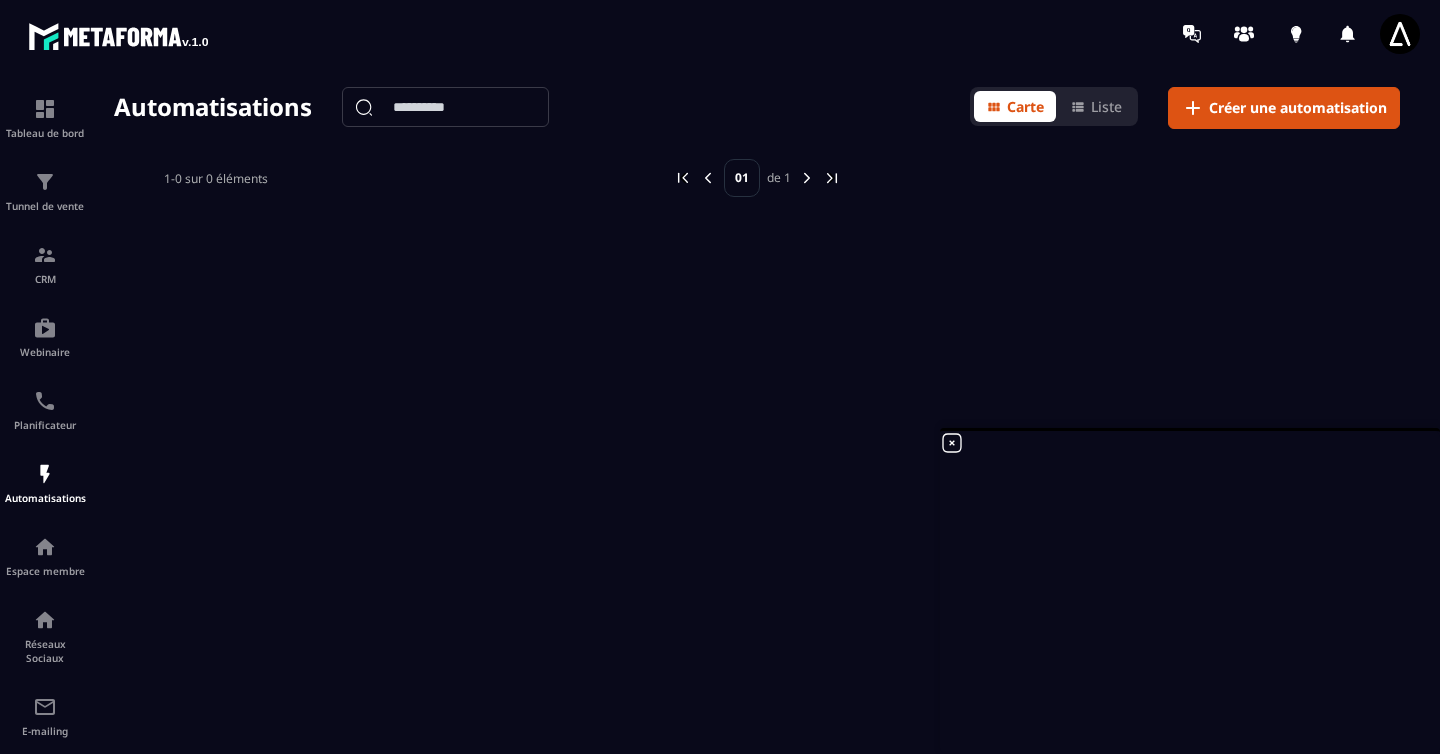 click 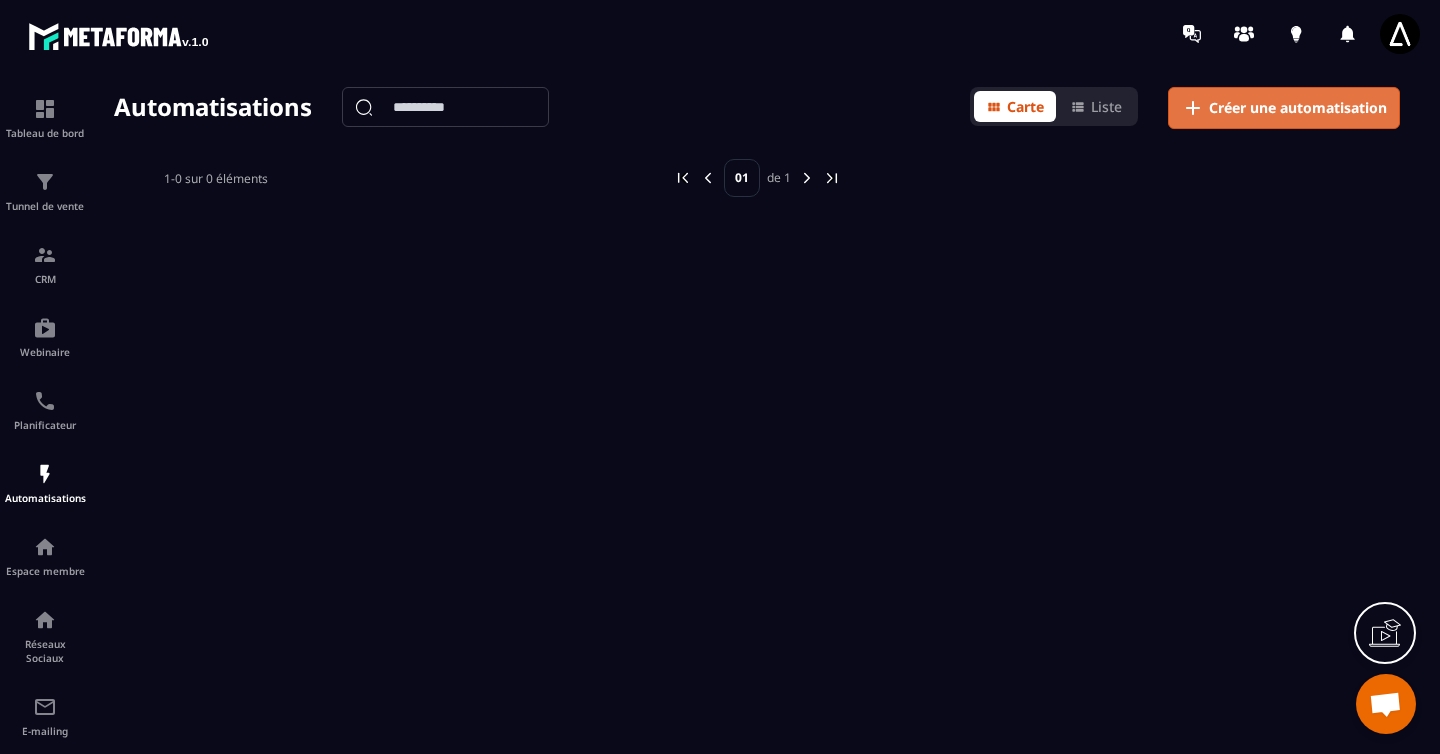 click on "Créer une automatisation" at bounding box center [1298, 108] 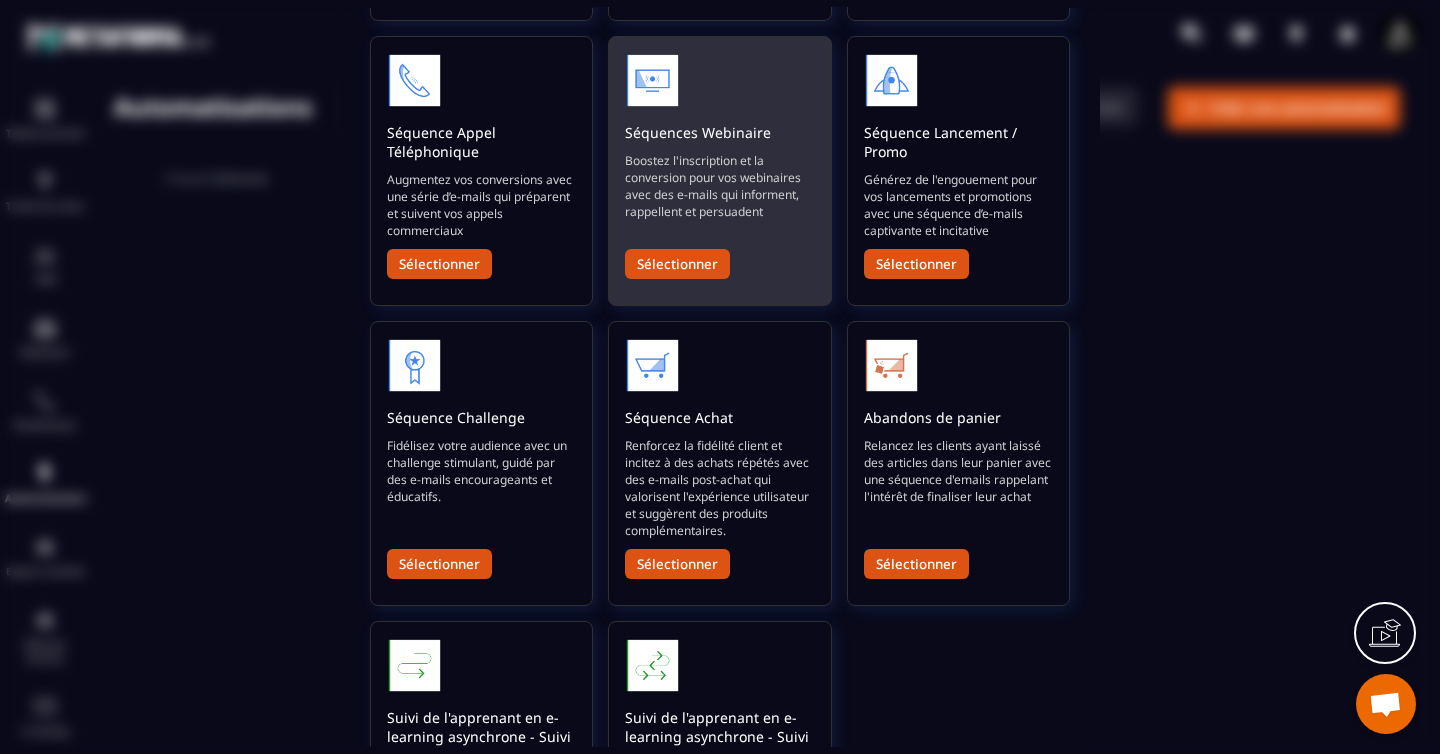 scroll, scrollTop: 592, scrollLeft: 0, axis: vertical 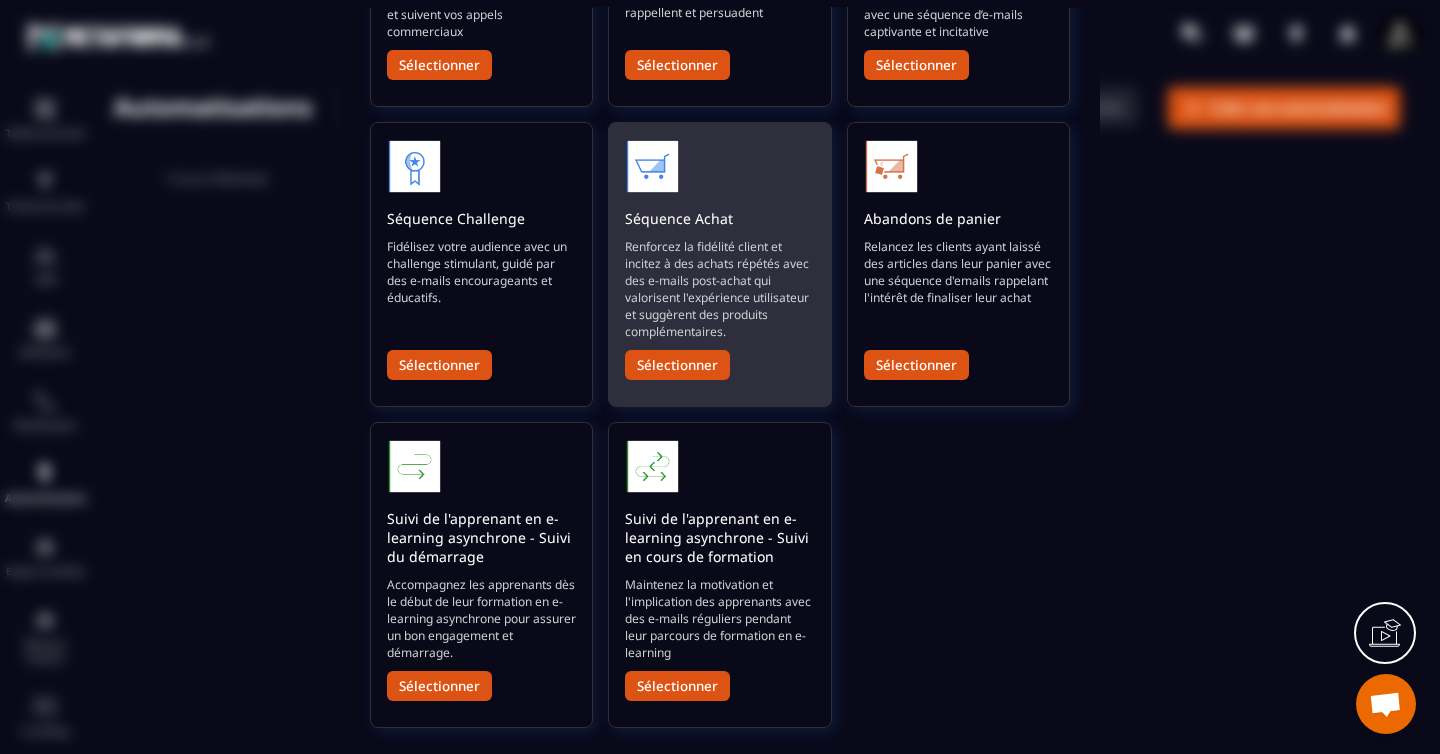 click at bounding box center (719, 169) 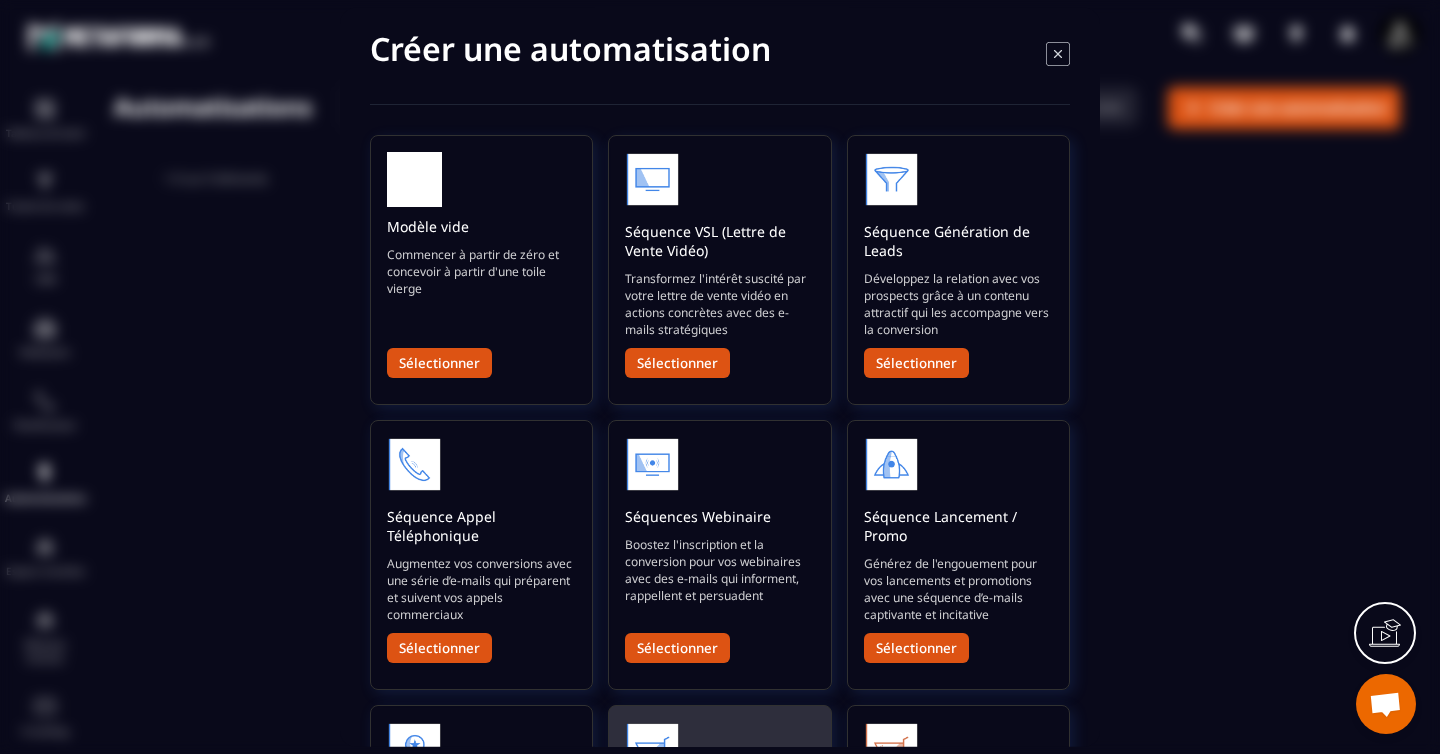 scroll, scrollTop: 0, scrollLeft: 0, axis: both 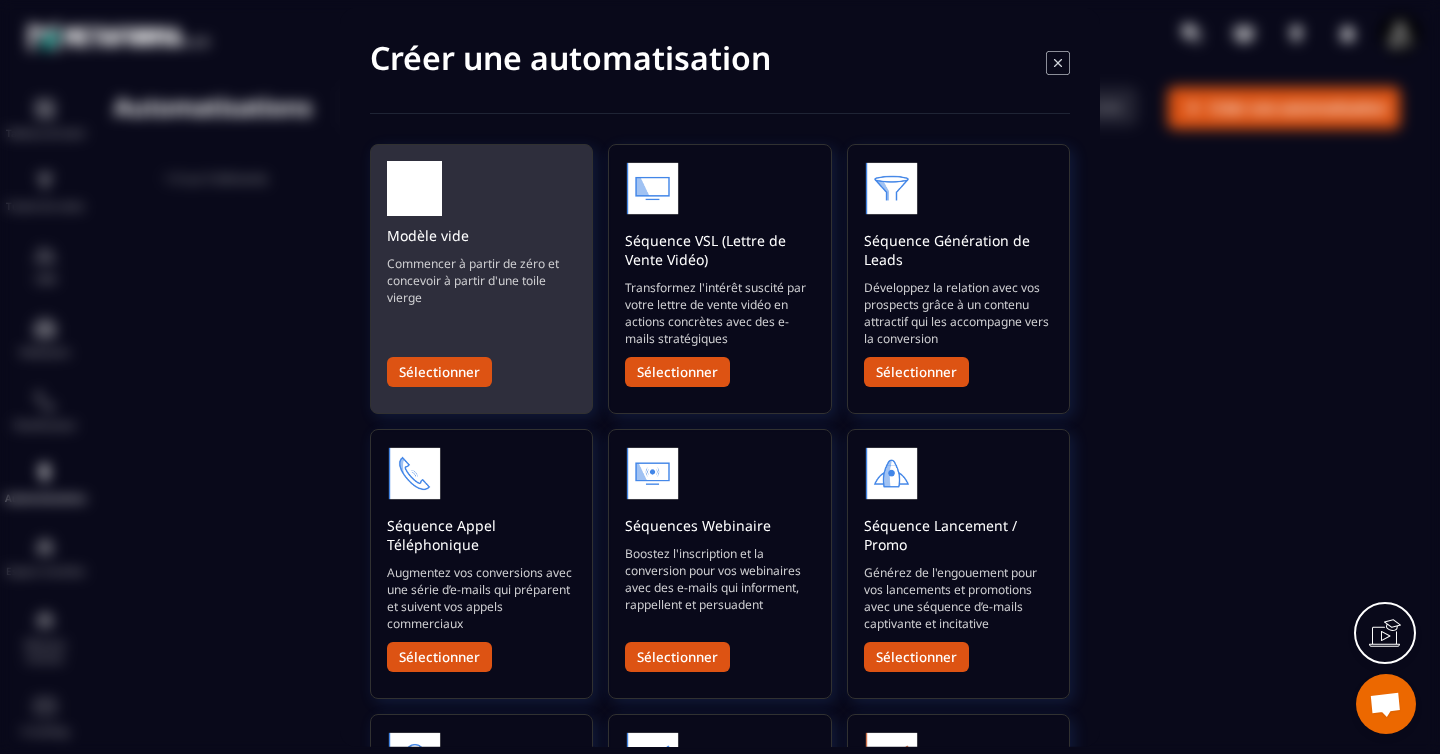 click on "Sélectionner" at bounding box center (439, 372) 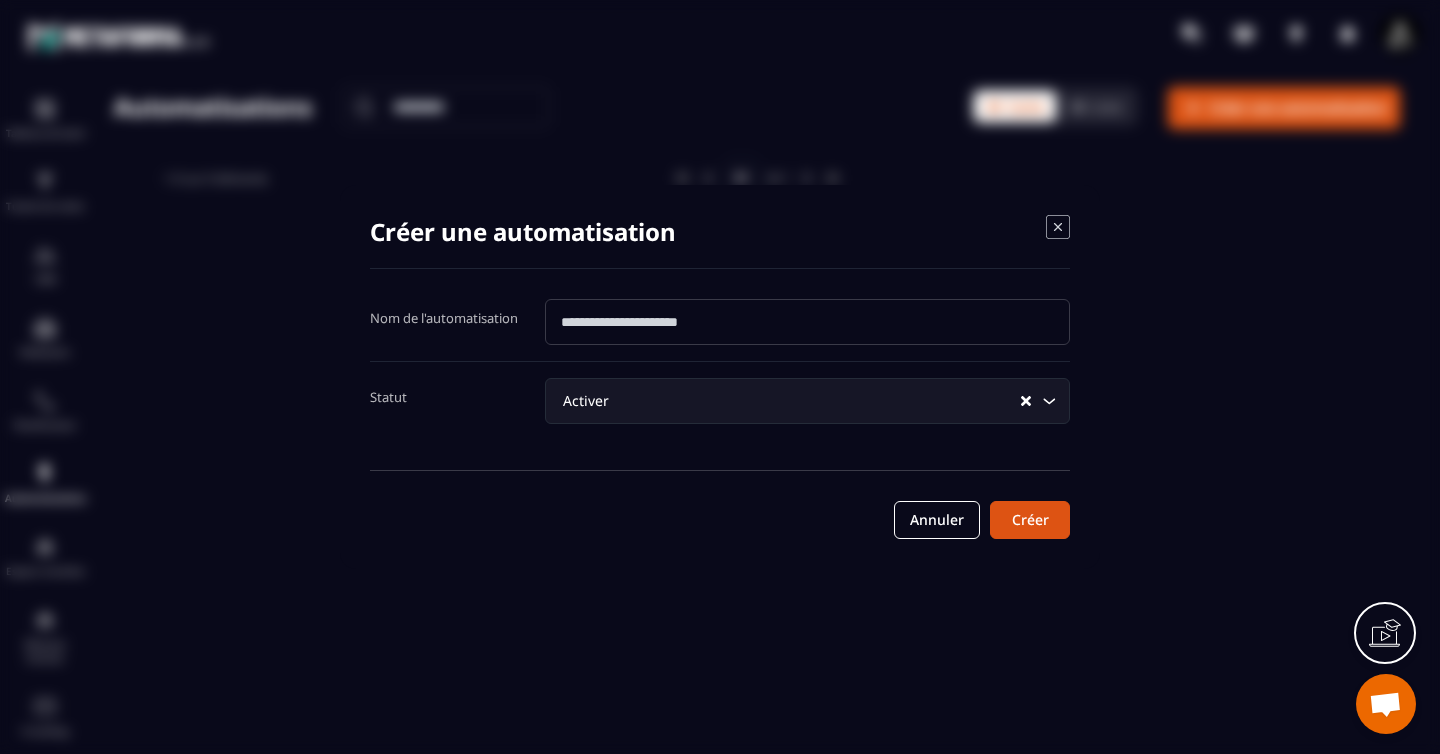 click at bounding box center [807, 322] 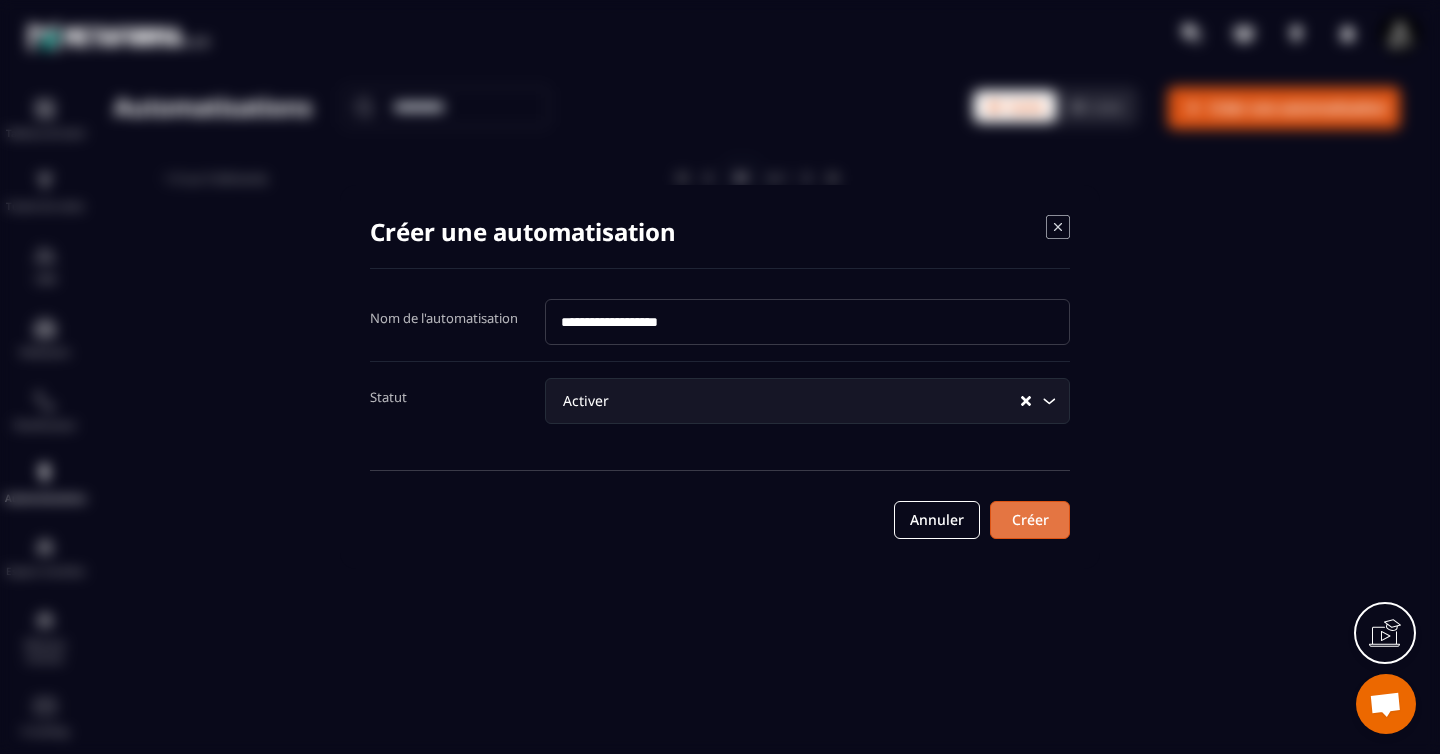 type on "**********" 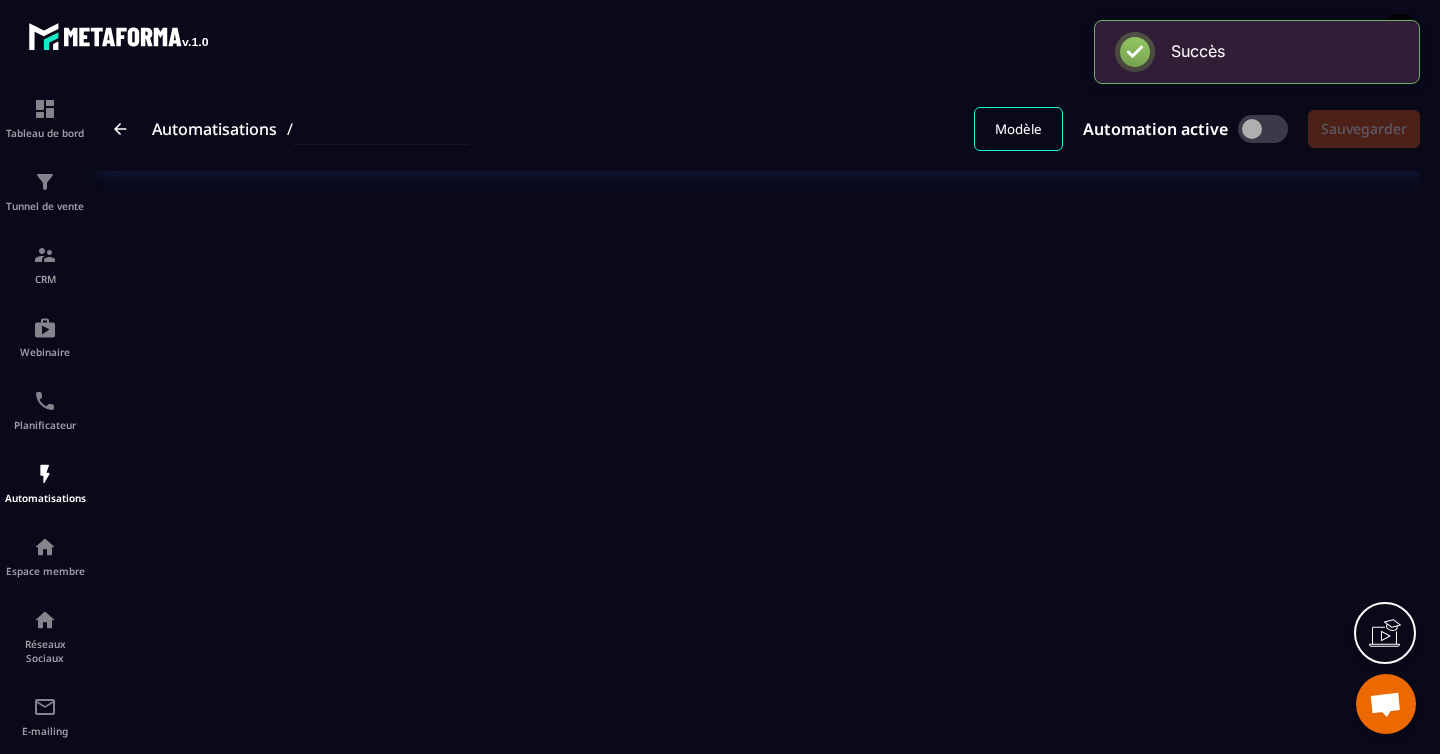 type on "**********" 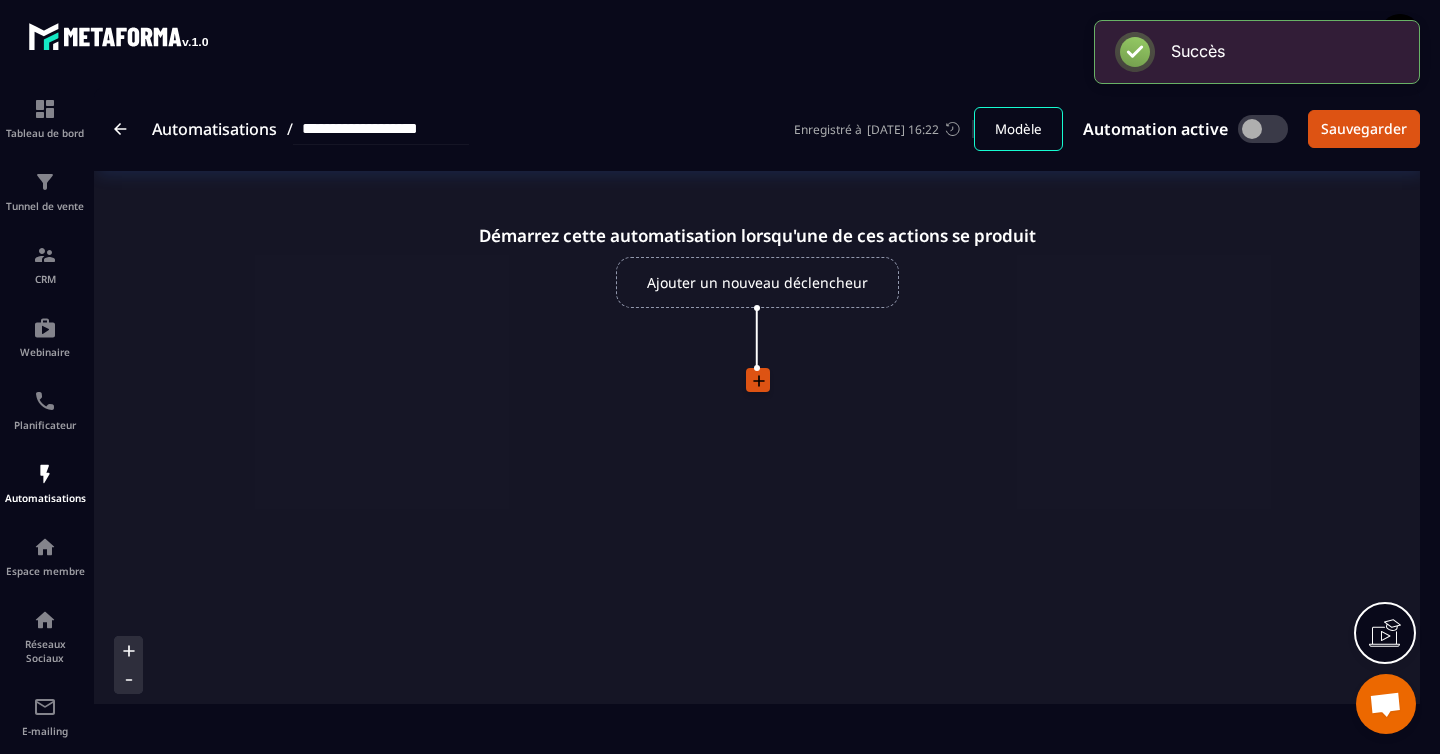 click on "Ajouter un nouveau déclencheur" at bounding box center [757, 282] 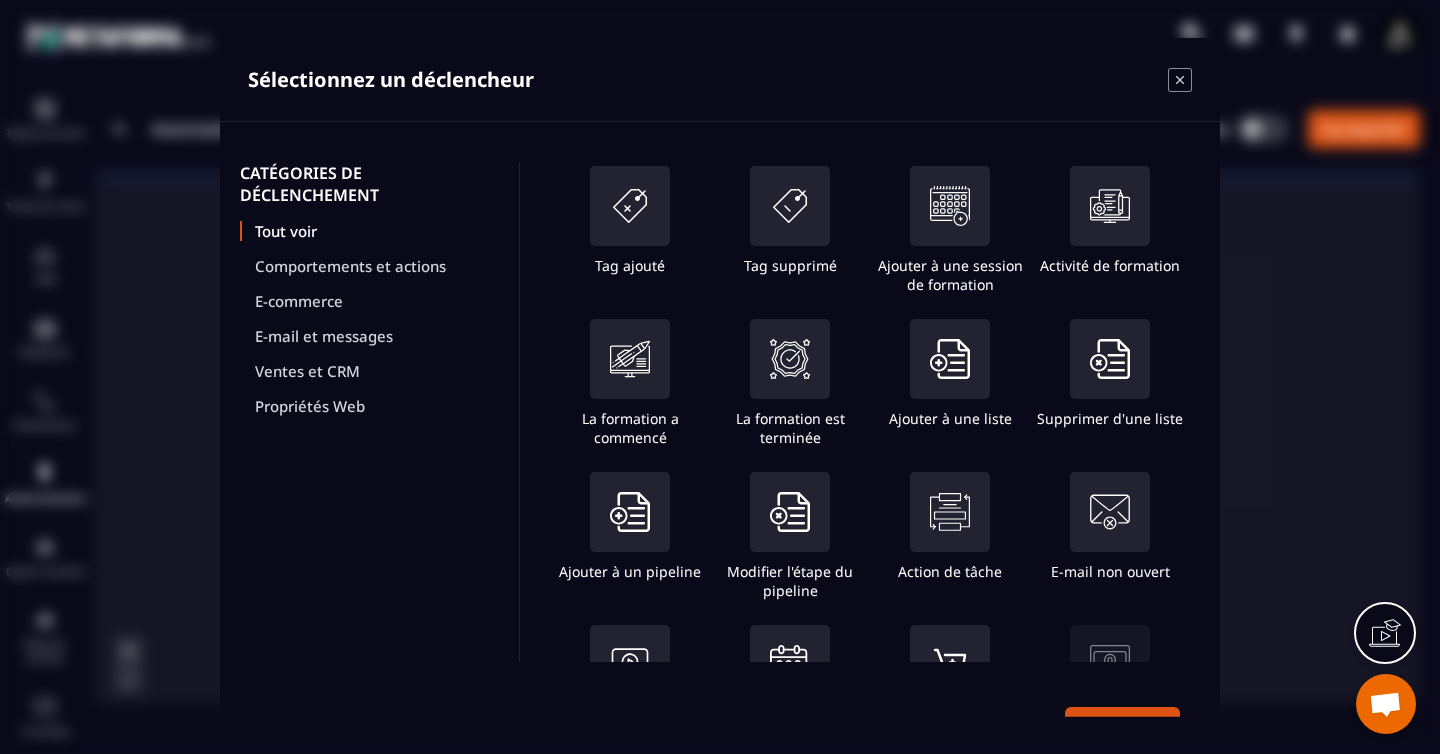 scroll, scrollTop: 0, scrollLeft: 0, axis: both 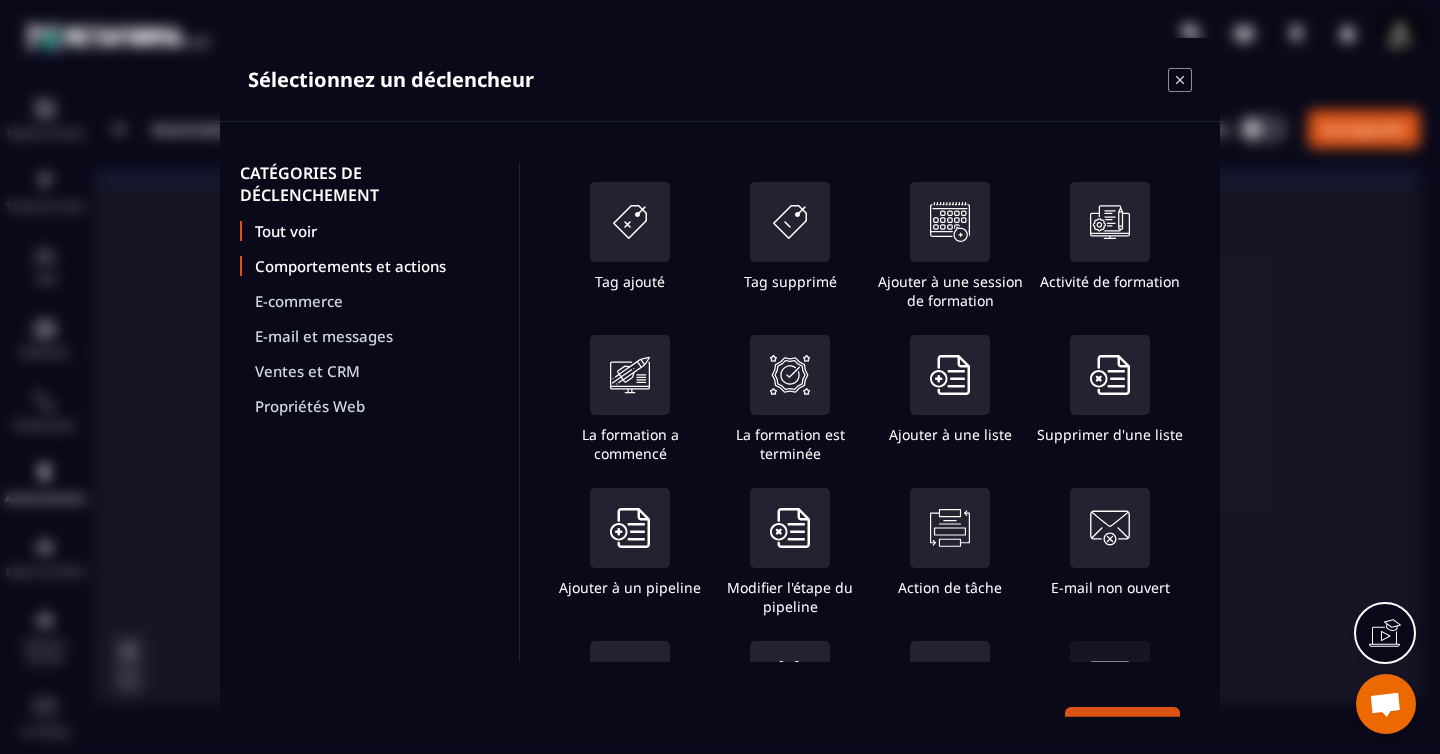 click on "Comportements et actions" at bounding box center (377, 266) 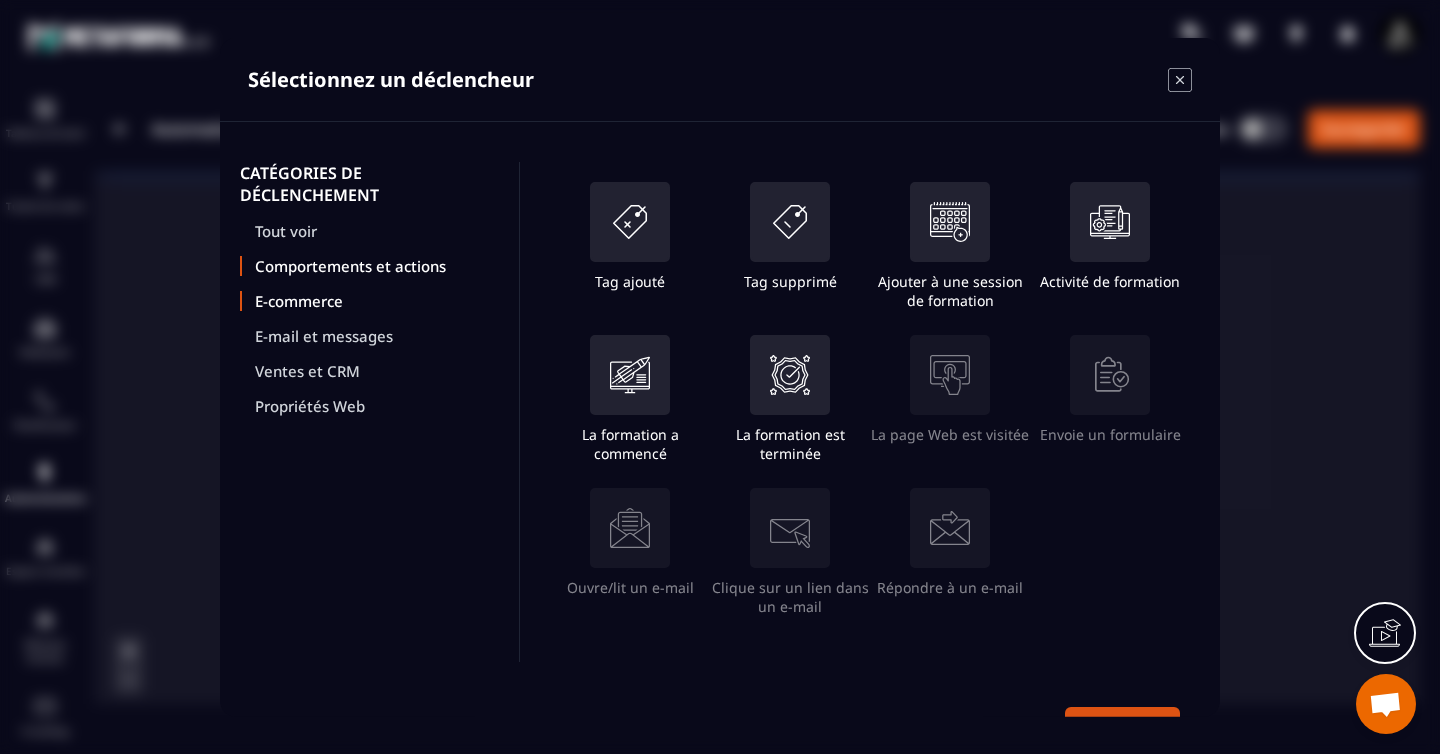 click on "E-commerce" at bounding box center (377, 301) 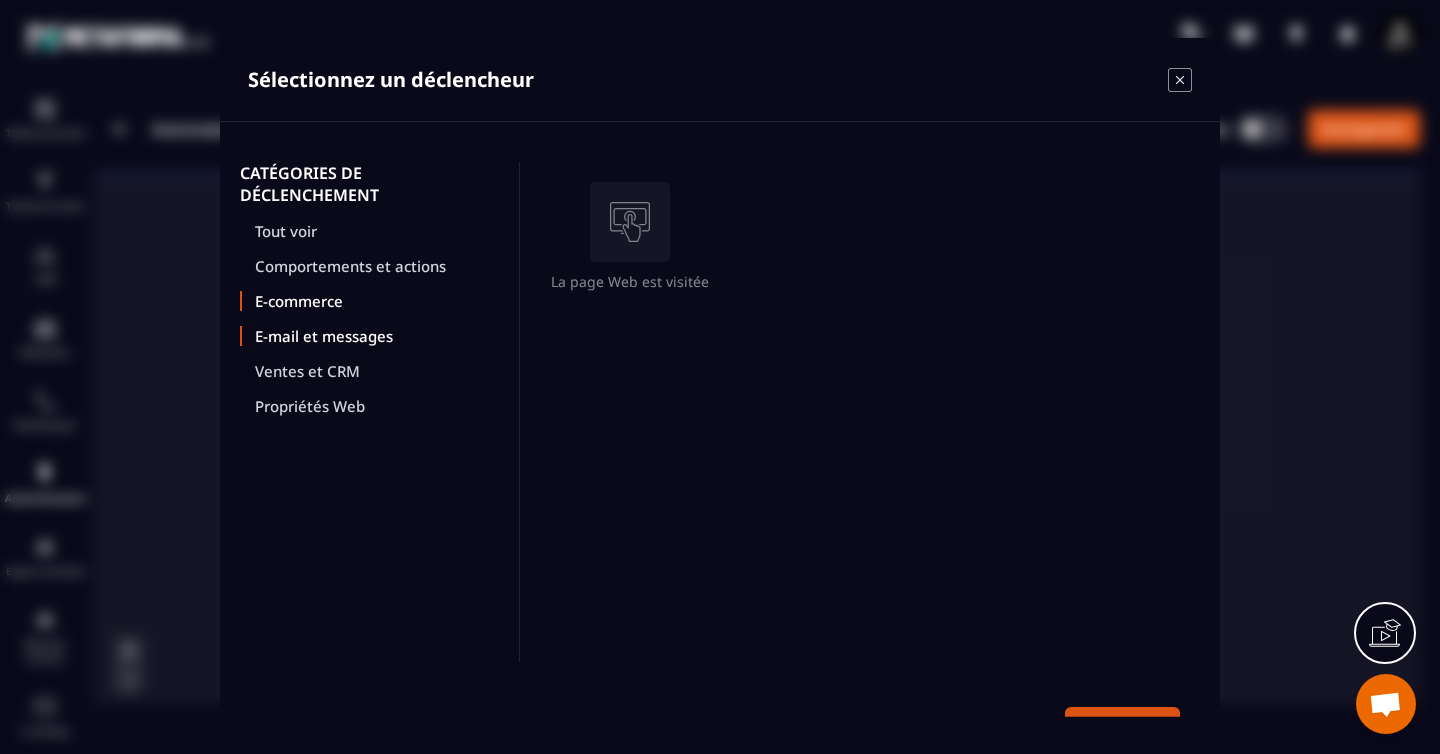 click on "E-mail et messages" at bounding box center (377, 336) 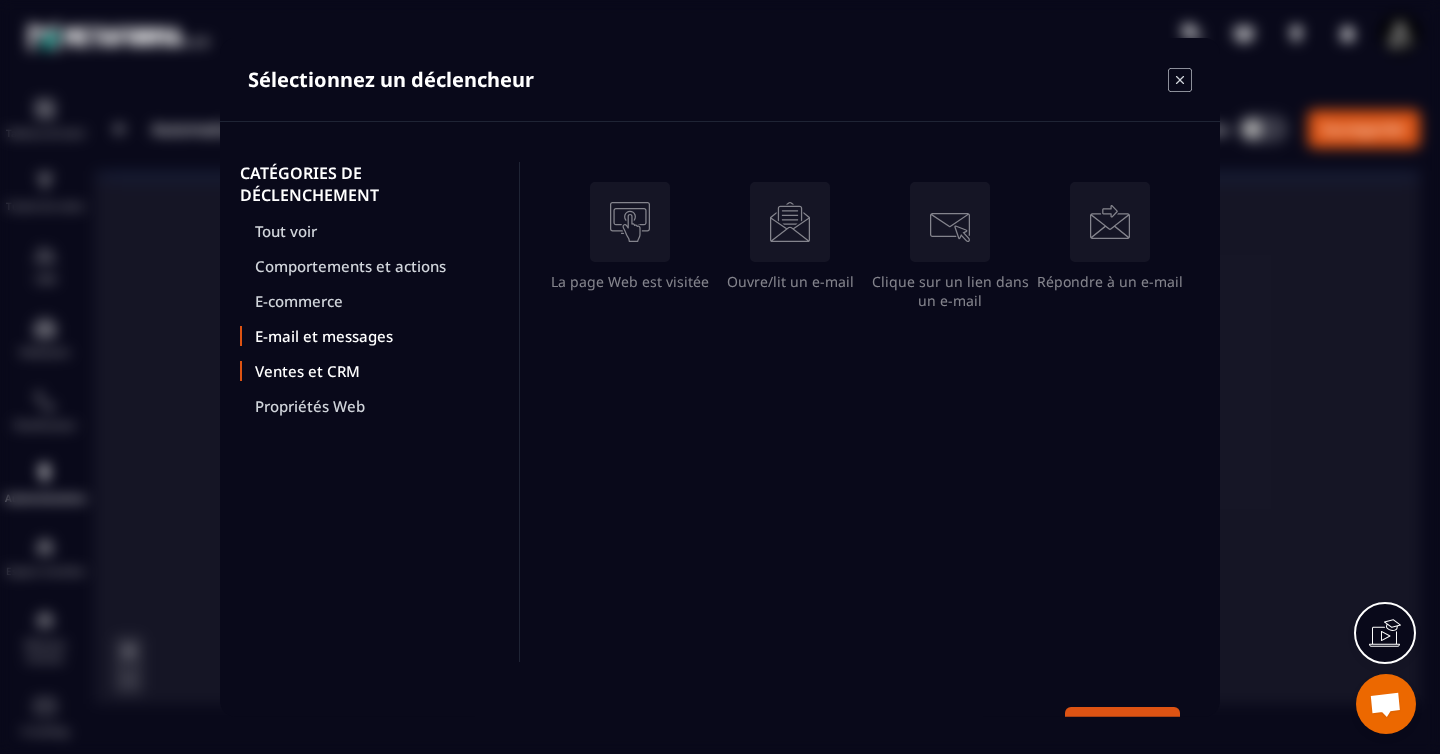 click on "Ventes et CRM" at bounding box center (377, 371) 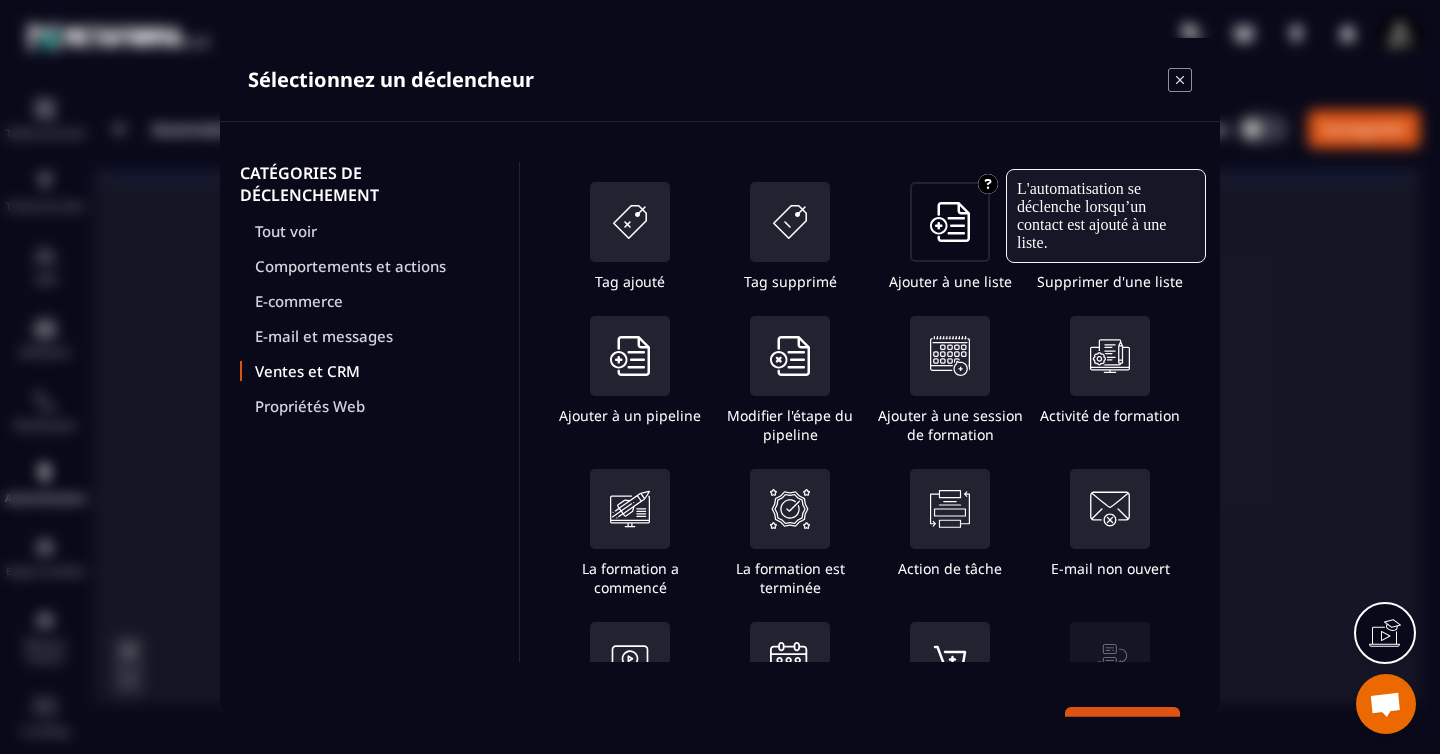 click at bounding box center [950, 222] 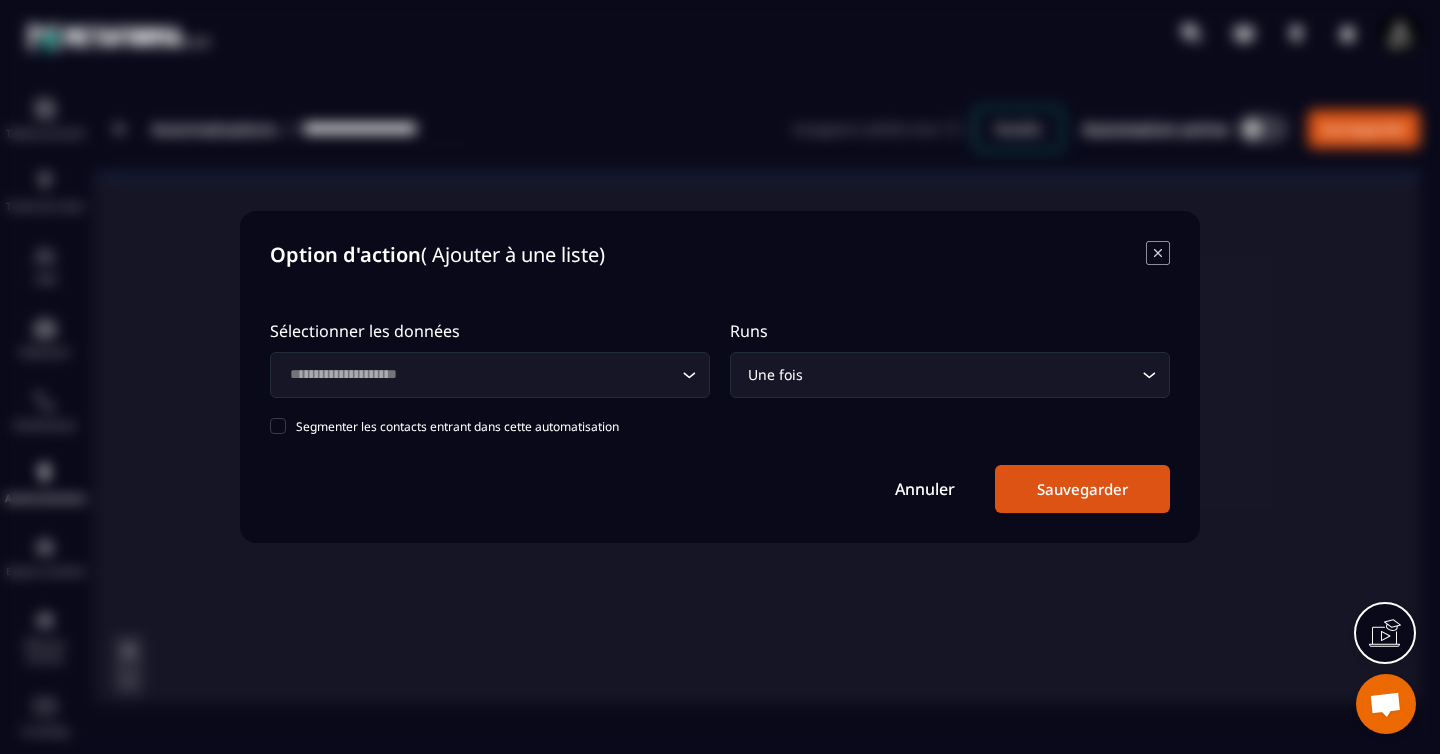 click 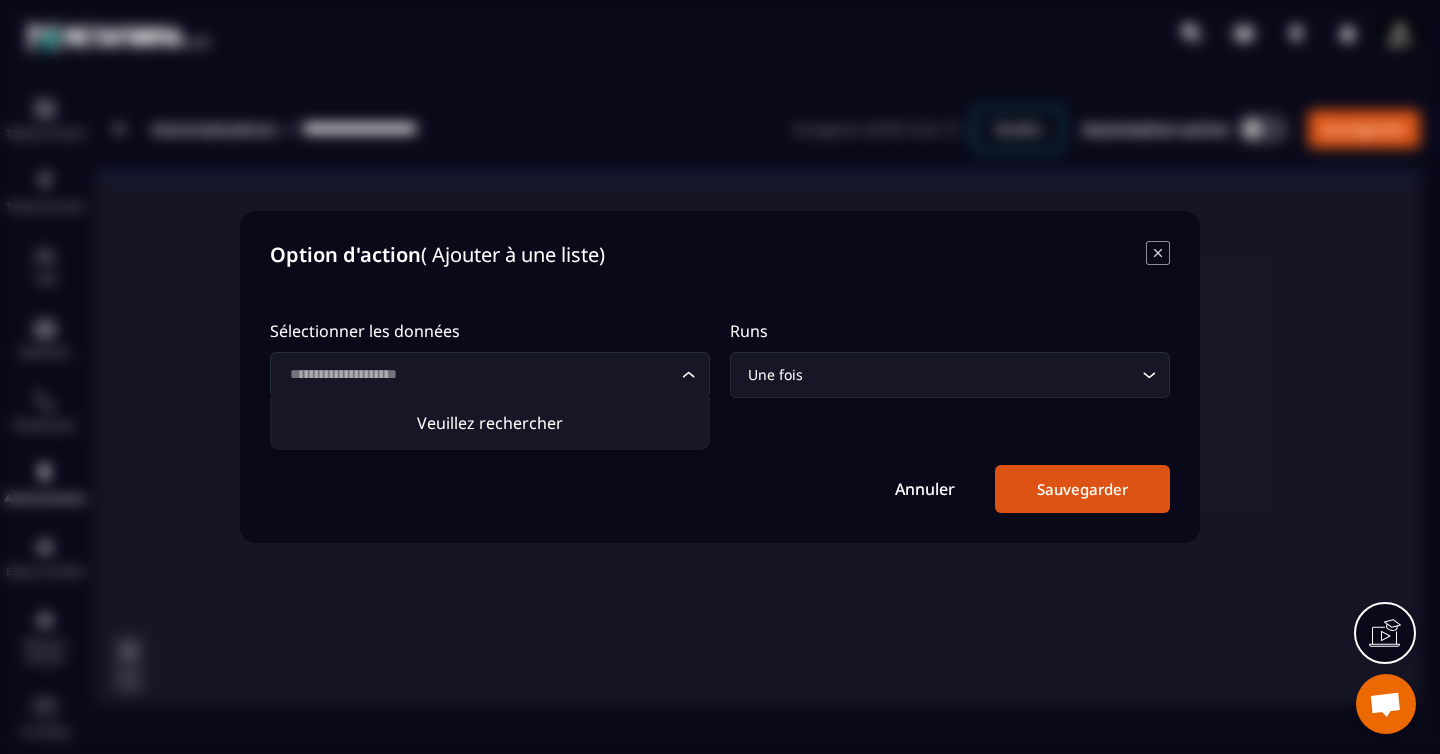 click 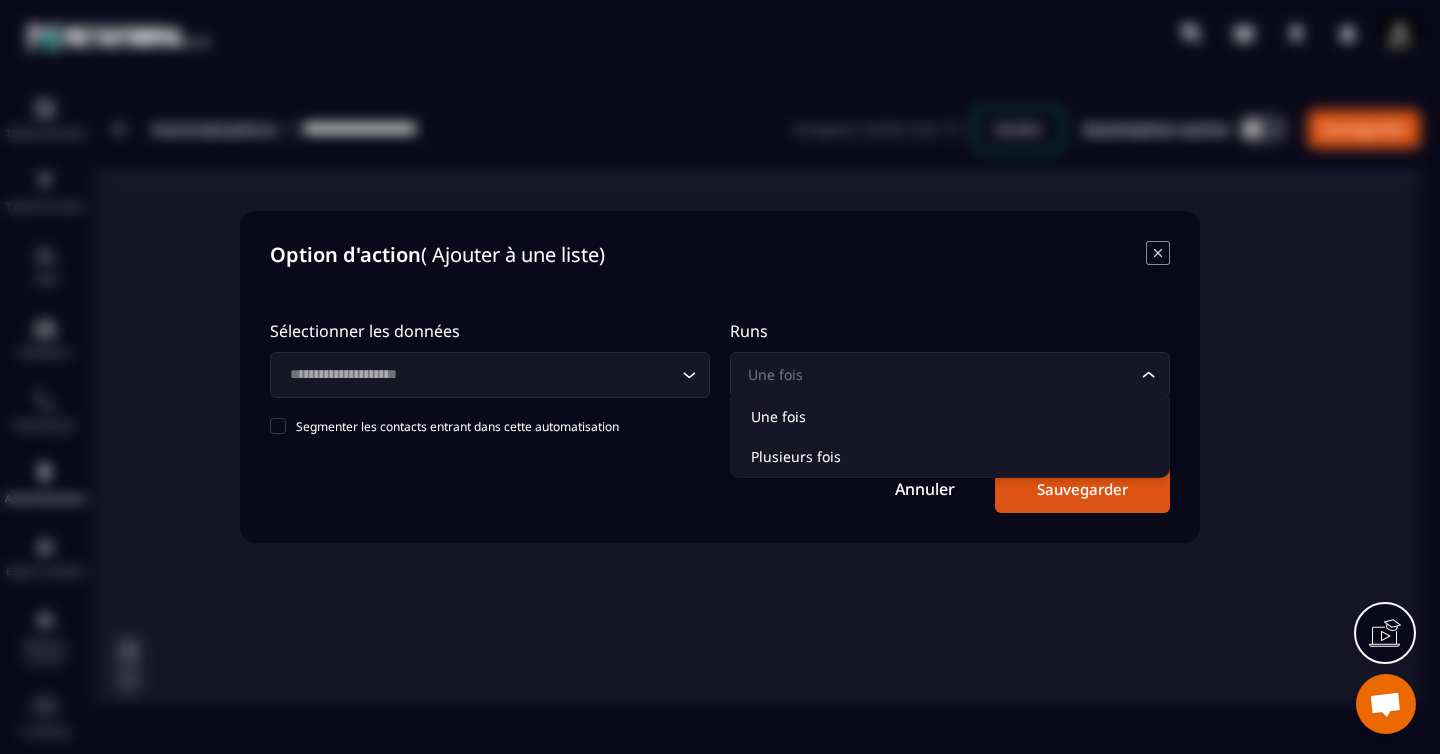 click 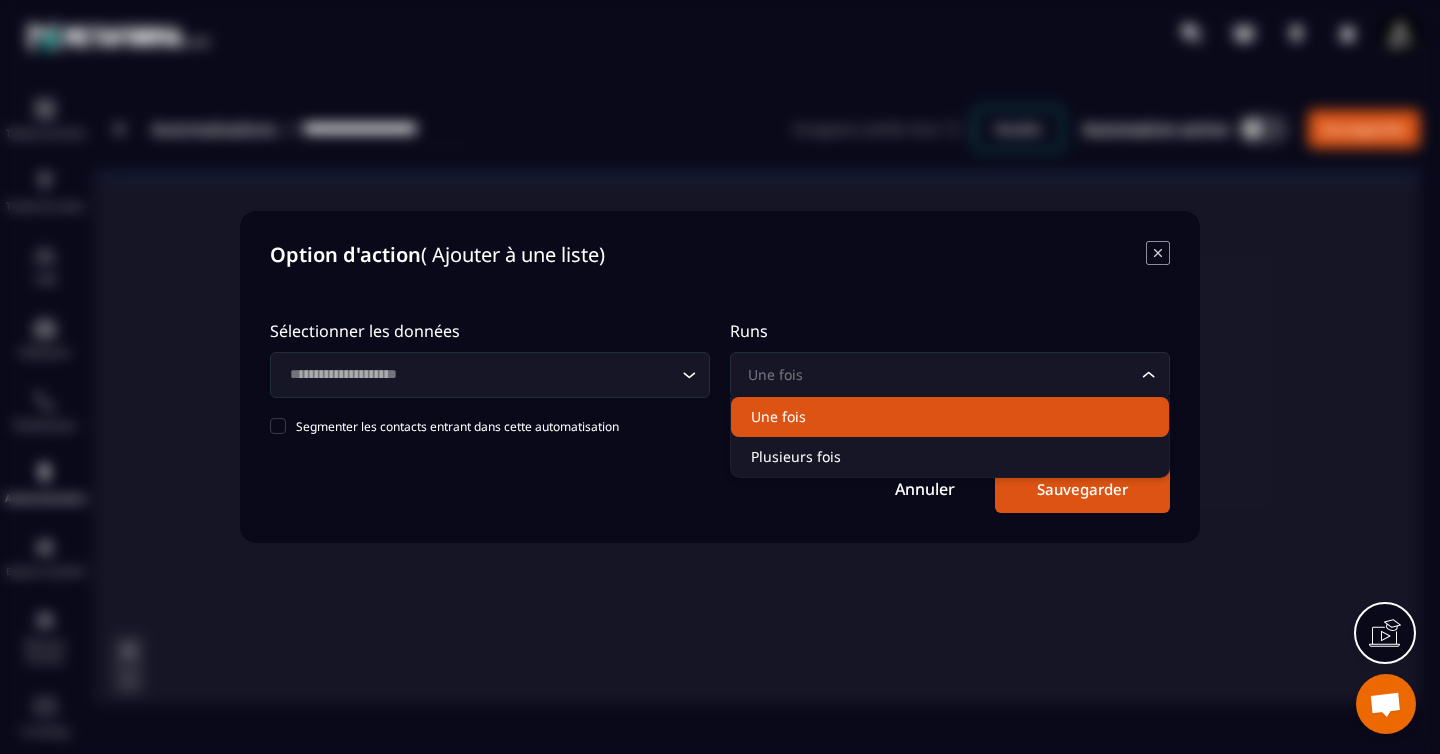 click on "Une fois" 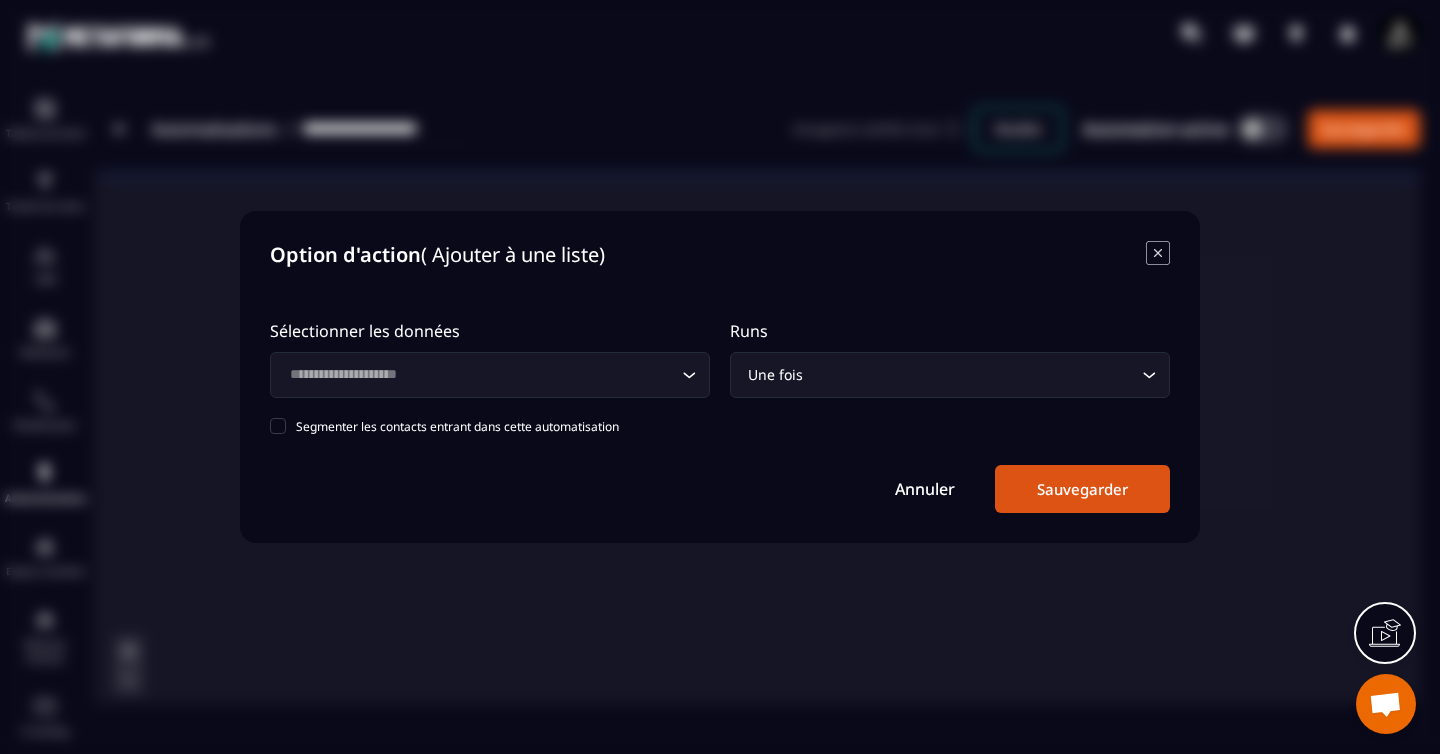 click on "Sauvegarder" at bounding box center (1082, 489) 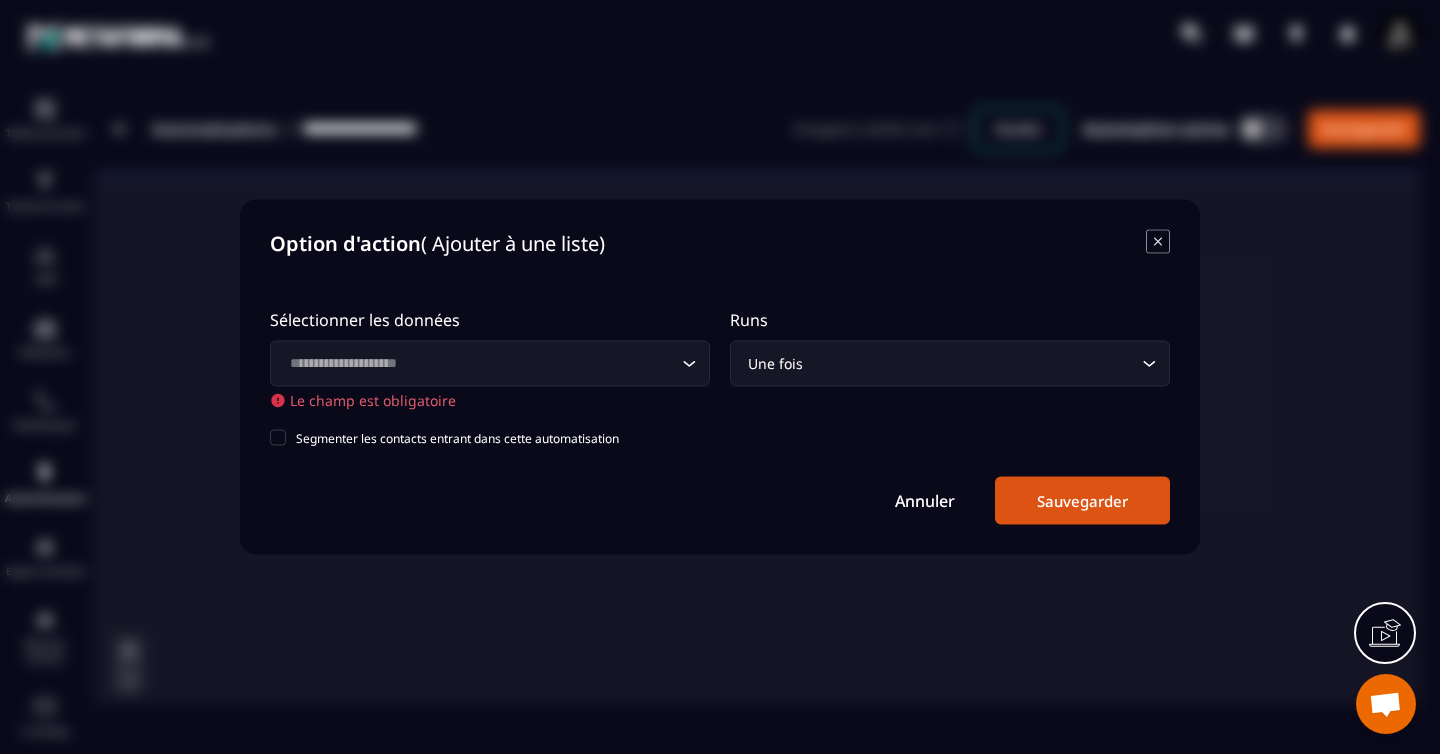 click on "Loading..." 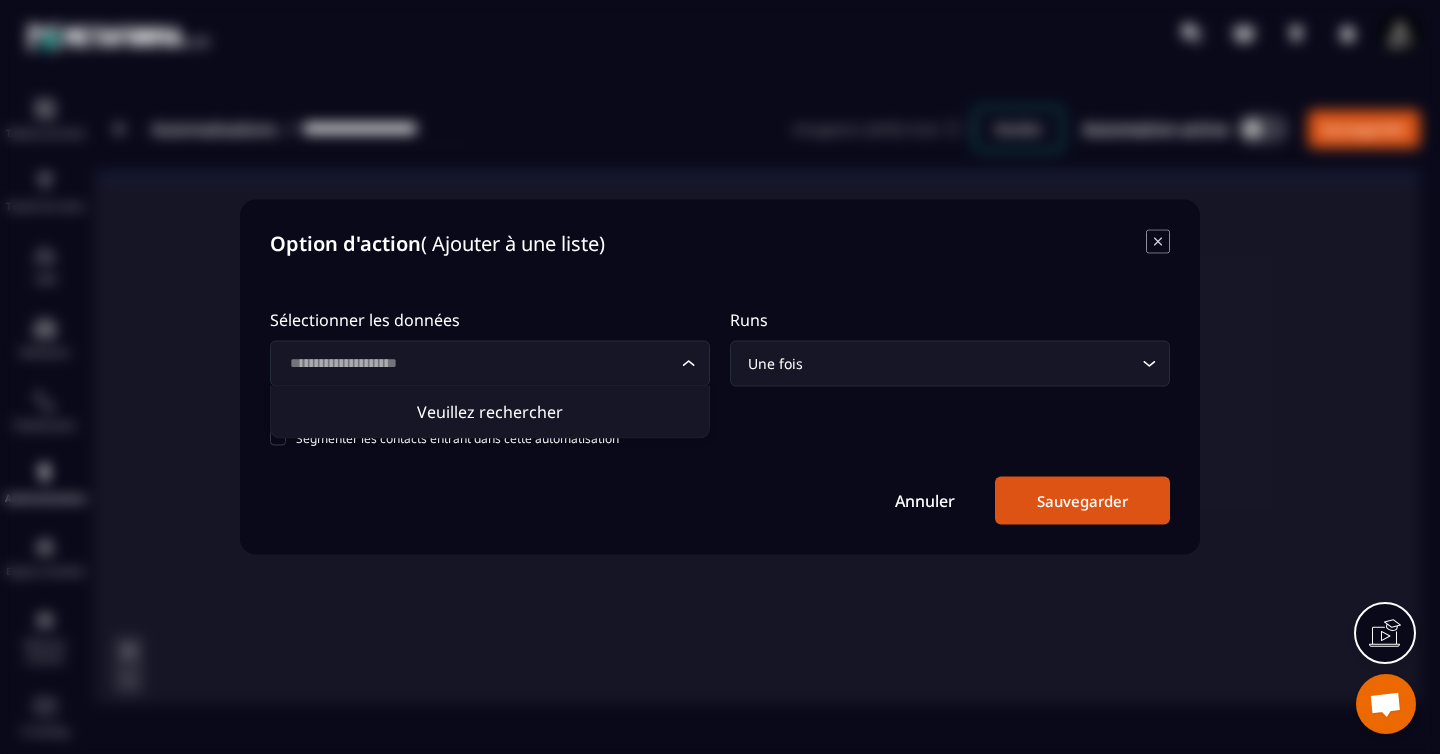 click 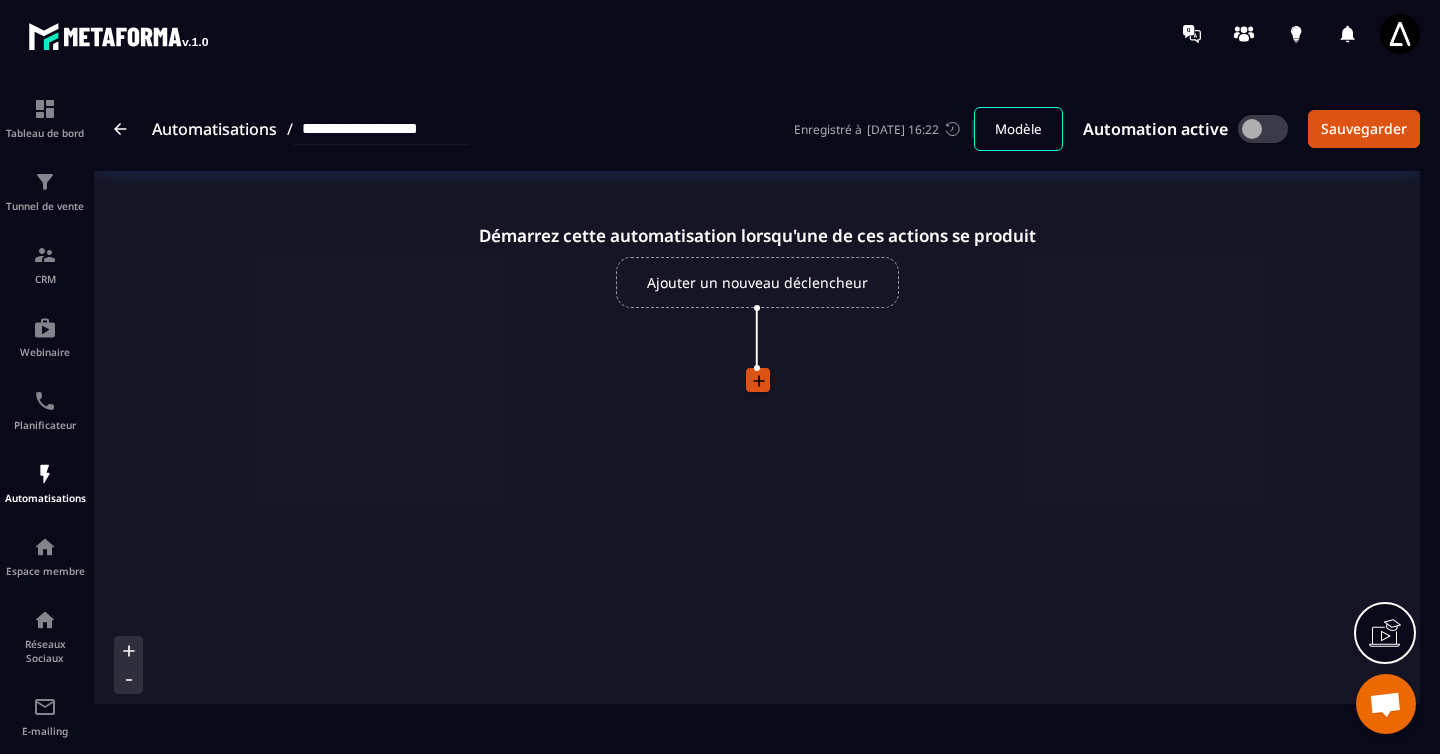 click on "Ajouter un nouveau déclencheur" at bounding box center (757, 282) 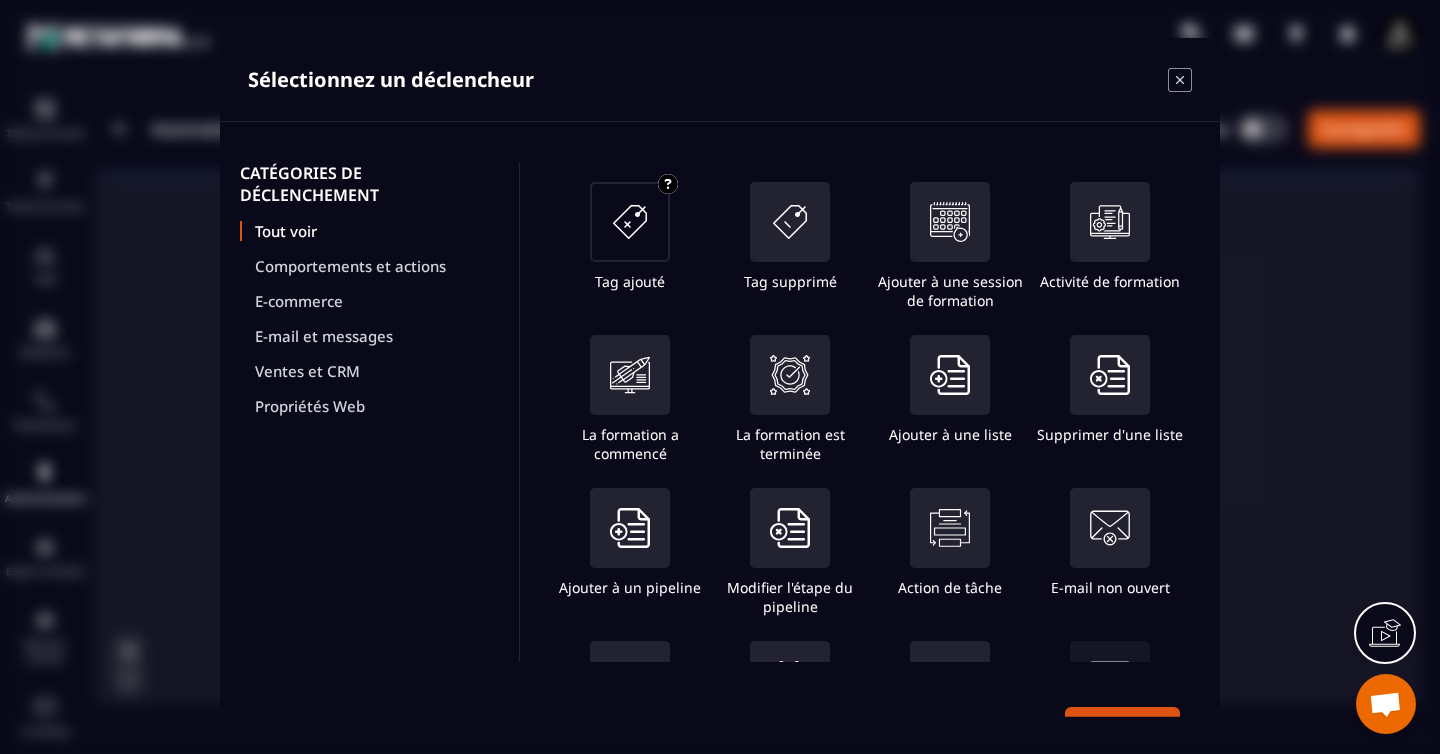 click at bounding box center (630, 222) 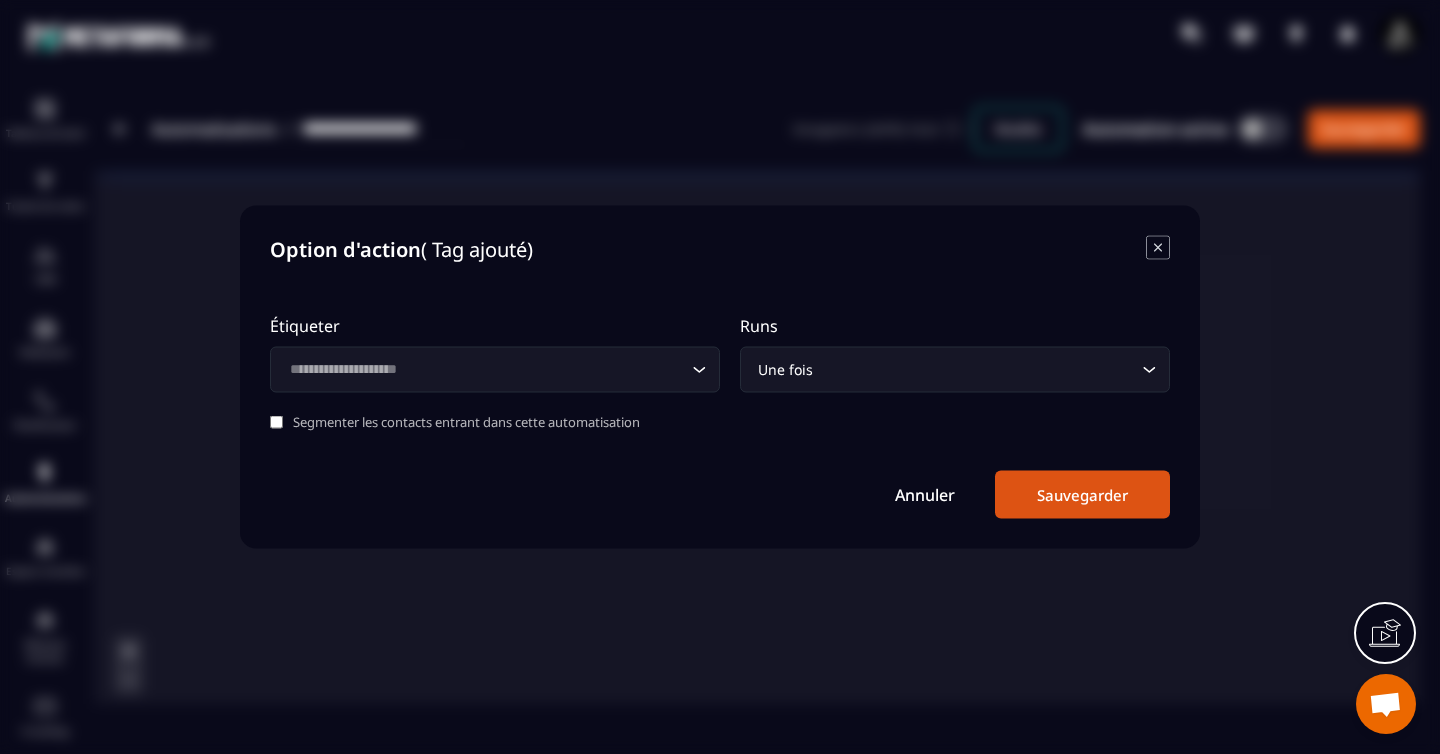 click on "Loading..." 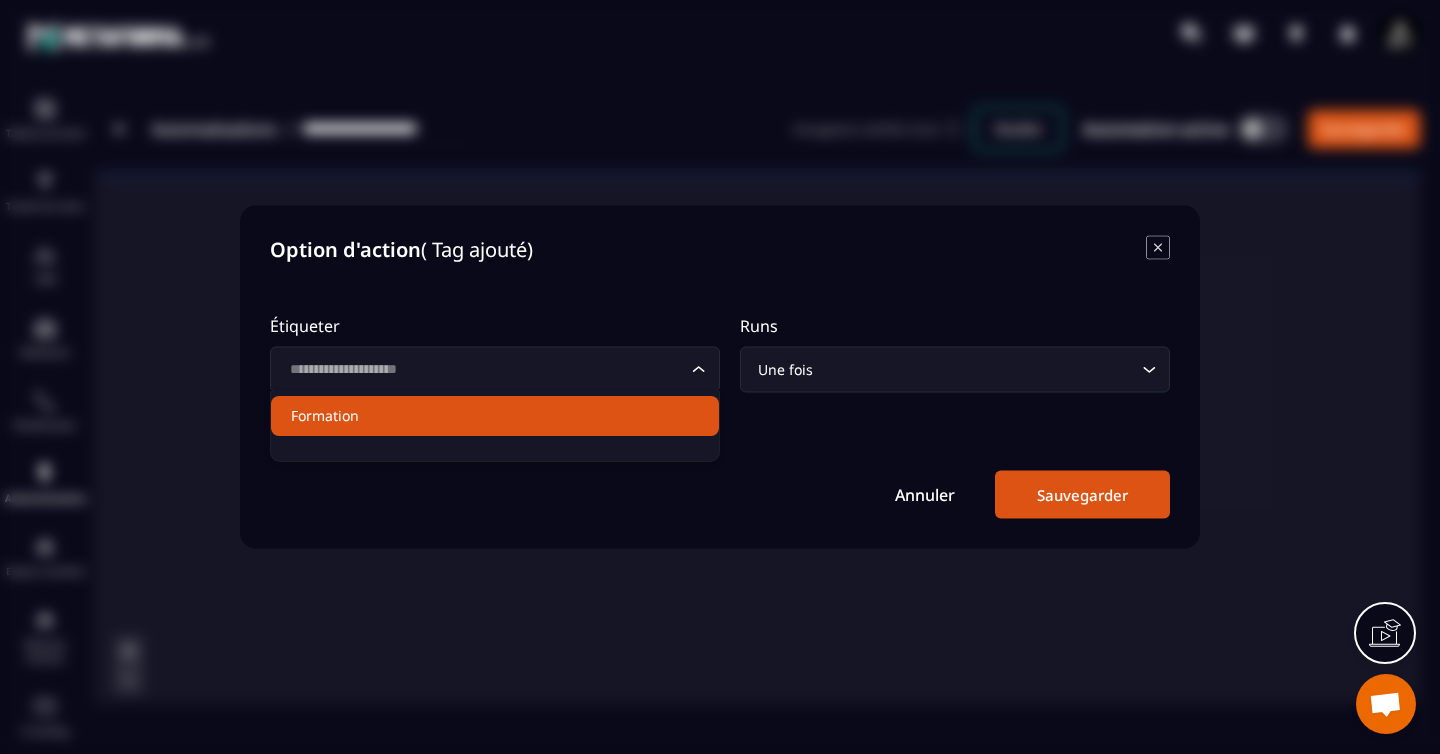 click on "Formation" 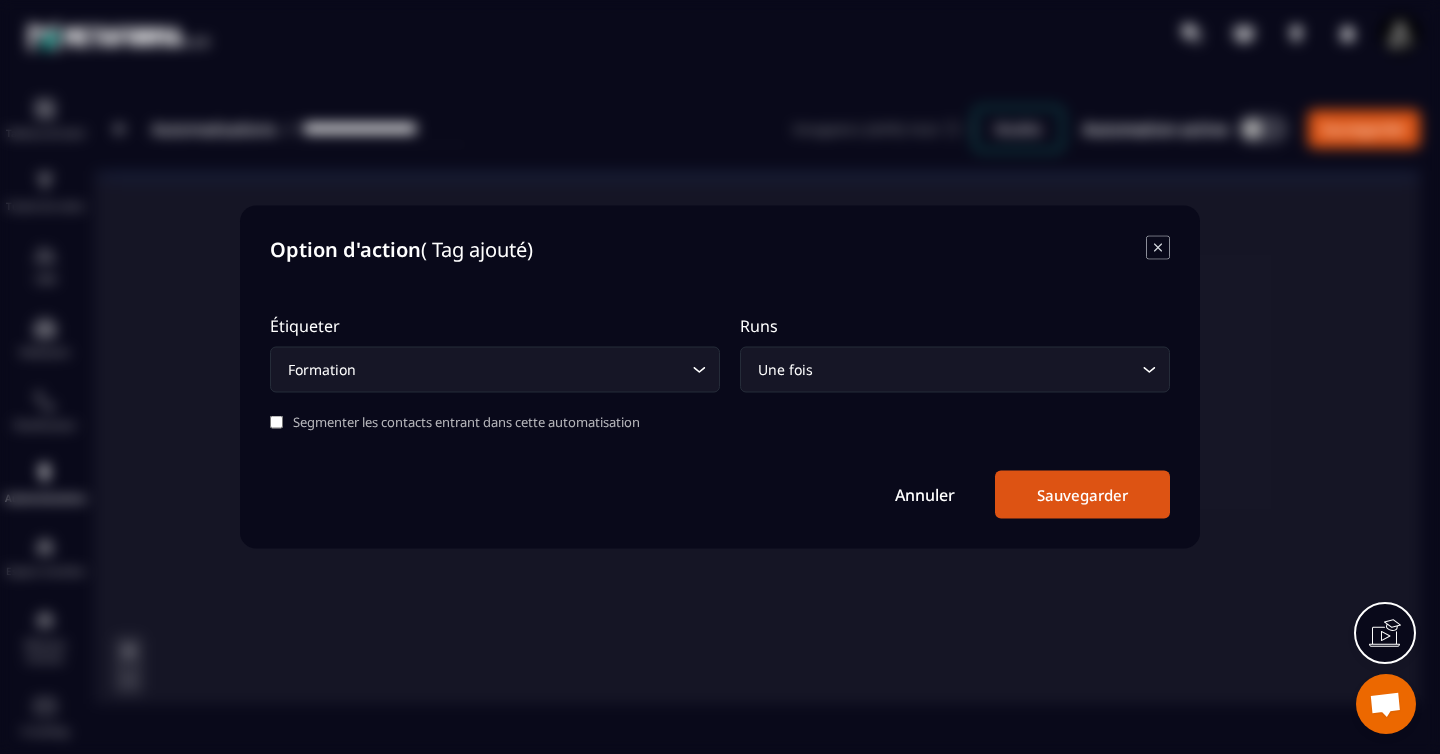 click on "Une fois Loading..." 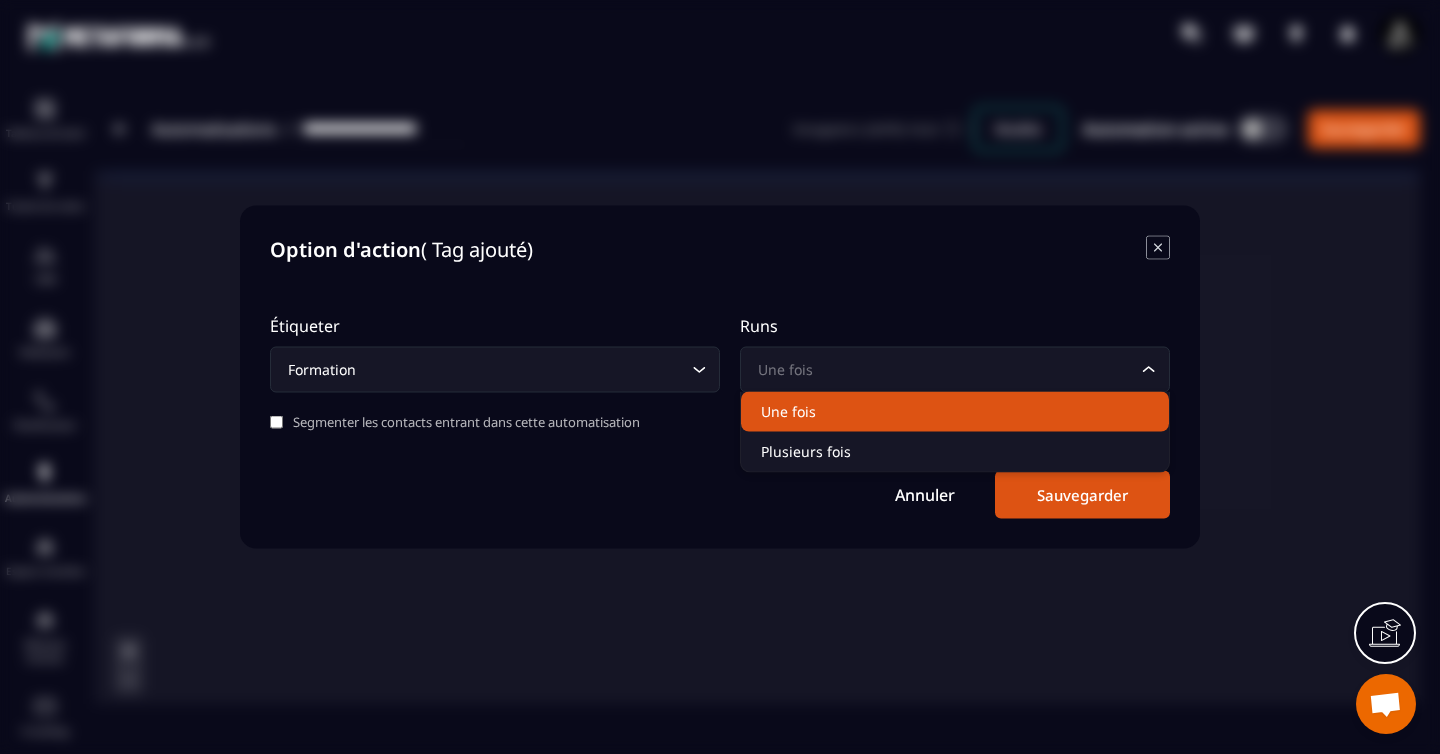 click on "Une fois" 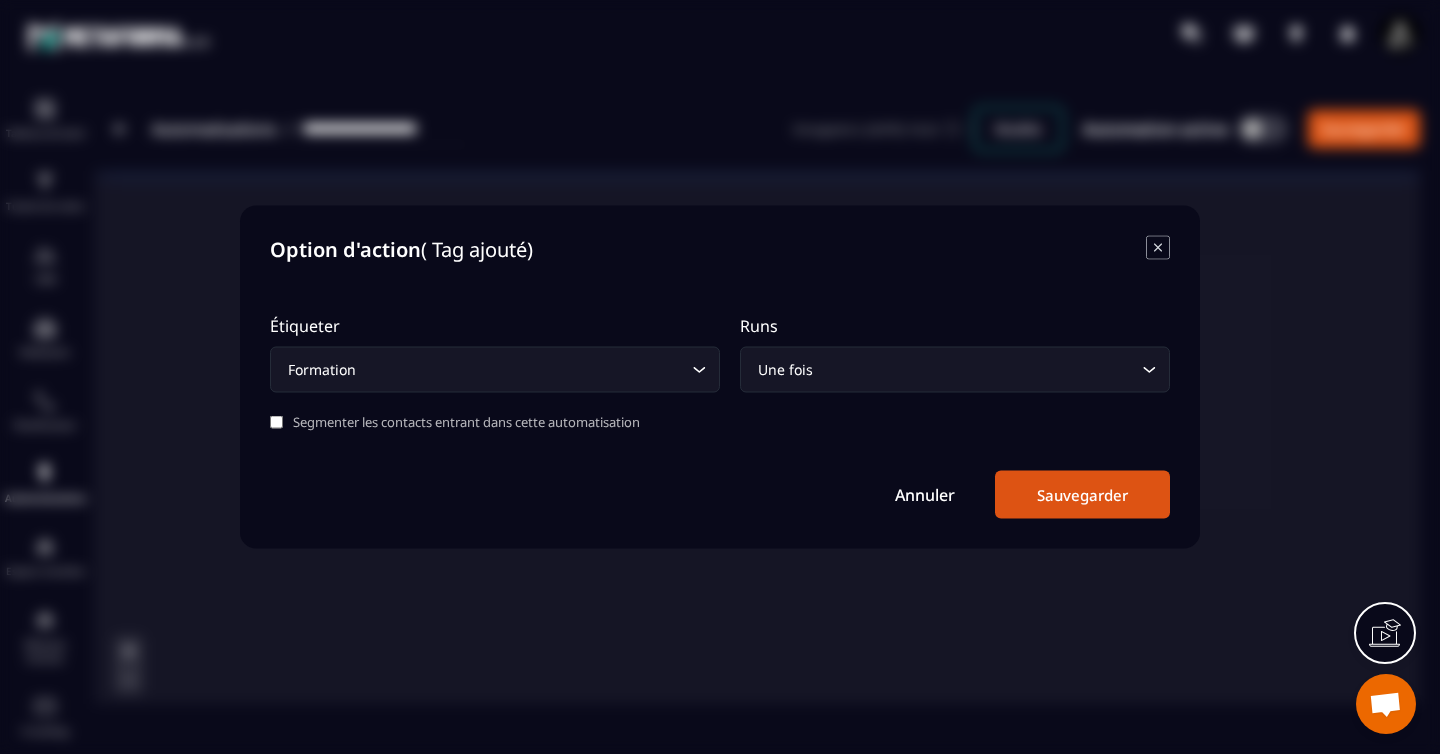 click on "Segmenter les contacts entrant dans cette automatisation" at bounding box center (720, 422) 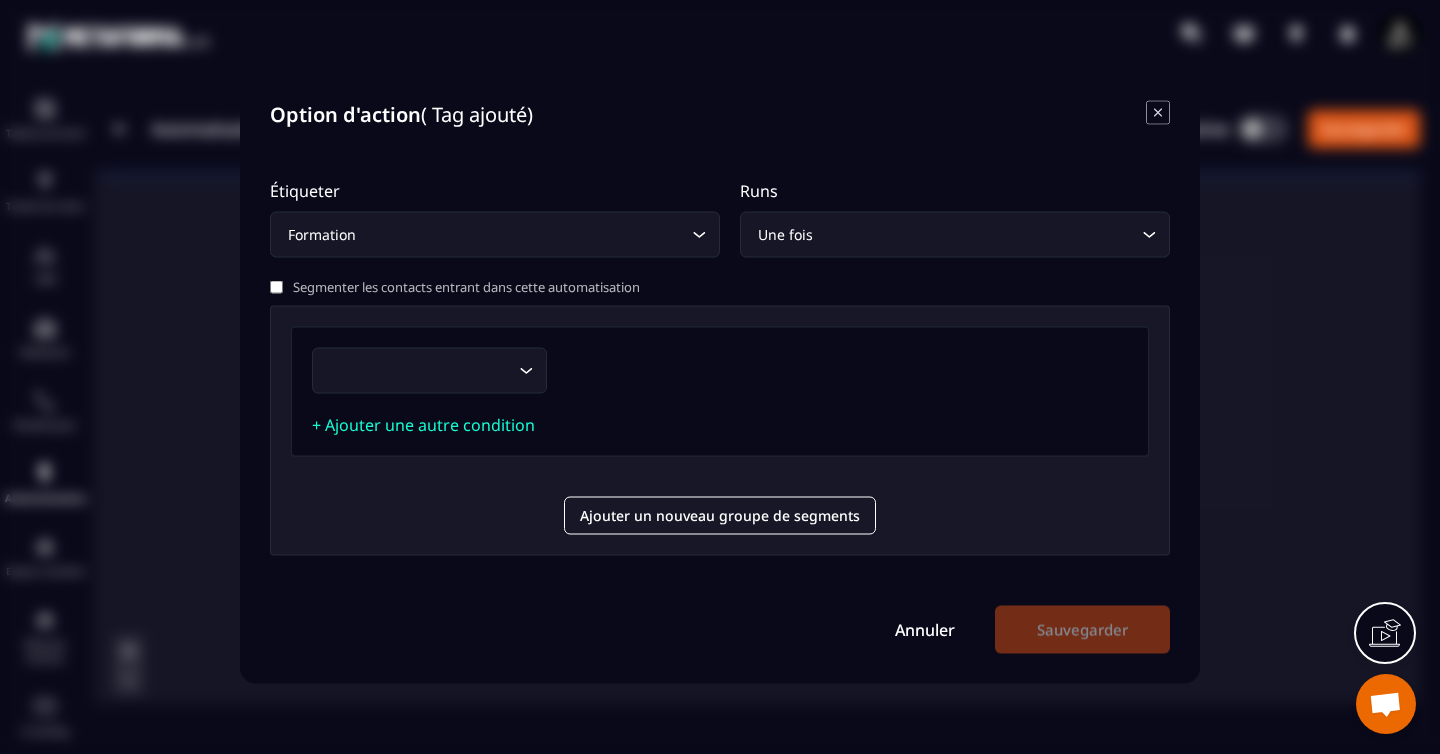 click 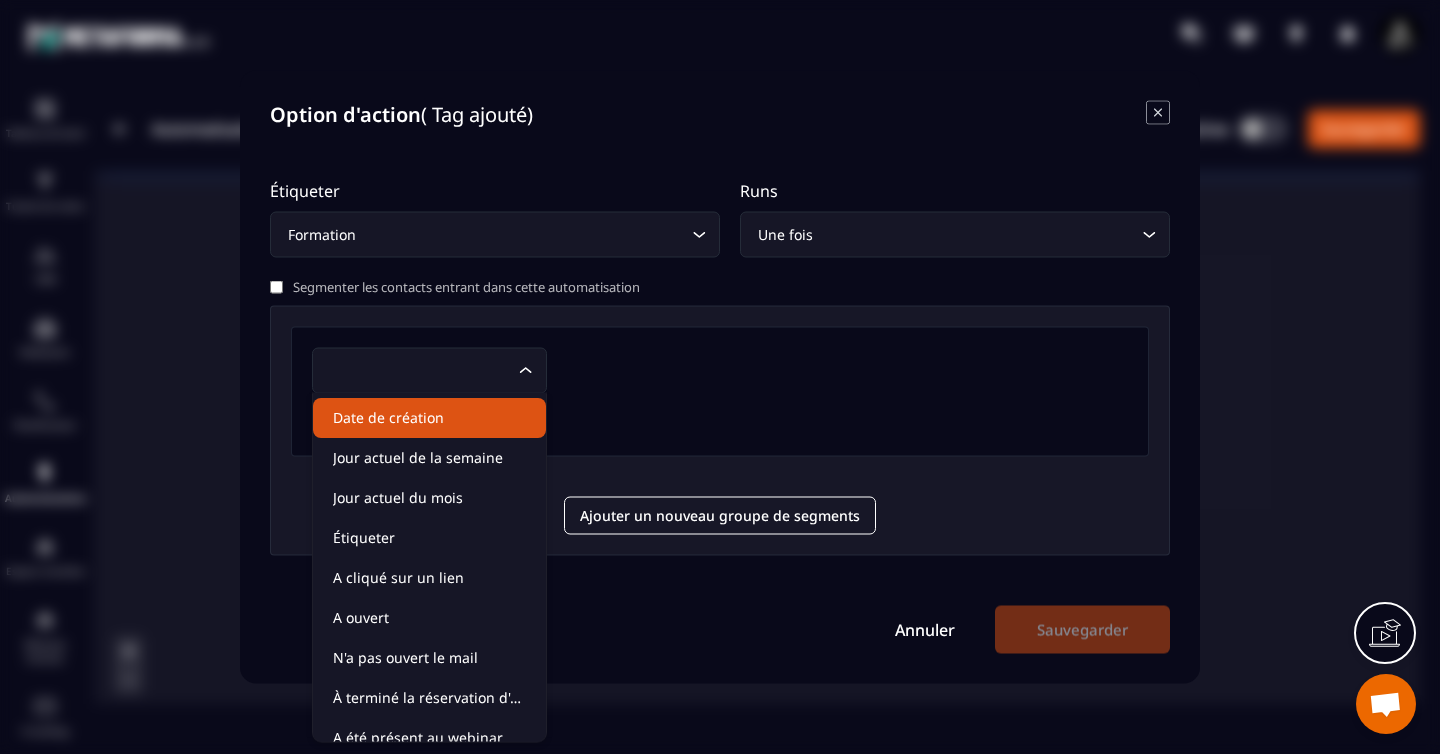 click on "Loading...  + Ajouter une autre condition" at bounding box center [720, 392] 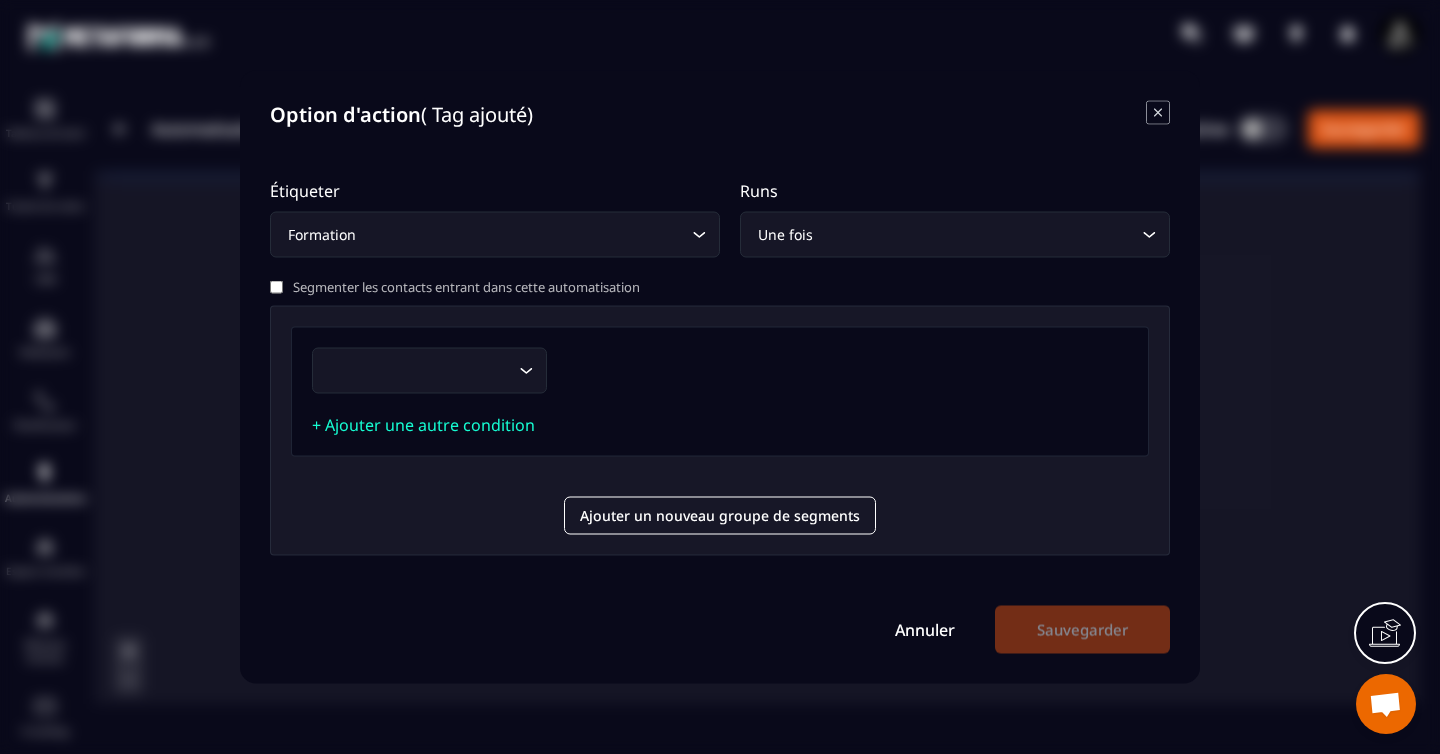 click on "Annuler" at bounding box center (925, 630) 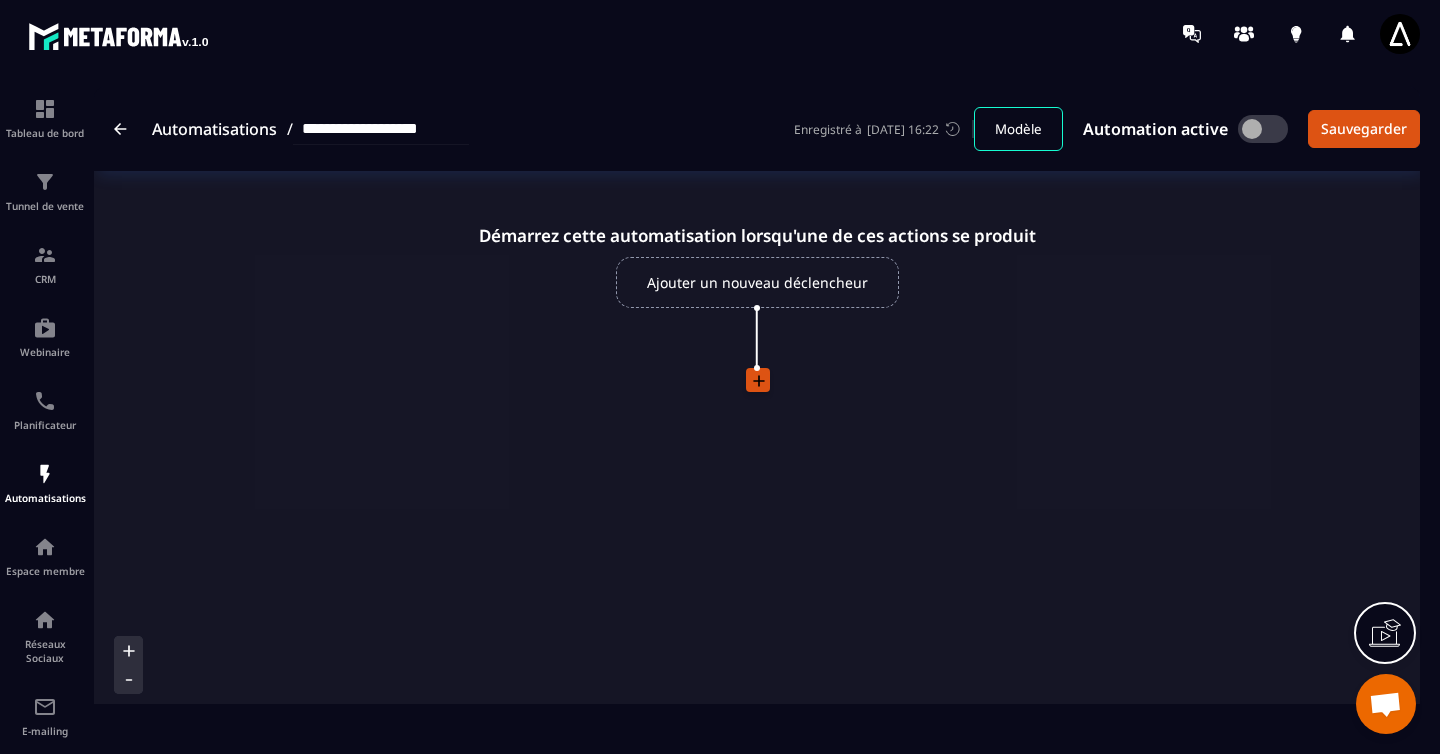 click on "Ajouter un nouveau déclencheur" at bounding box center [757, 282] 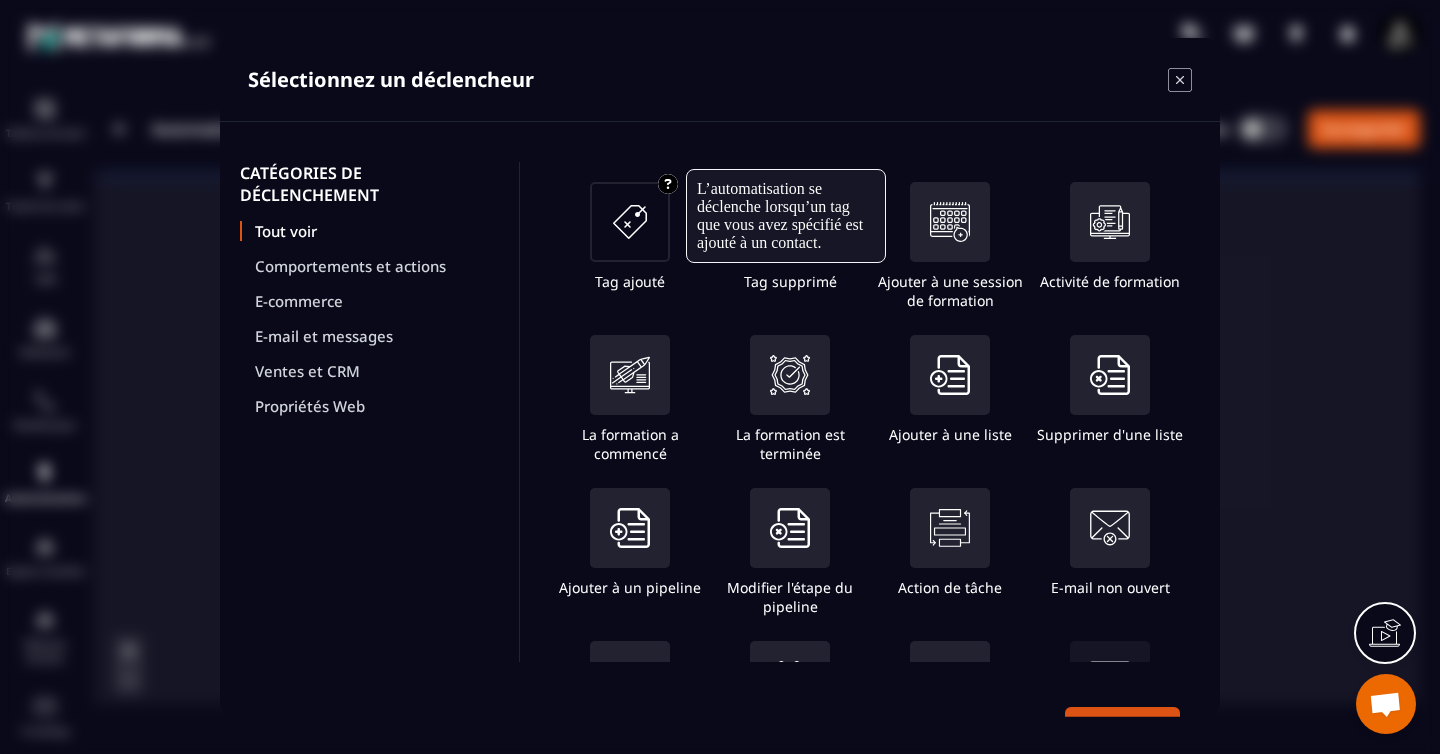 click at bounding box center (630, 222) 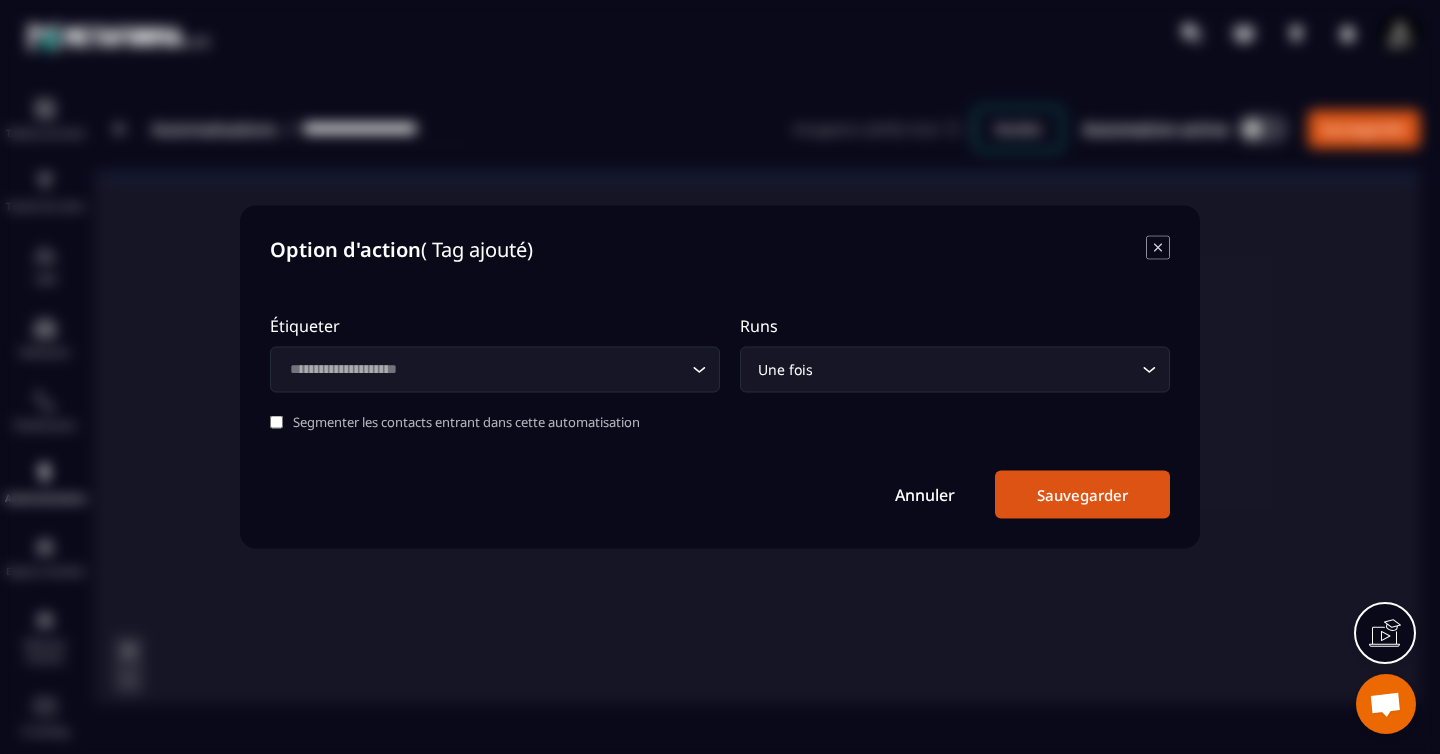 click on "Loading..." 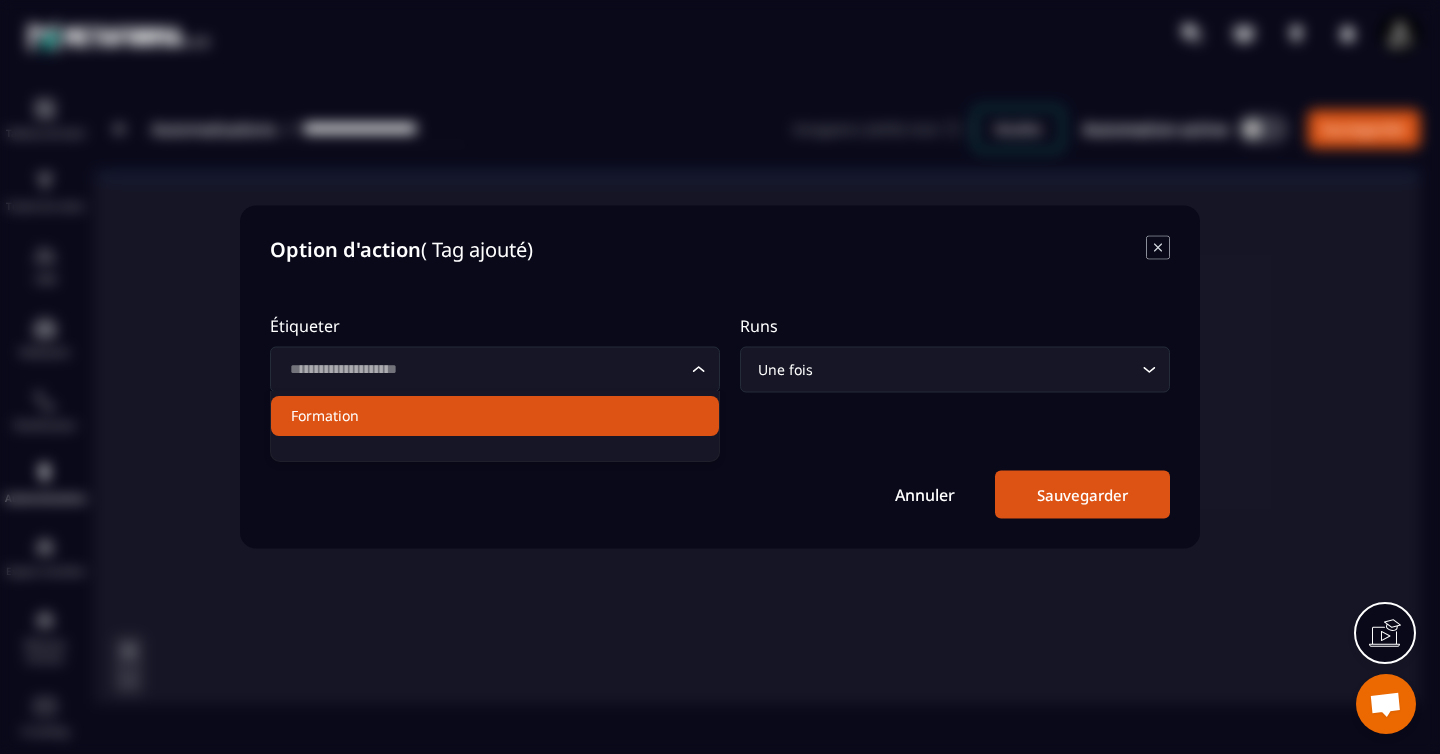 click on "Formation" 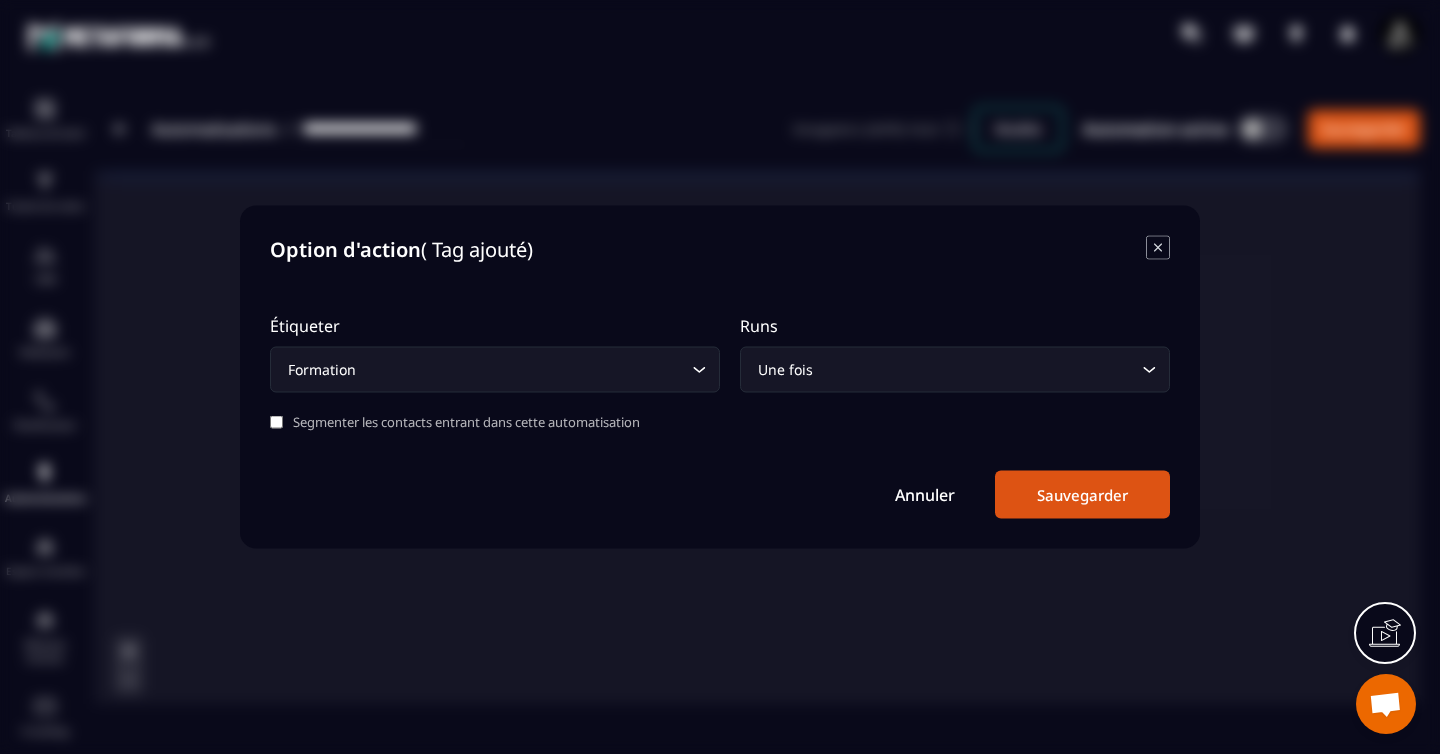 click on "Sauvegarder" at bounding box center (1082, 495) 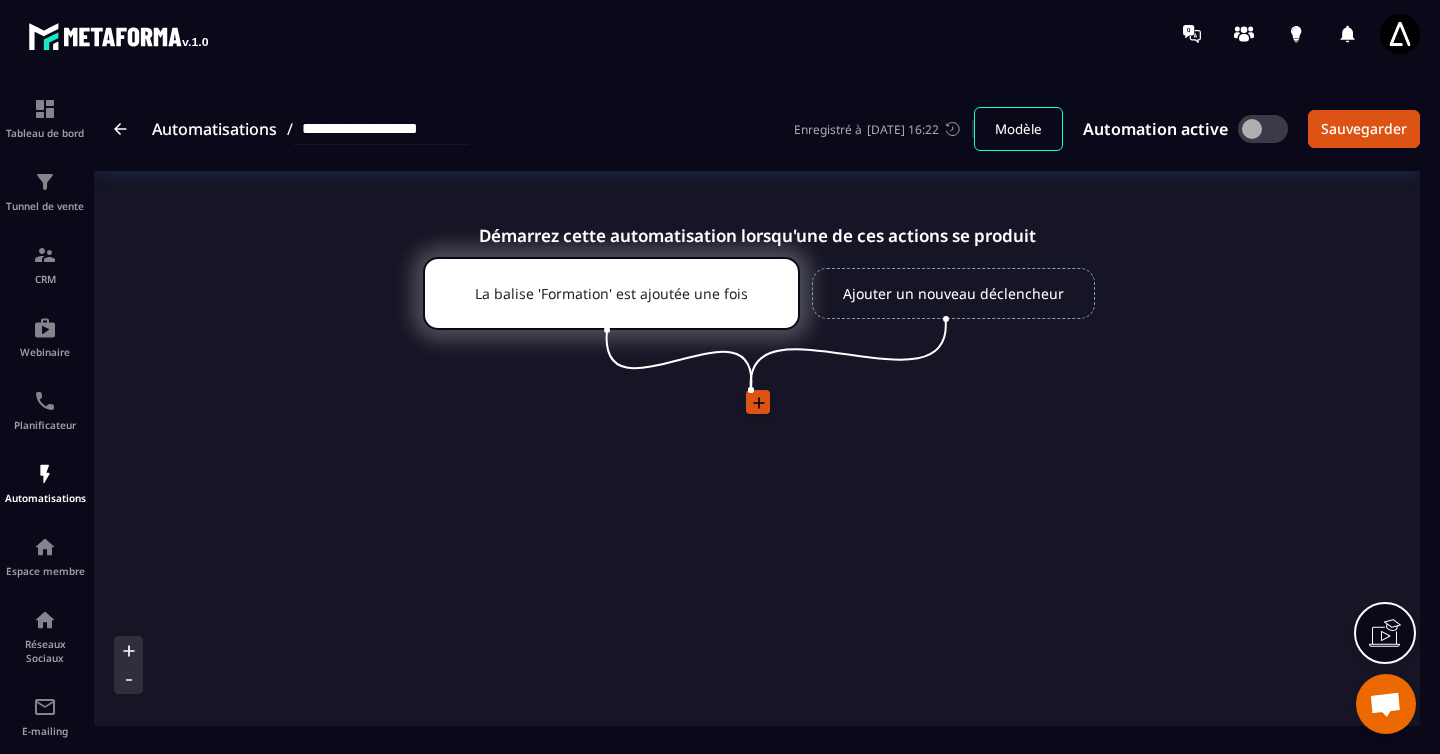 click 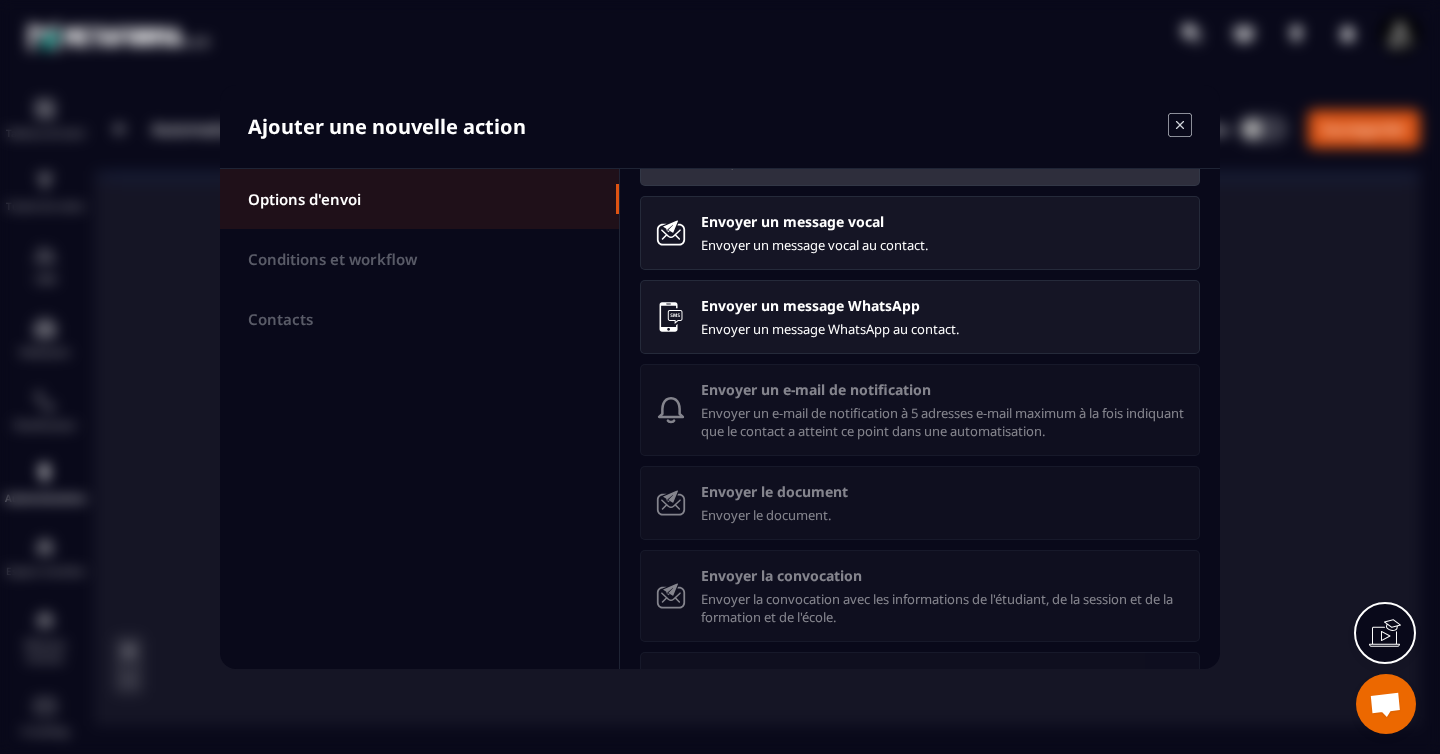 scroll, scrollTop: 200, scrollLeft: 0, axis: vertical 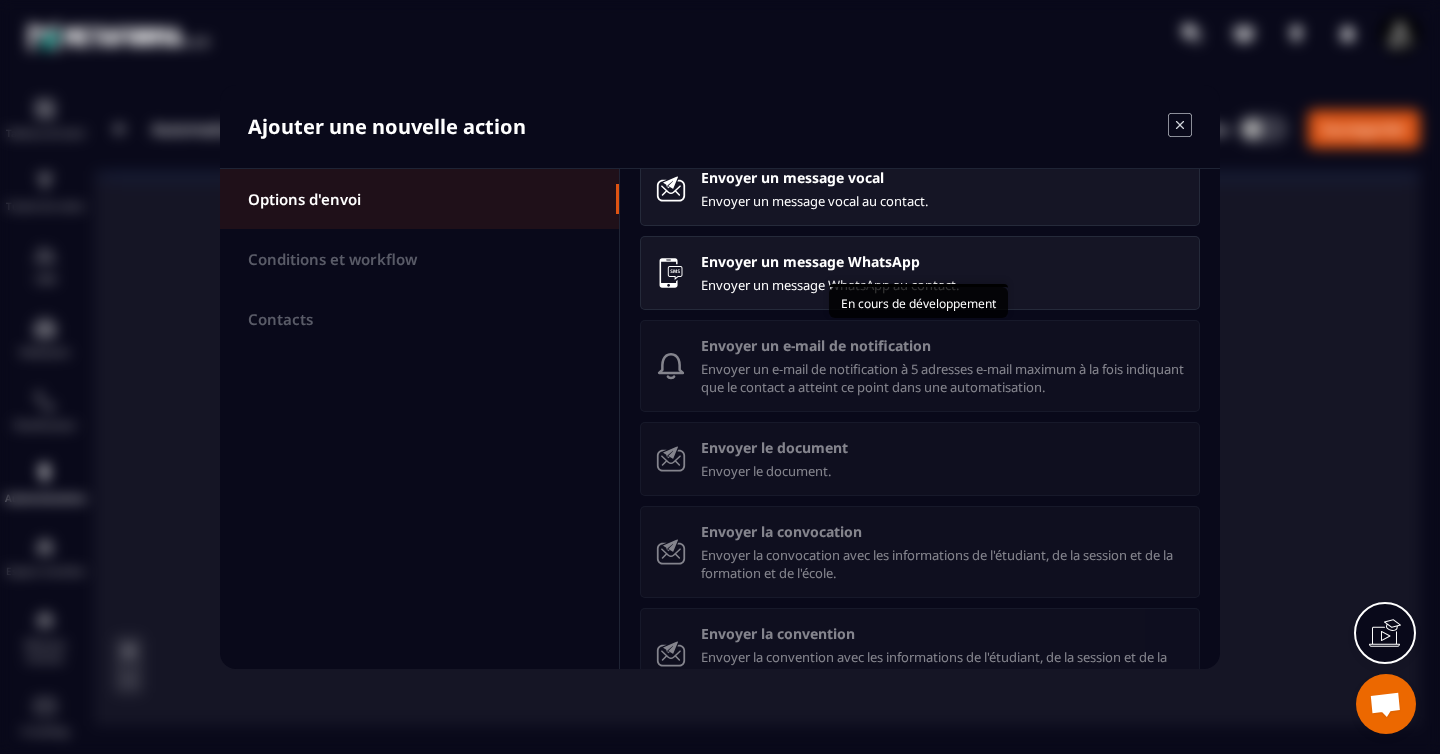 click on "Envoyer un e-mail de notification à 5 adresses e-mail maximum à la fois indiquant que le contact a atteint ce point dans une automatisation." at bounding box center (942, 378) 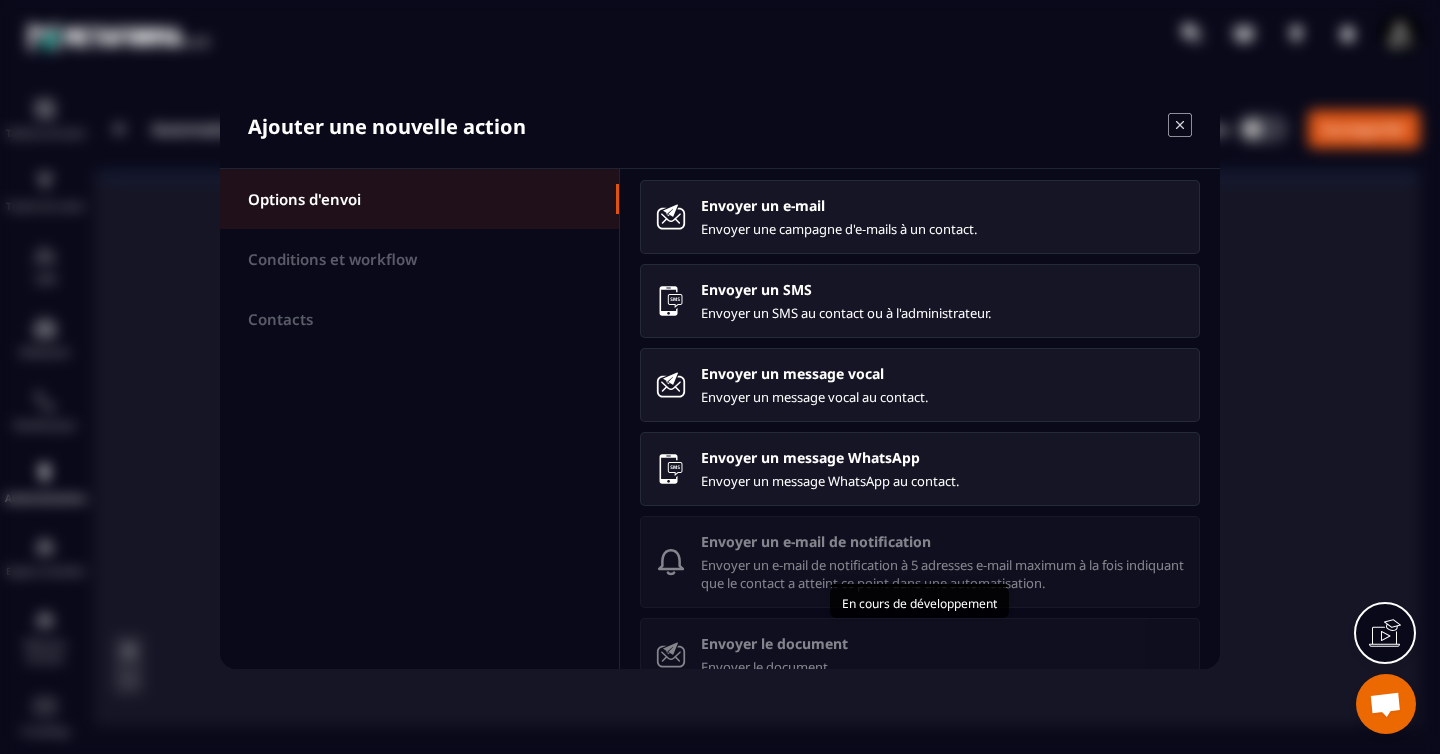 scroll, scrollTop: 0, scrollLeft: 0, axis: both 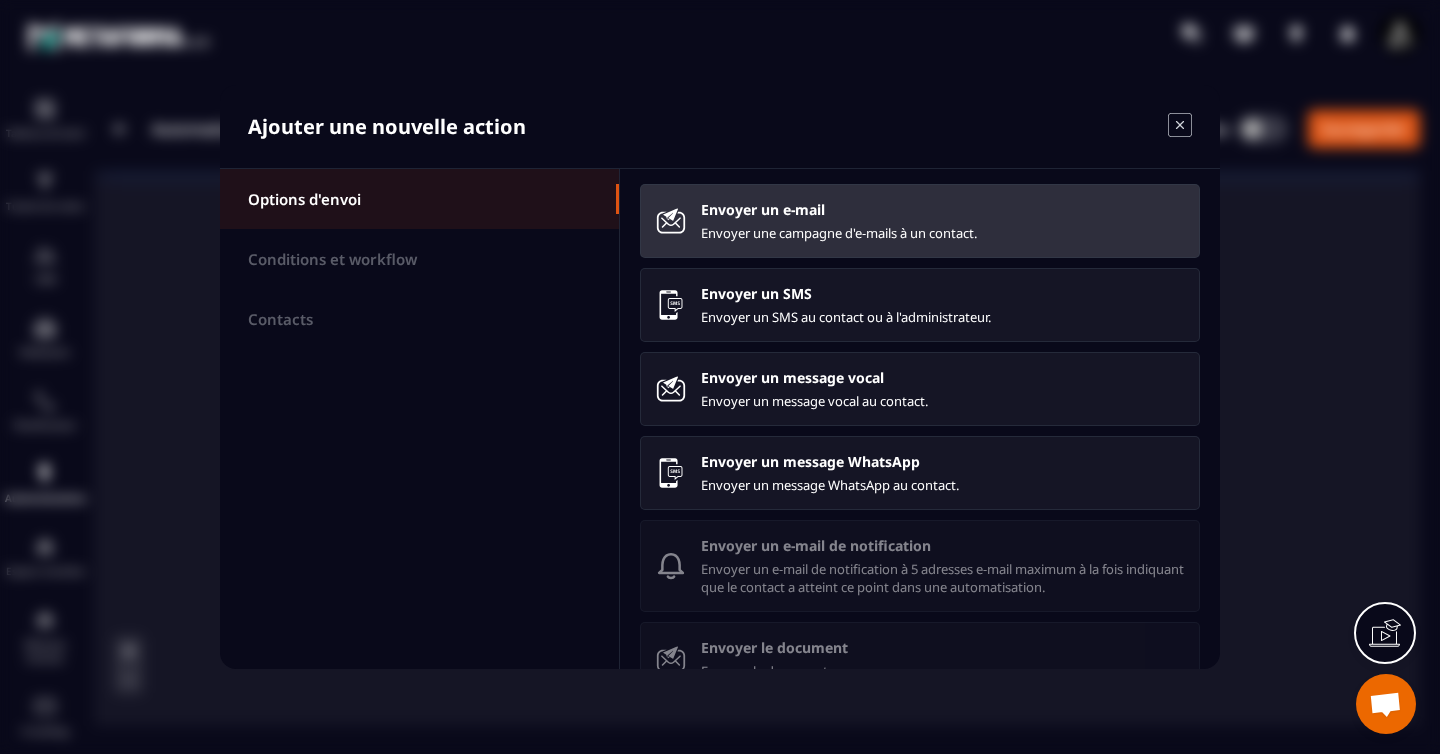 click on "Envoyer une campagne d'e-mails à un contact." at bounding box center (942, 233) 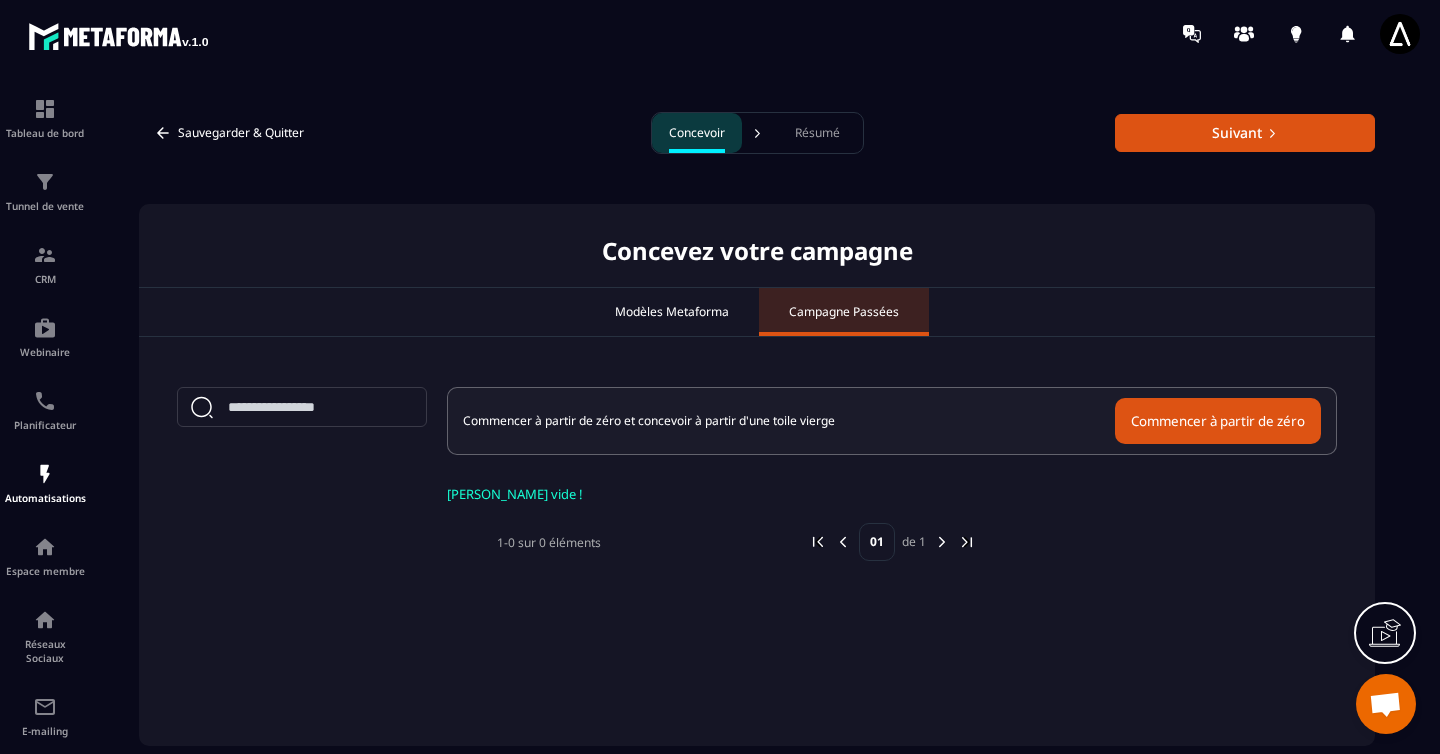 click on "Modèles Metaforma" at bounding box center [672, 312] 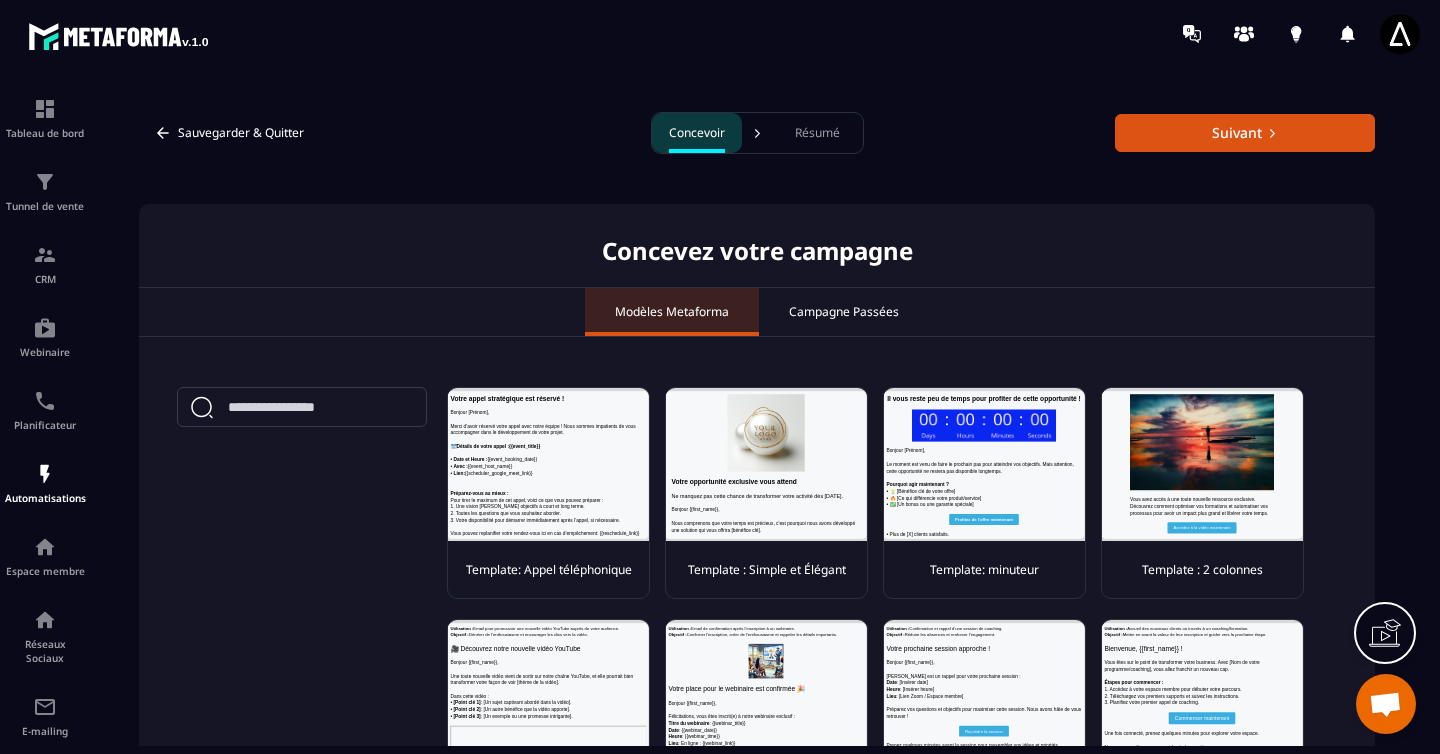 scroll, scrollTop: 0, scrollLeft: 0, axis: both 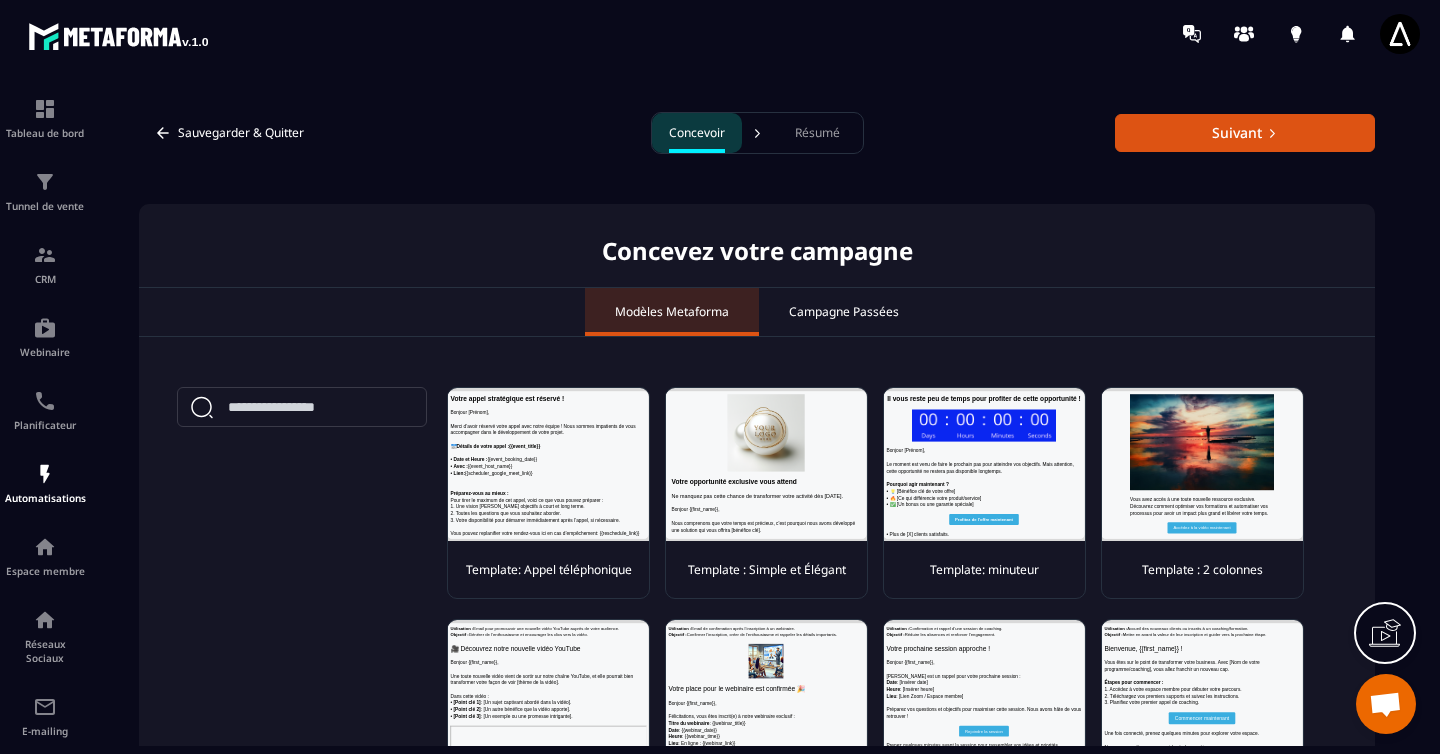 click on "Campagne Passées" at bounding box center [844, 312] 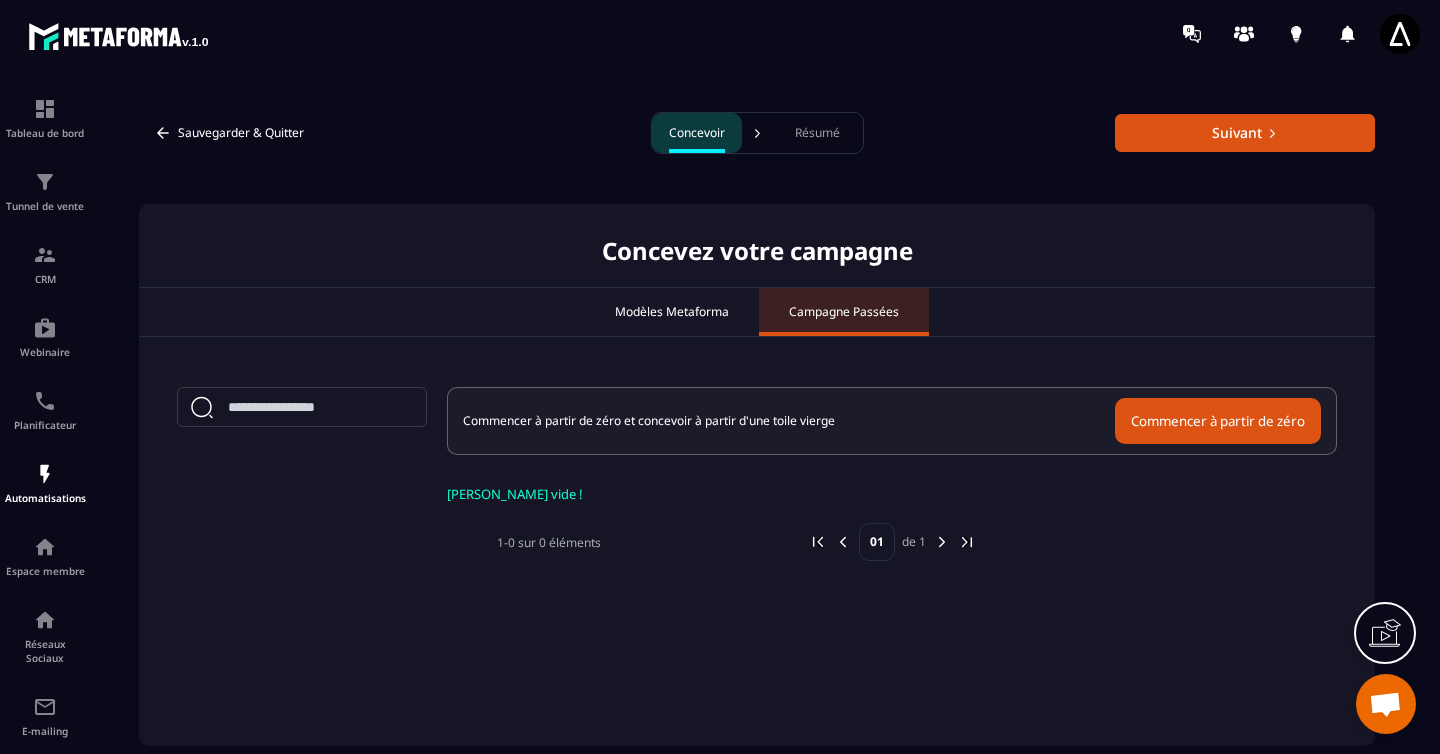 click on "Modèles Metaforma" at bounding box center [672, 312] 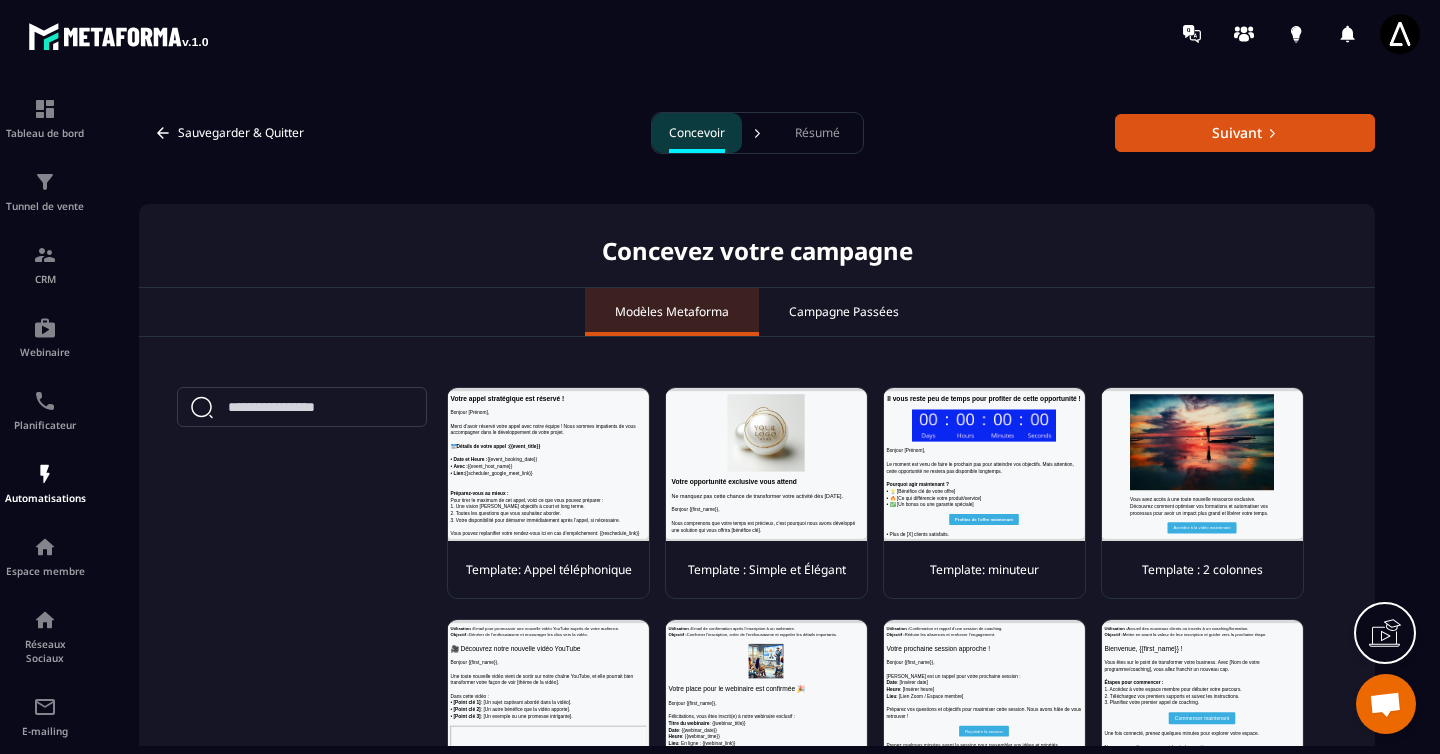 scroll, scrollTop: 0, scrollLeft: 0, axis: both 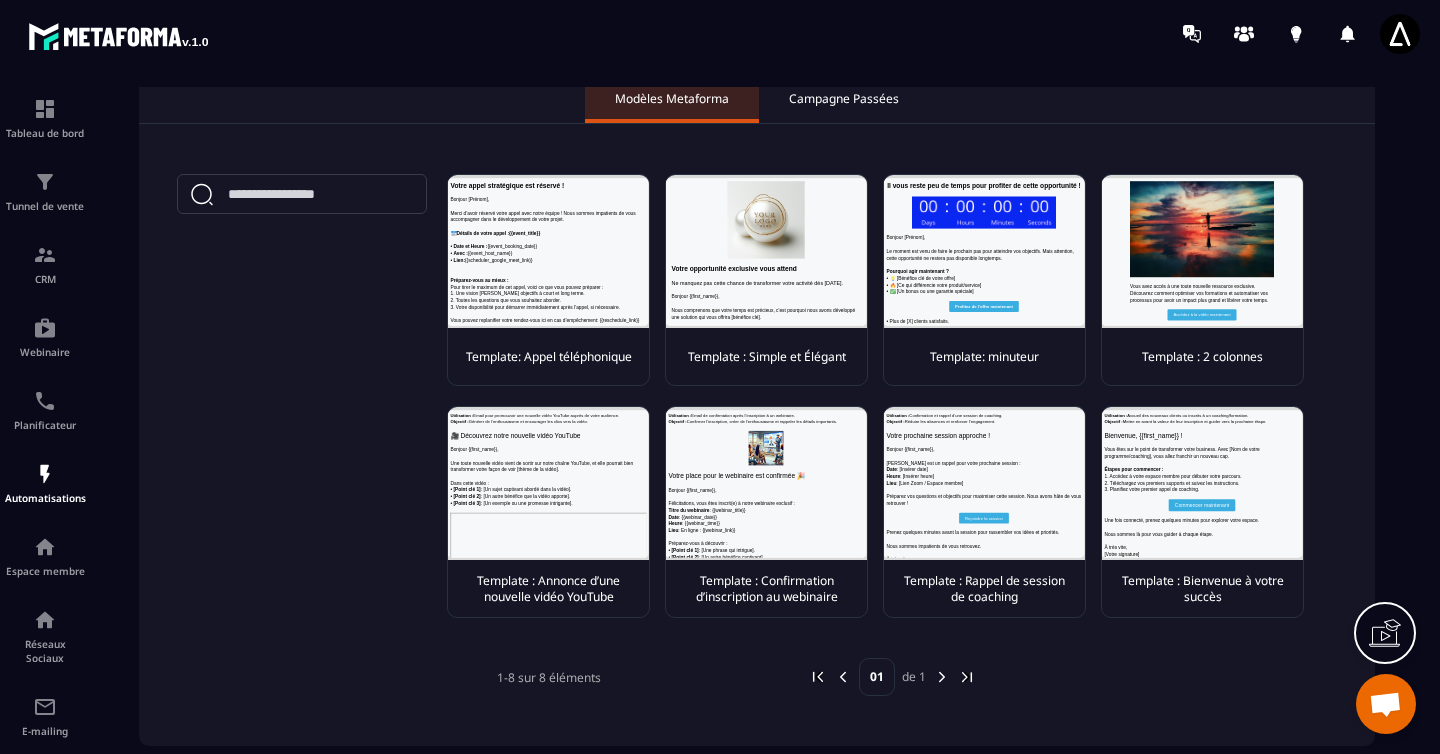 click at bounding box center [766, 251] 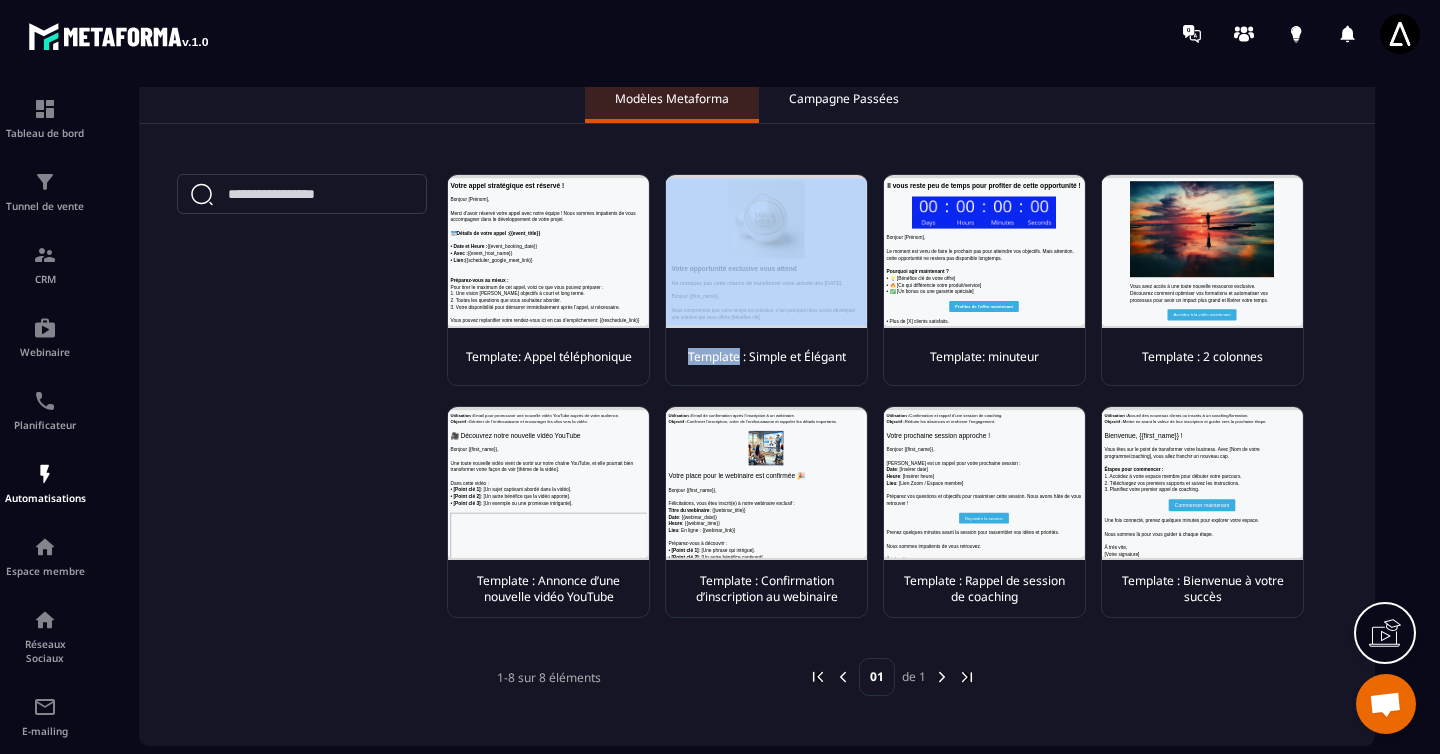 click at bounding box center (766, 251) 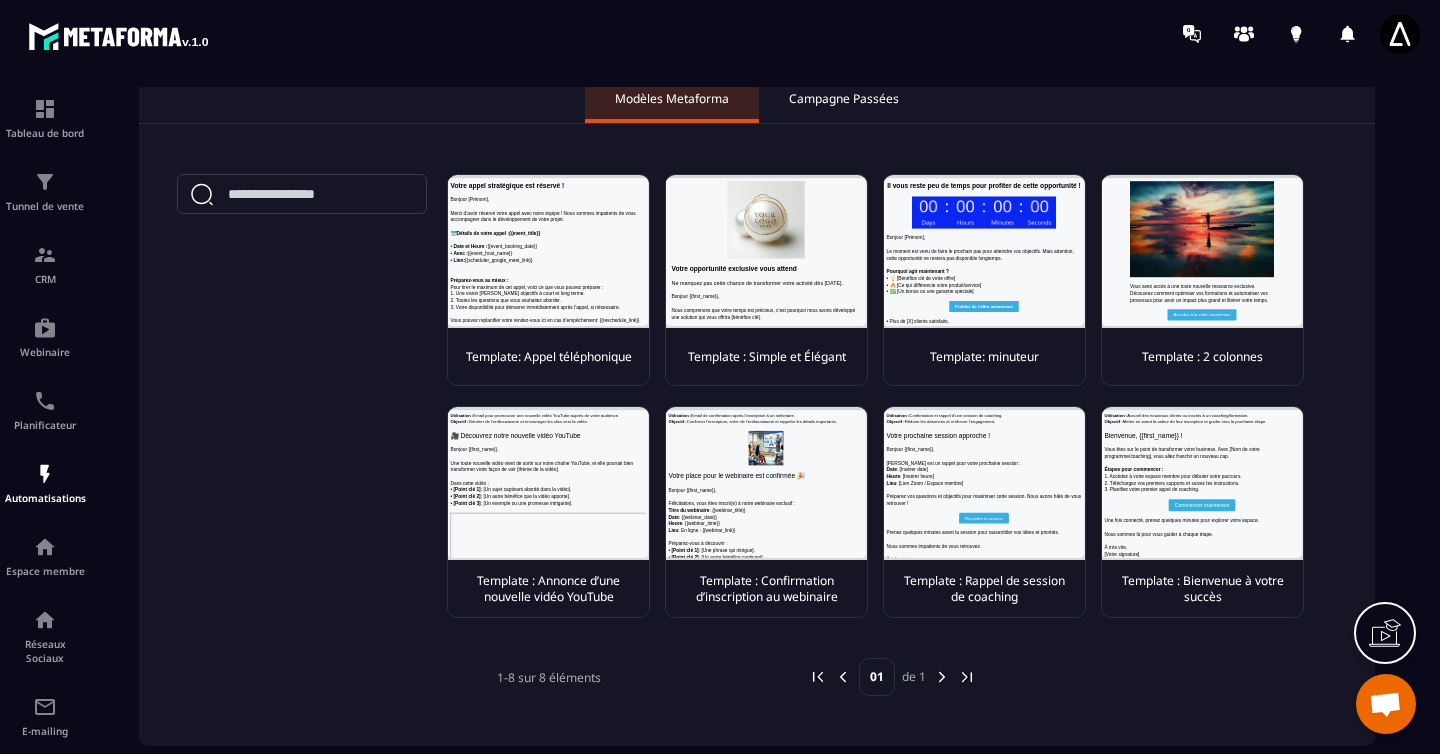 click on "Template : Simple et Élégant" at bounding box center (766, 356) 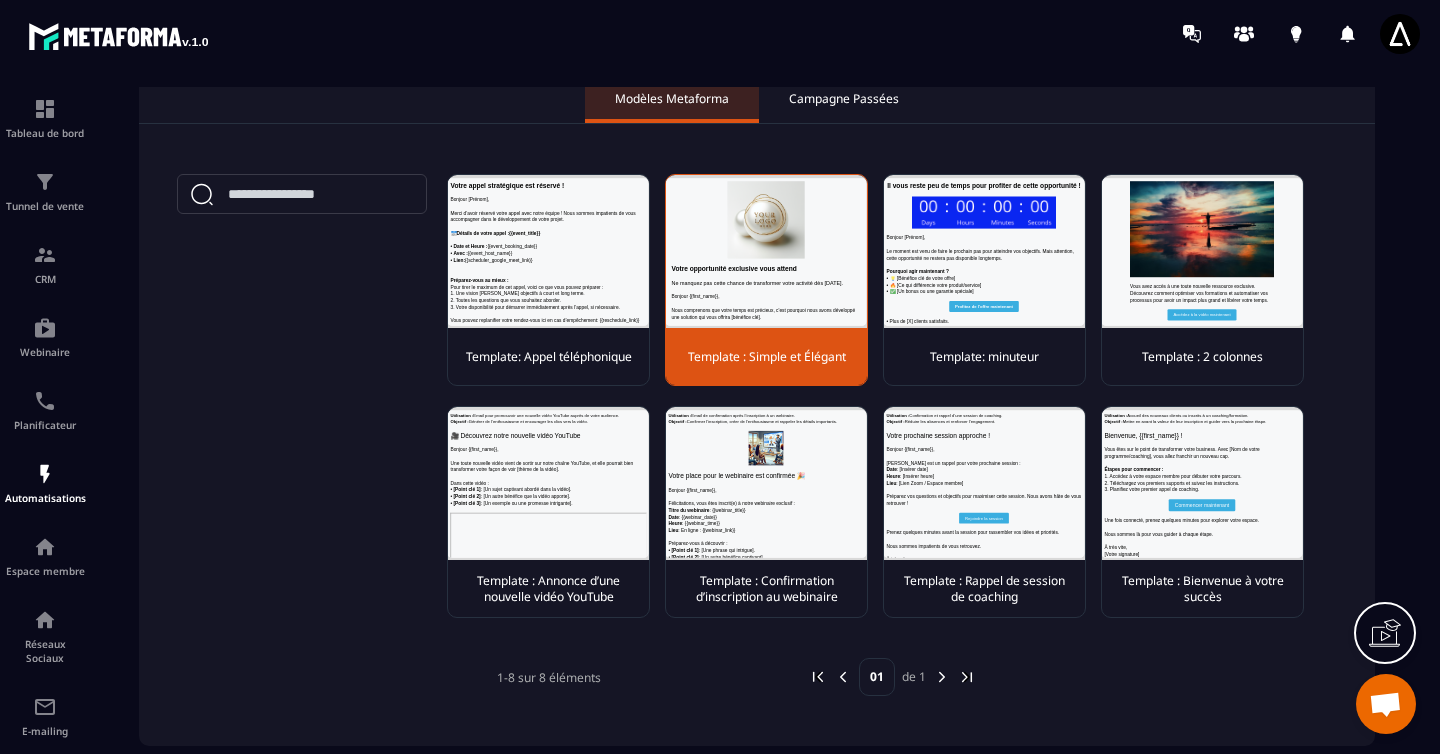 scroll, scrollTop: 0, scrollLeft: 0, axis: both 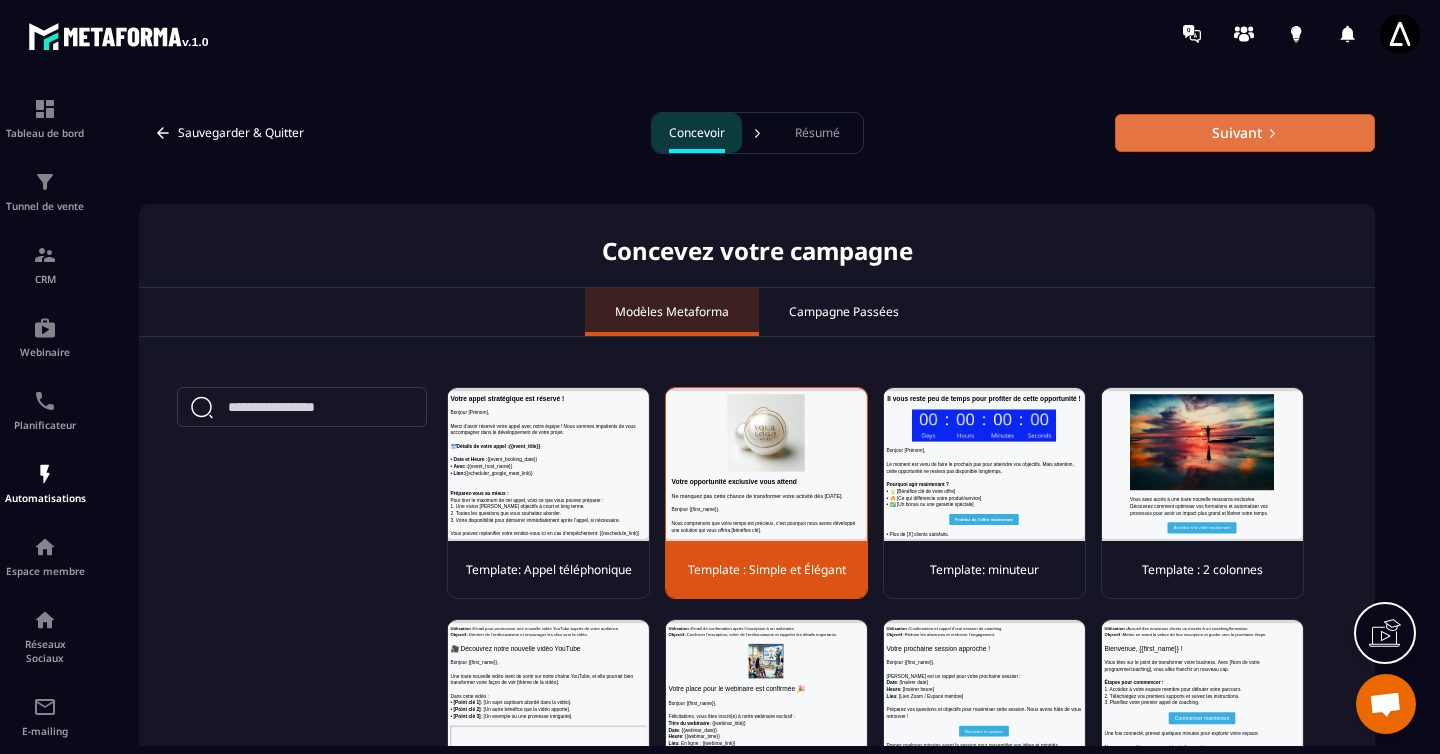click on "Suivant" at bounding box center (1245, 133) 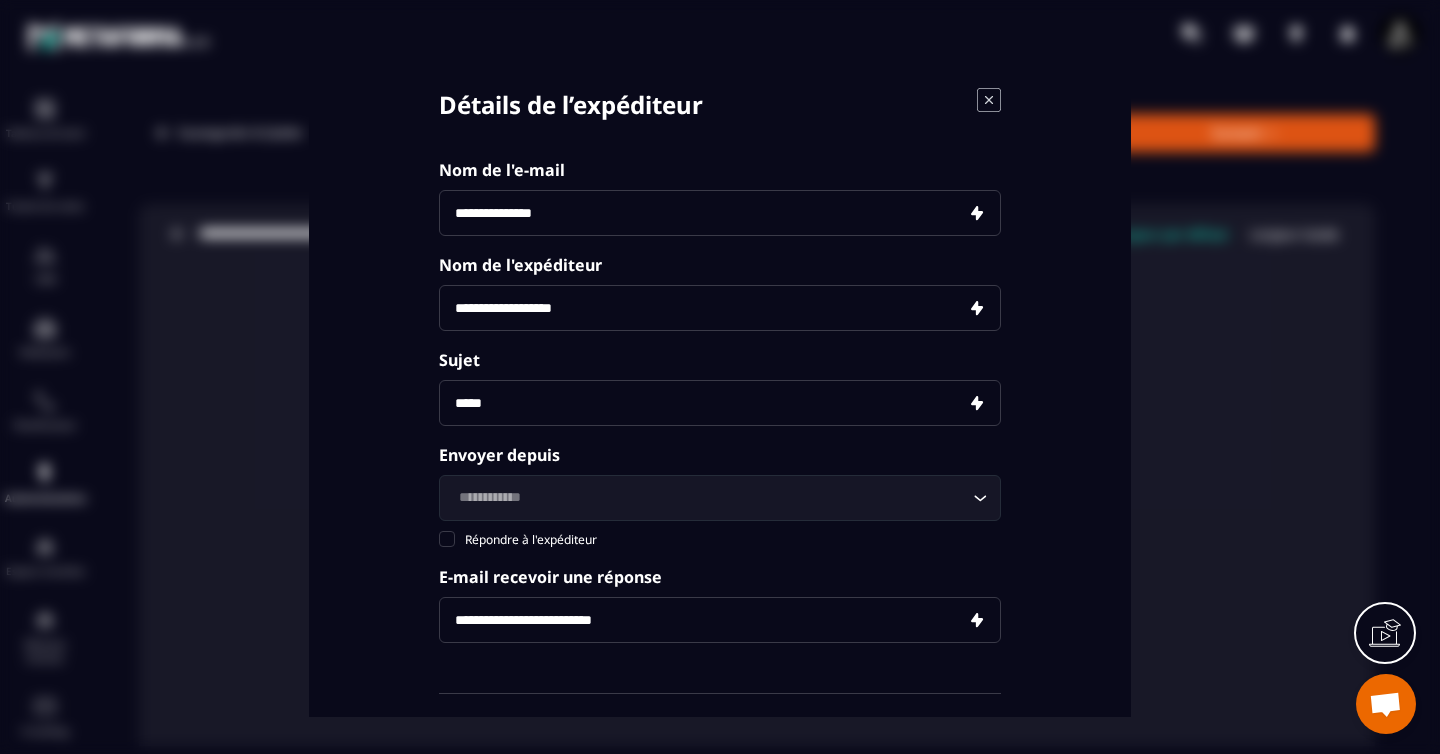 click at bounding box center [720, 213] 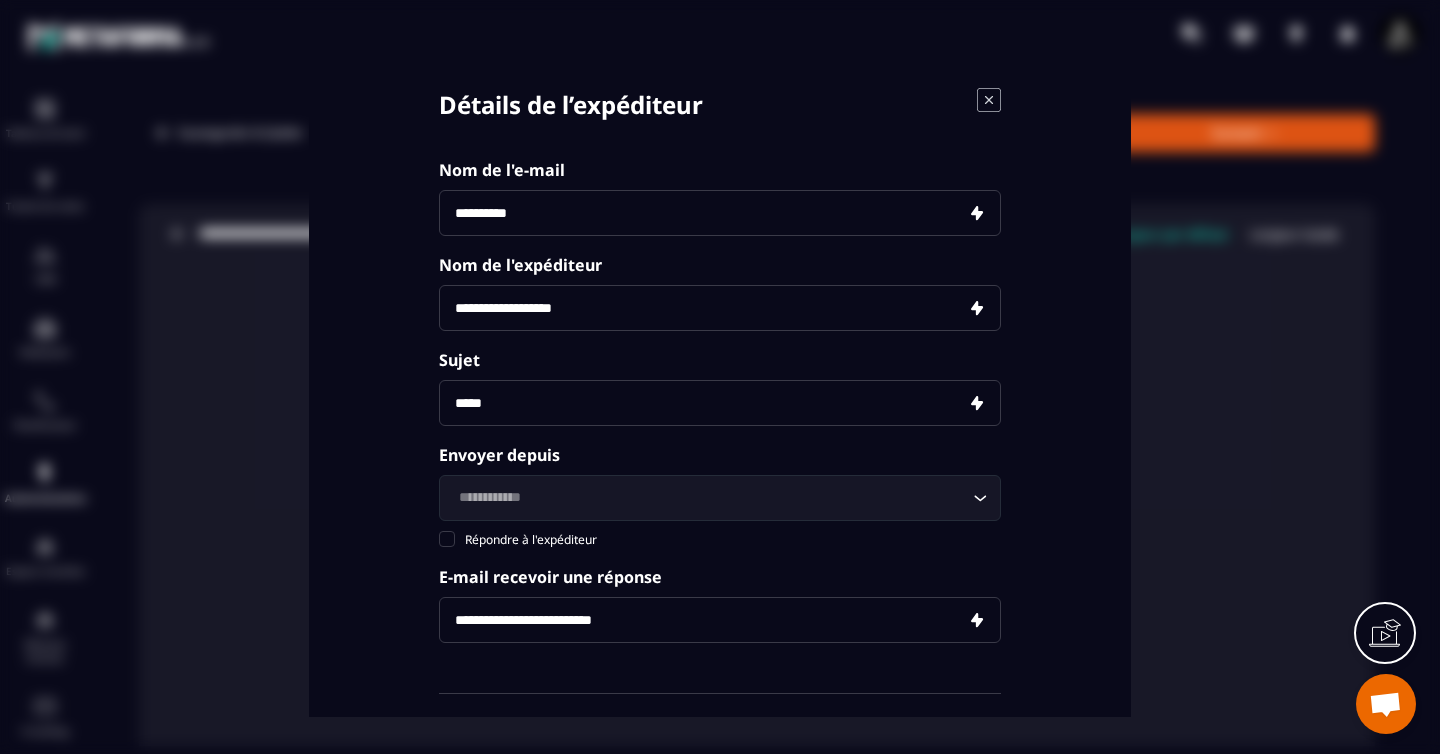 type on "**********" 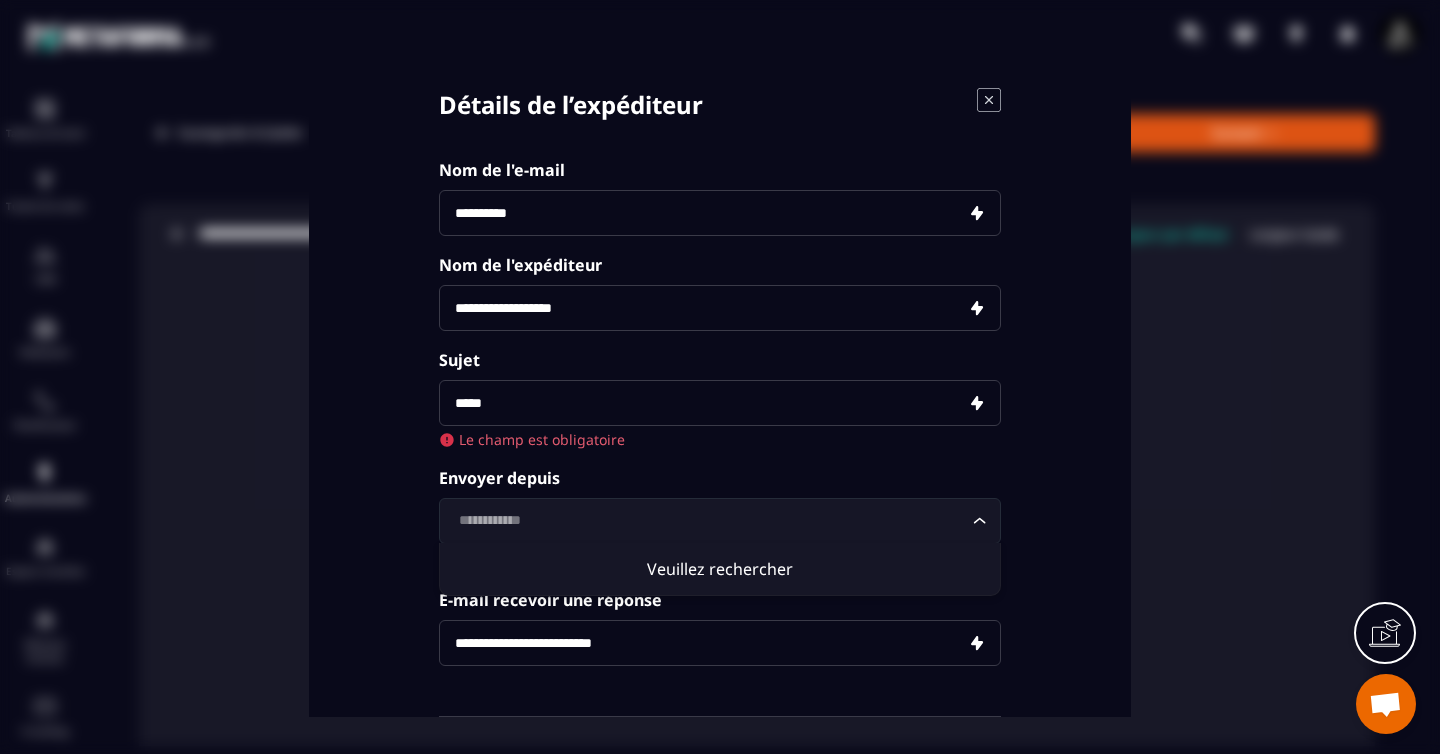 click on "**********" at bounding box center [720, 439] 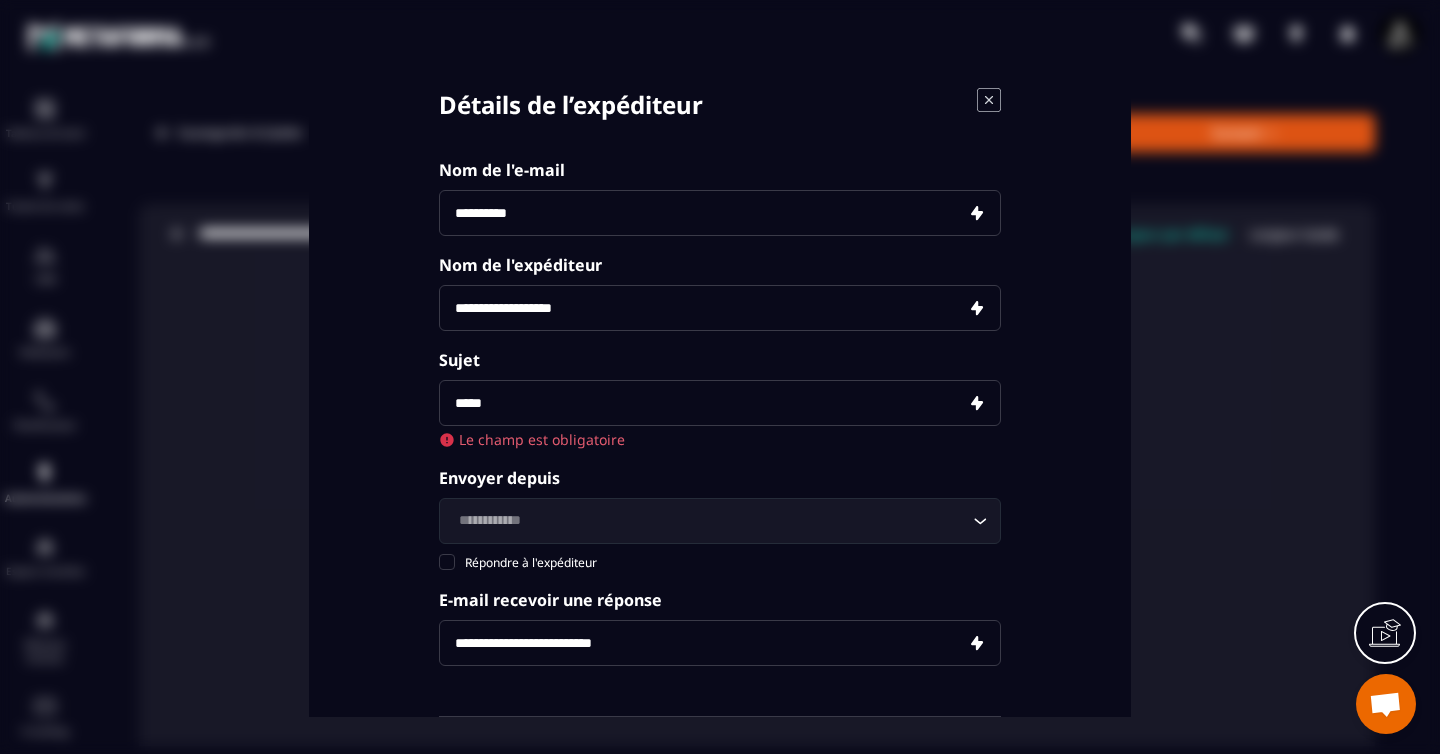 click at bounding box center (720, 643) 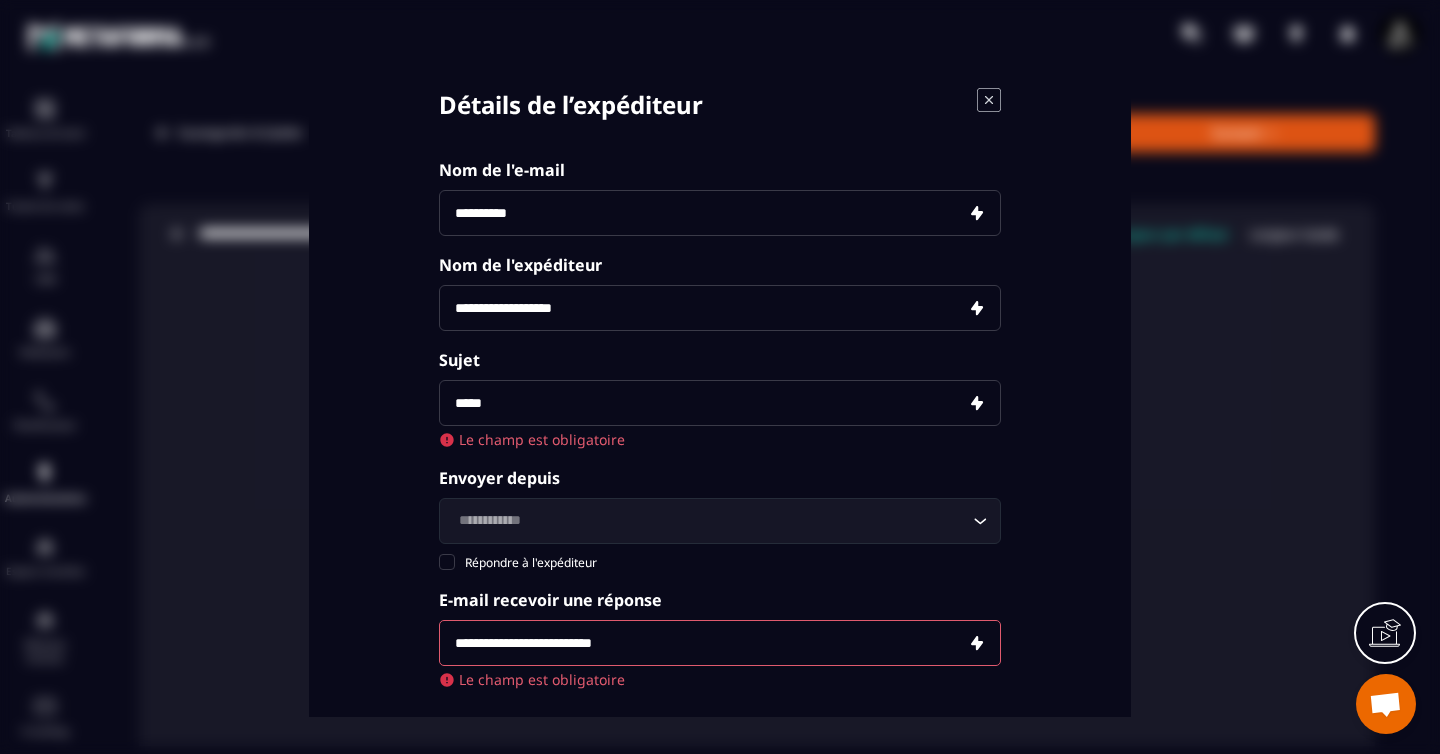 click at bounding box center [720, 643] 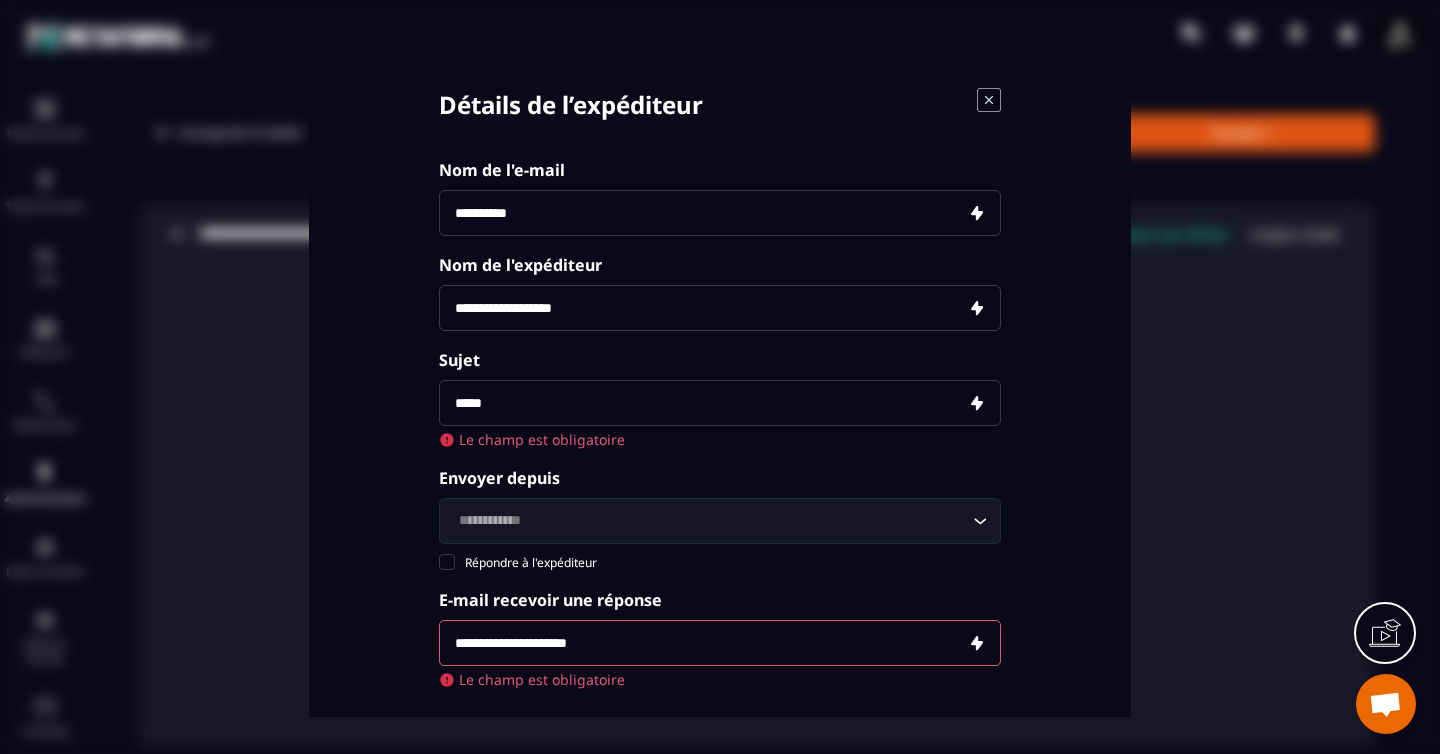 type on "**********" 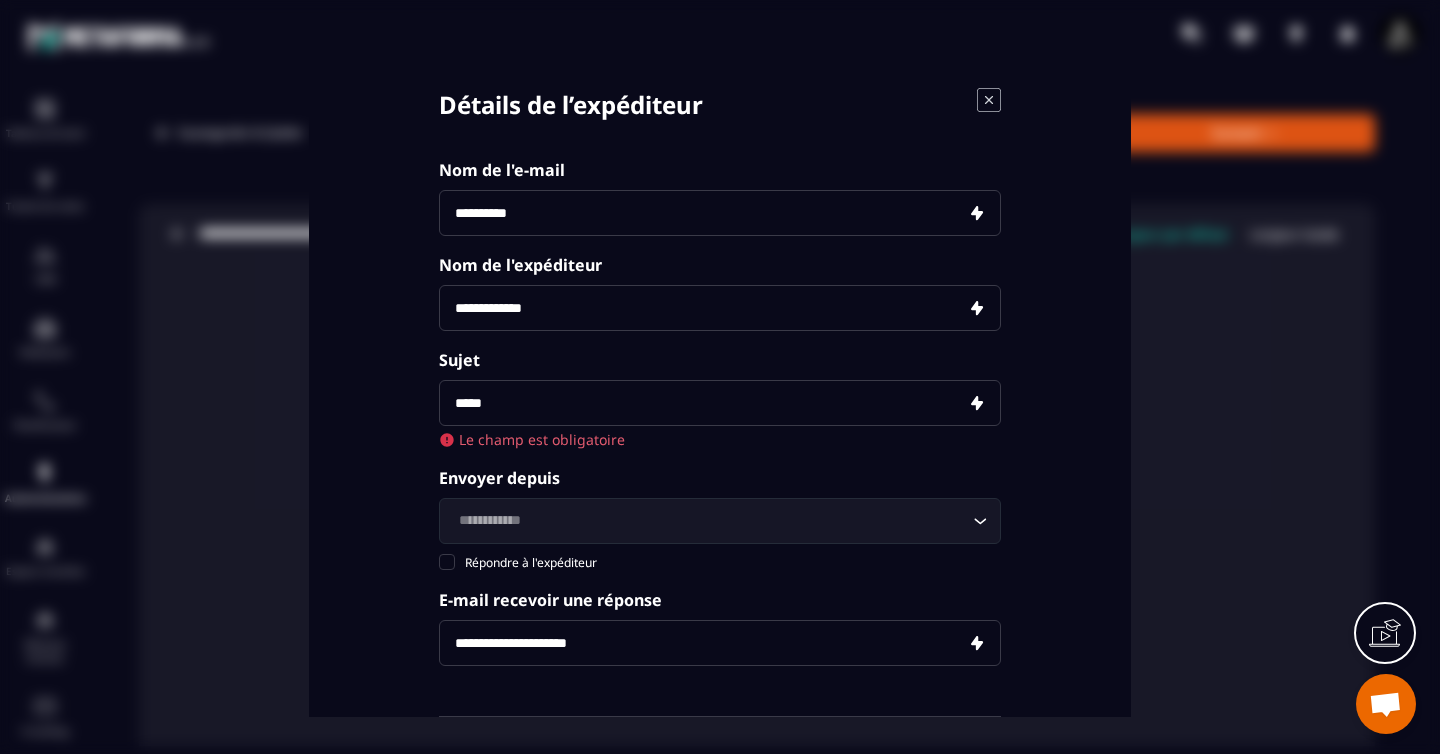 scroll, scrollTop: 135, scrollLeft: 0, axis: vertical 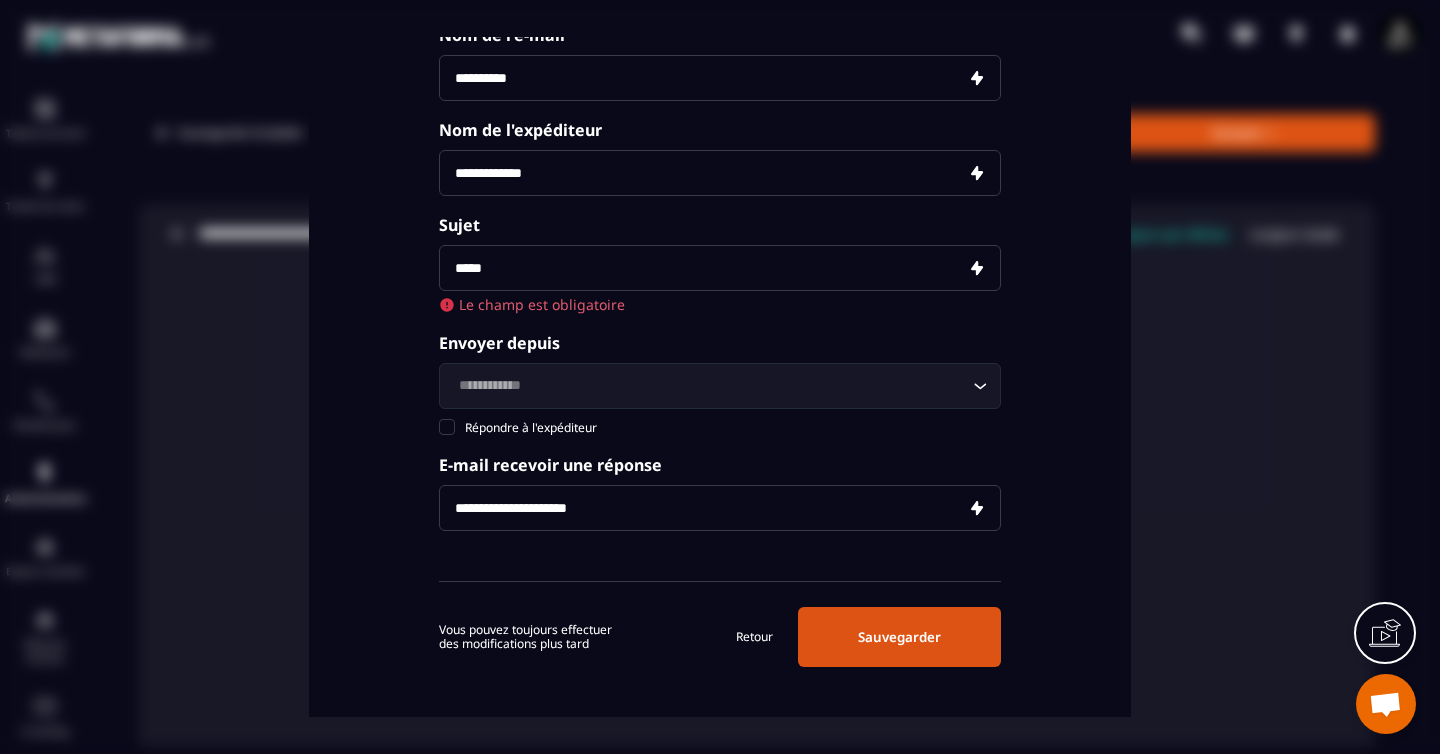 click on "Sauvegarder" at bounding box center [899, 637] 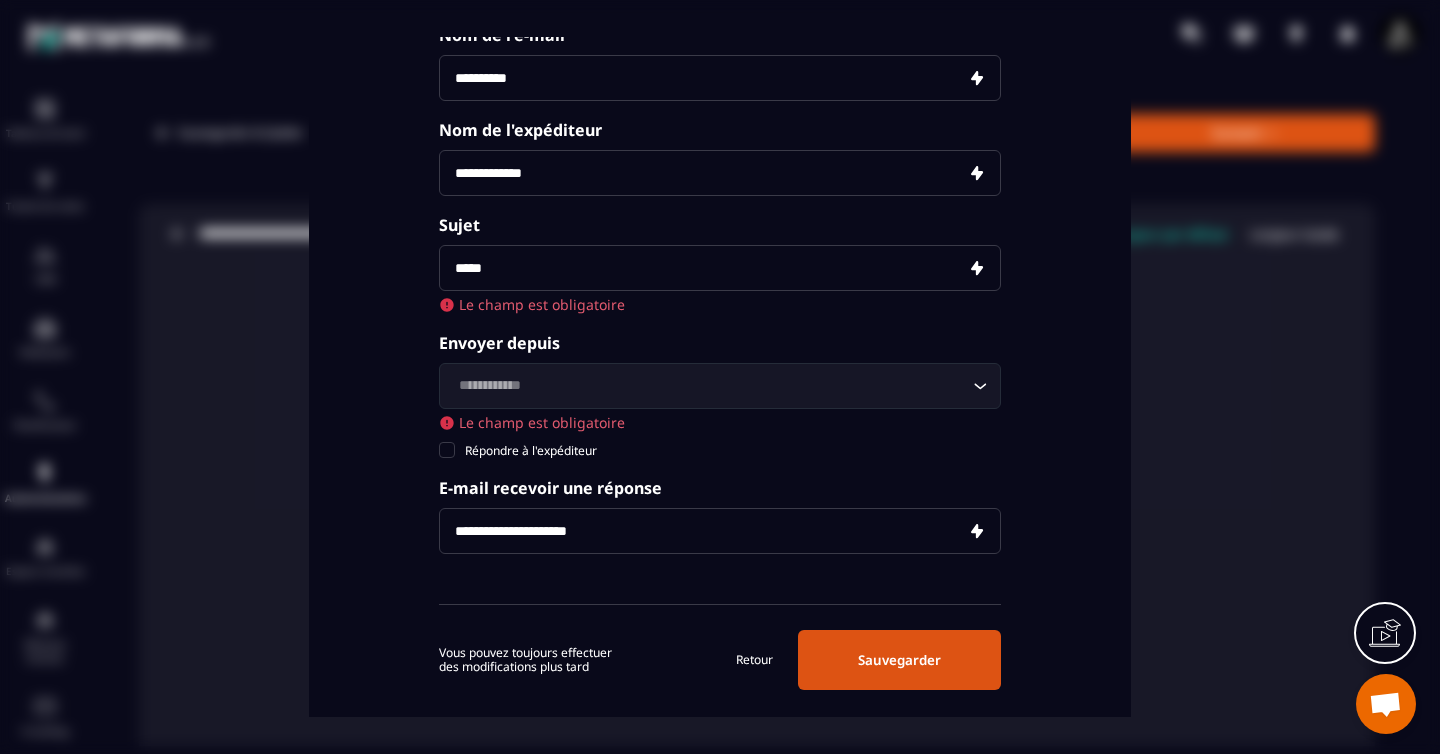 click 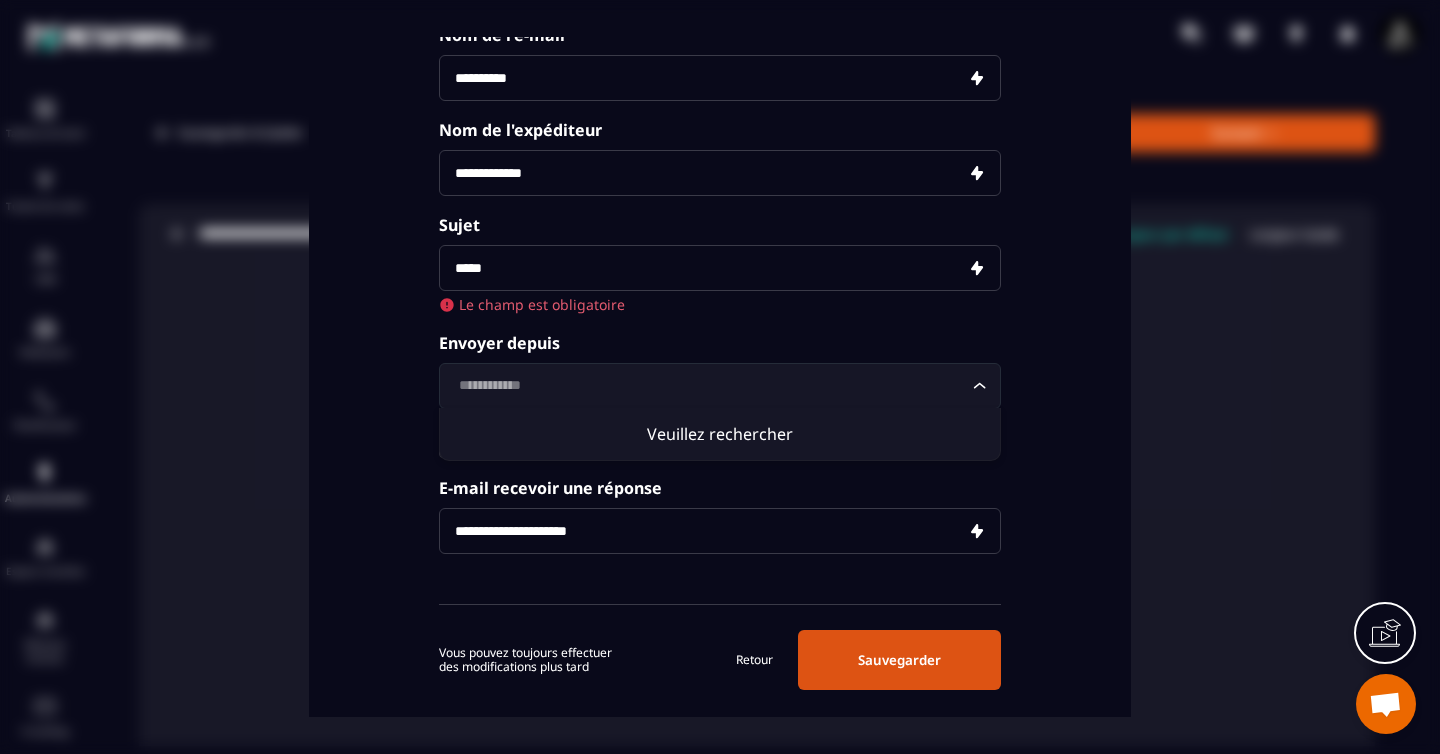 click 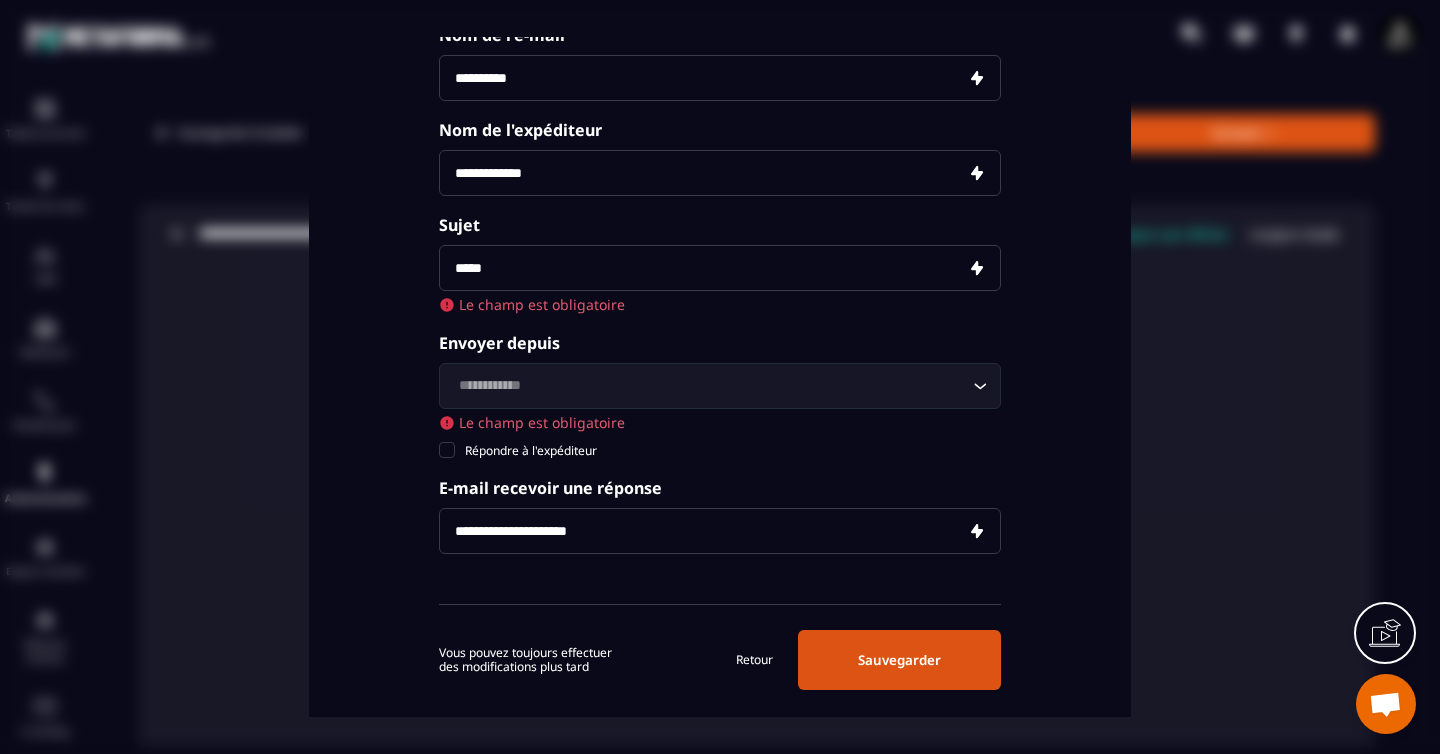 click at bounding box center [720, 268] 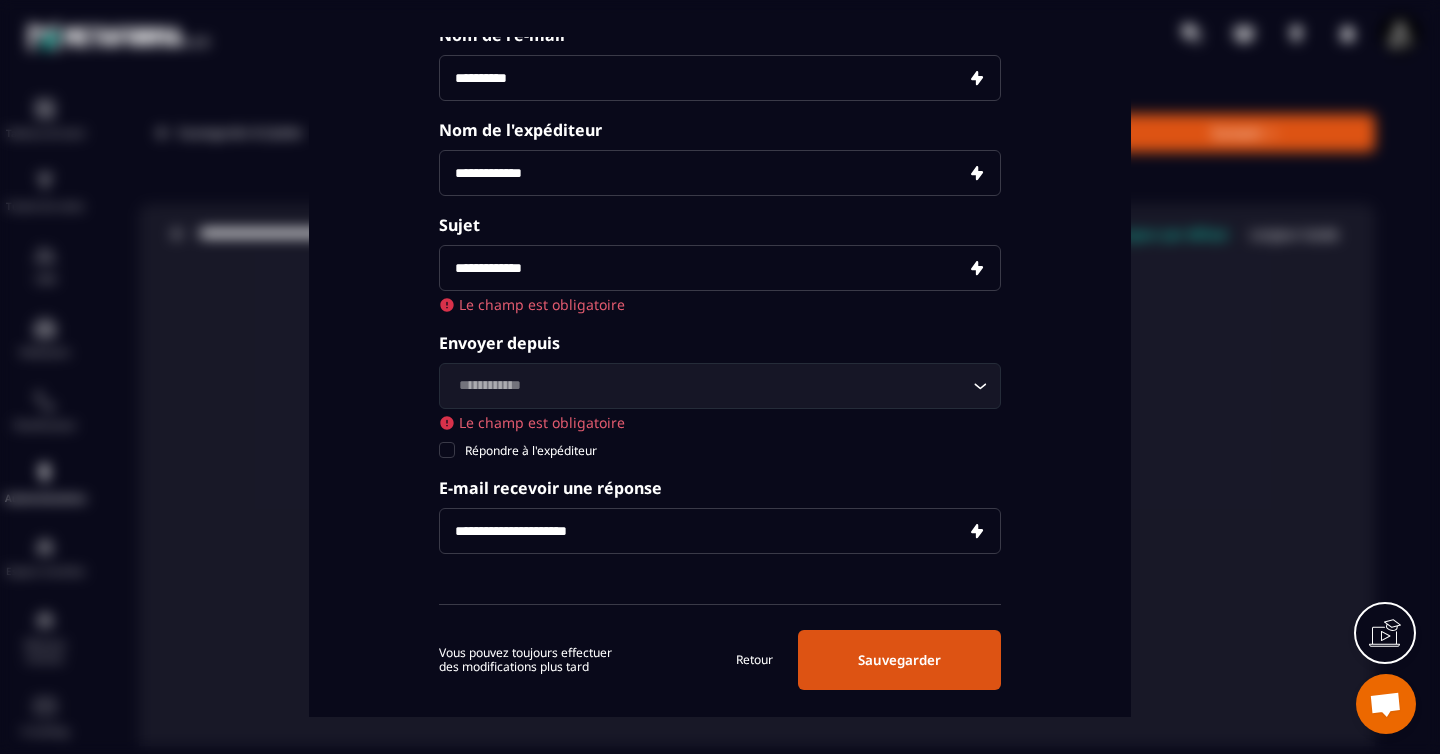 type on "**********" 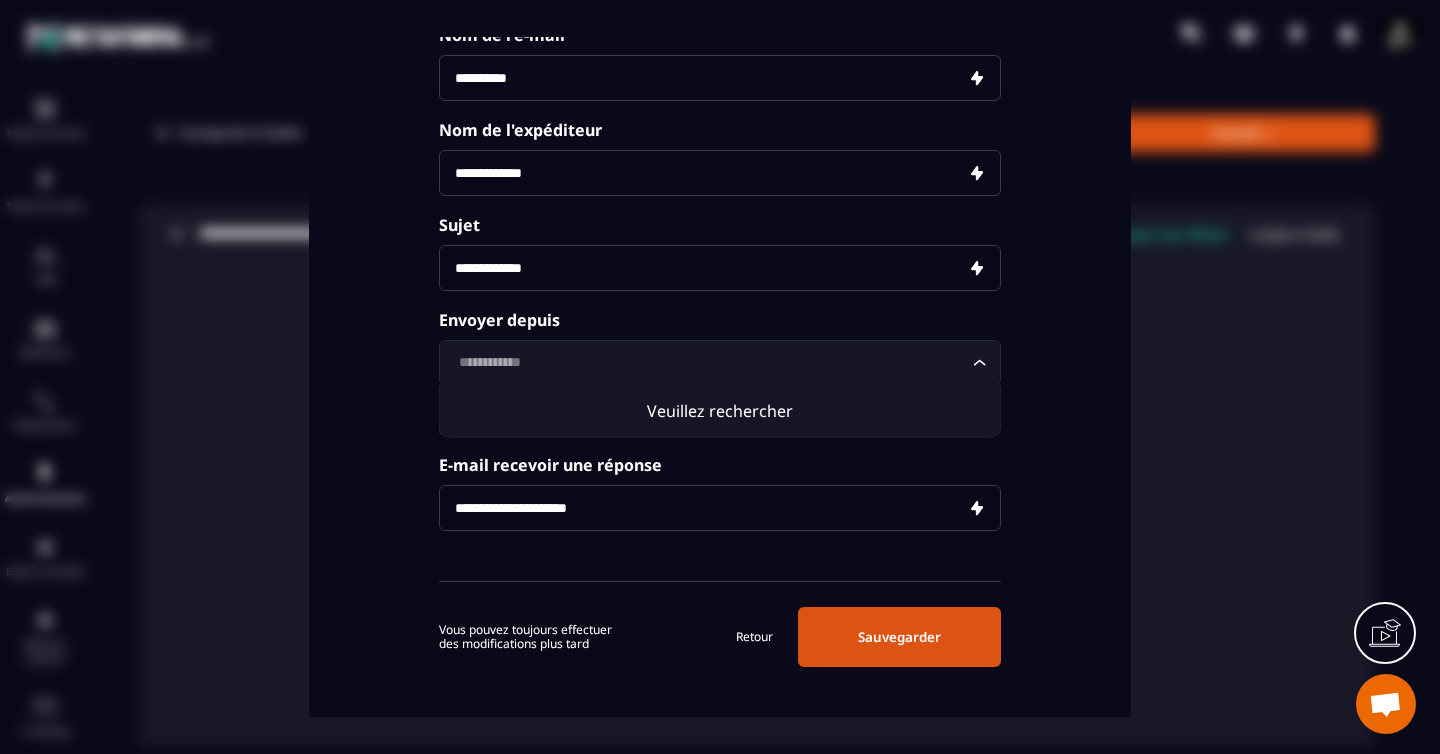 click on "Veuillez rechercher" 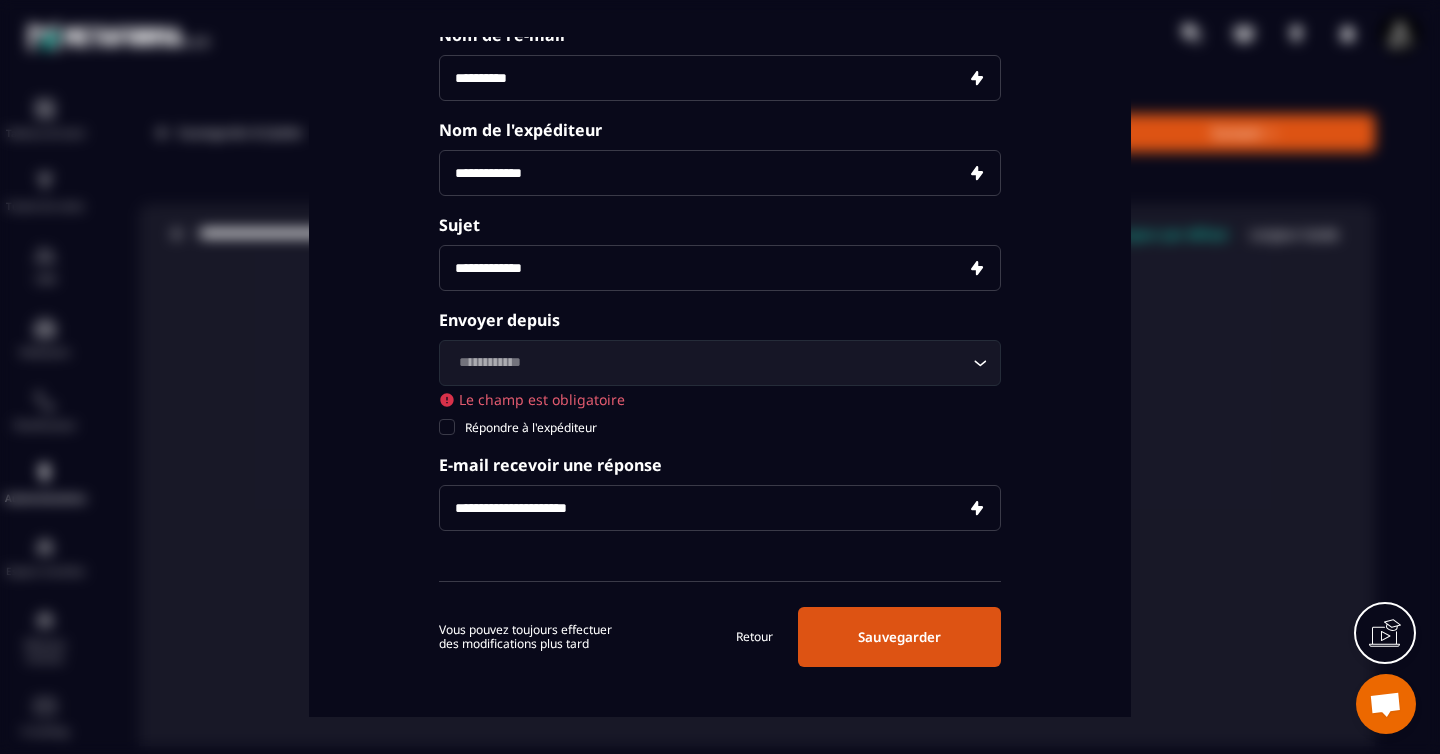 click on "**********" at bounding box center (720, 304) 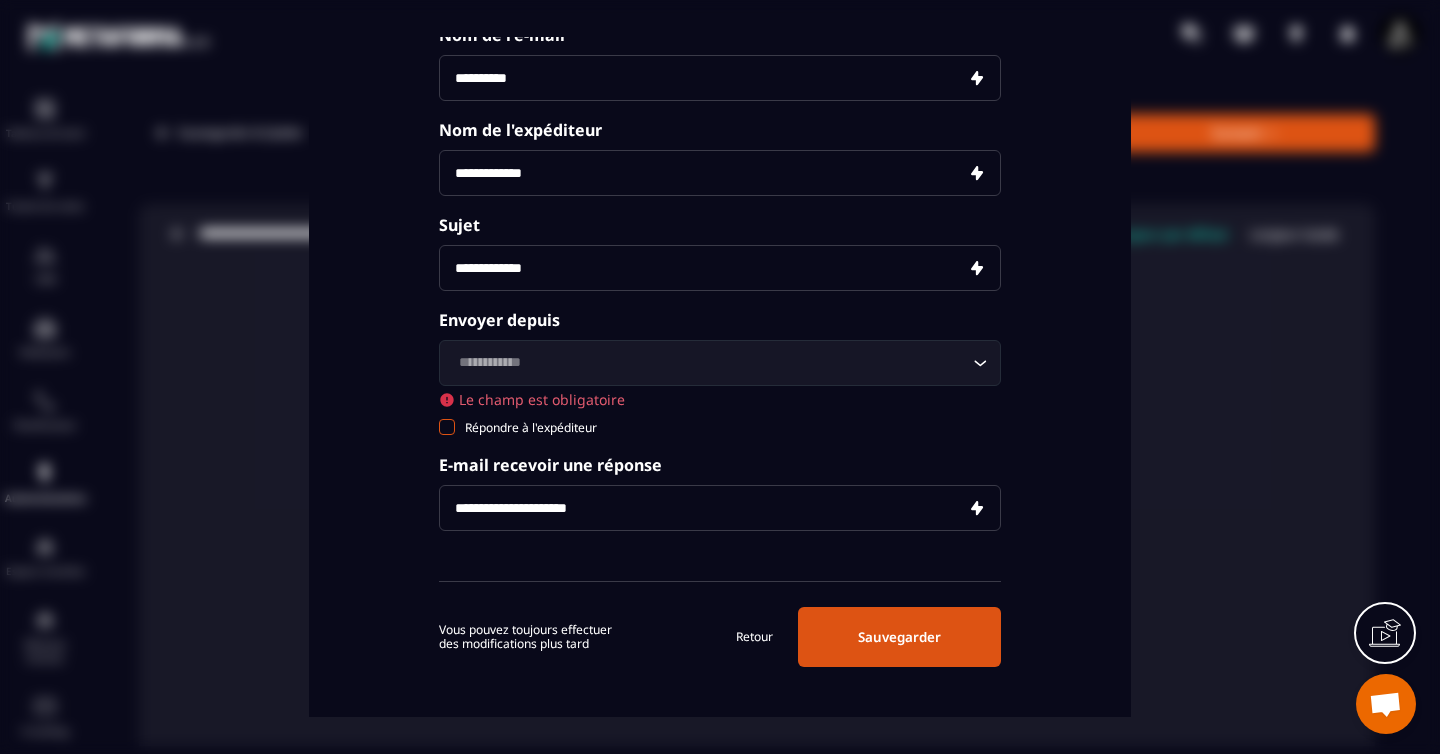 click at bounding box center [447, 426] 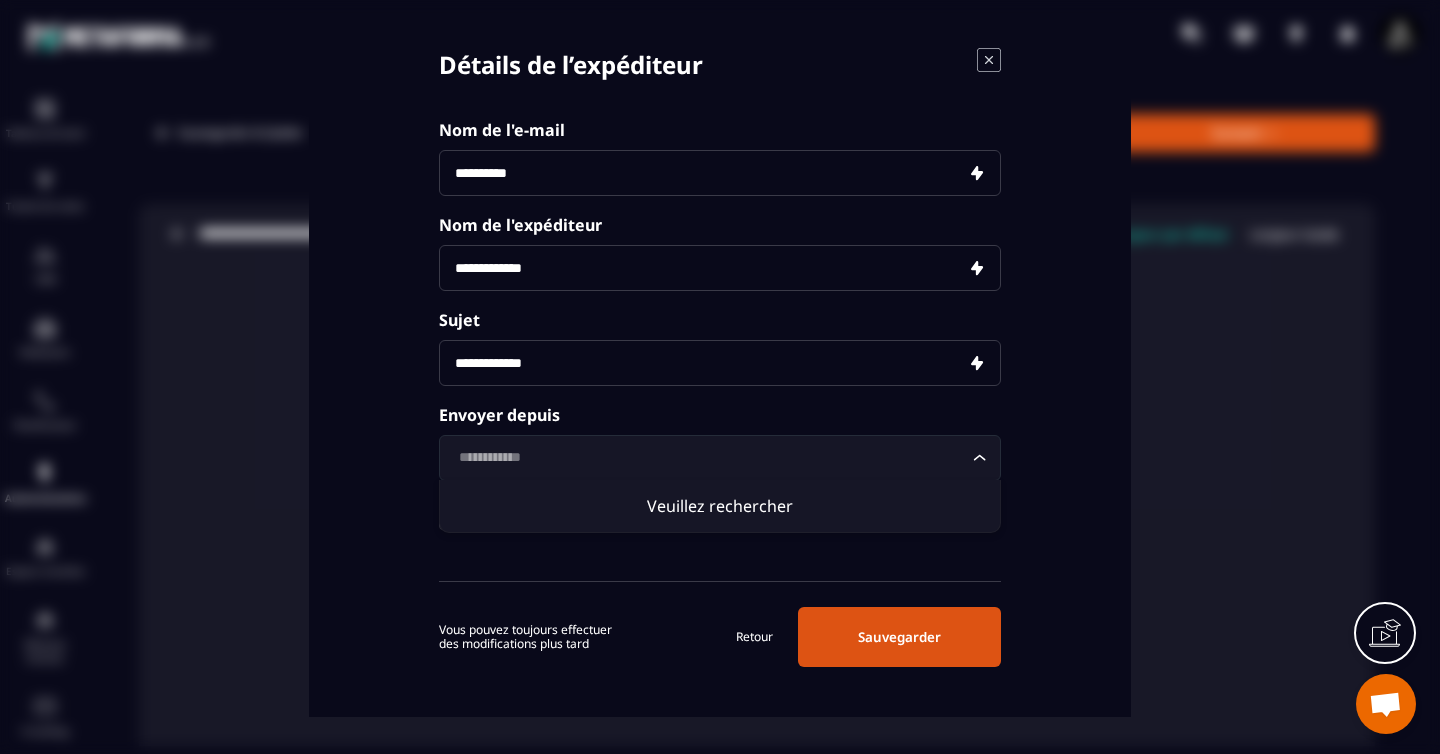 click 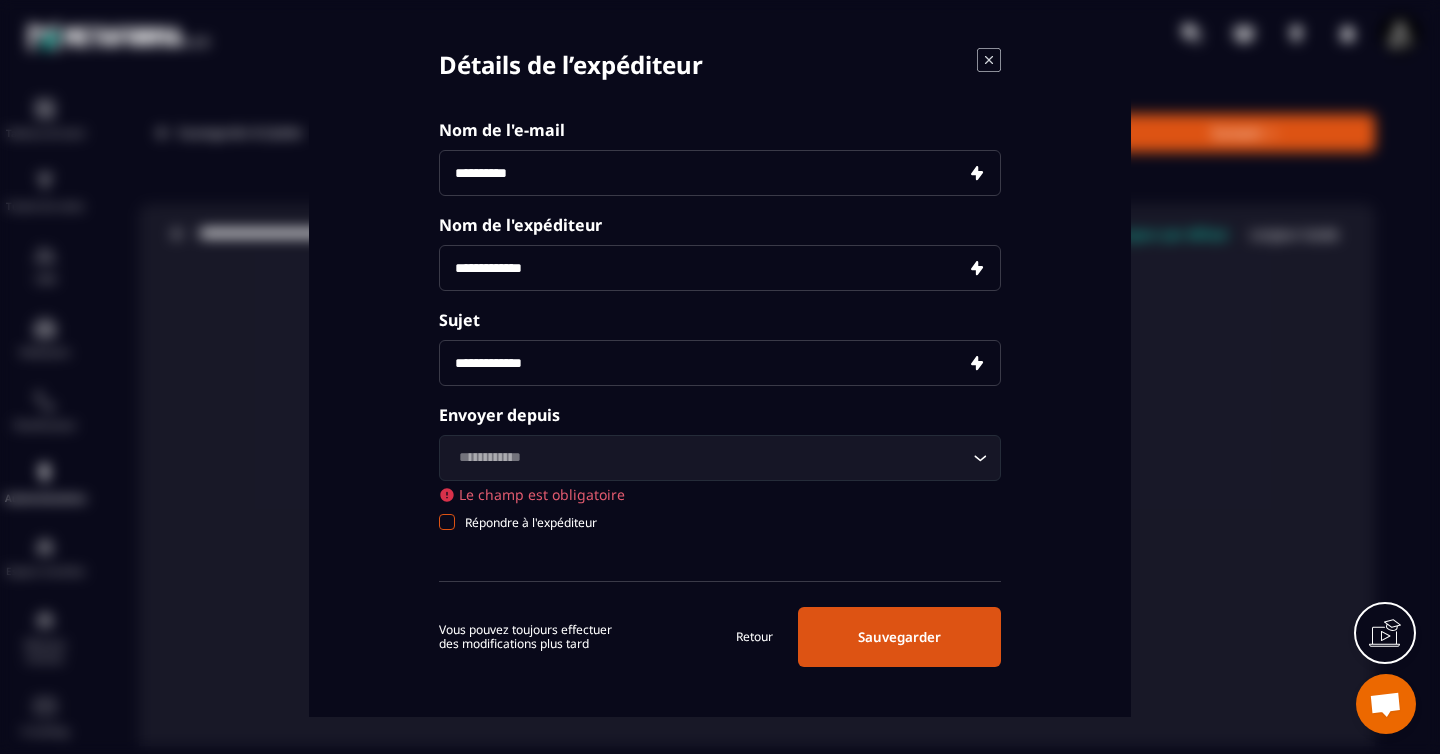 click at bounding box center [447, 521] 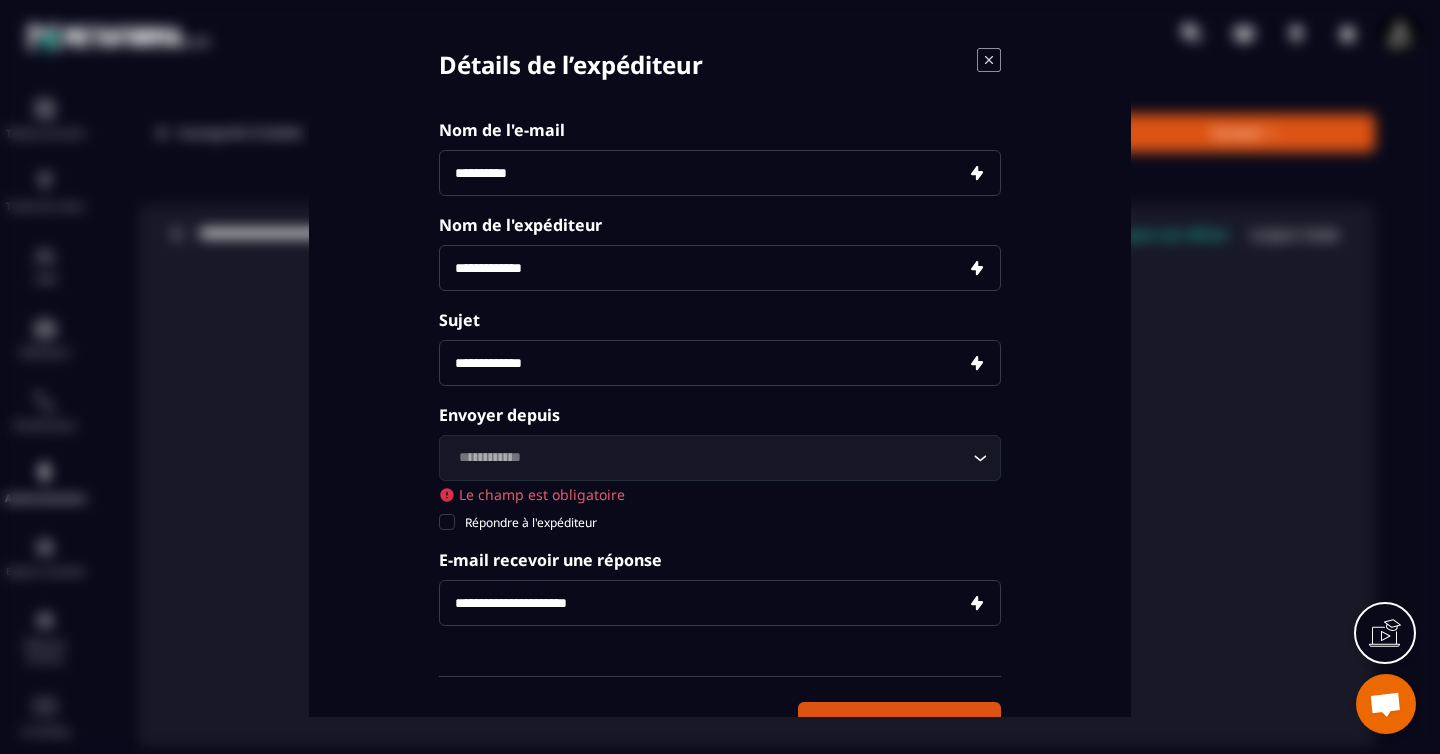 click 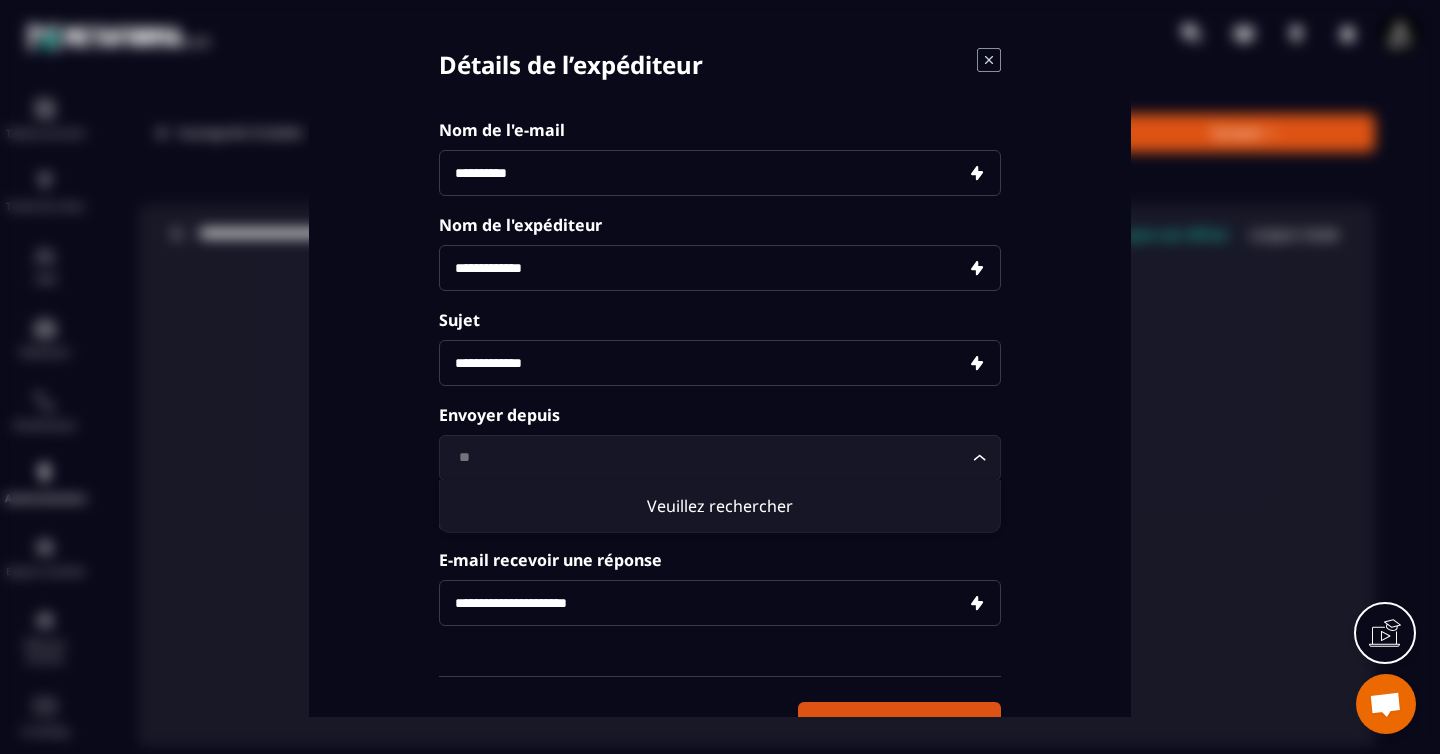 type on "*" 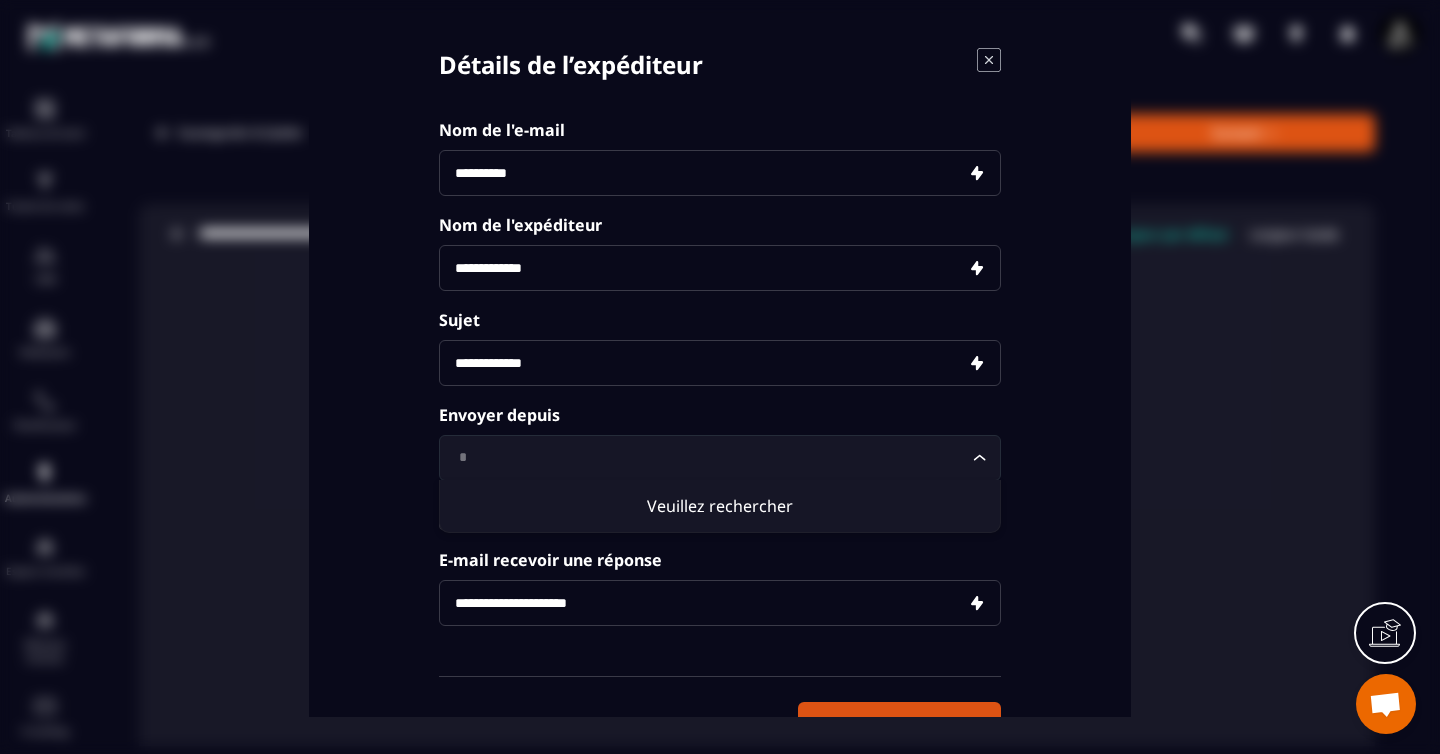 type 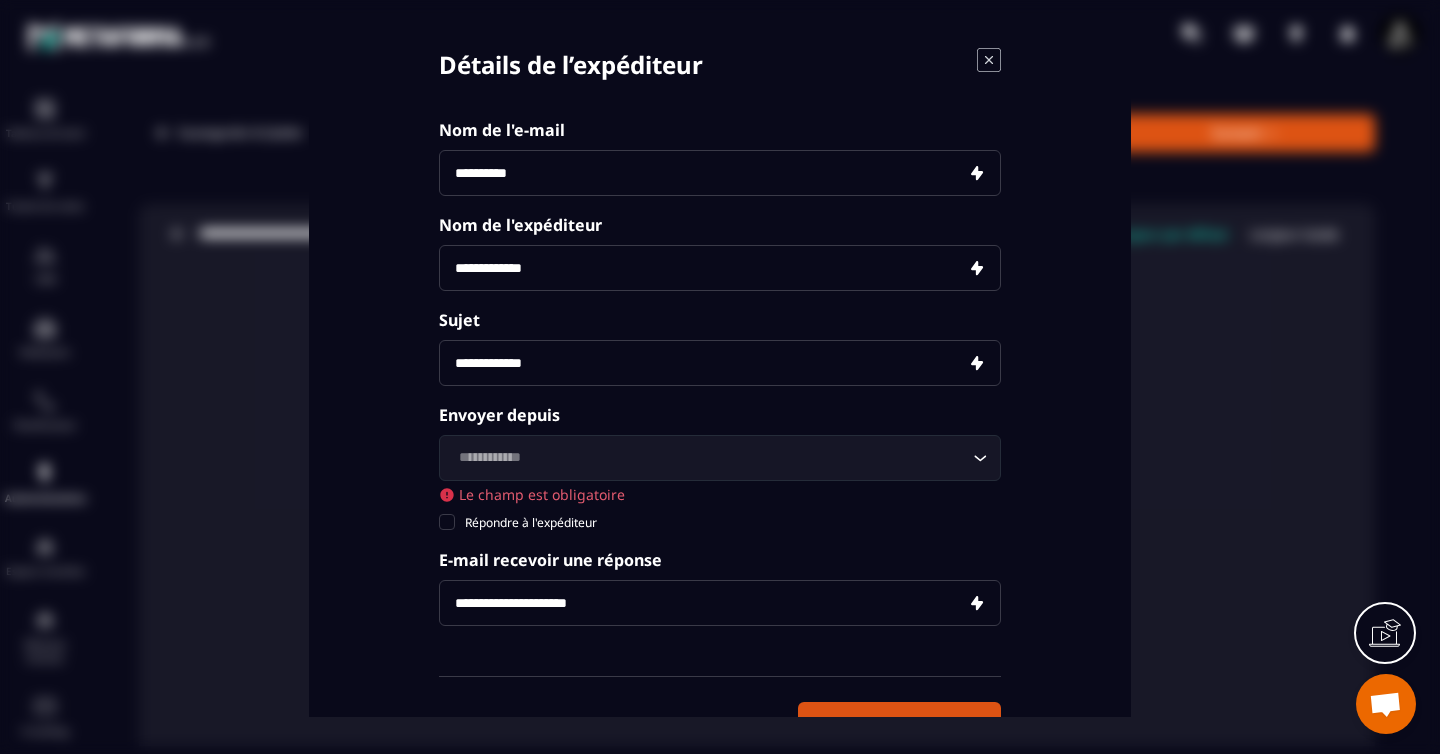 click on "**********" at bounding box center [720, 399] 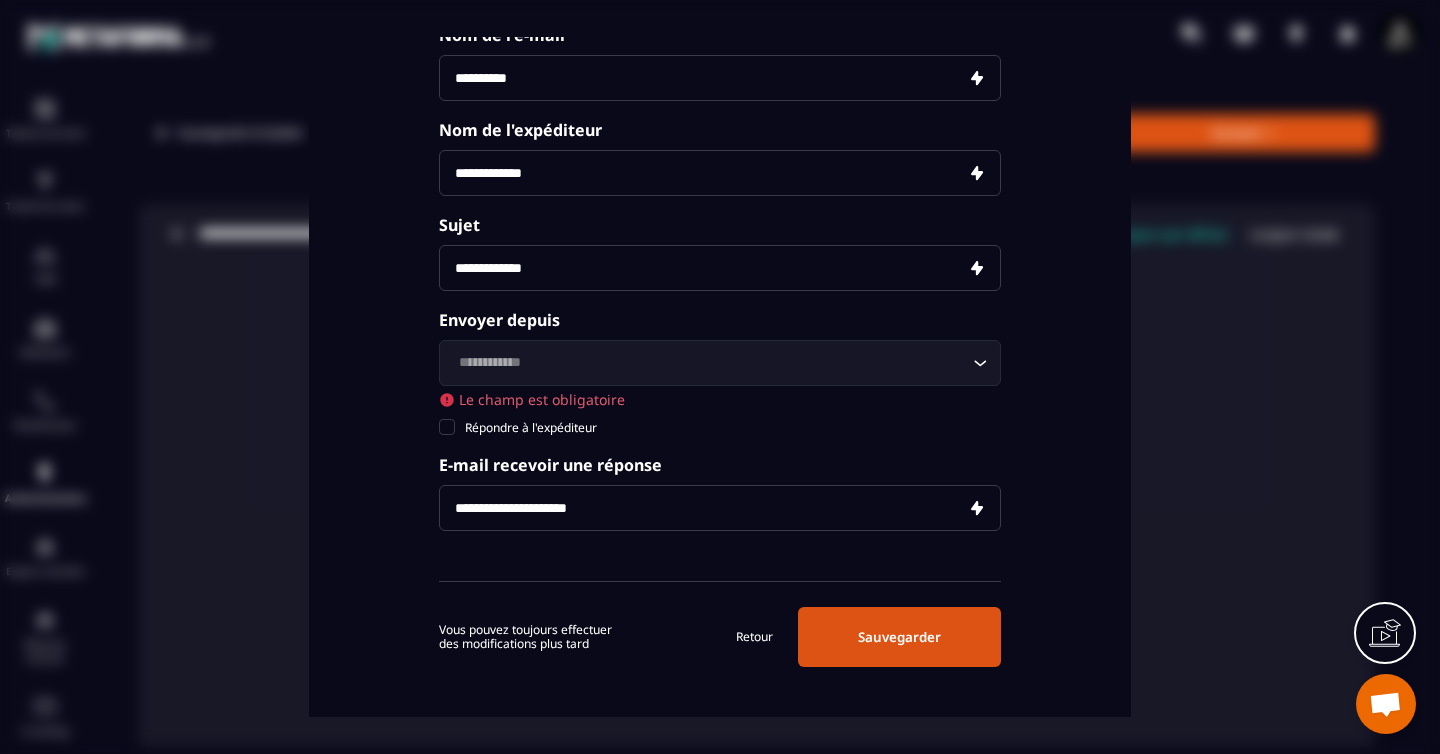 click on "Retour" at bounding box center [754, 637] 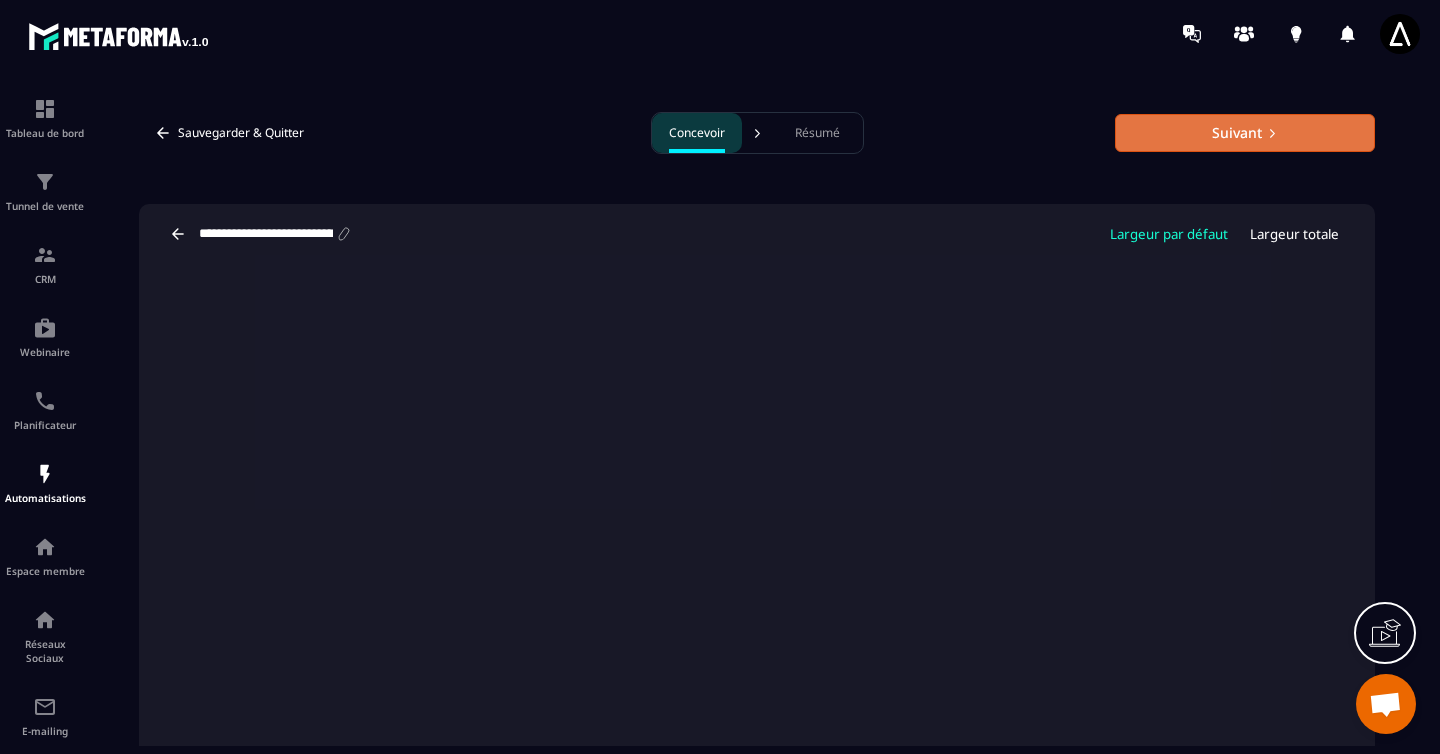 click on "Suivant" at bounding box center [1245, 133] 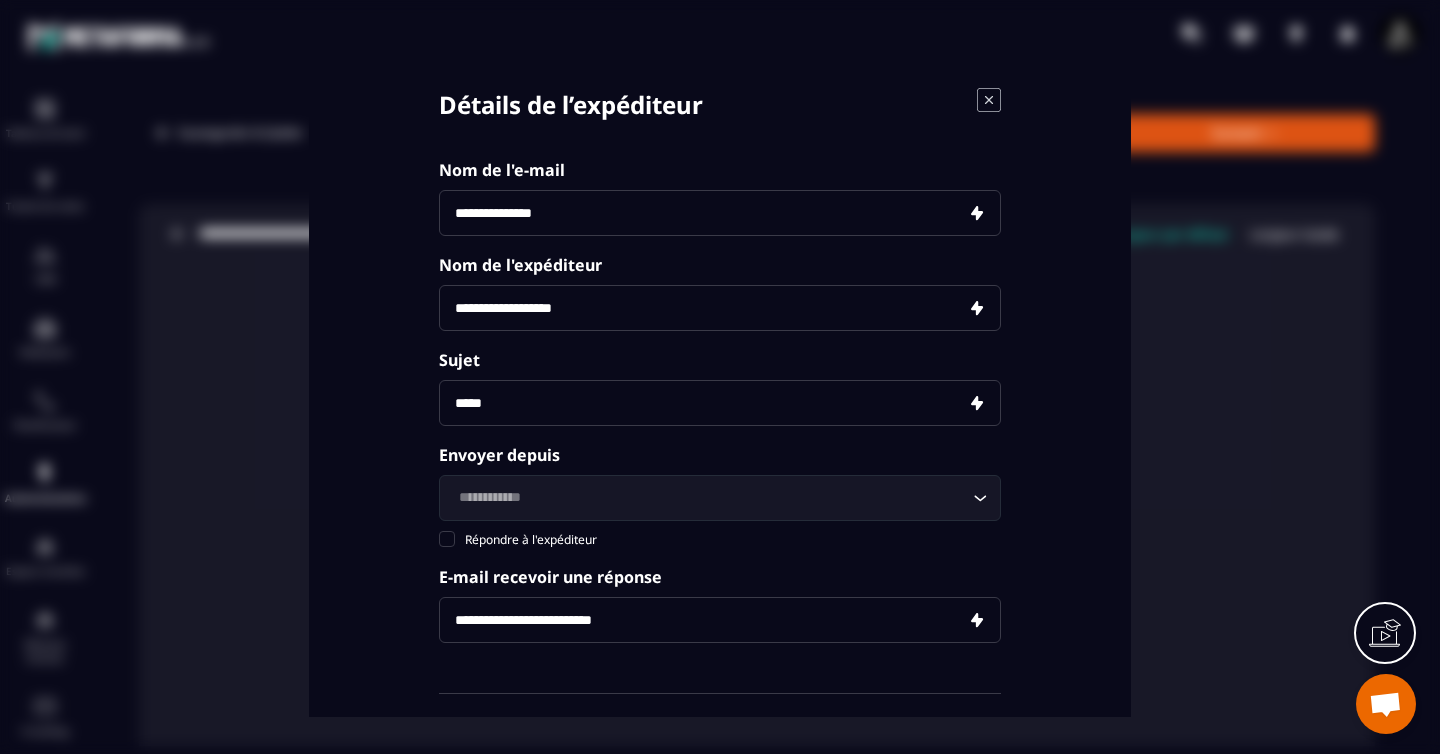 scroll, scrollTop: 112, scrollLeft: 0, axis: vertical 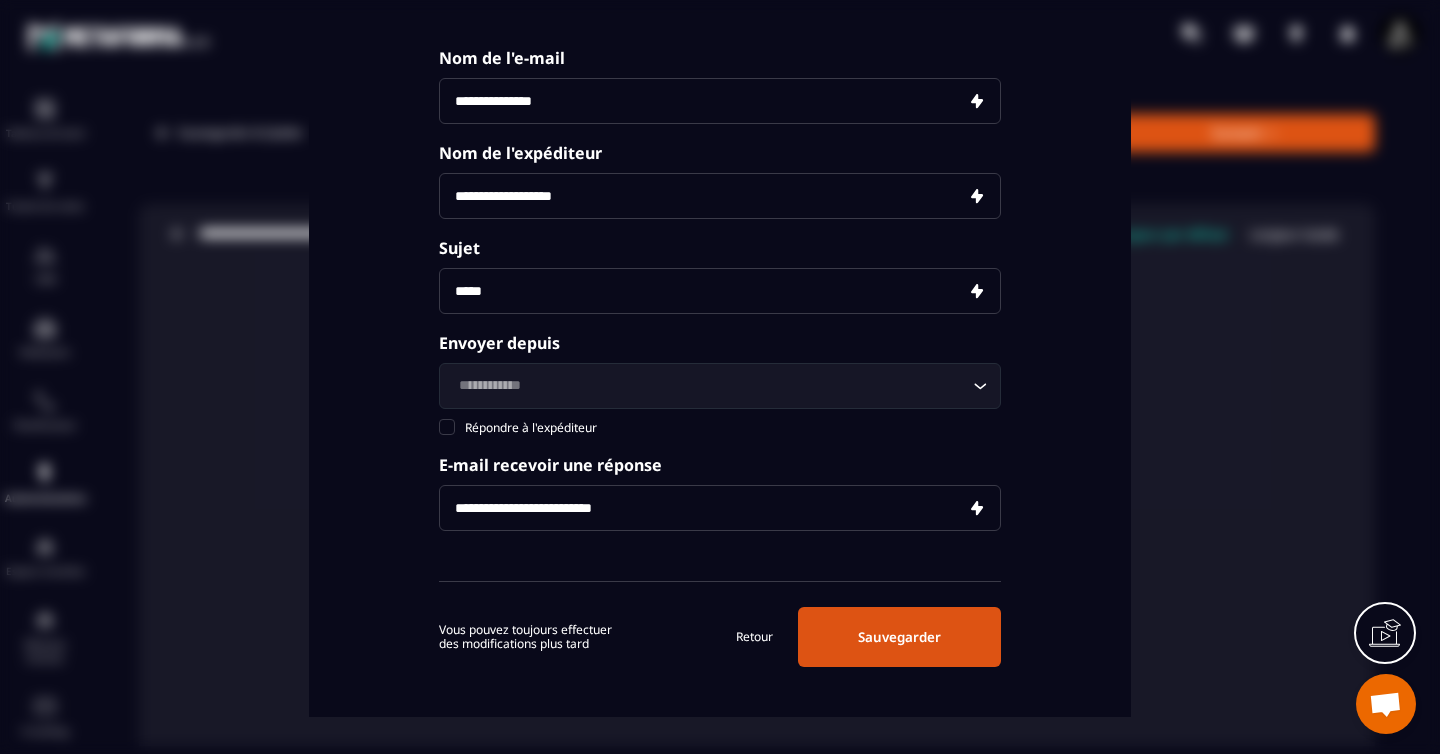 click on "Sauvegarder" at bounding box center (899, 637) 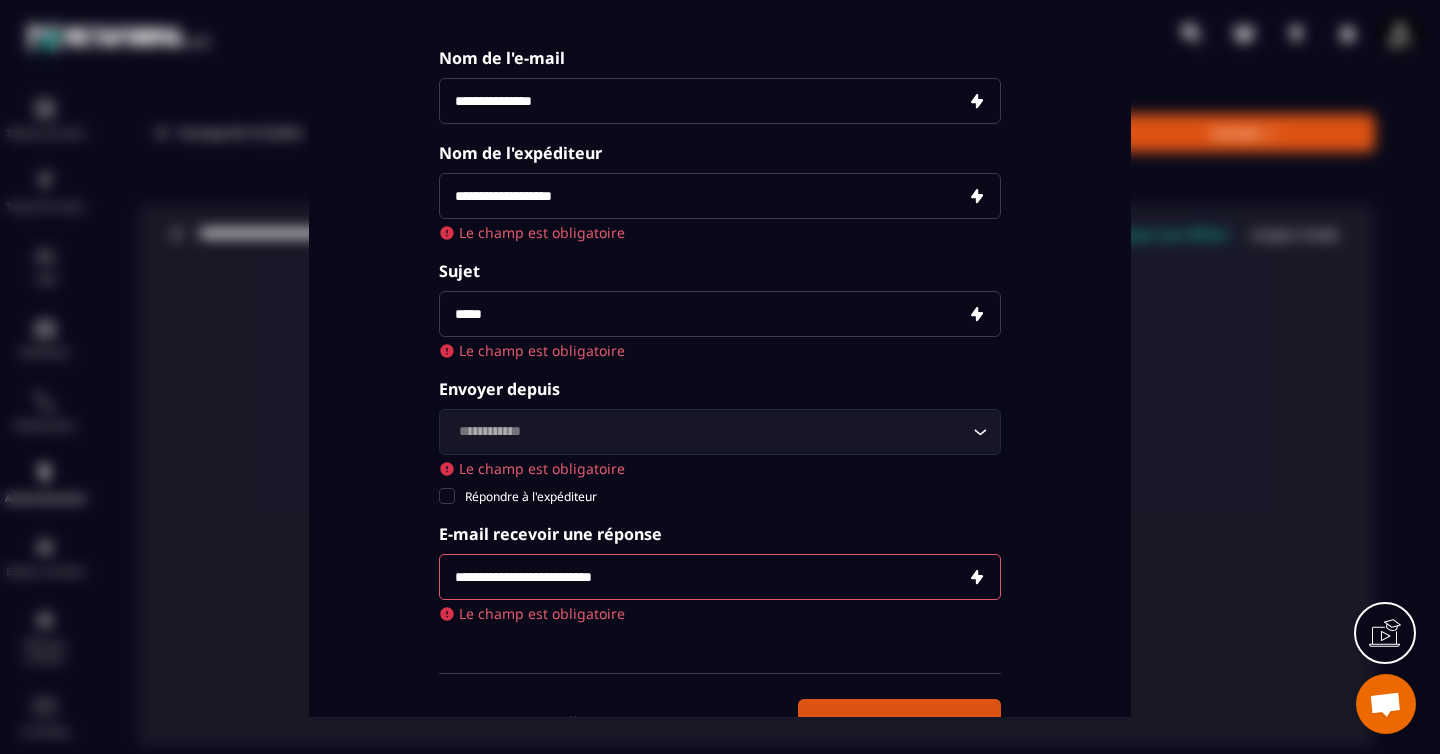 scroll, scrollTop: 0, scrollLeft: 0, axis: both 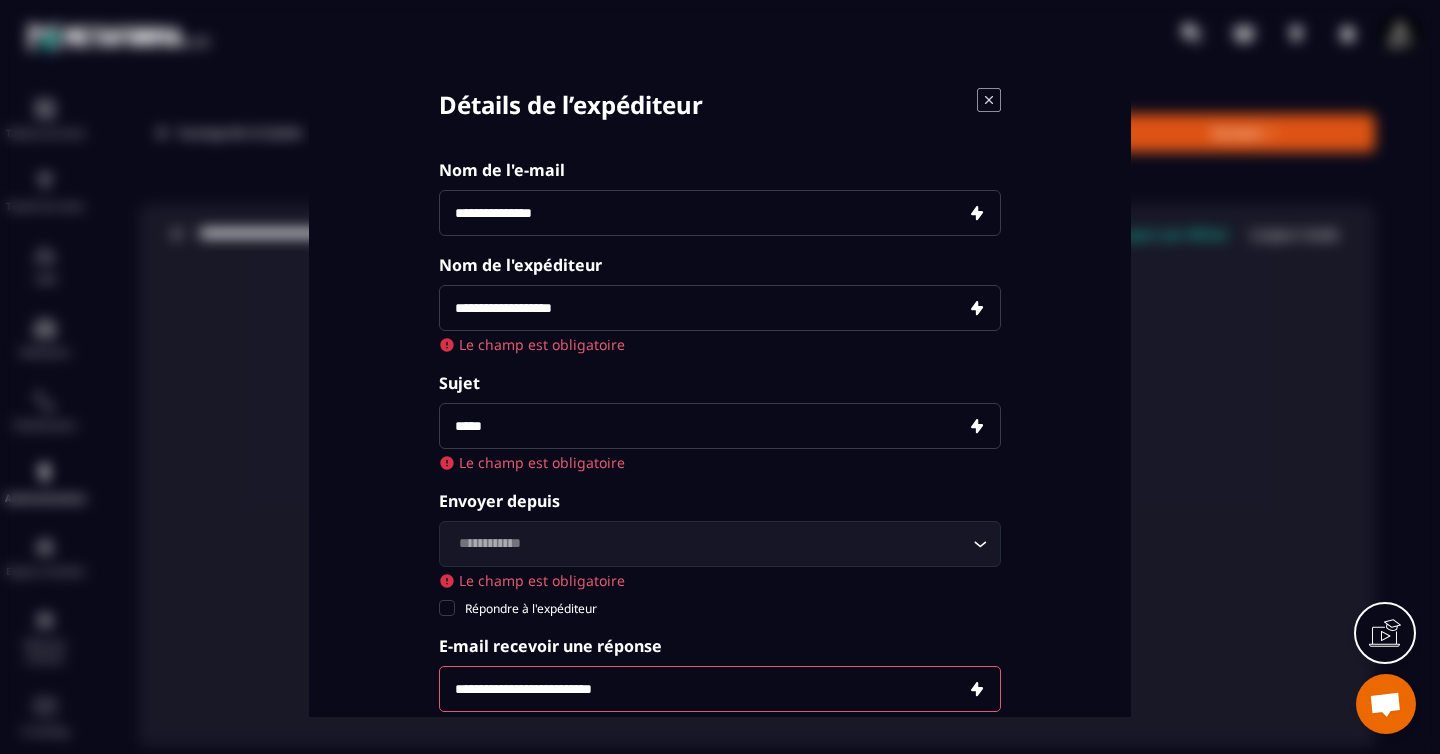 click 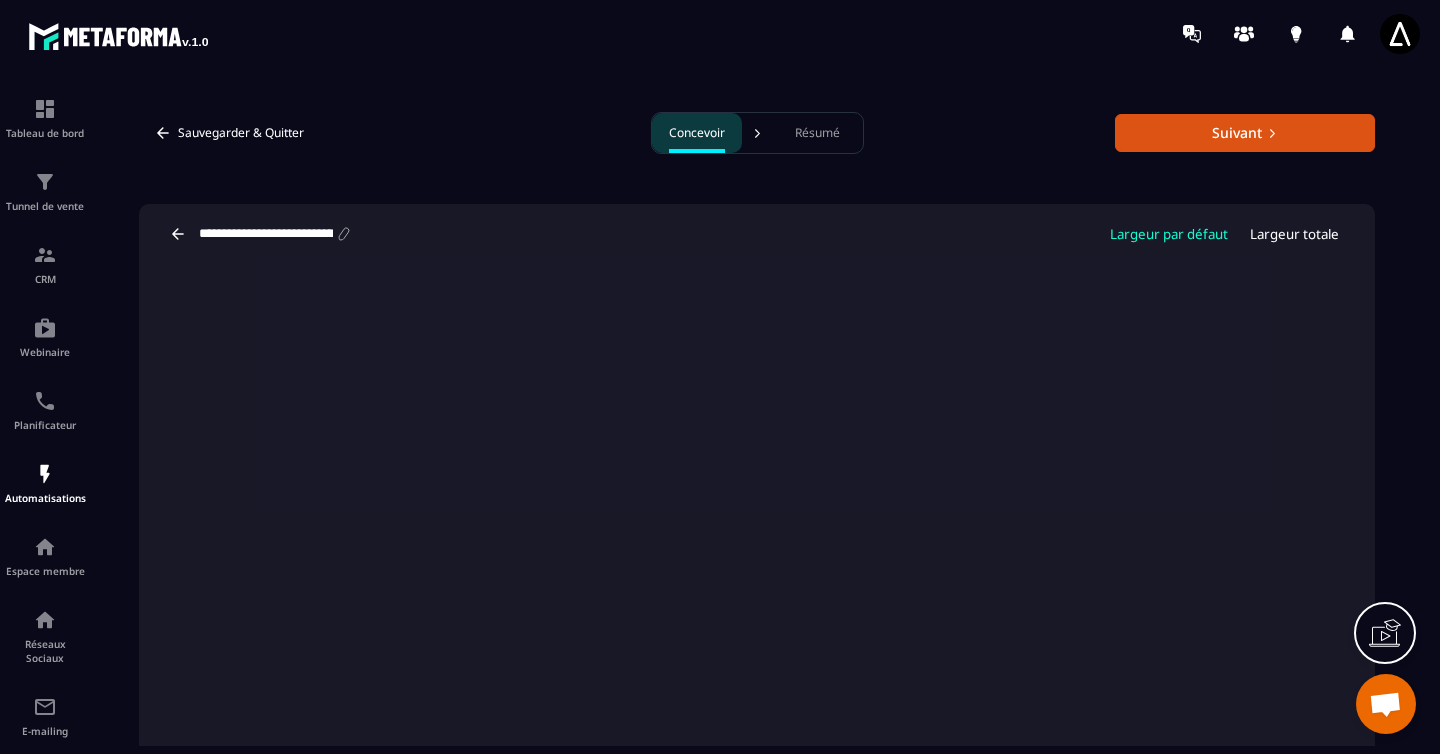 click on "Concevoir" at bounding box center (697, 133) 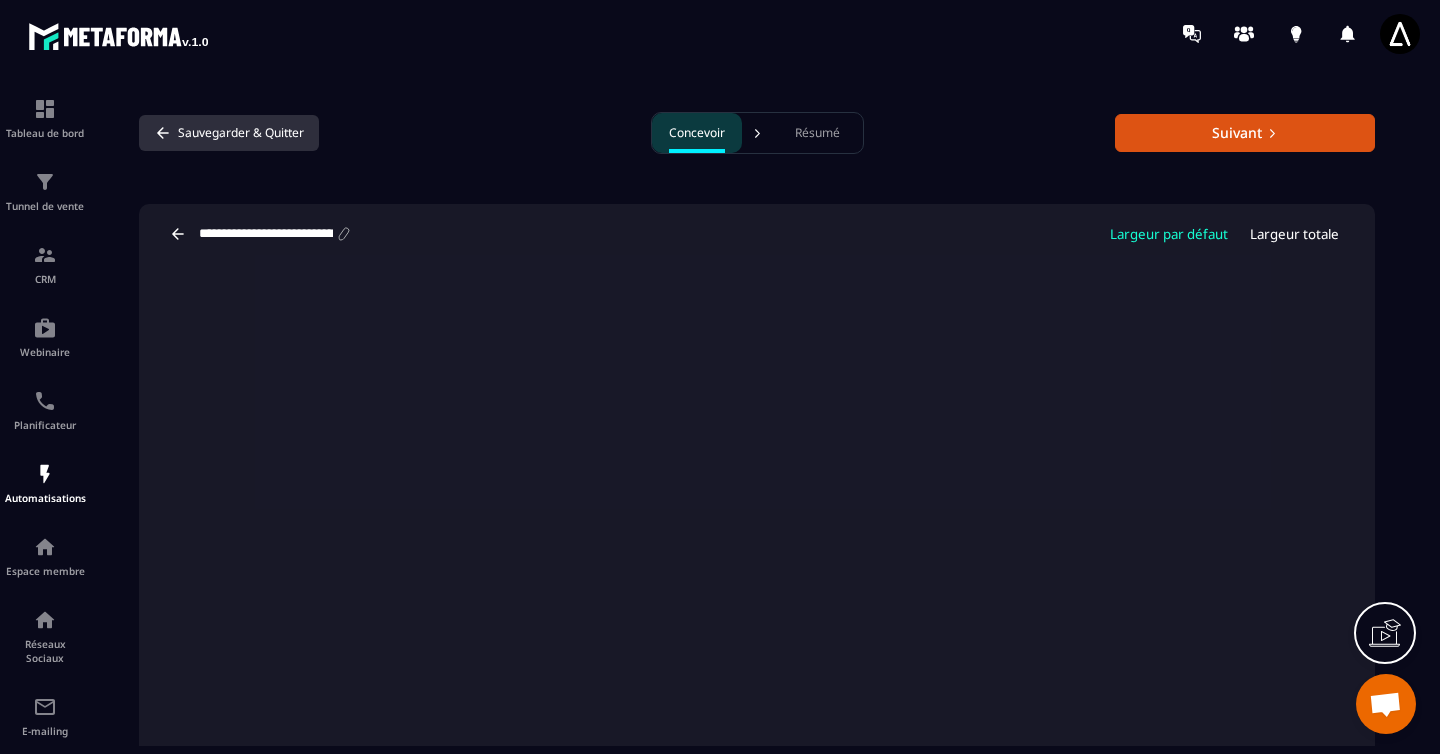 click on "Sauvegarder & Quitter" at bounding box center [229, 133] 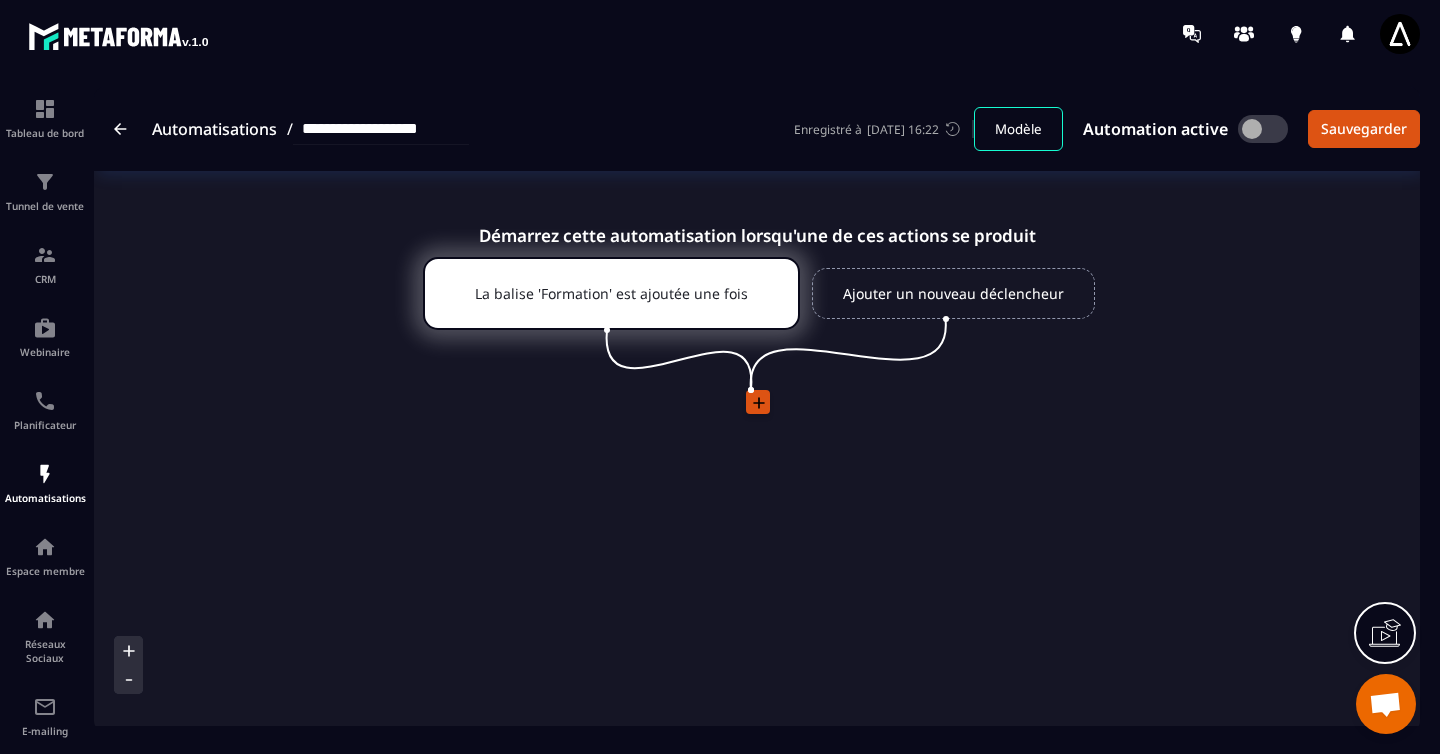 click on "Modèle" at bounding box center [1018, 129] 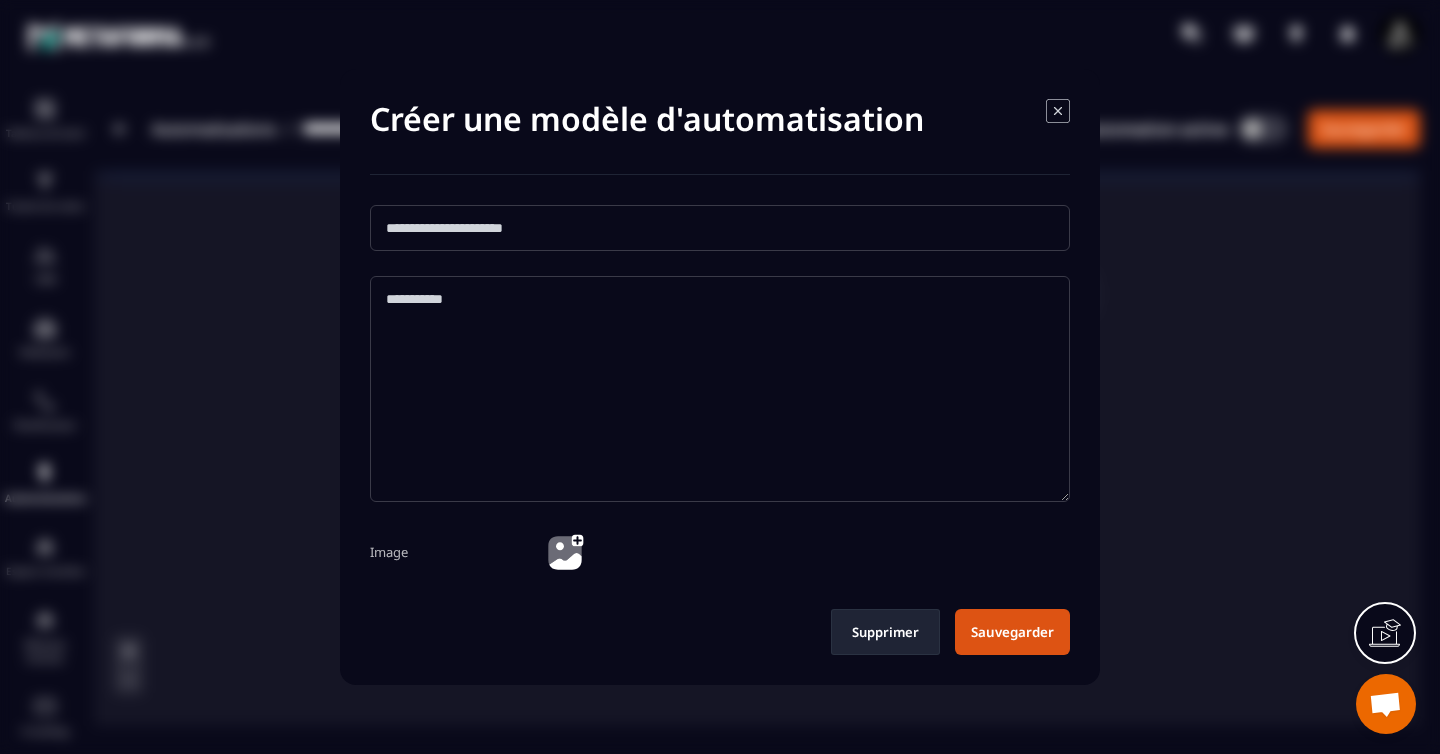 click 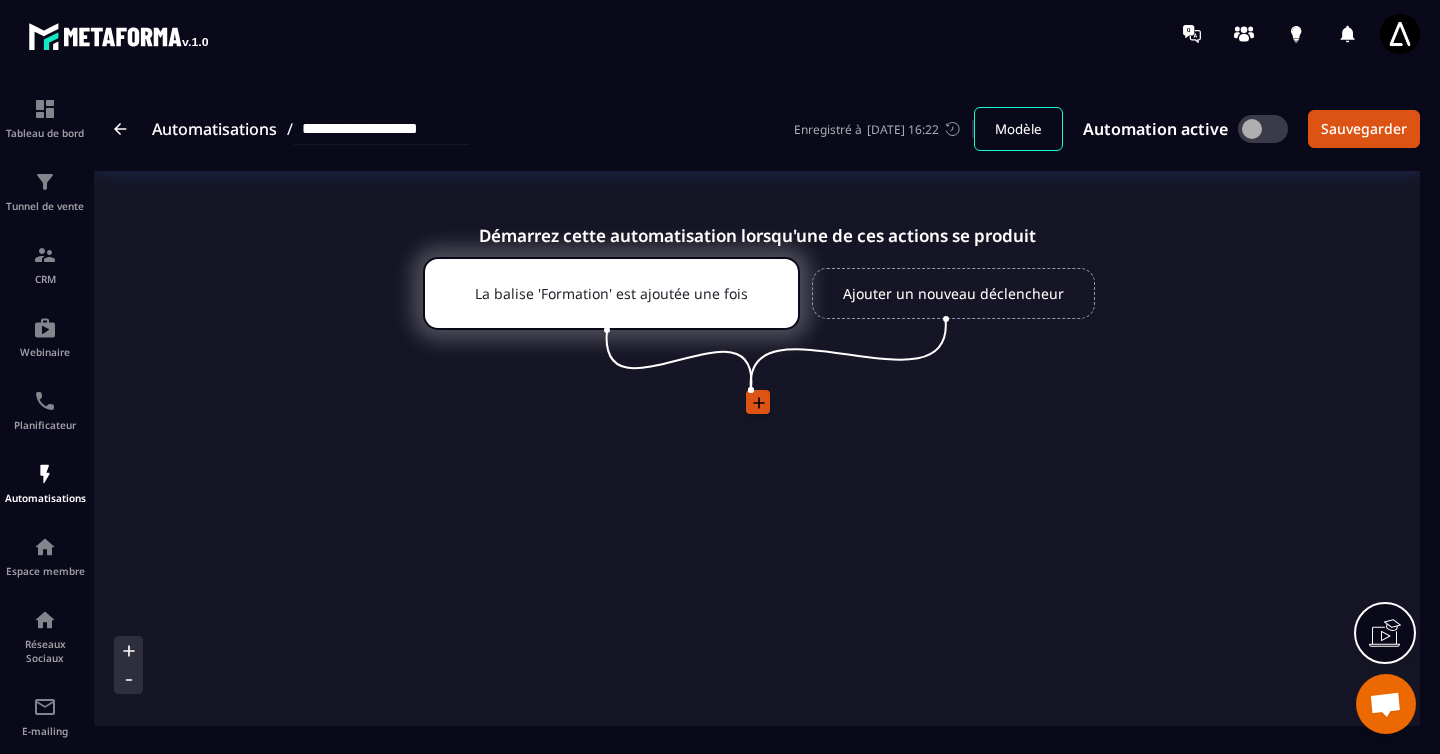 click at bounding box center (1263, 129) 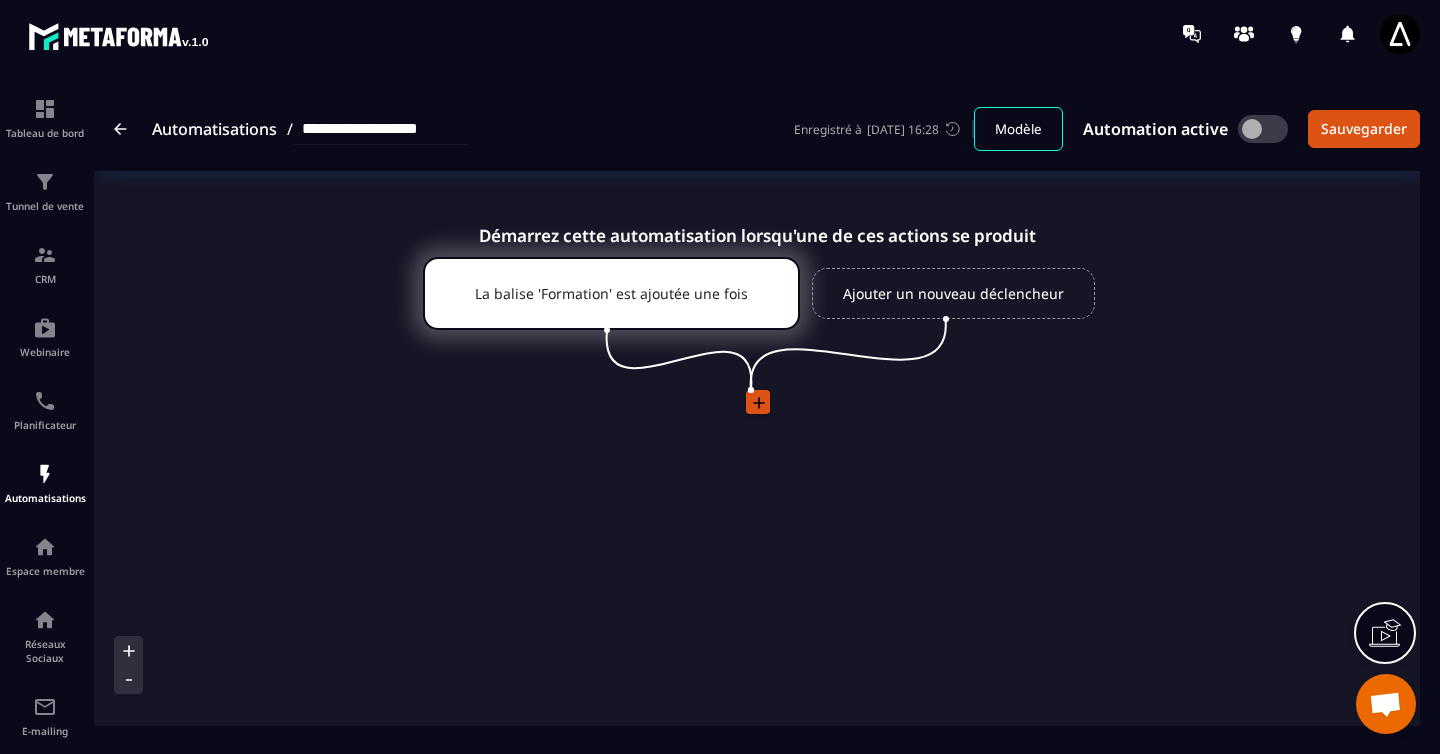 click 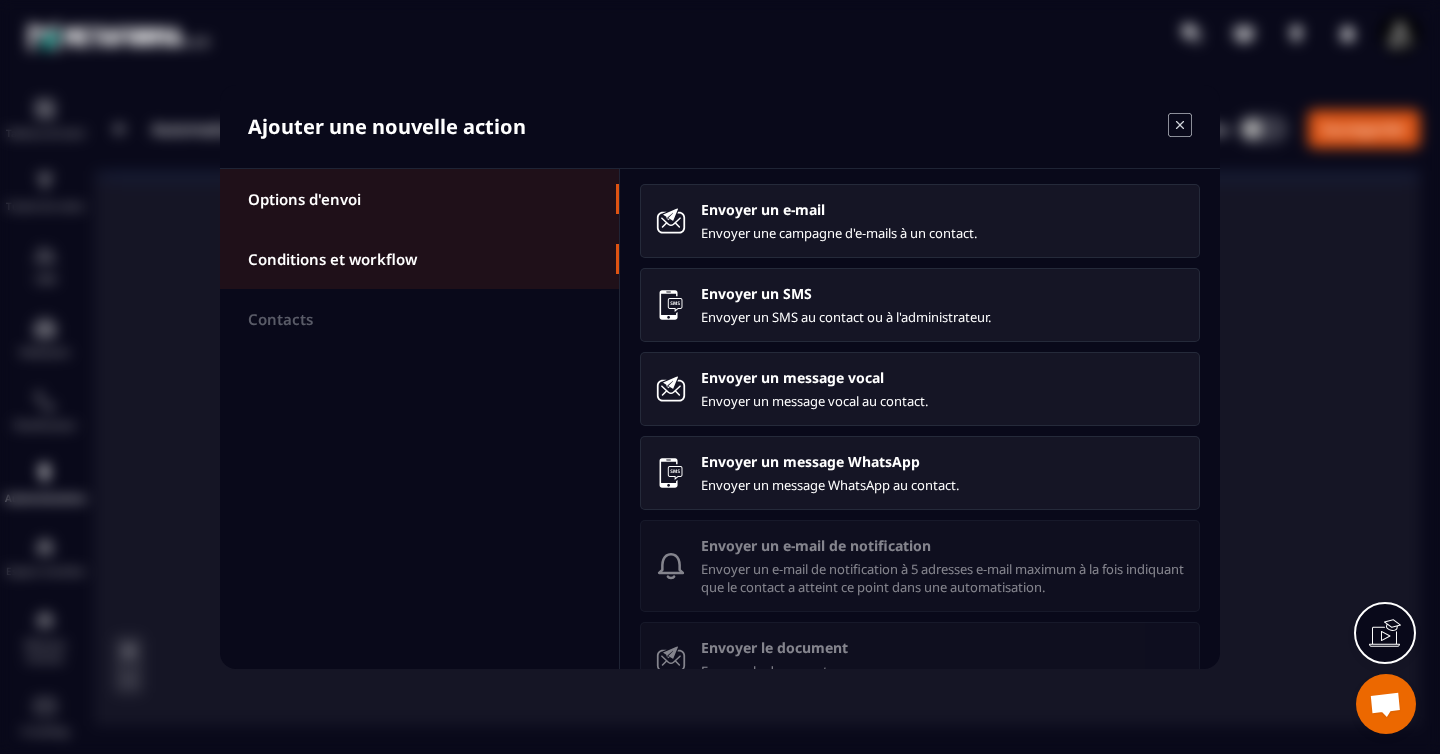 click on "Conditions et workflow" at bounding box center [332, 259] 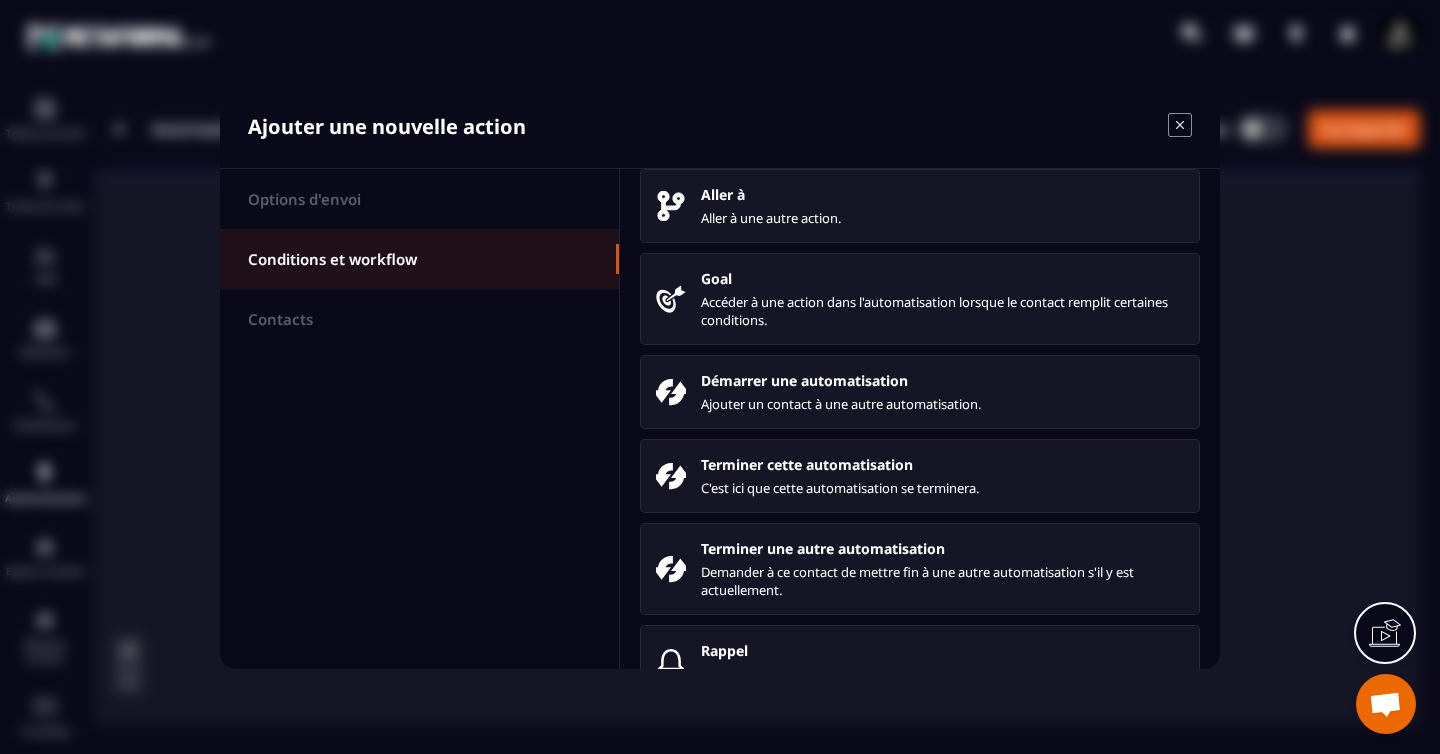 scroll, scrollTop: 255, scrollLeft: 0, axis: vertical 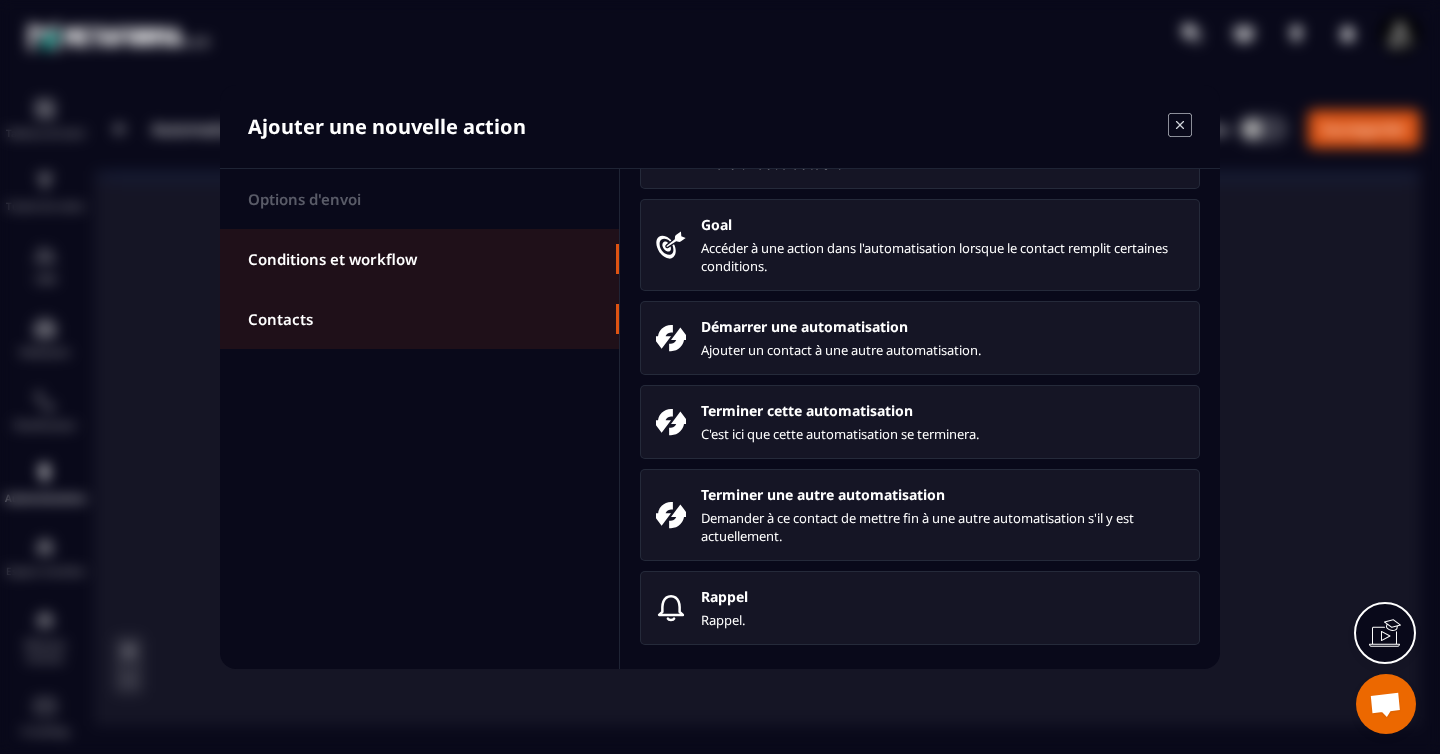 click on "Contacts" 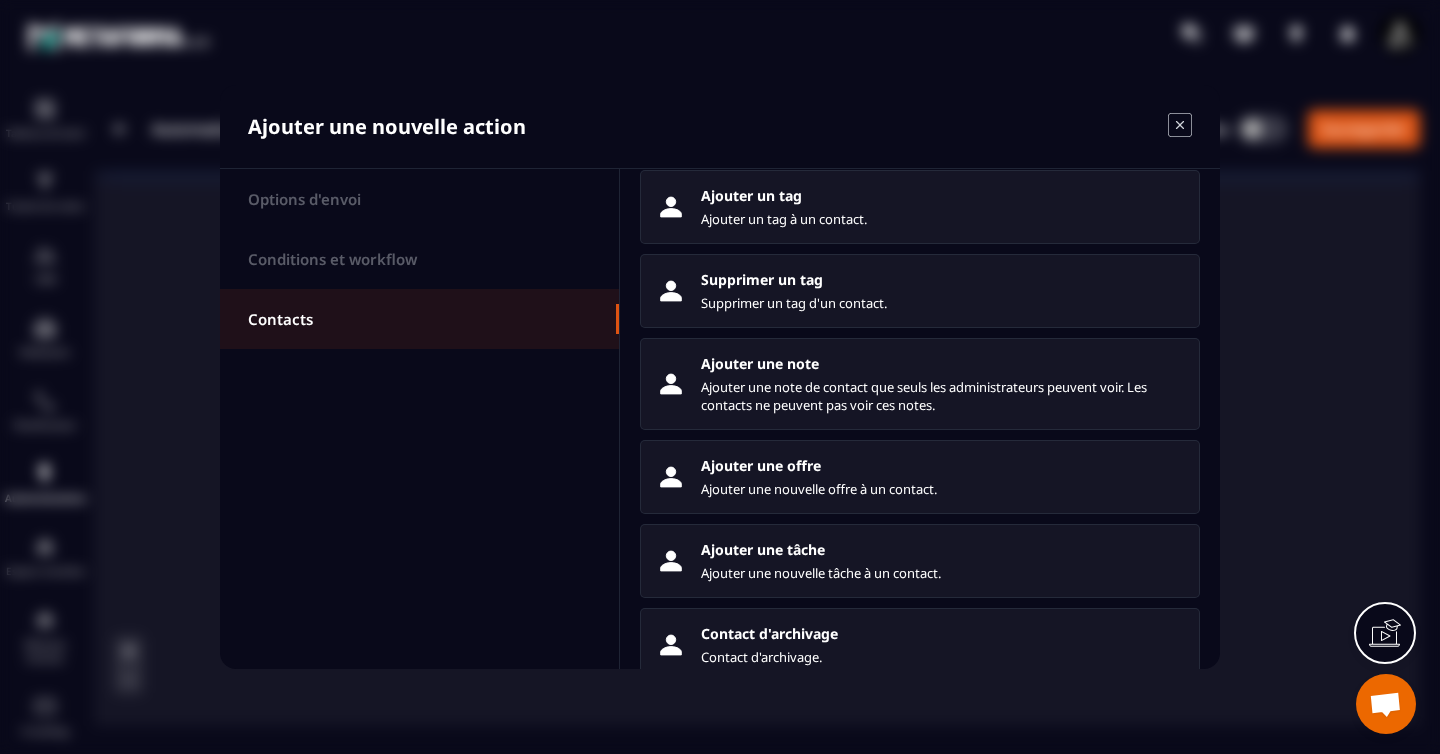 scroll, scrollTop: 220, scrollLeft: 0, axis: vertical 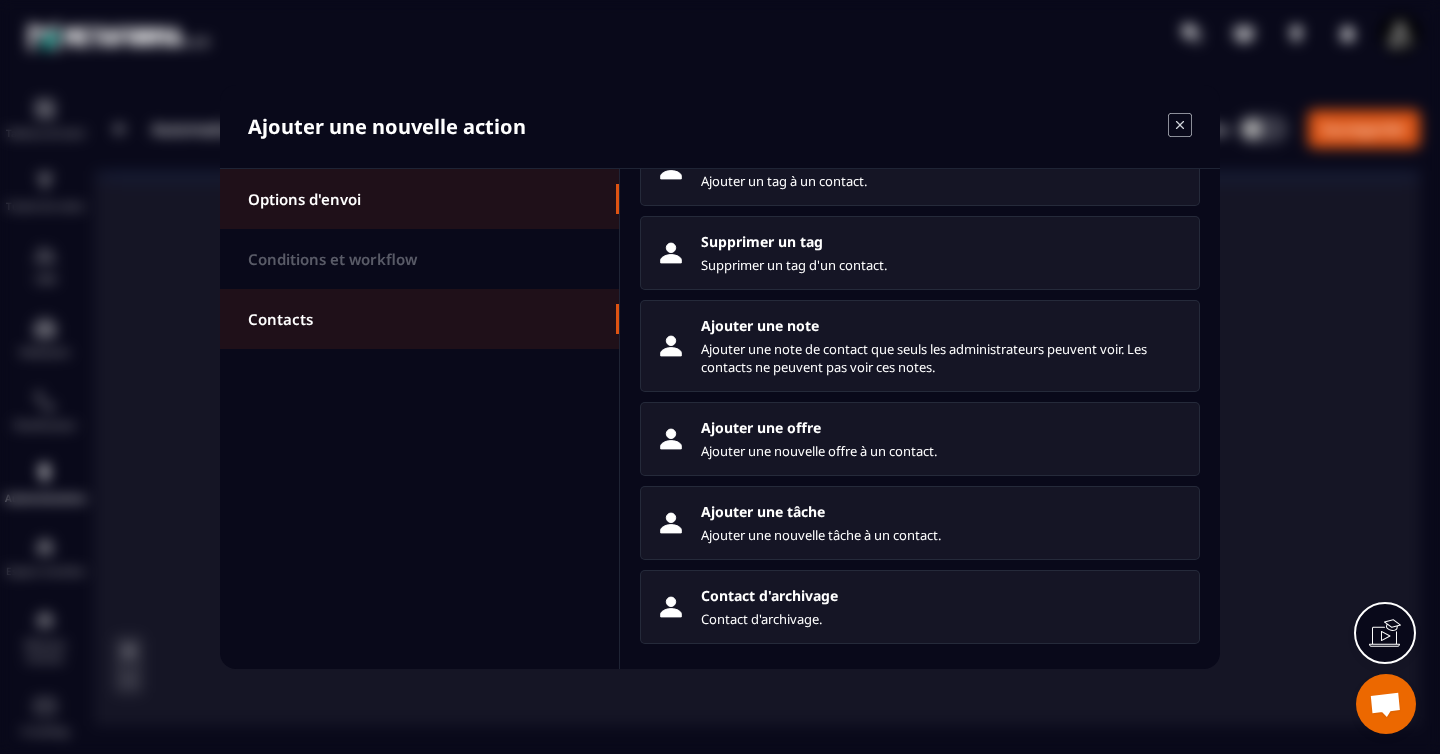 click on "Options d'envoi" 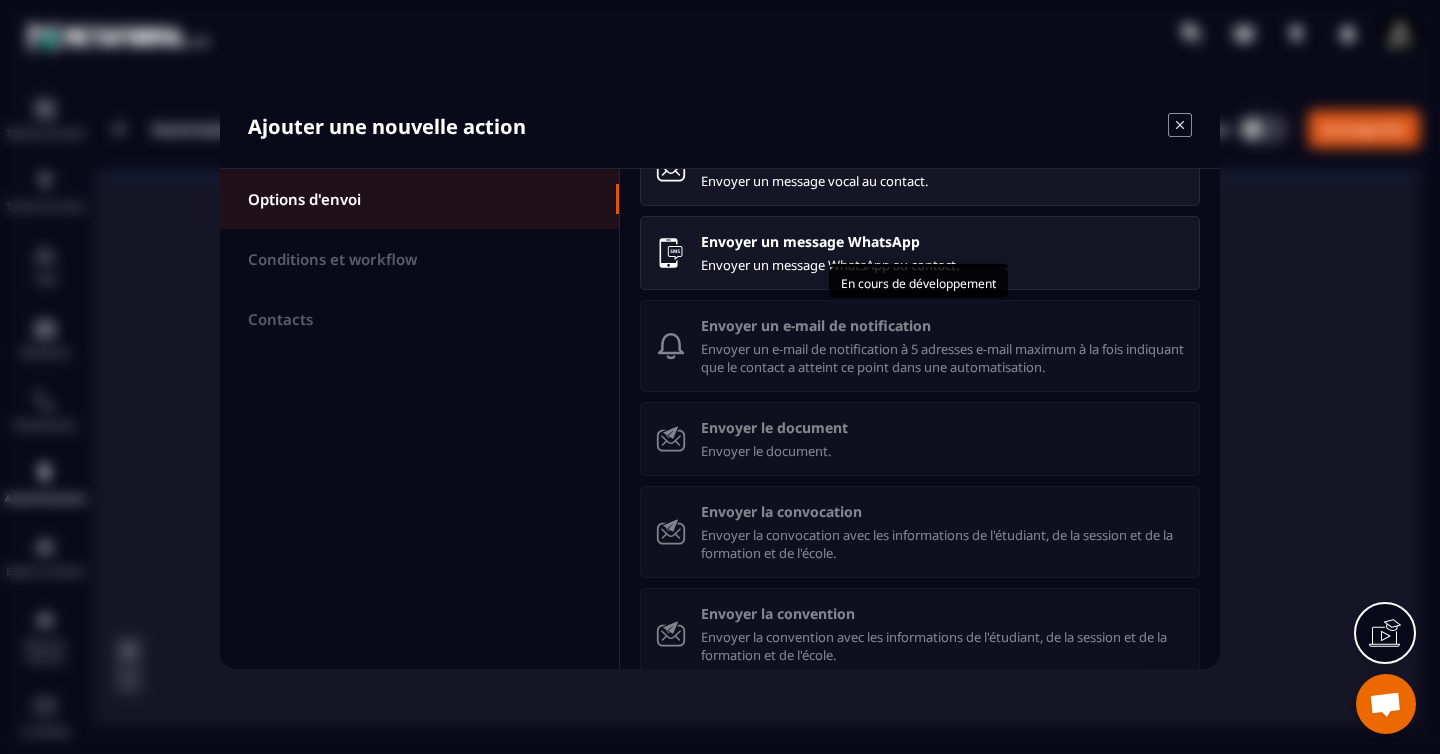 scroll, scrollTop: 340, scrollLeft: 0, axis: vertical 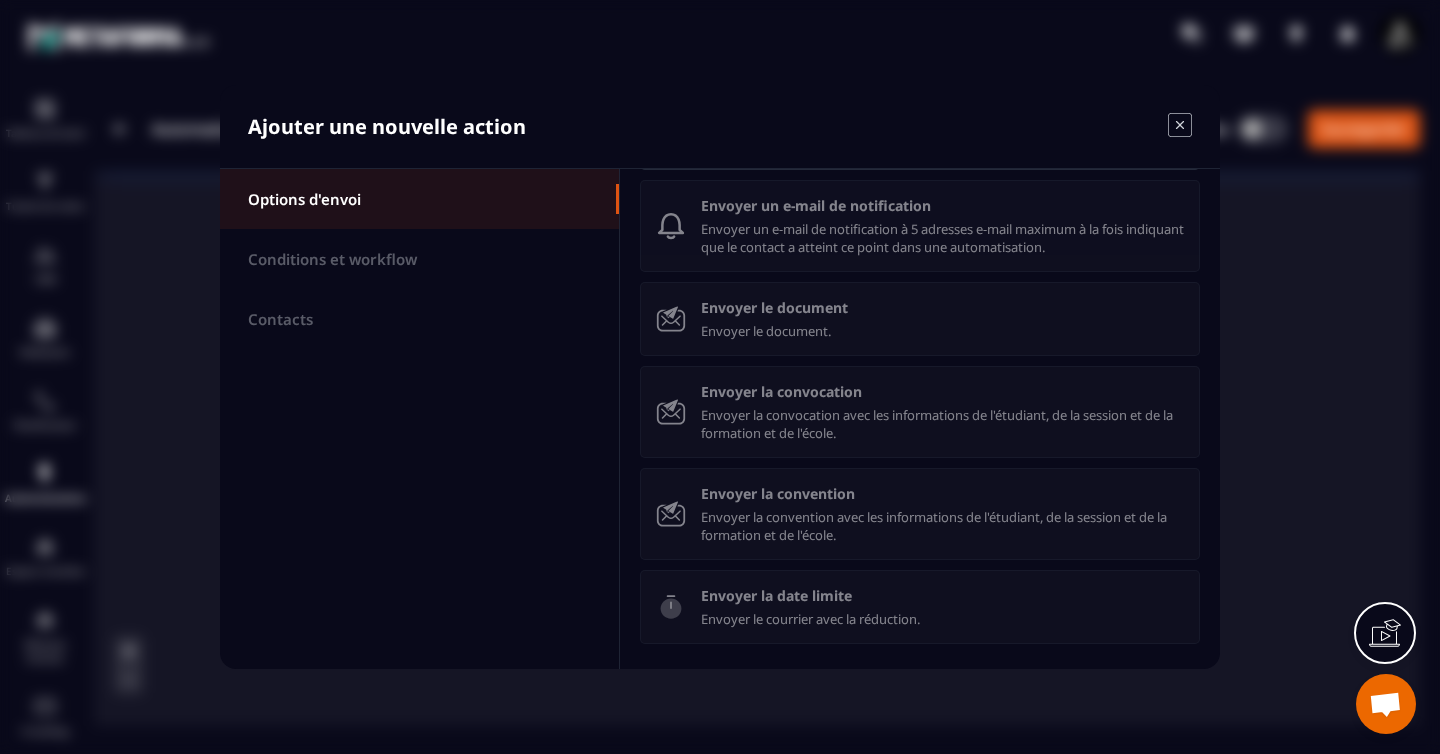 click 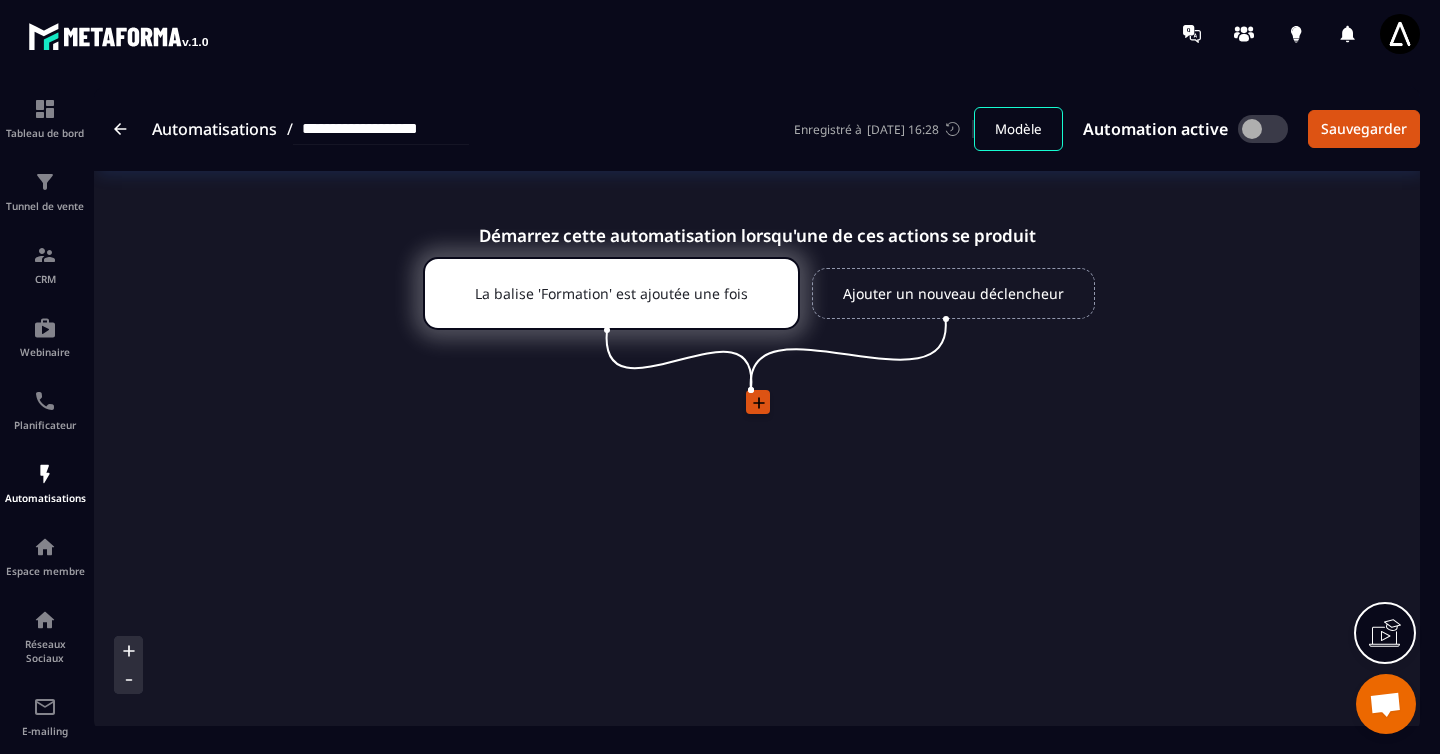 click 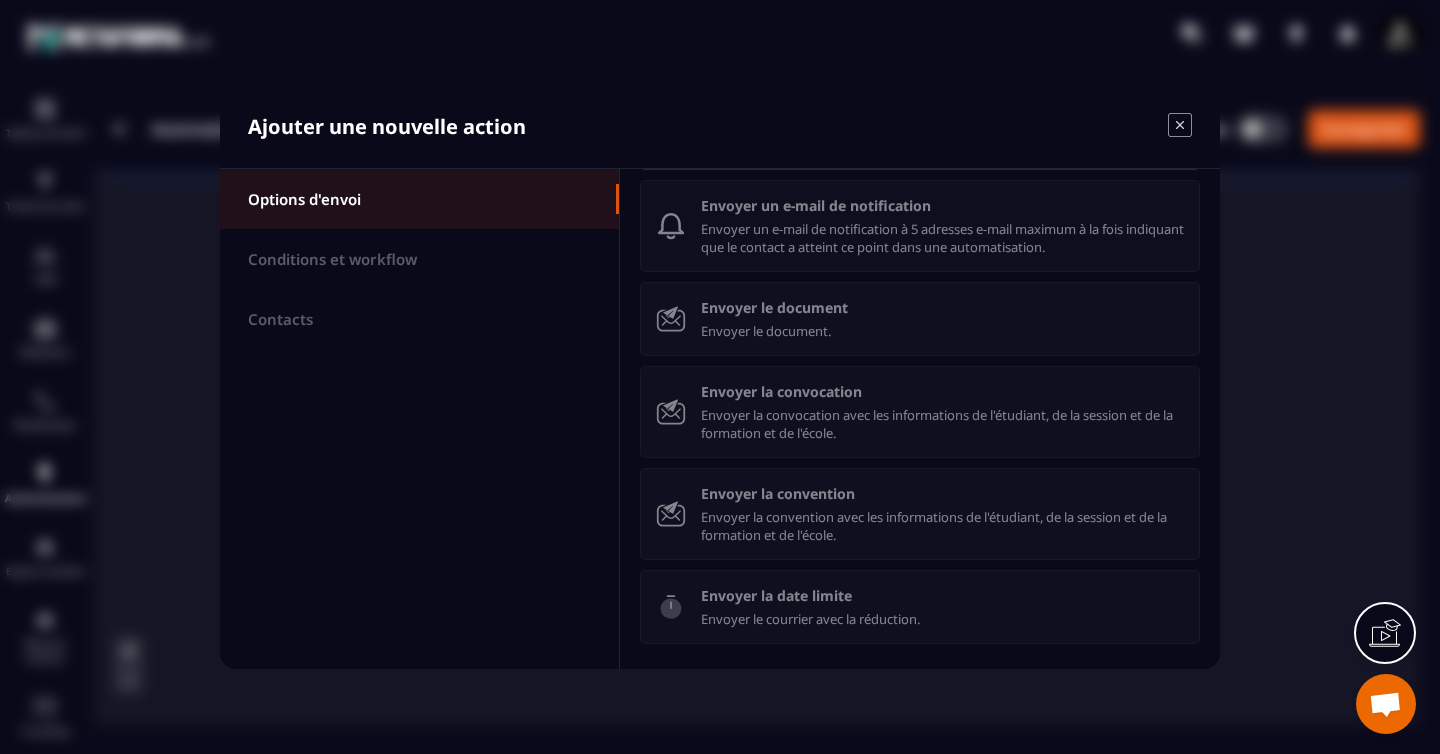 scroll, scrollTop: 0, scrollLeft: 0, axis: both 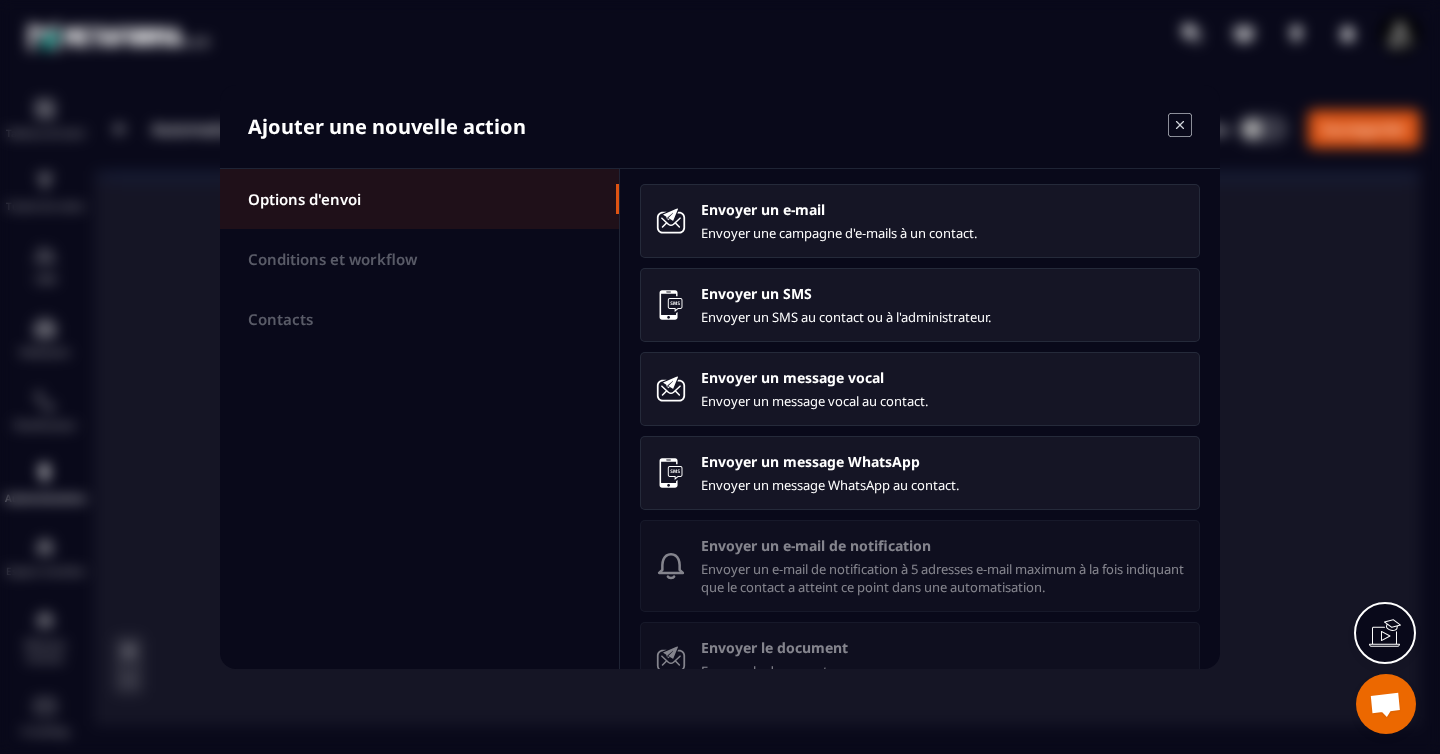 click 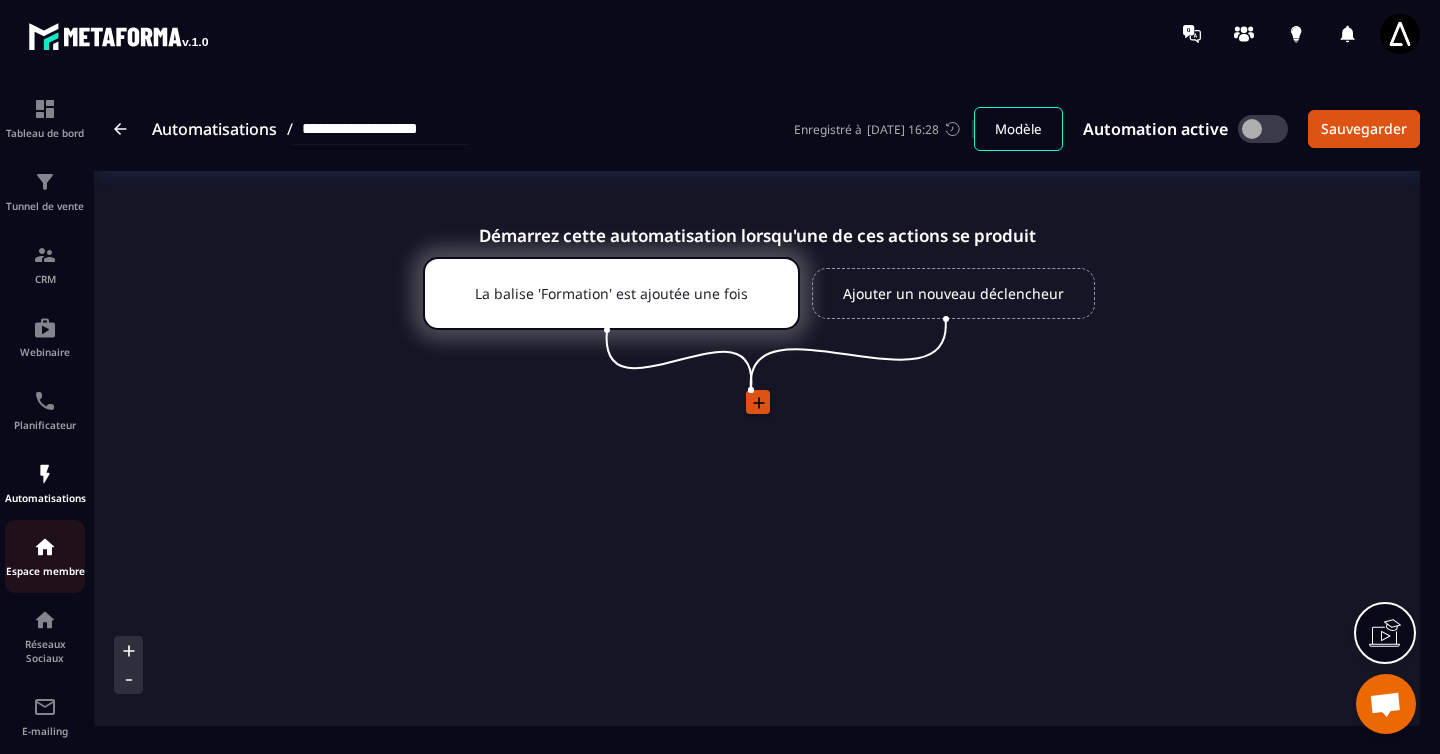 click at bounding box center (45, 547) 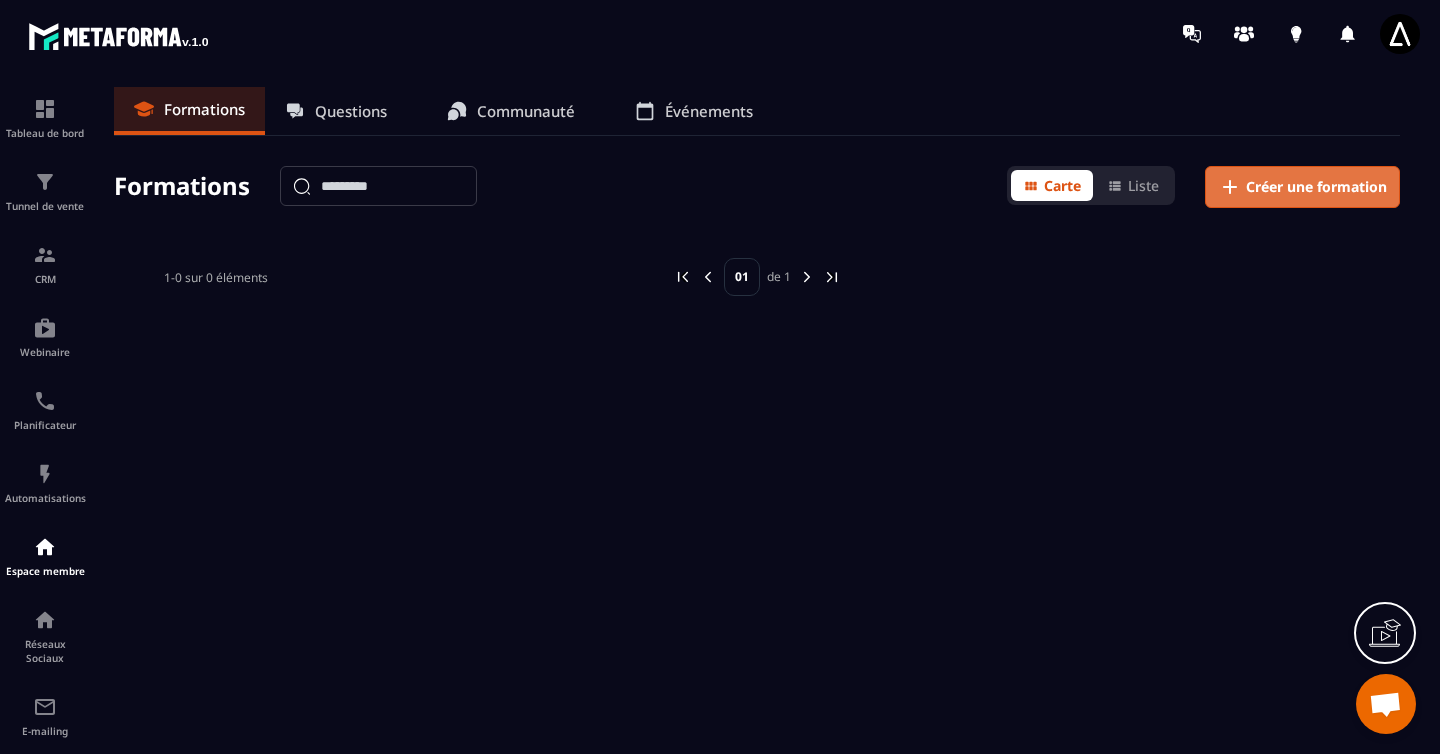 click on "Créer une formation" 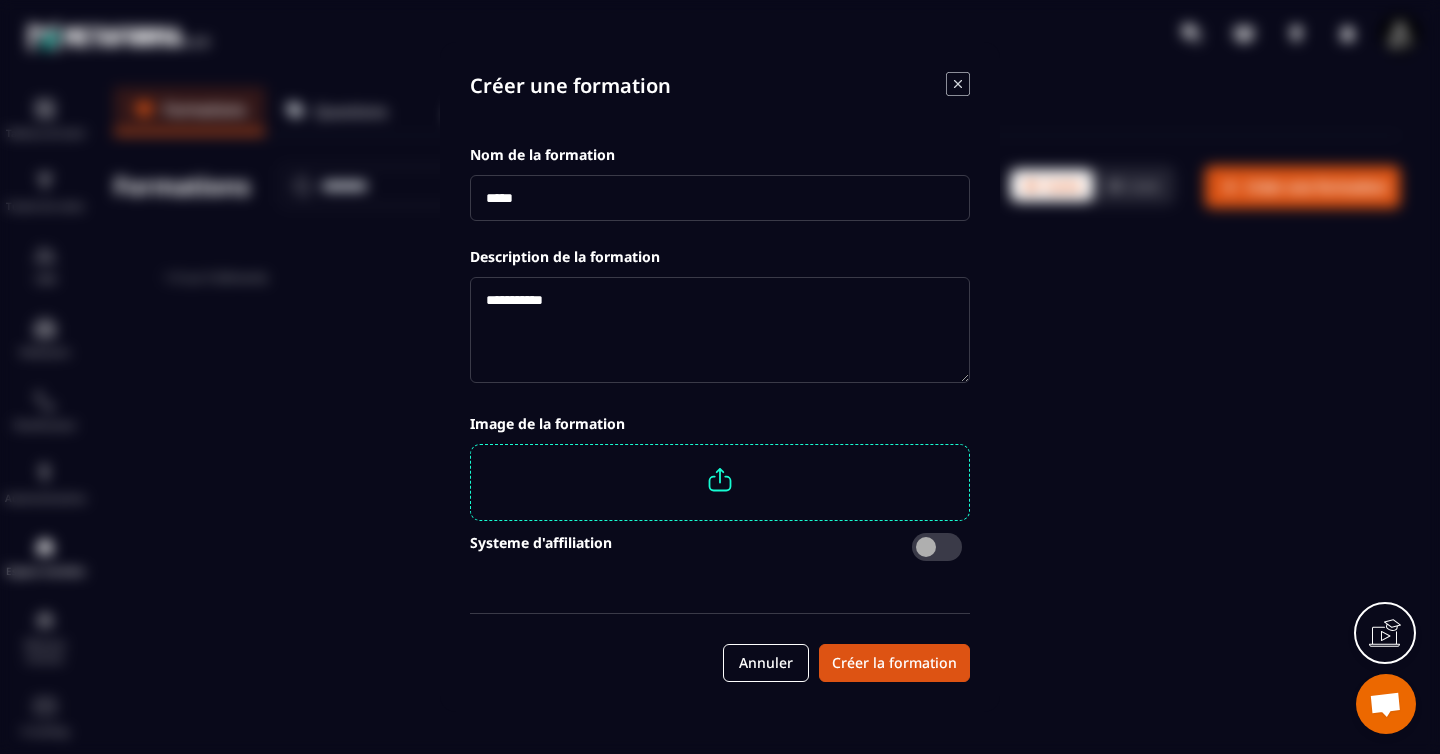 click at bounding box center [720, 198] 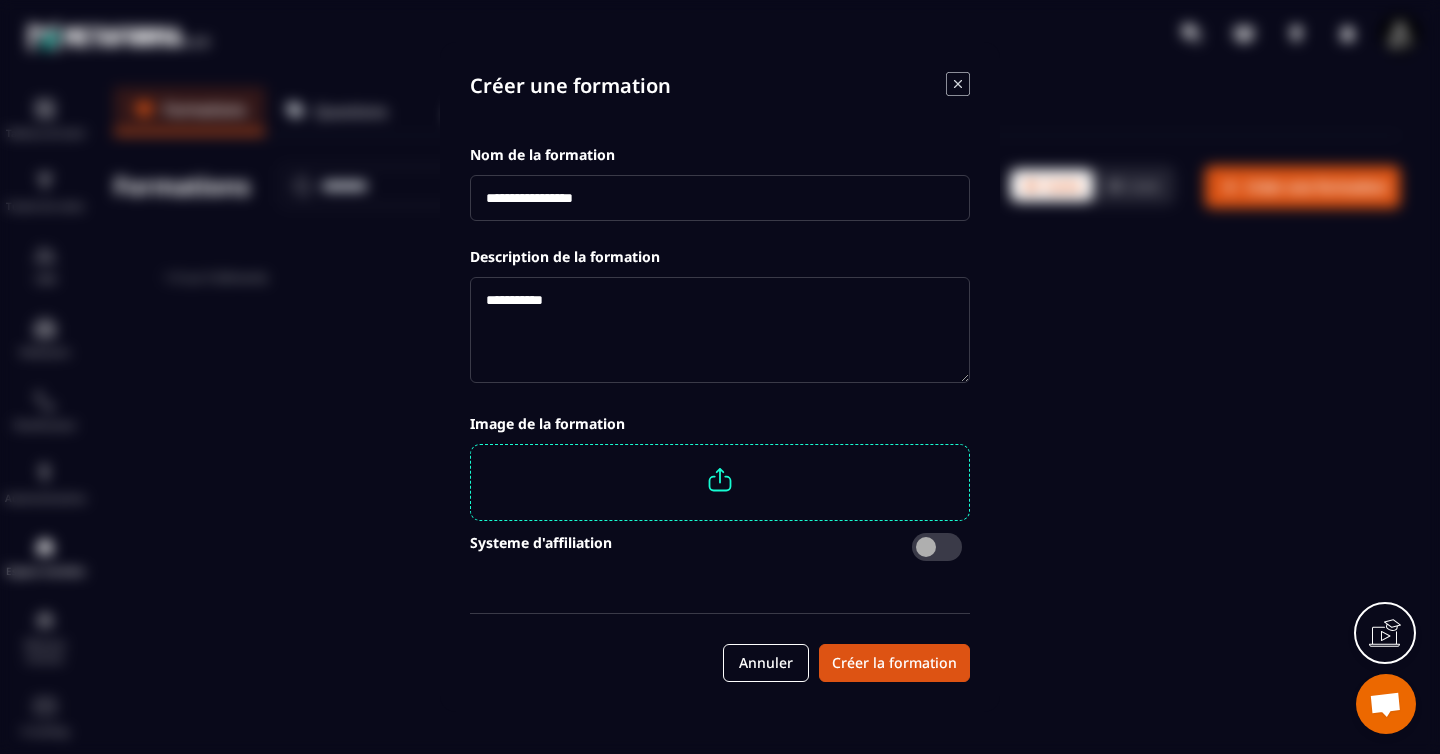 type on "**********" 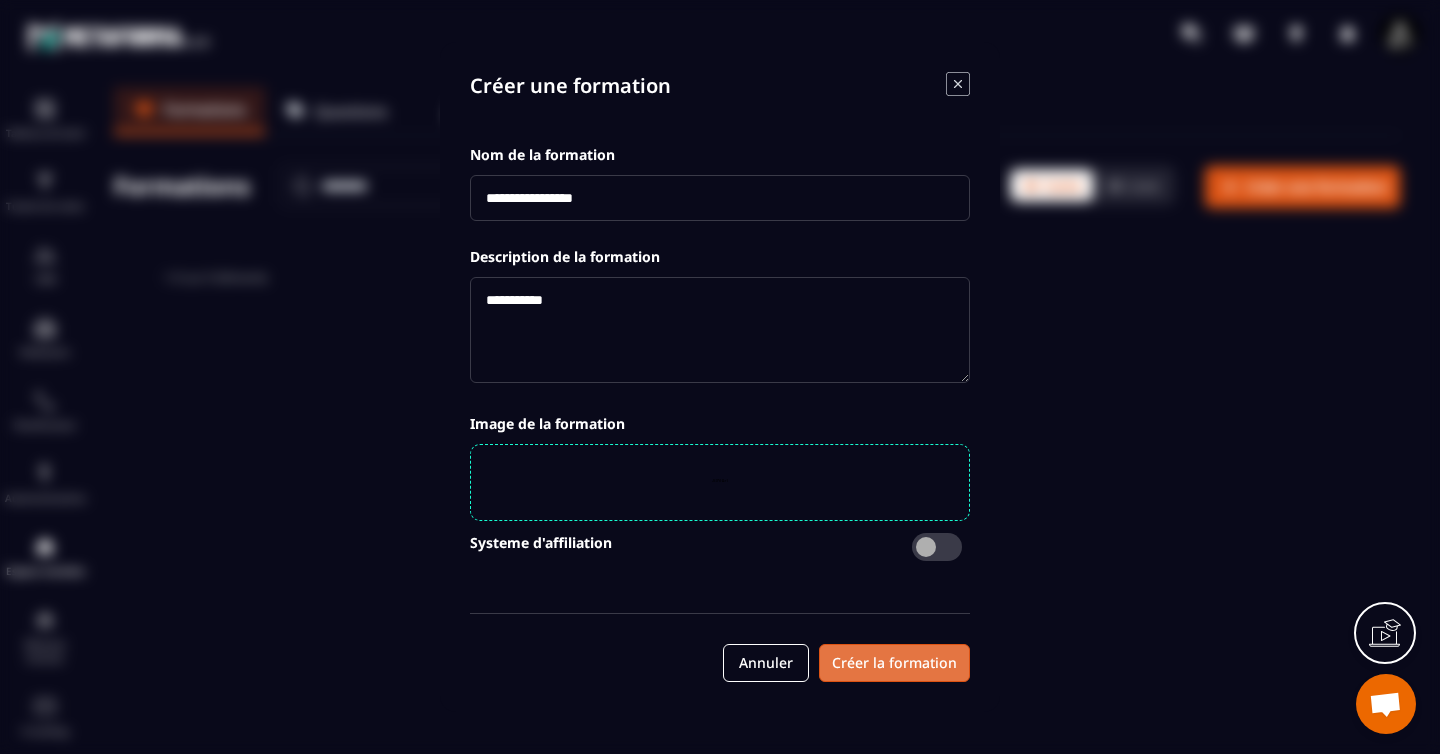 click on "Créer la formation" at bounding box center (894, 663) 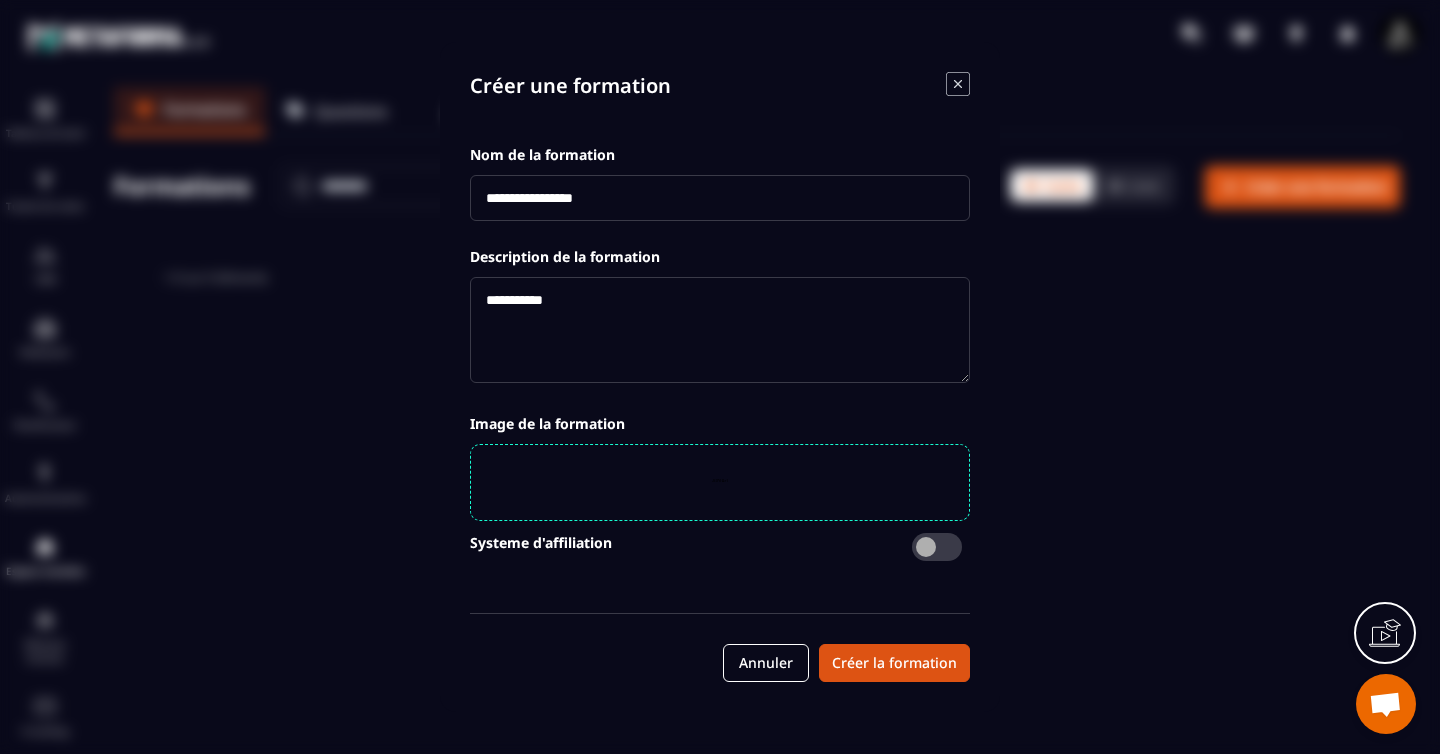 click 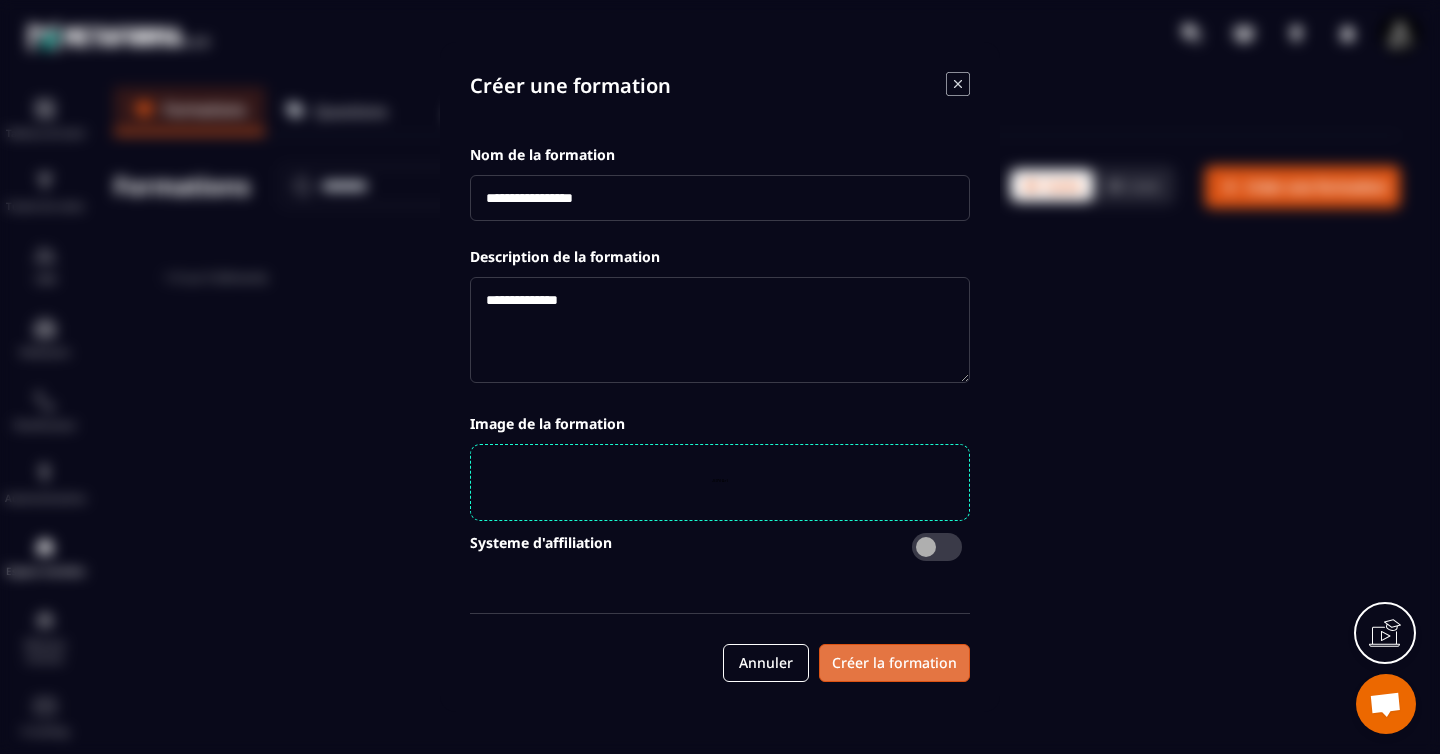 type on "**********" 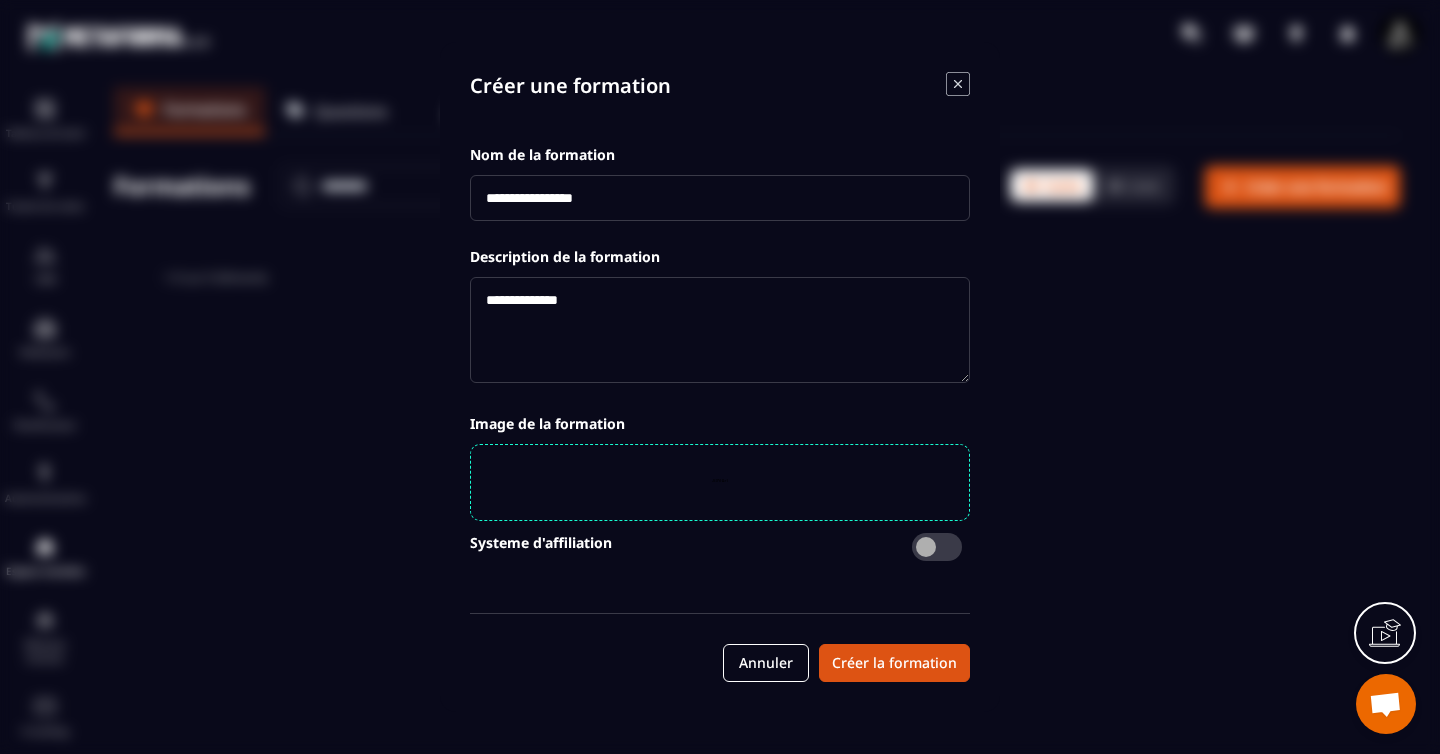 click at bounding box center [937, 547] 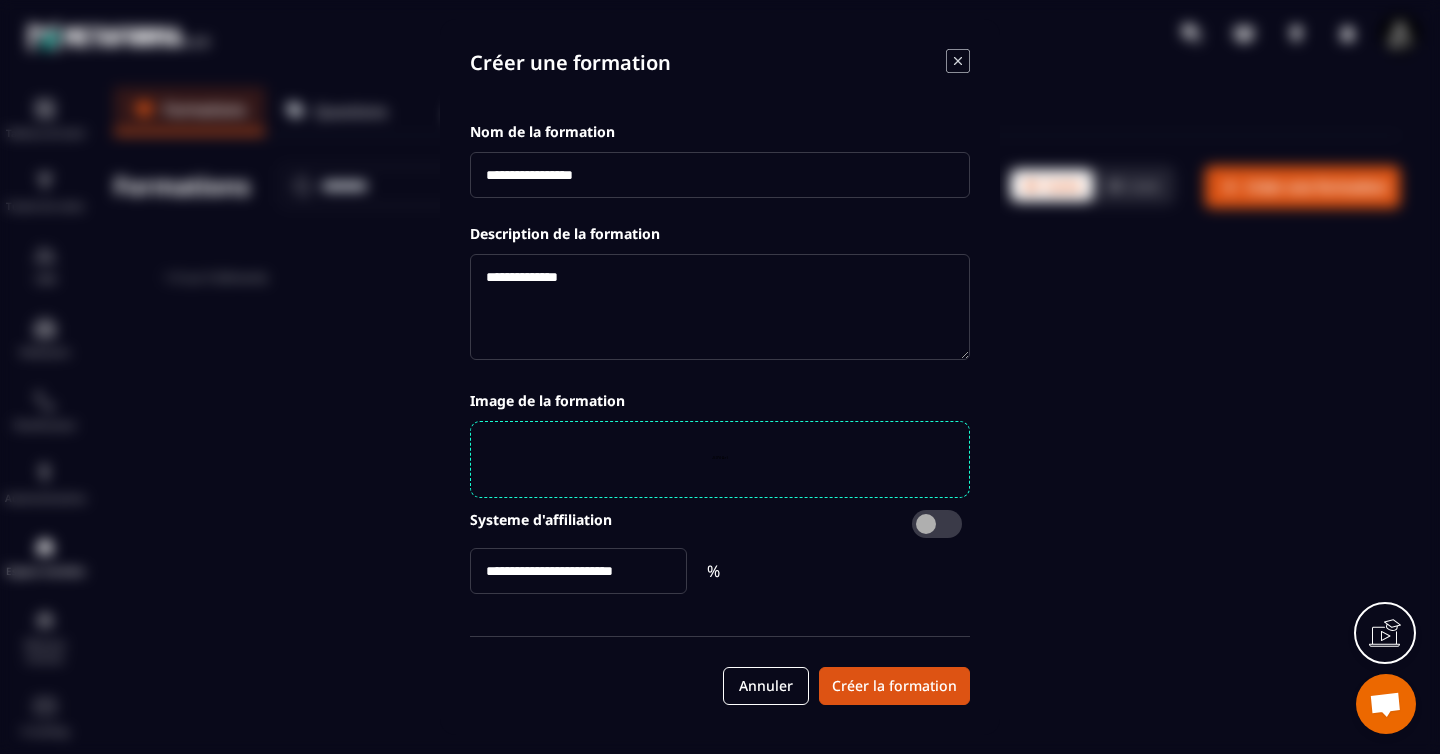 click at bounding box center (937, 524) 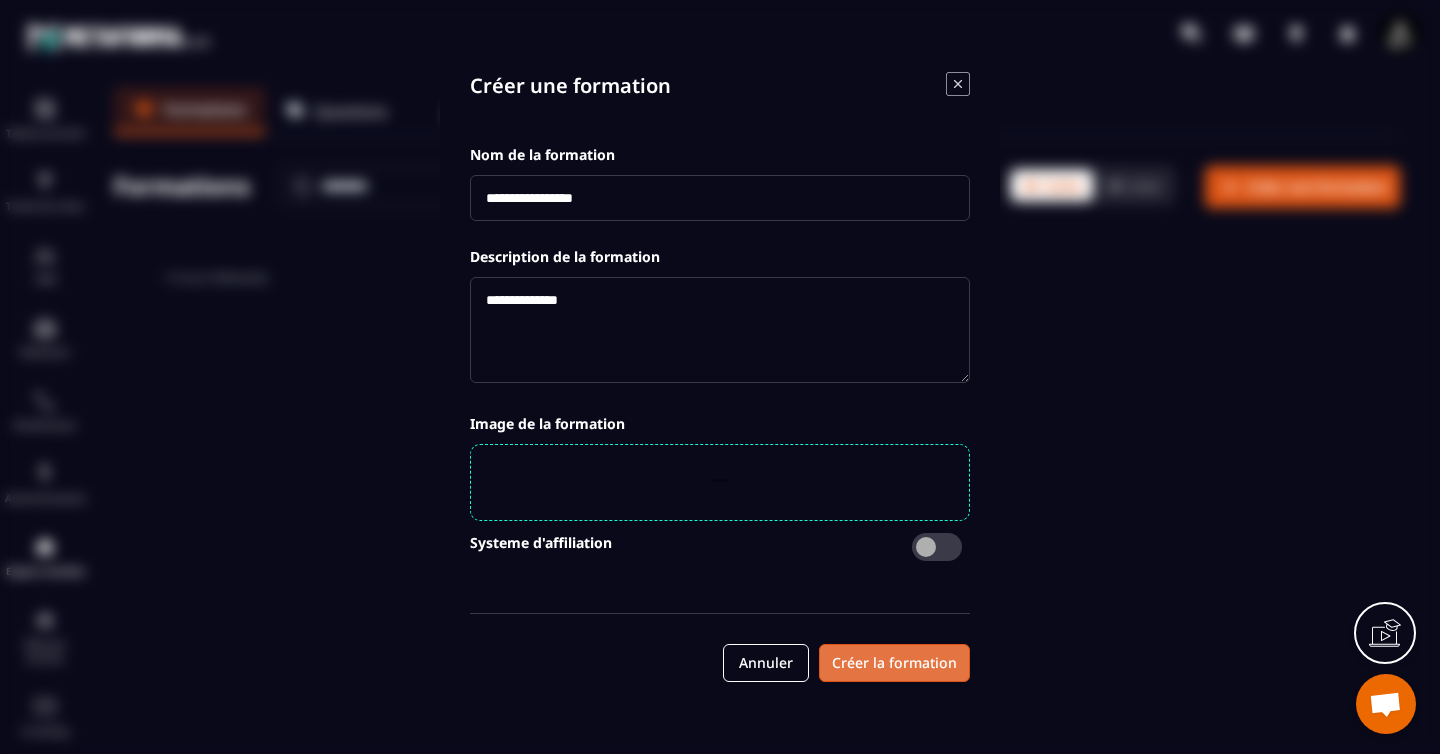 click on "Créer la formation" at bounding box center (894, 663) 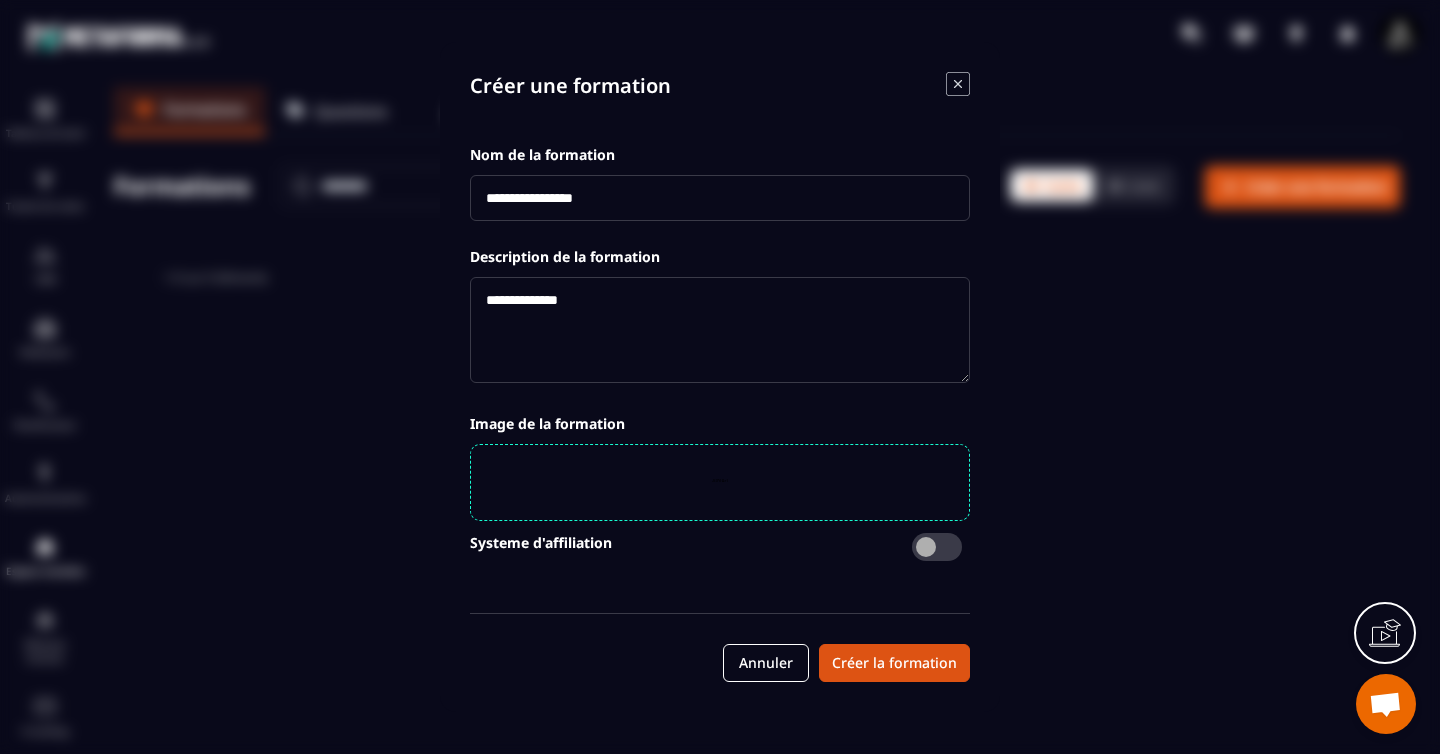 click 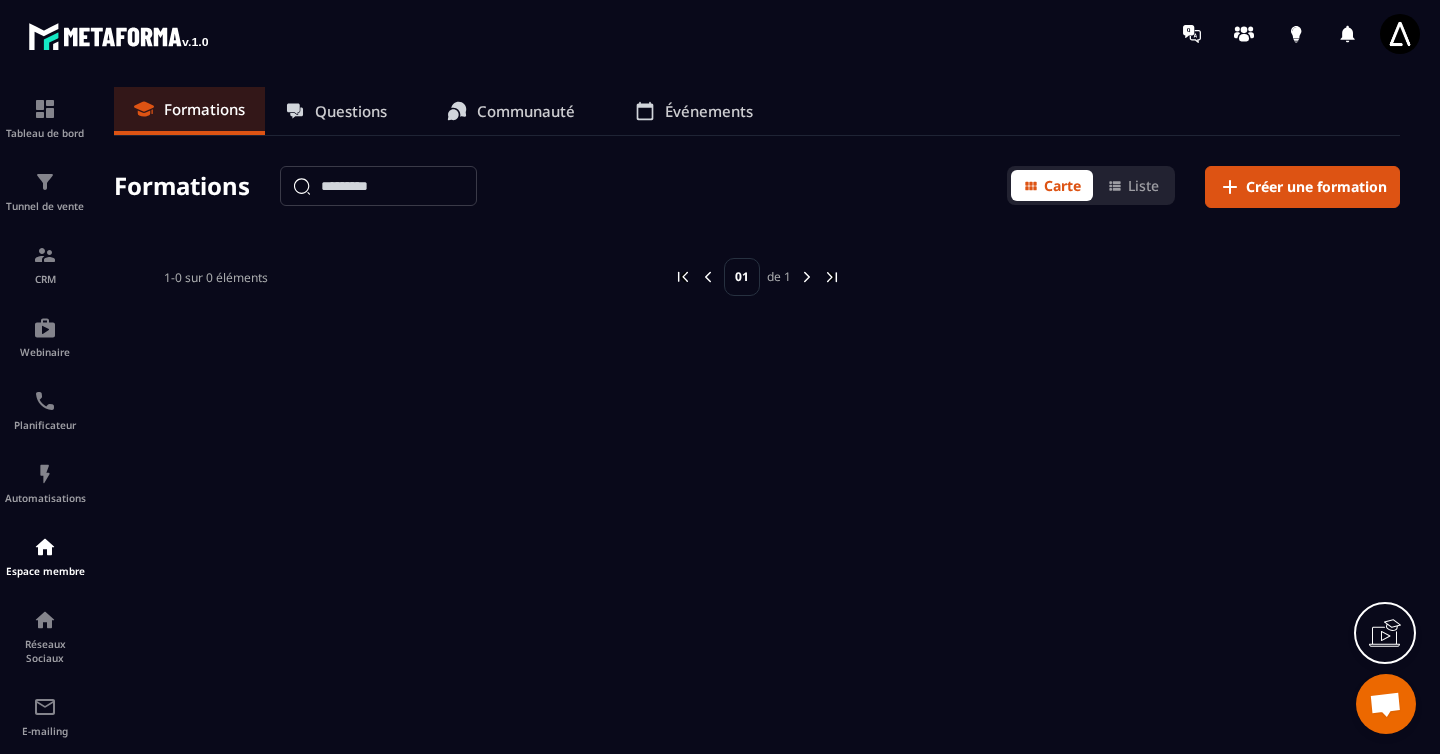 click on "Questions" at bounding box center [351, 111] 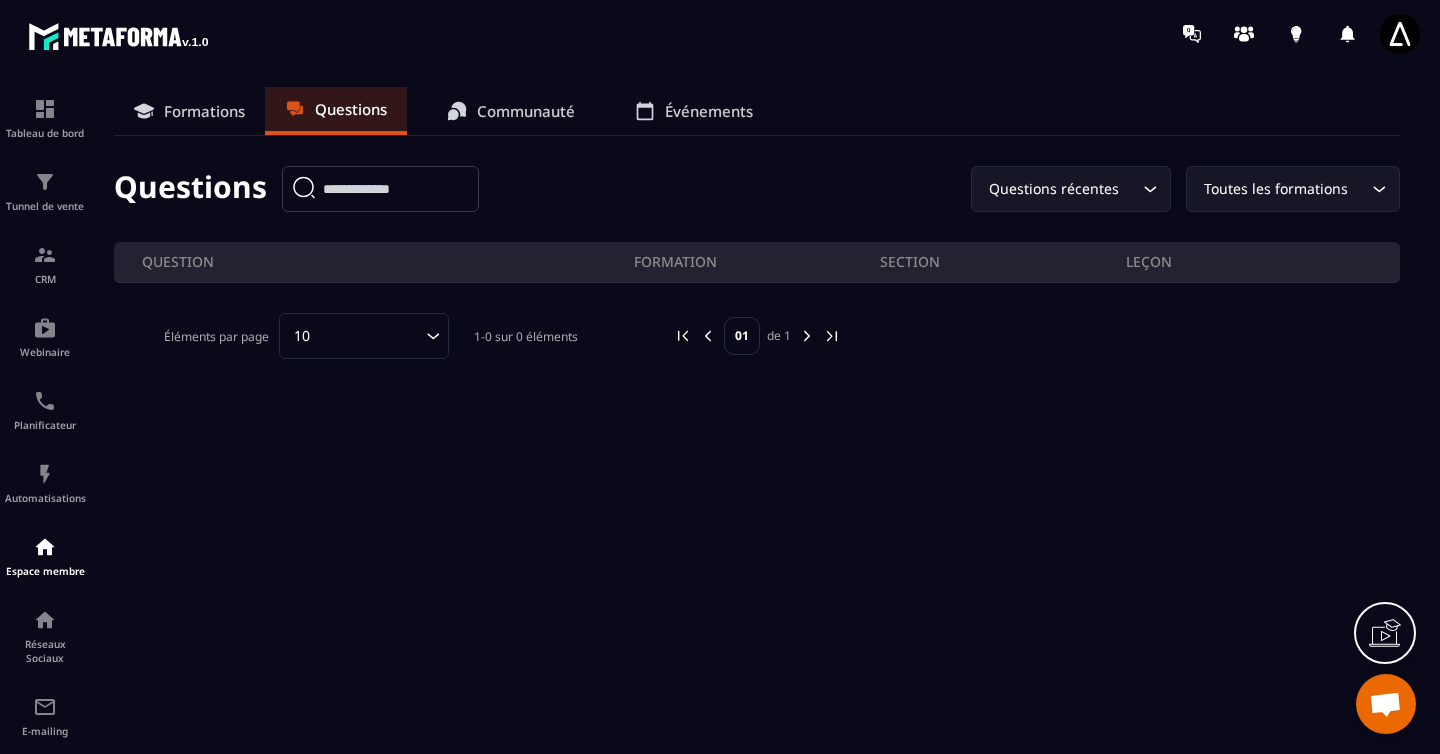 click on "Communauté" at bounding box center [526, 111] 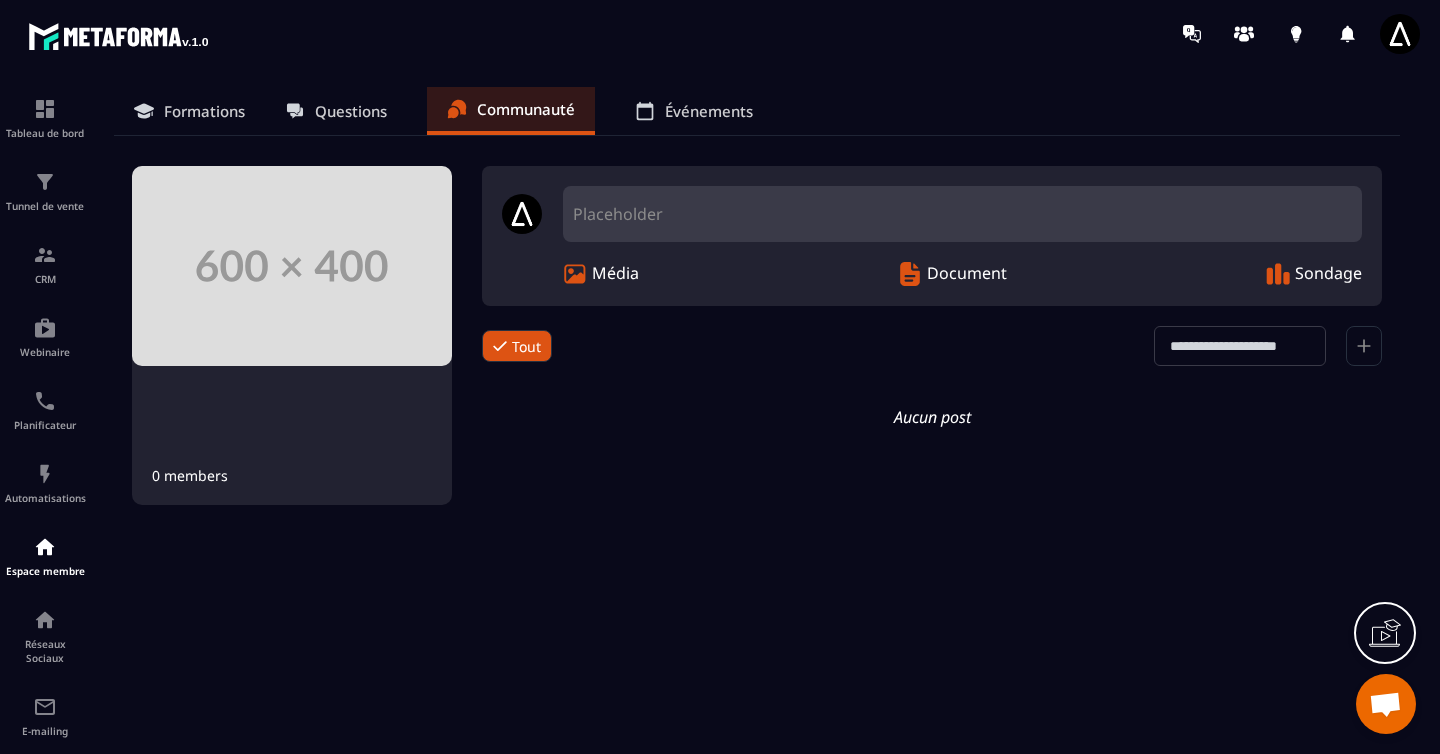 click on "Événements" at bounding box center [709, 111] 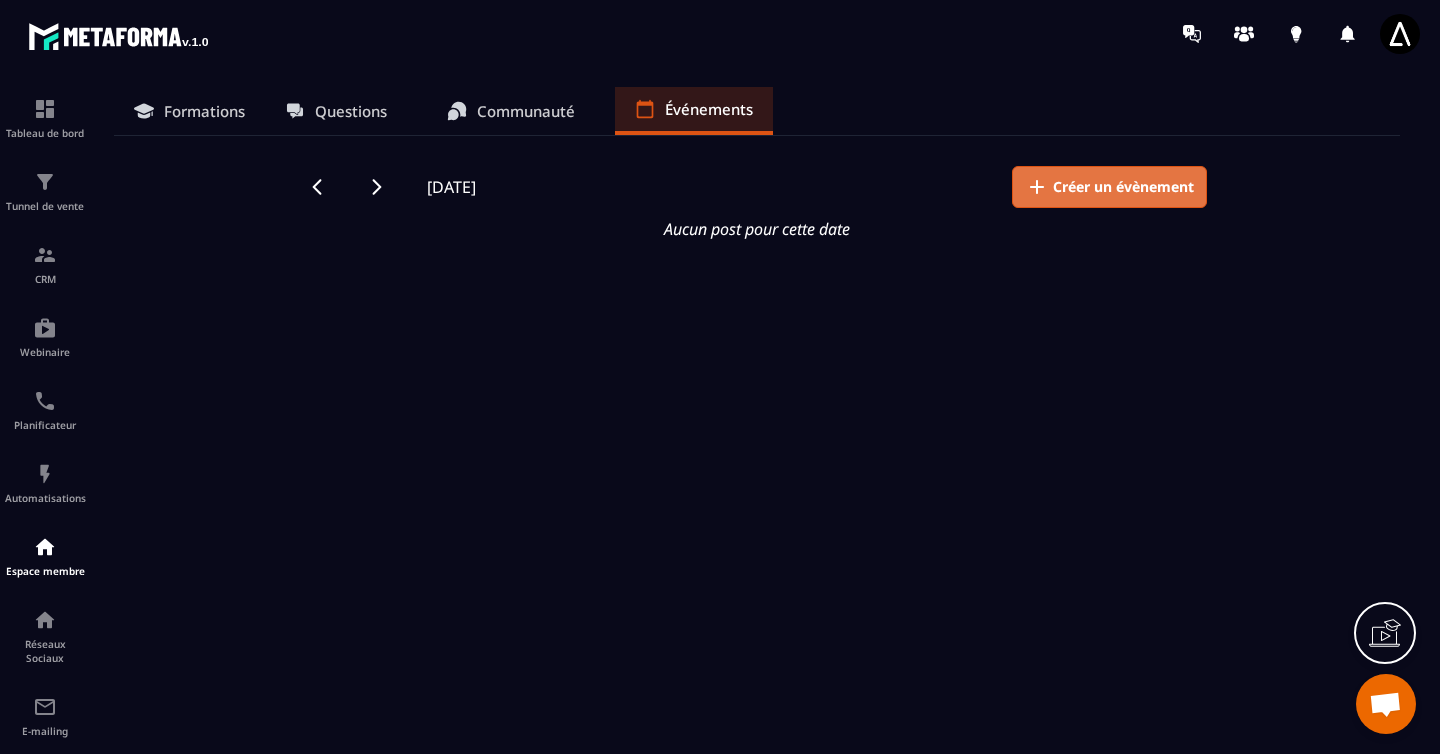 click on "Créer un évènement" at bounding box center (1123, 187) 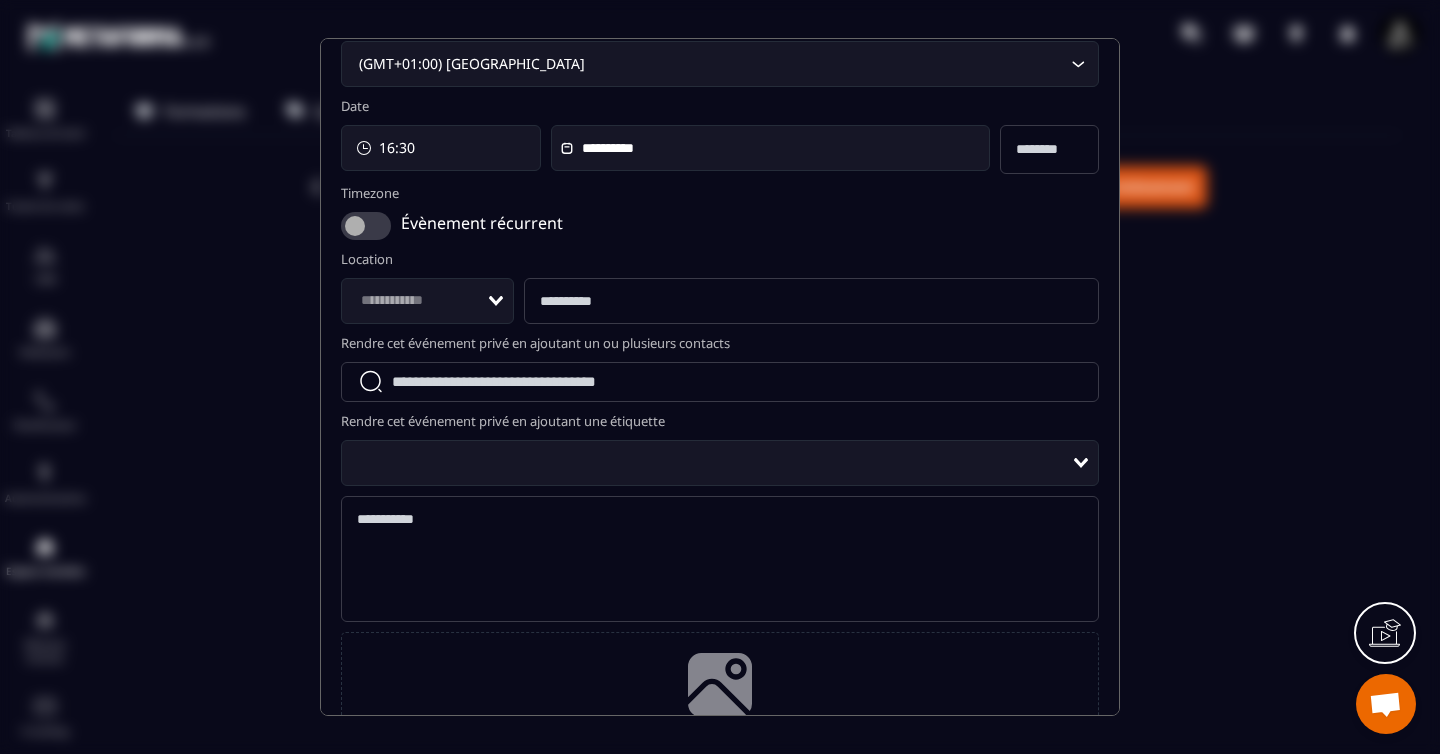 scroll, scrollTop: 0, scrollLeft: 0, axis: both 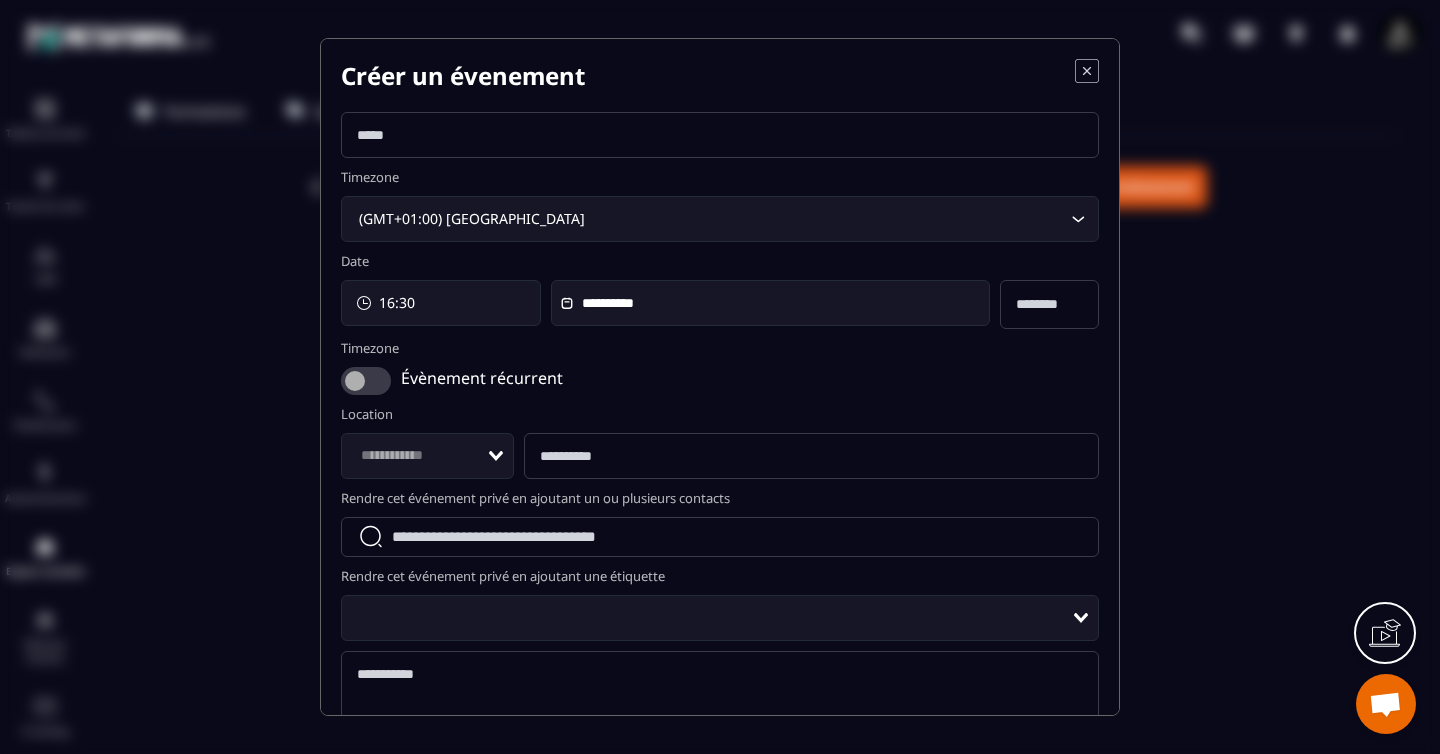 click 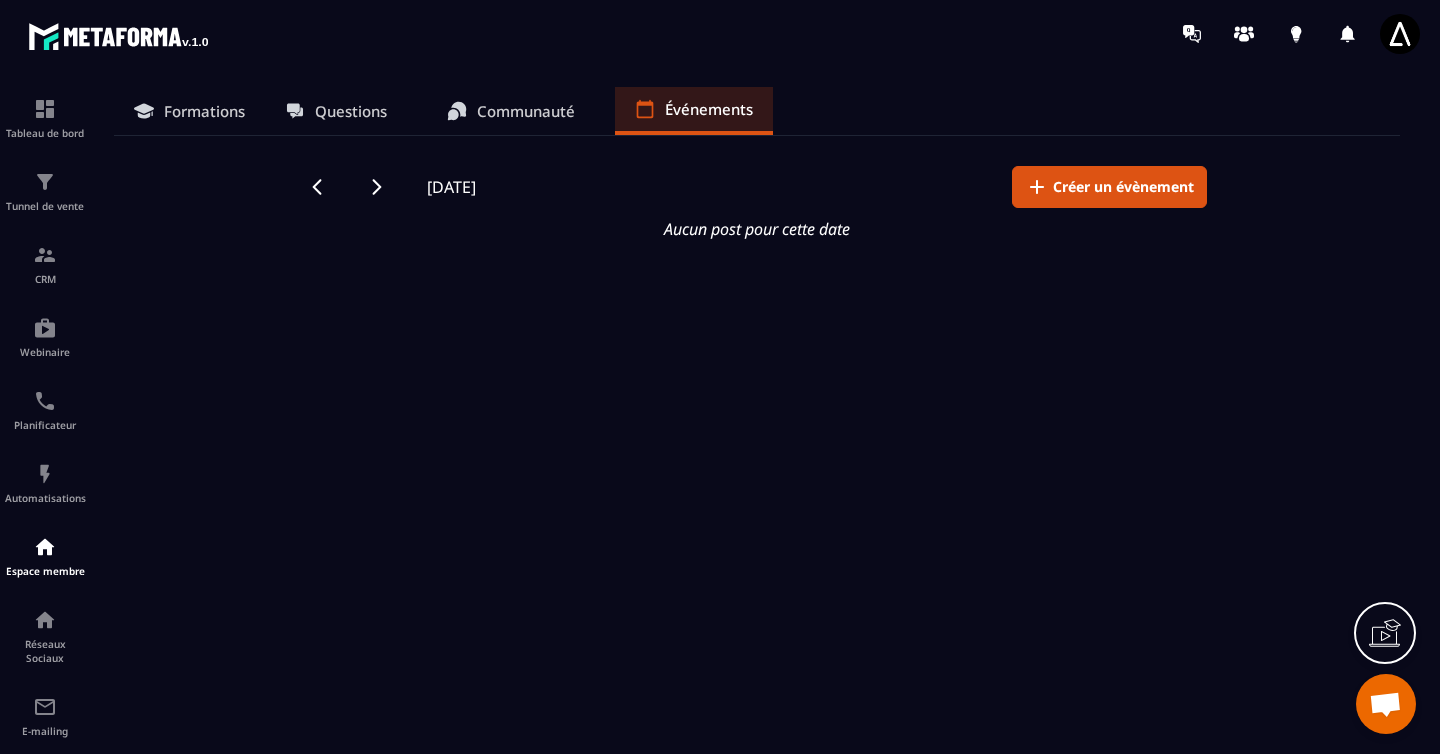 click on "Formations" at bounding box center [204, 111] 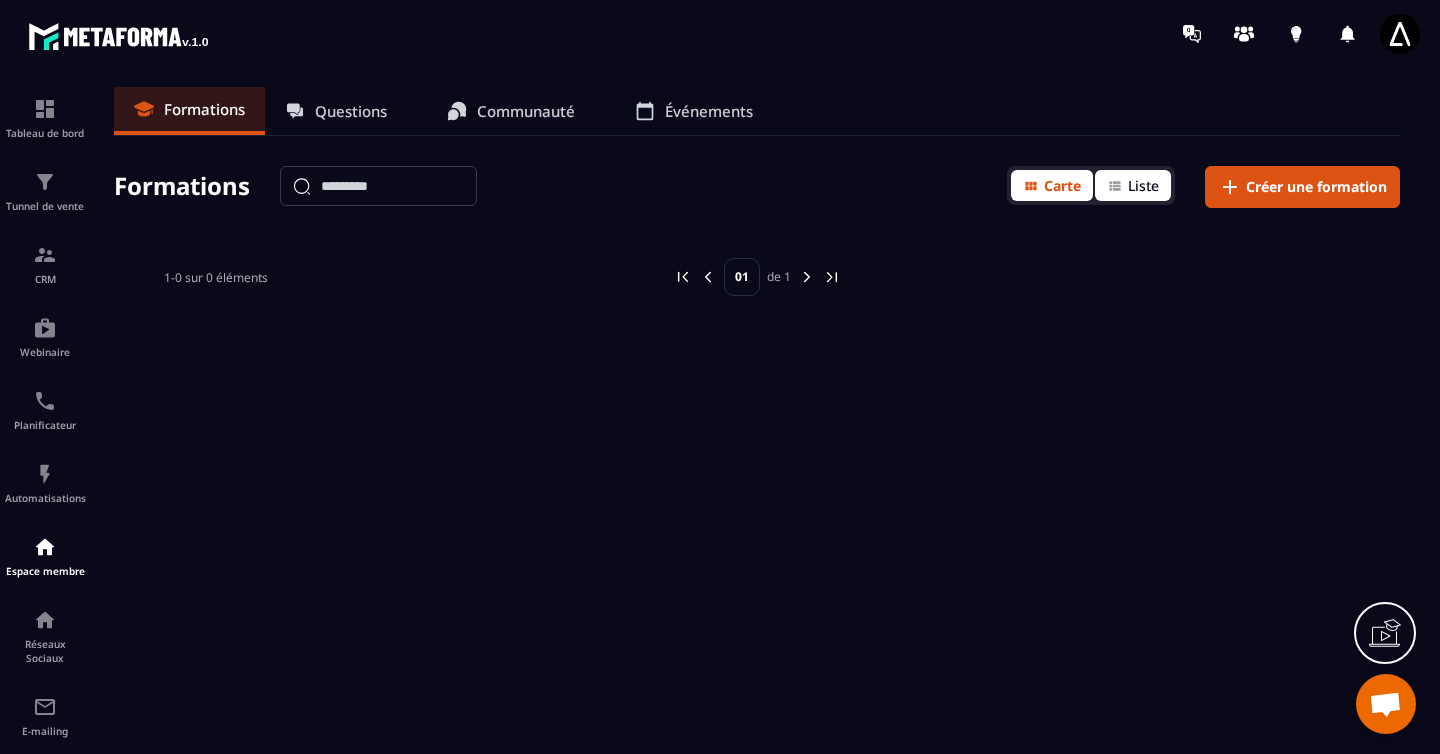 click on "Liste" at bounding box center (1143, 185) 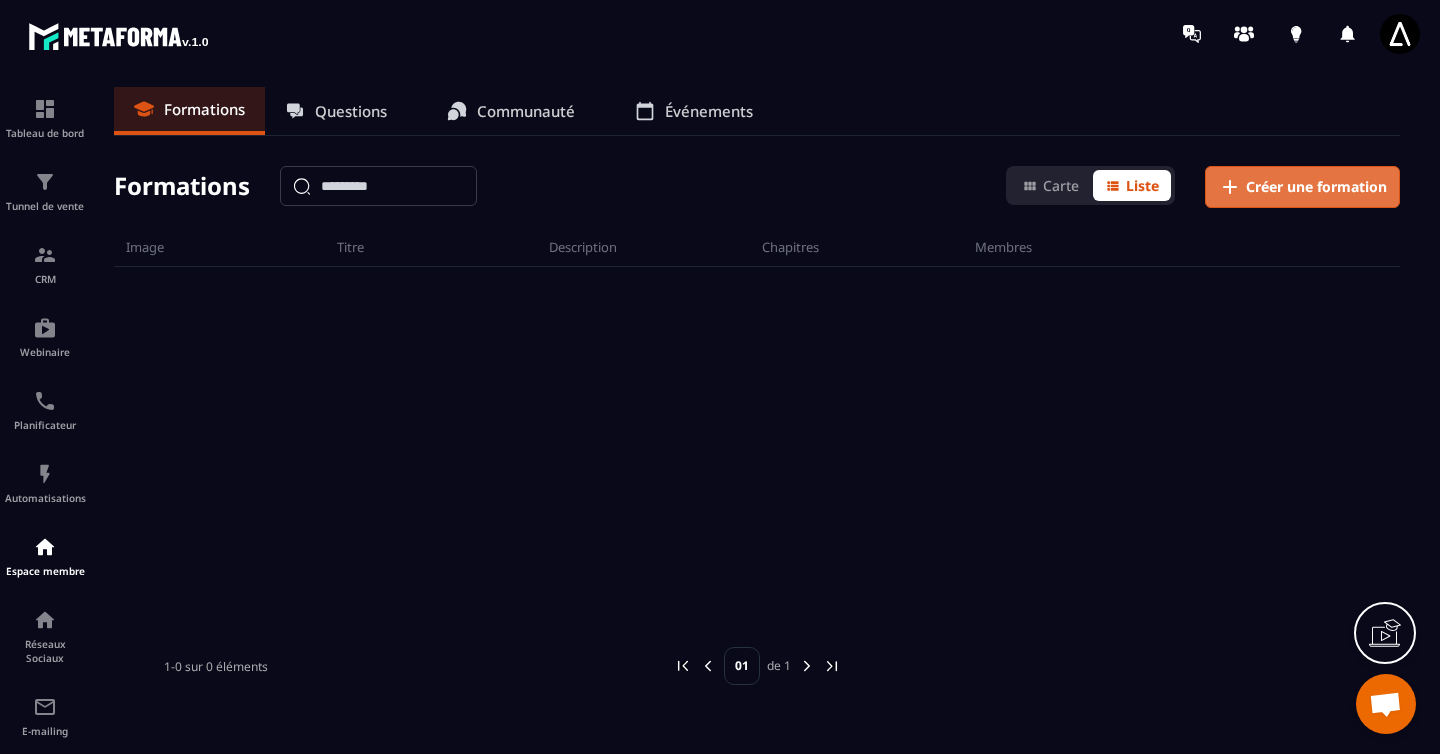 click on "Créer une formation" at bounding box center (1316, 187) 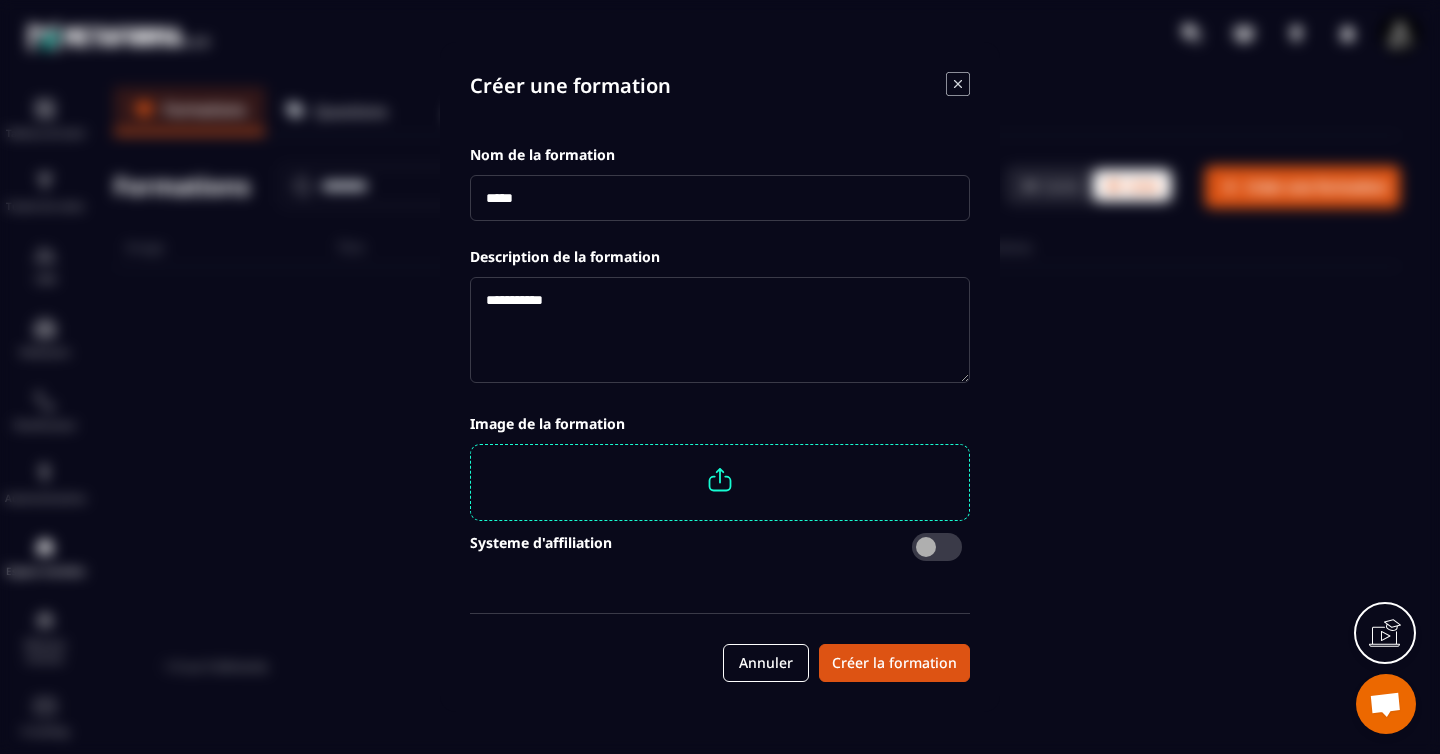 click at bounding box center (720, 198) 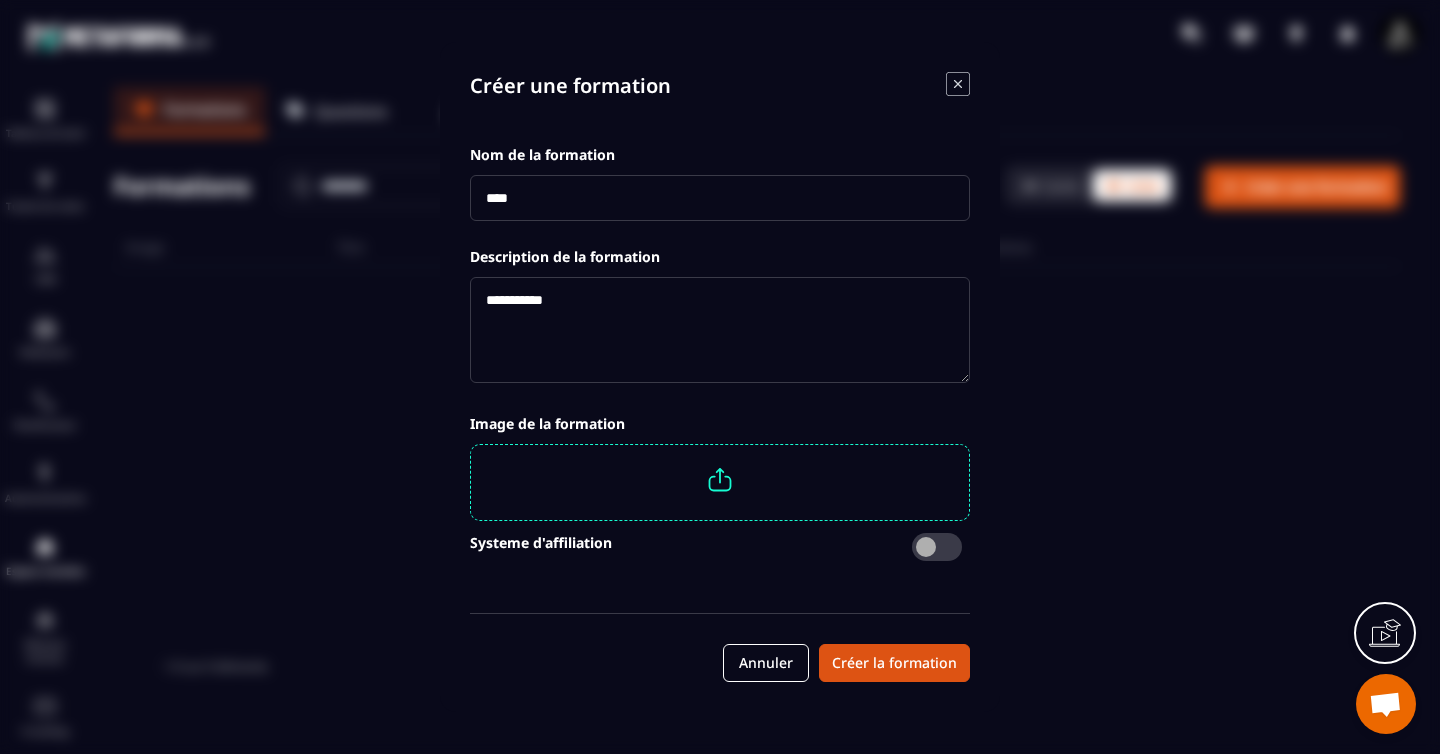 type on "****" 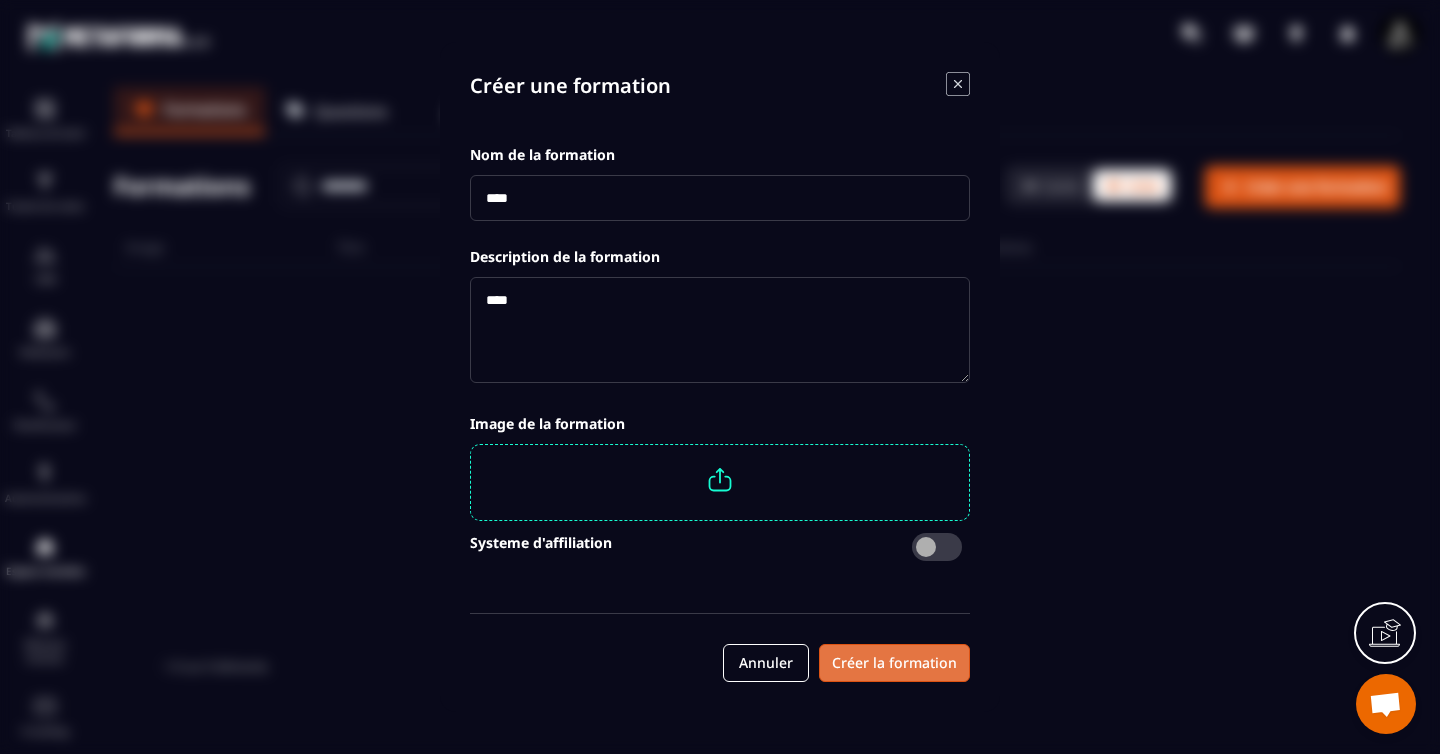 type on "****" 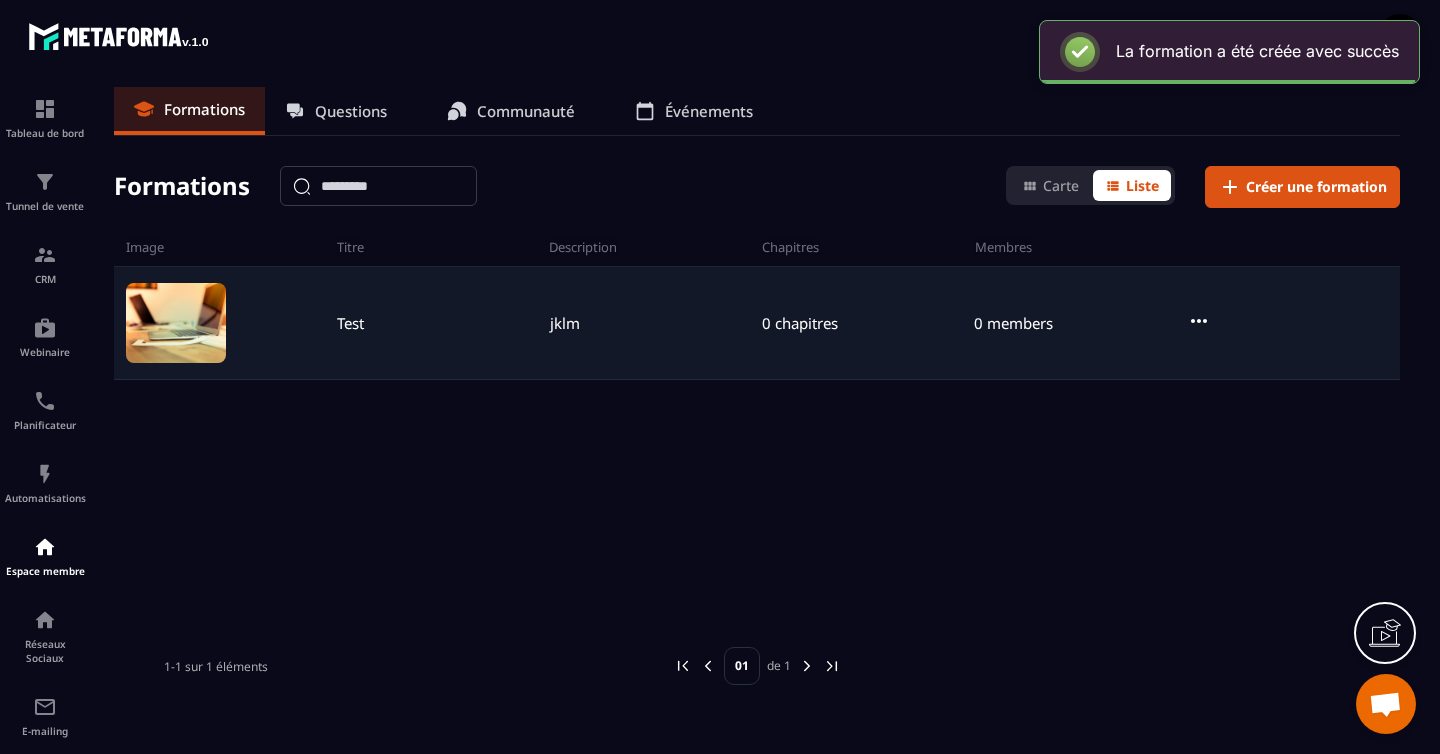 click at bounding box center [176, 323] 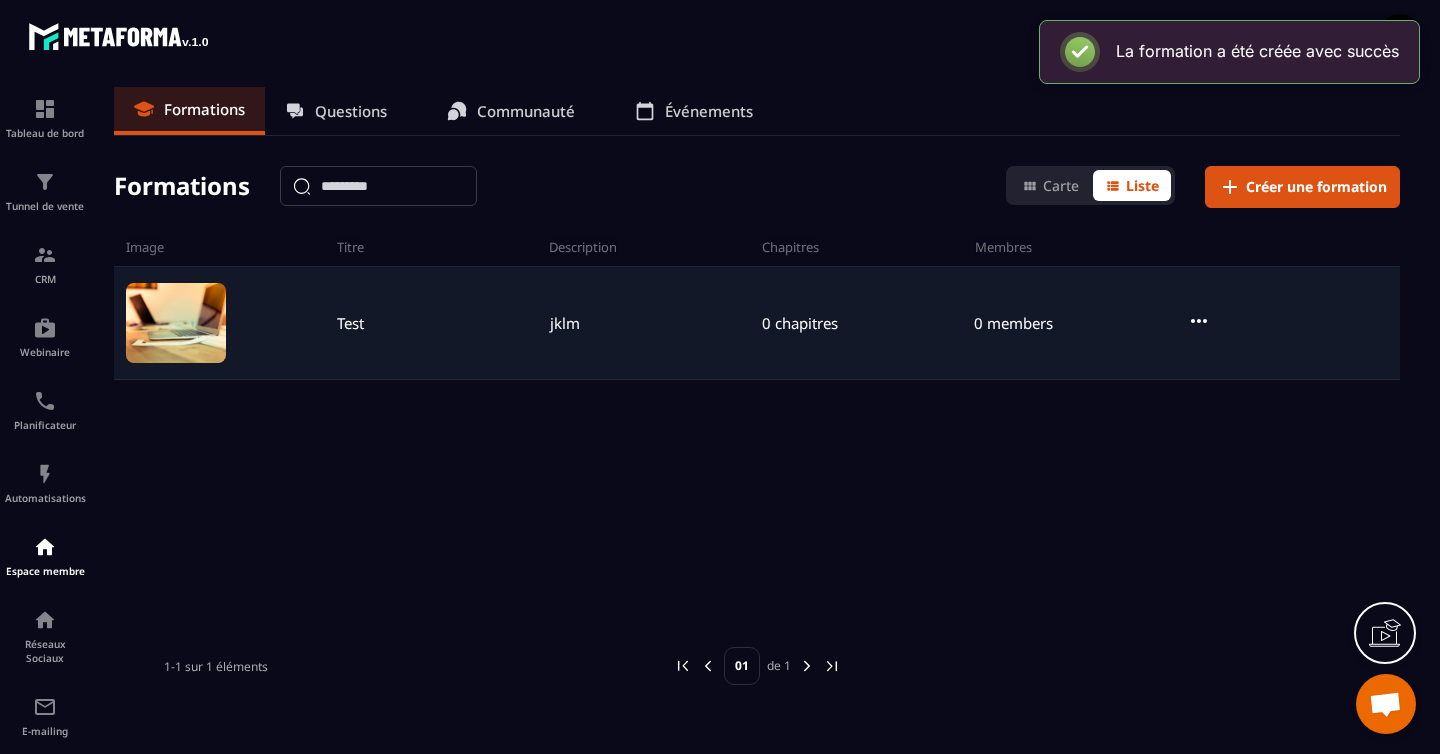 click 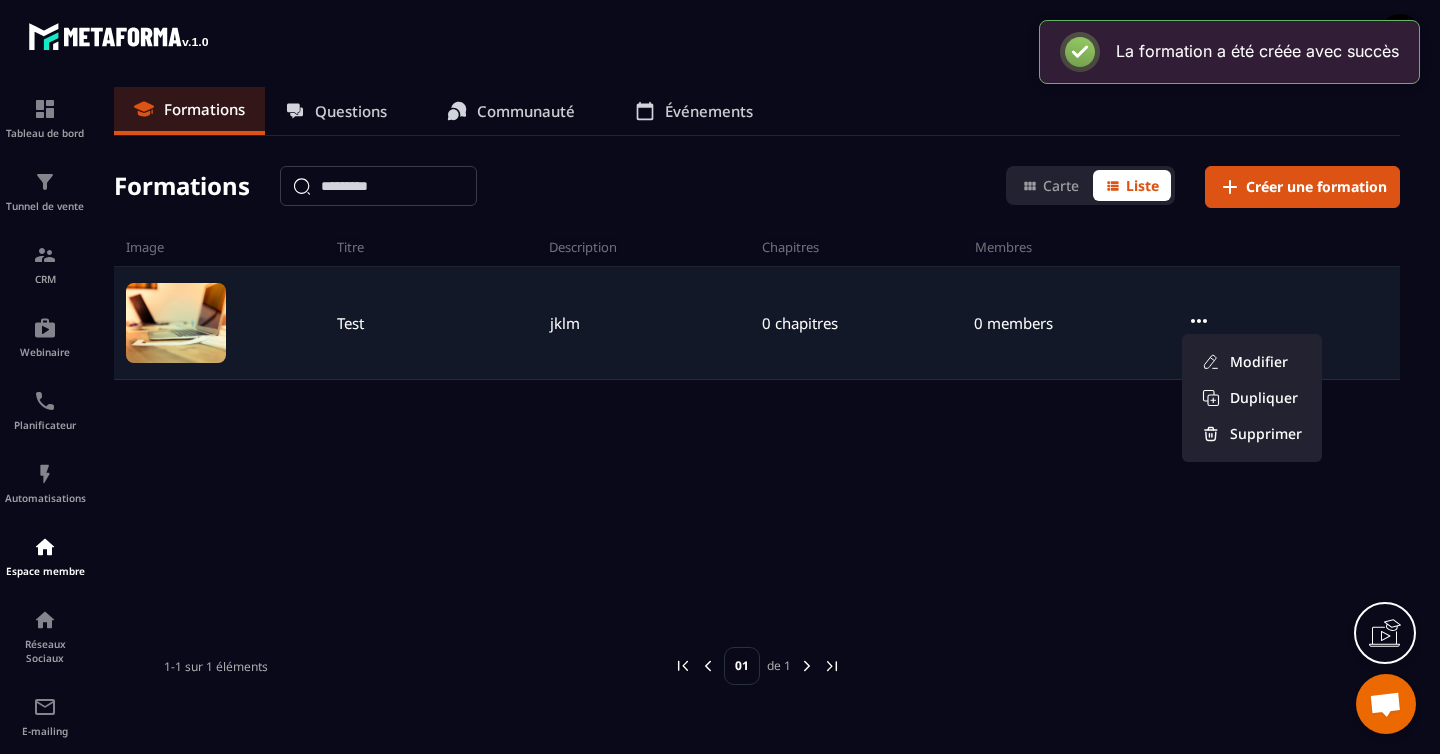 click on "Test jklm 0 chapitres 0 members  Modifier  Dupliquer  Supprimer" 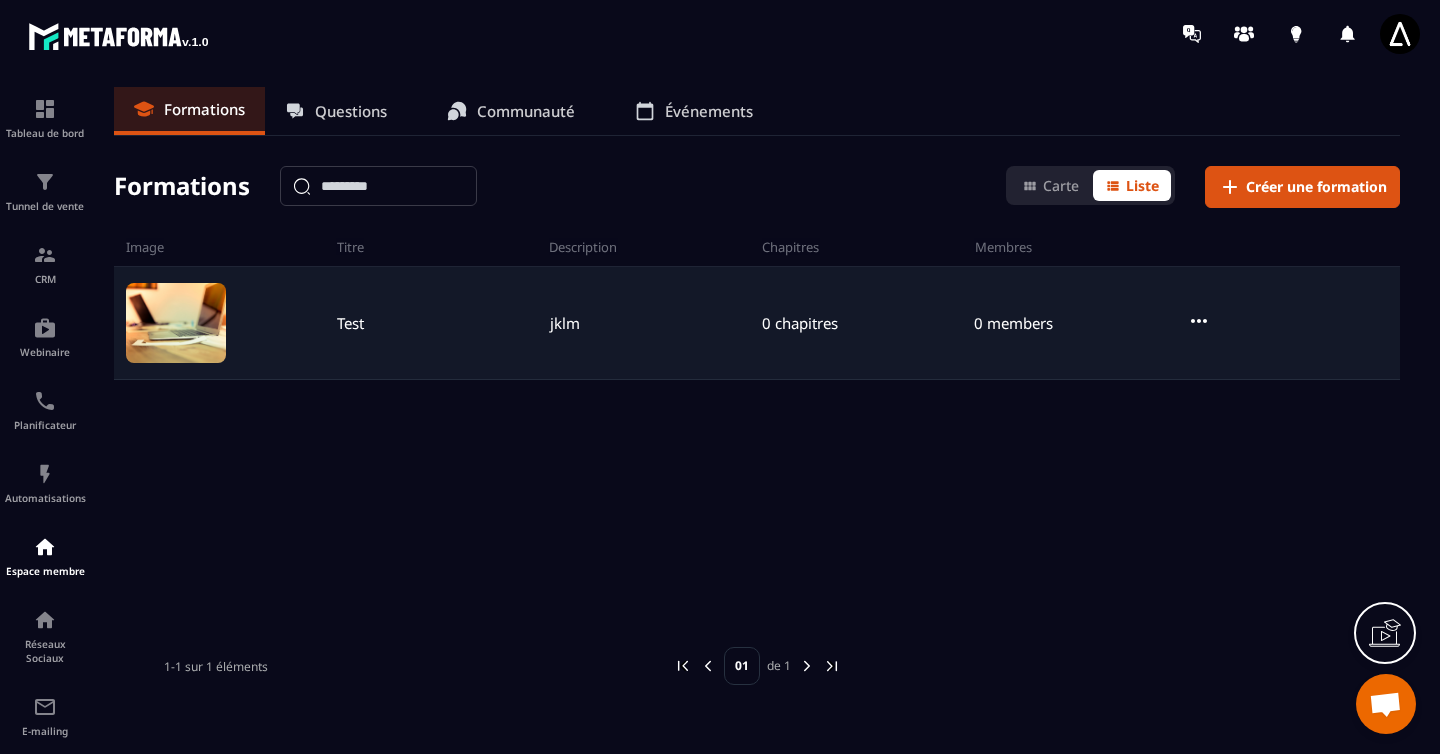 click at bounding box center (226, 323) 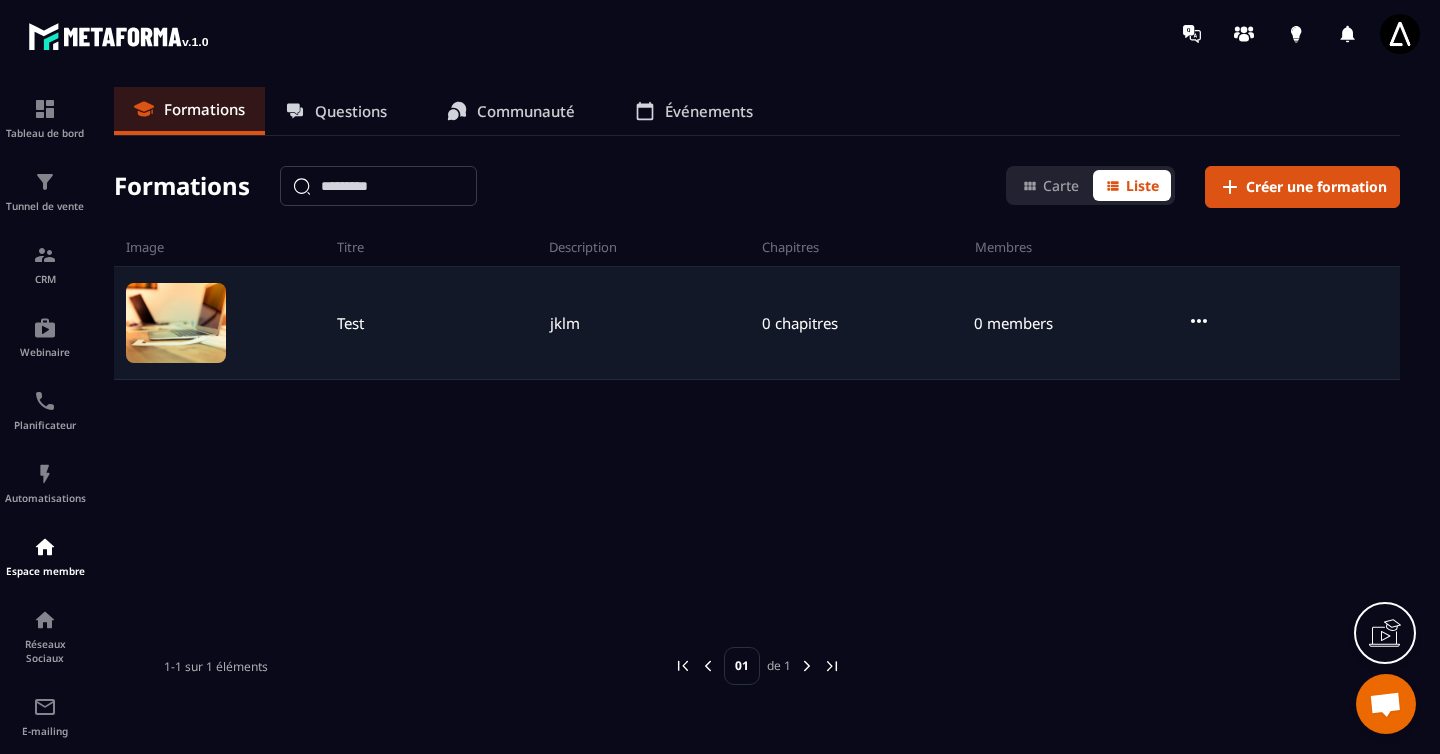 click at bounding box center (176, 323) 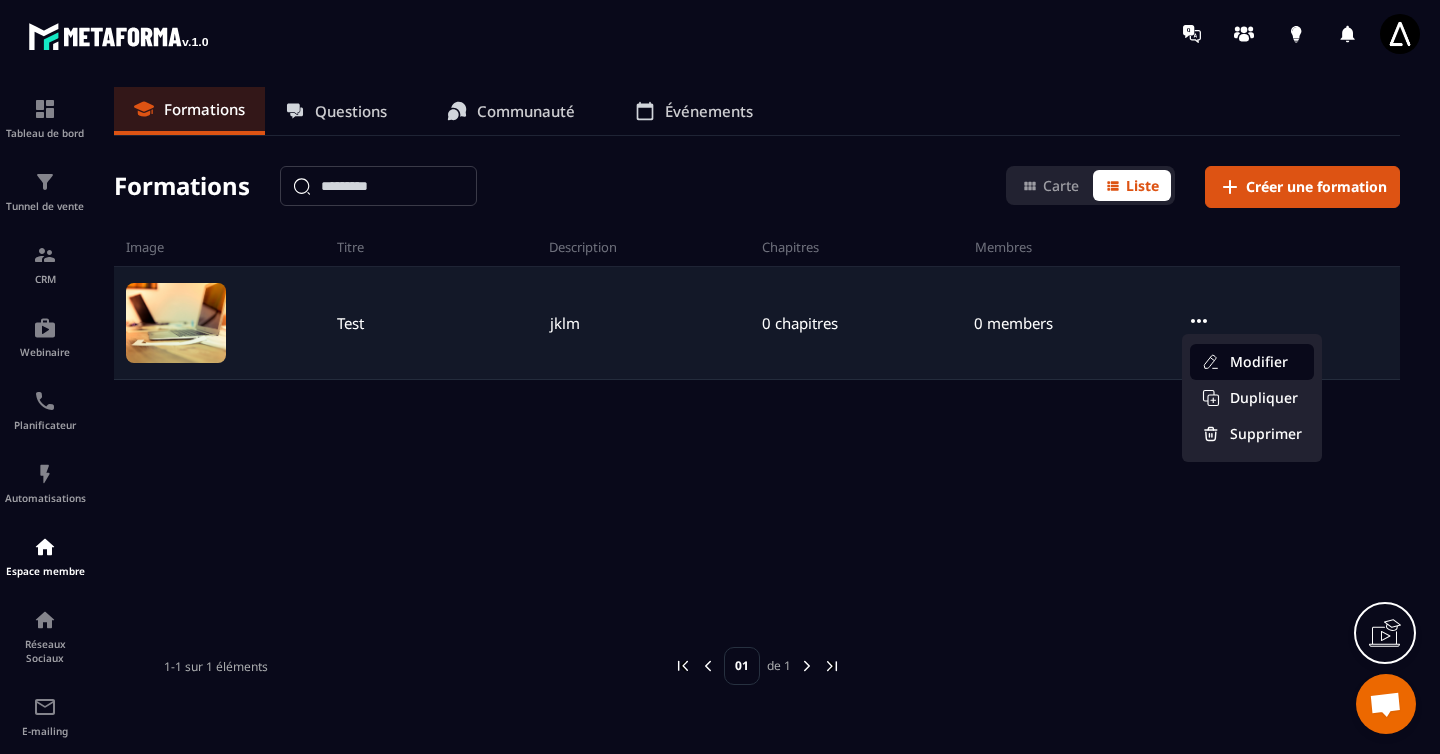 click on "Modifier" at bounding box center (1252, 362) 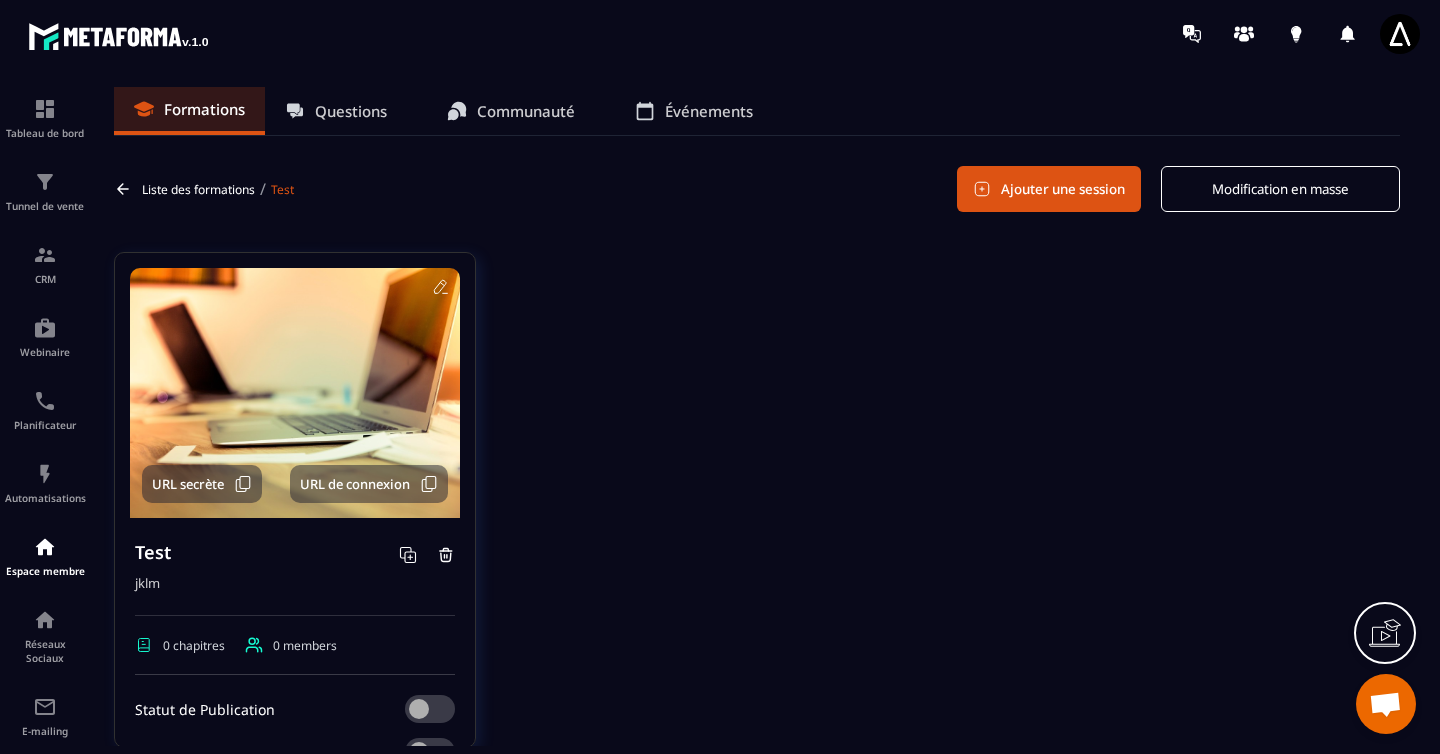 scroll, scrollTop: 52, scrollLeft: 0, axis: vertical 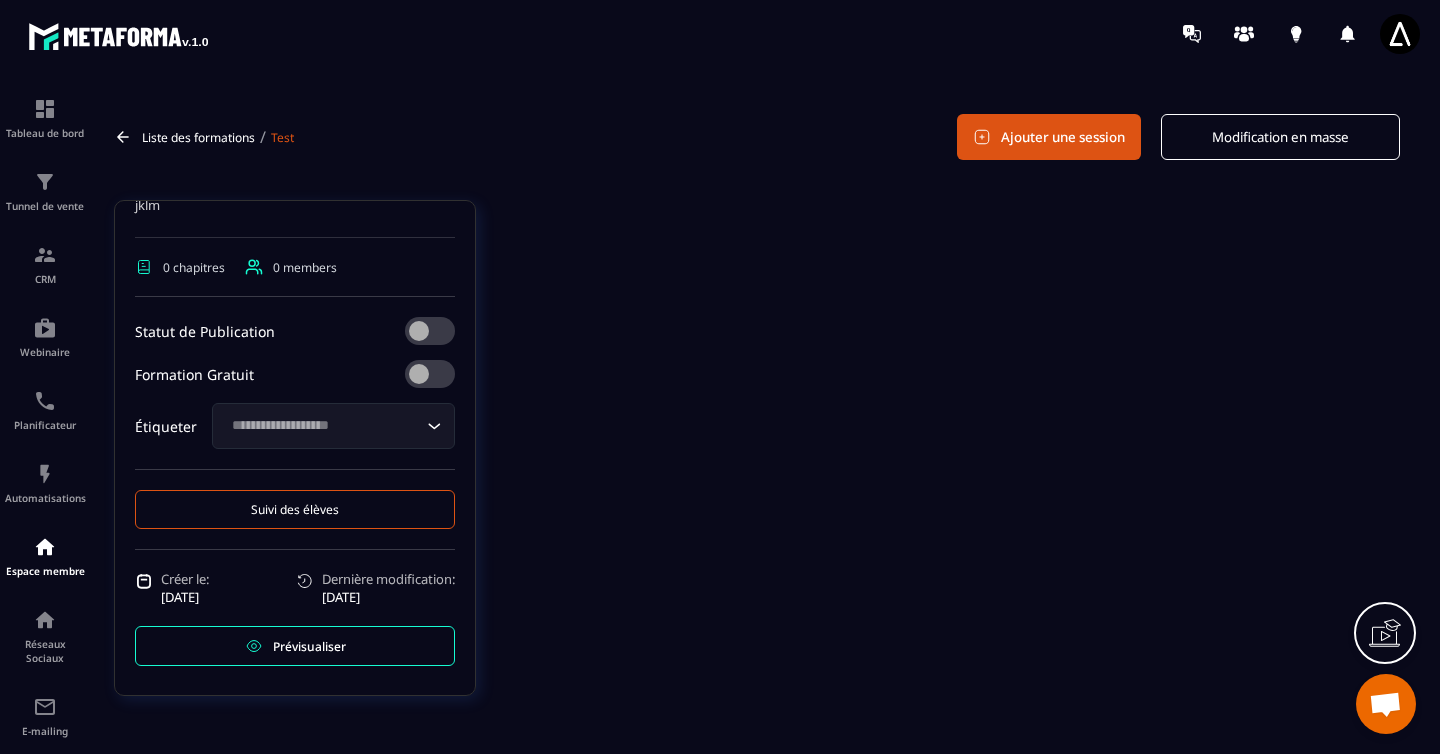 click at bounding box center (430, 374) 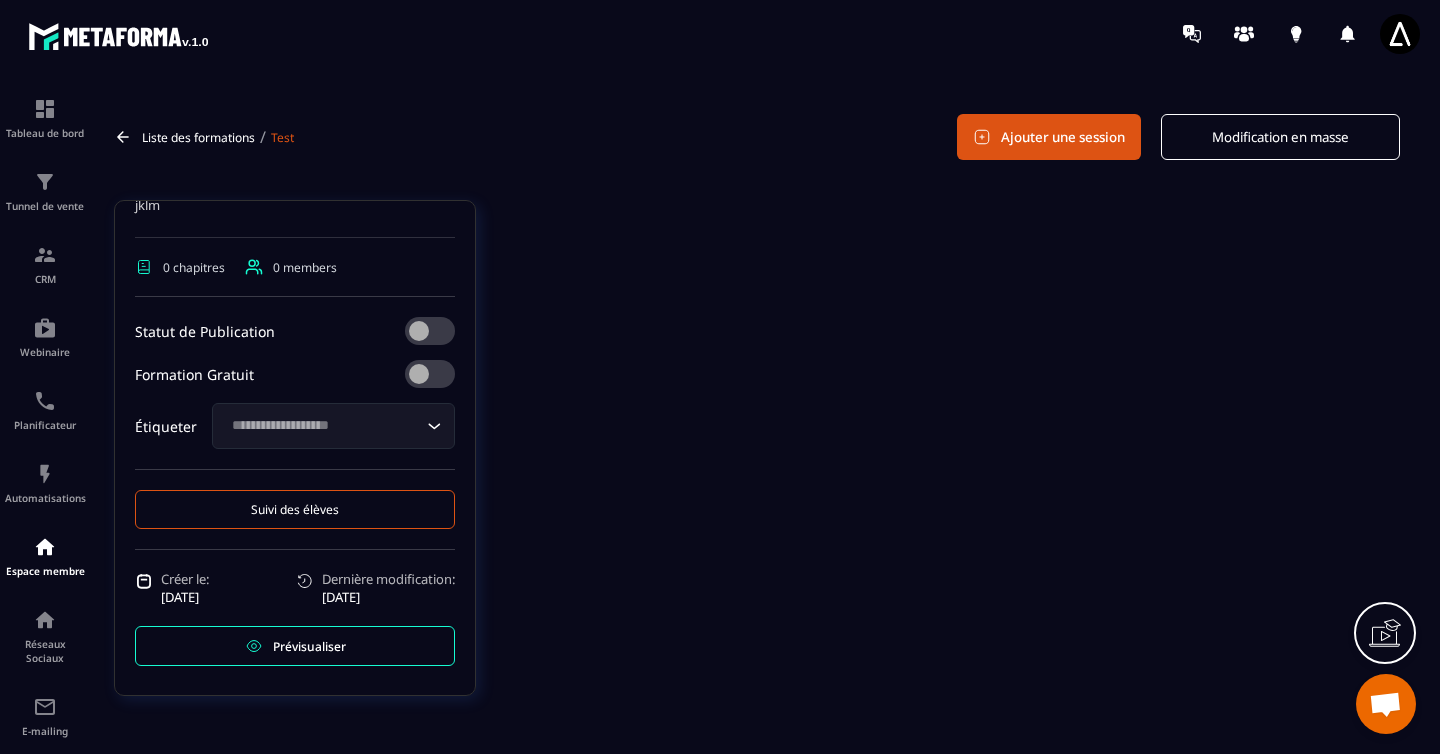 click at bounding box center (430, 374) 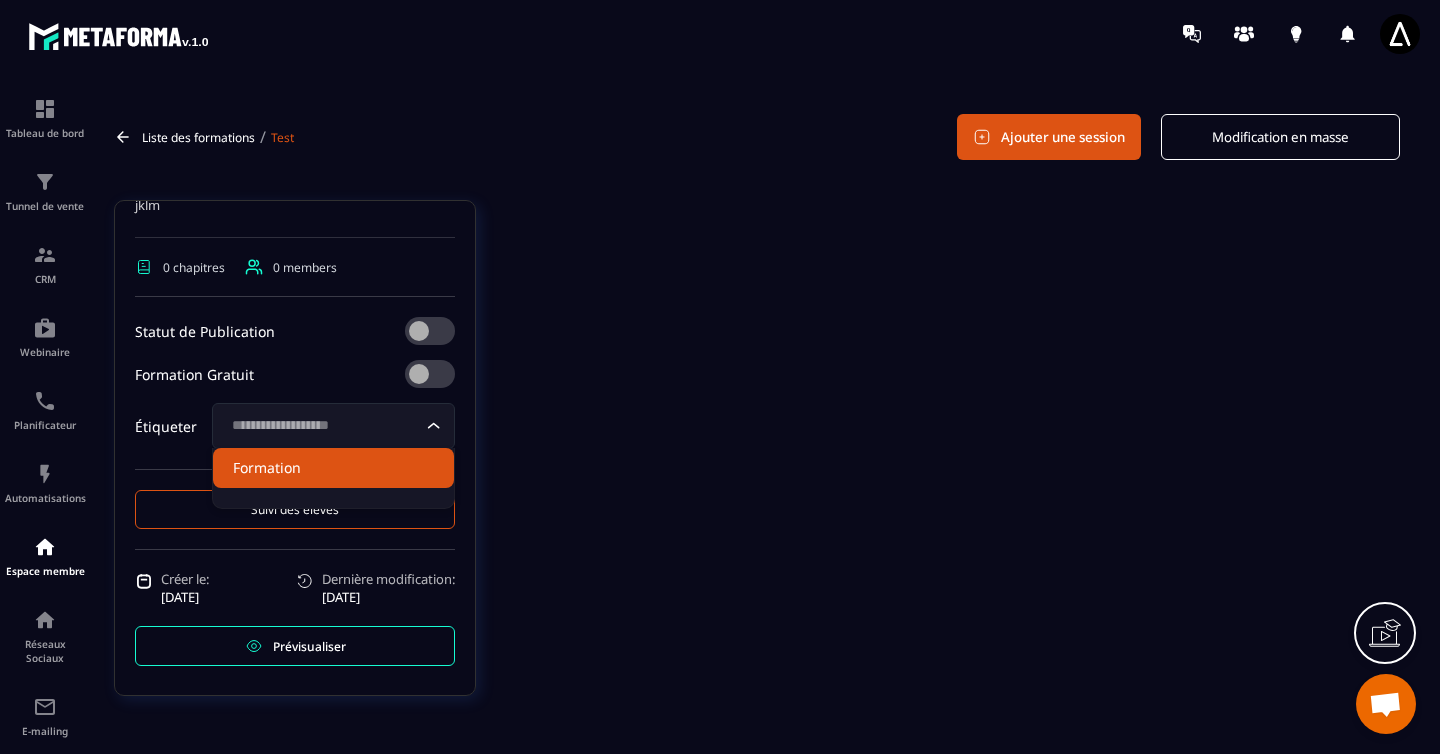 click on "Formation" 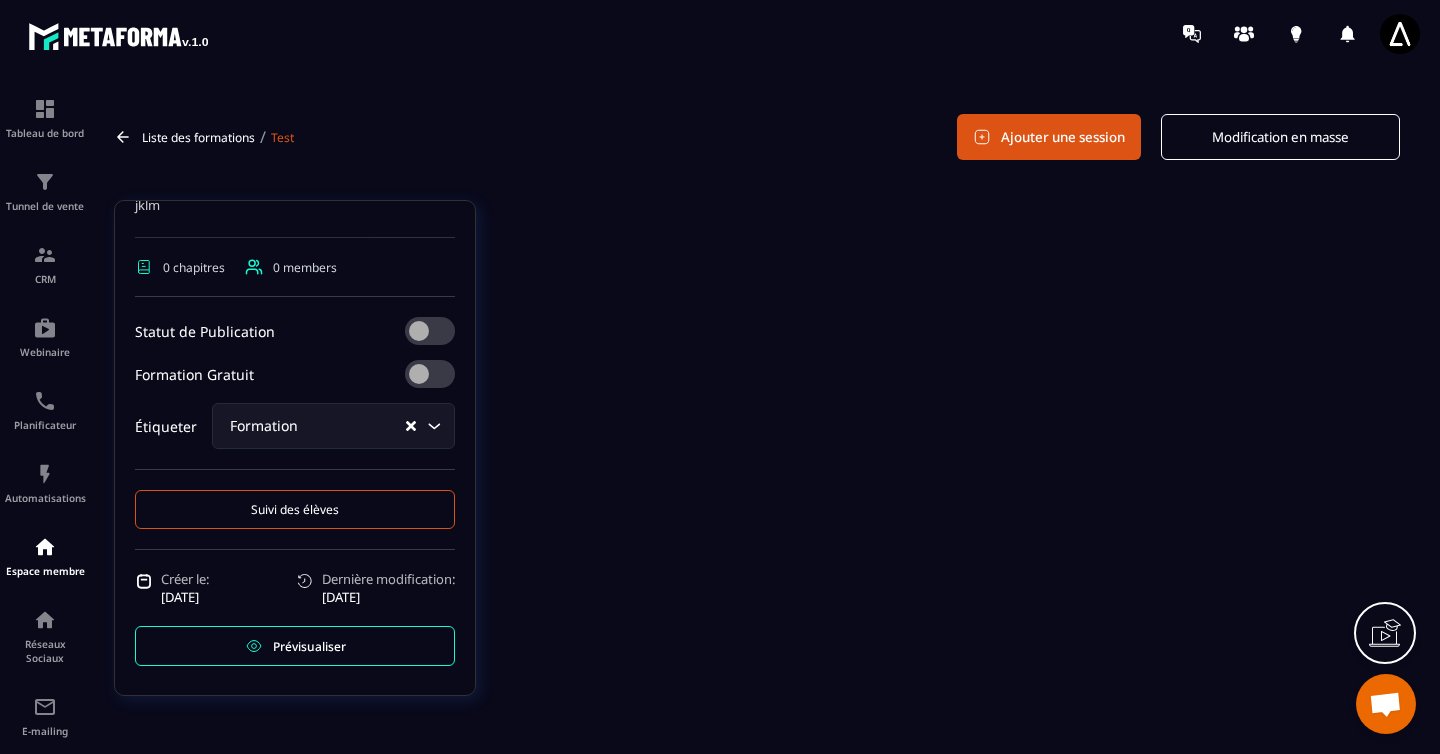 click on "Suivi des élèves" at bounding box center [295, 509] 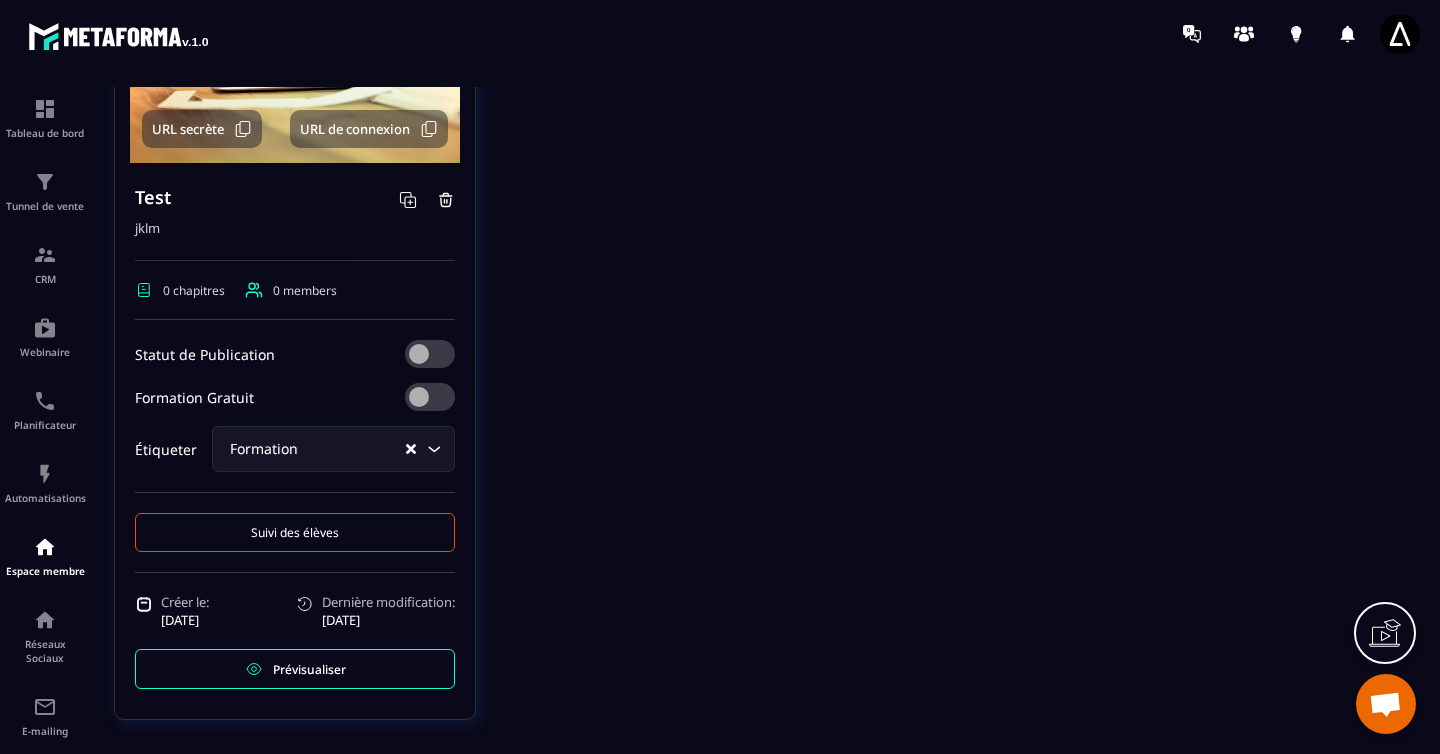 scroll, scrollTop: 354, scrollLeft: 0, axis: vertical 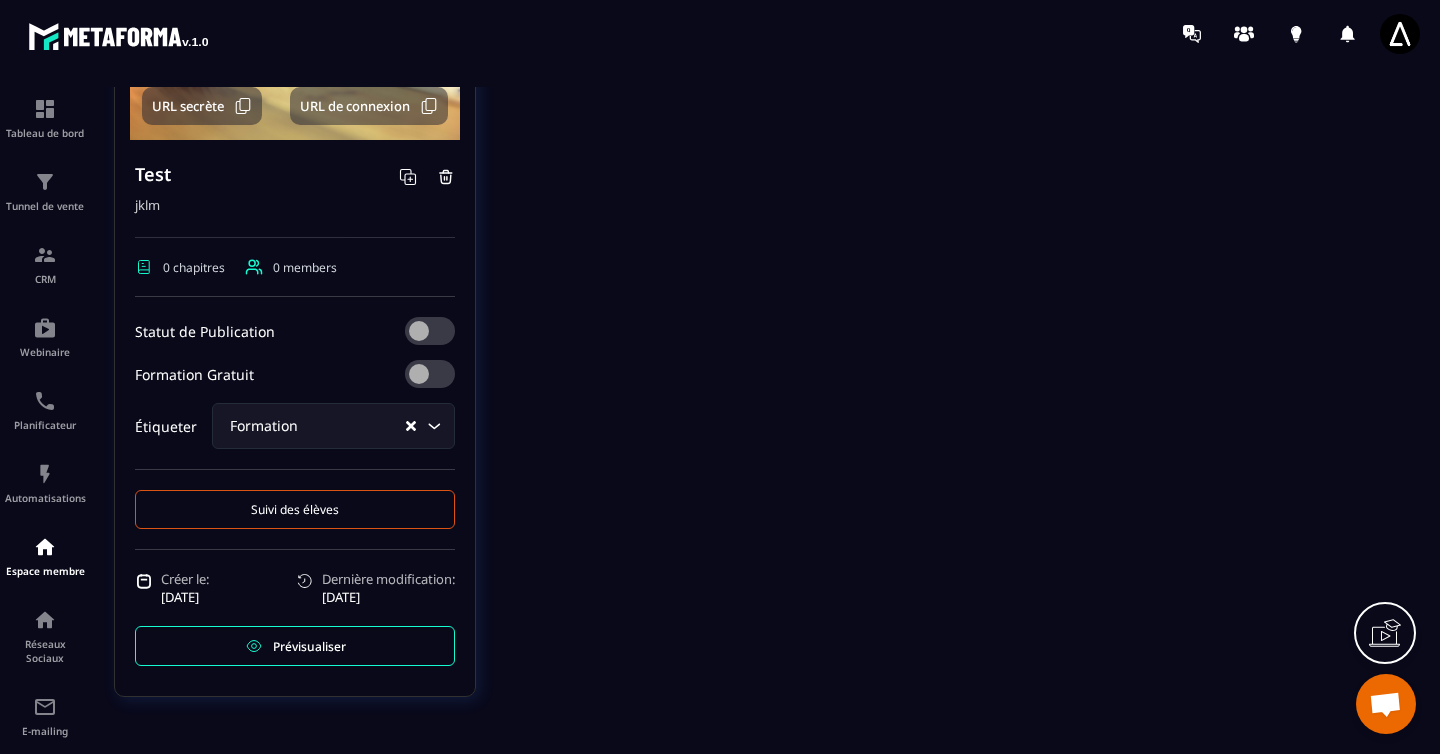 click on "Prévisualiser" at bounding box center (309, 646) 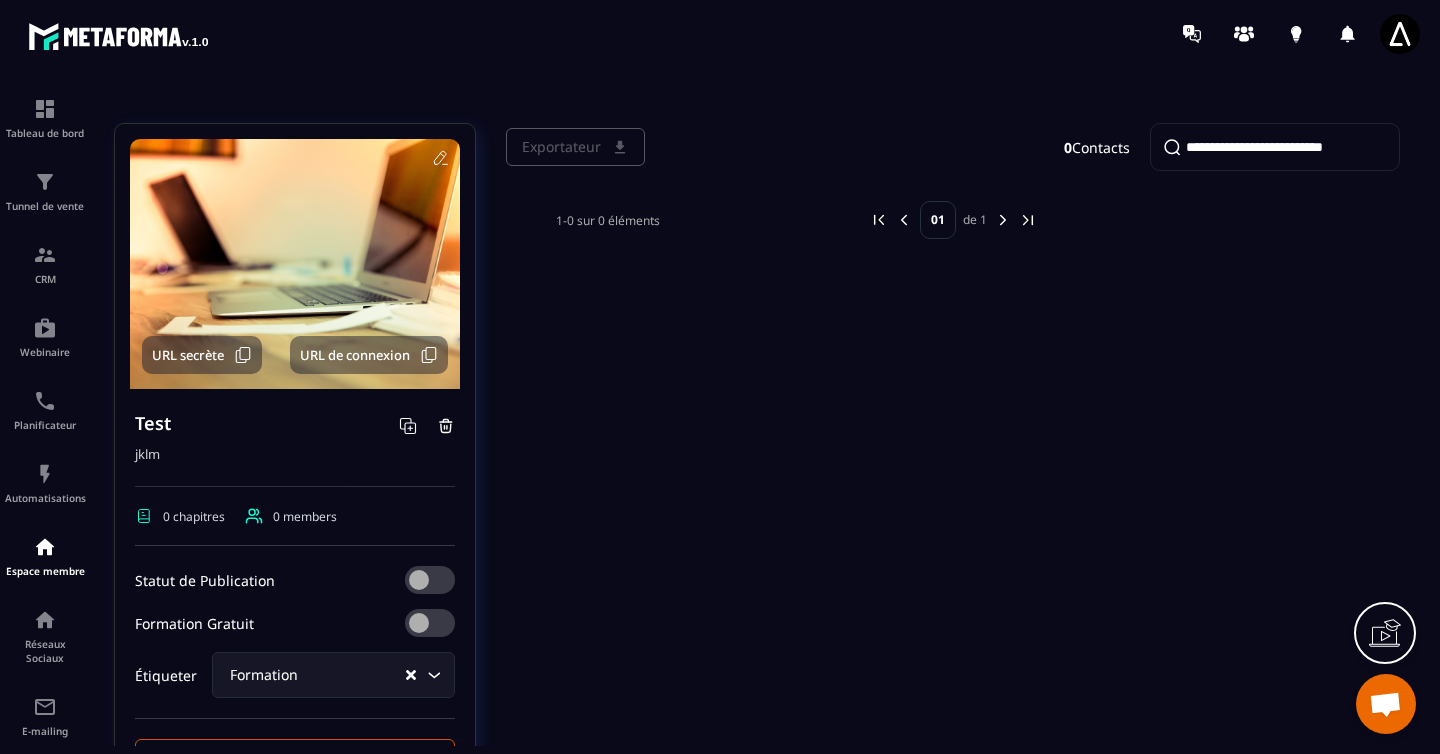 scroll, scrollTop: 0, scrollLeft: 0, axis: both 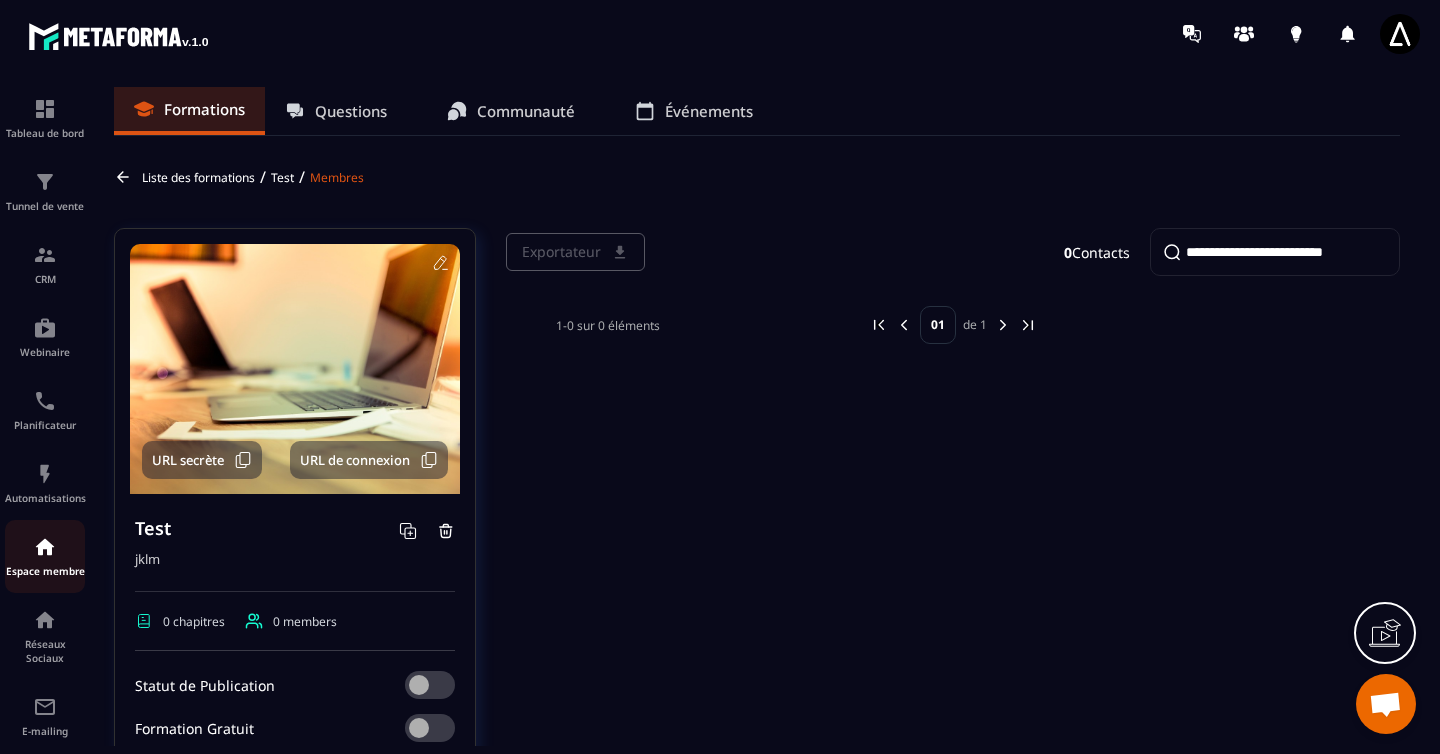 click at bounding box center [45, 547] 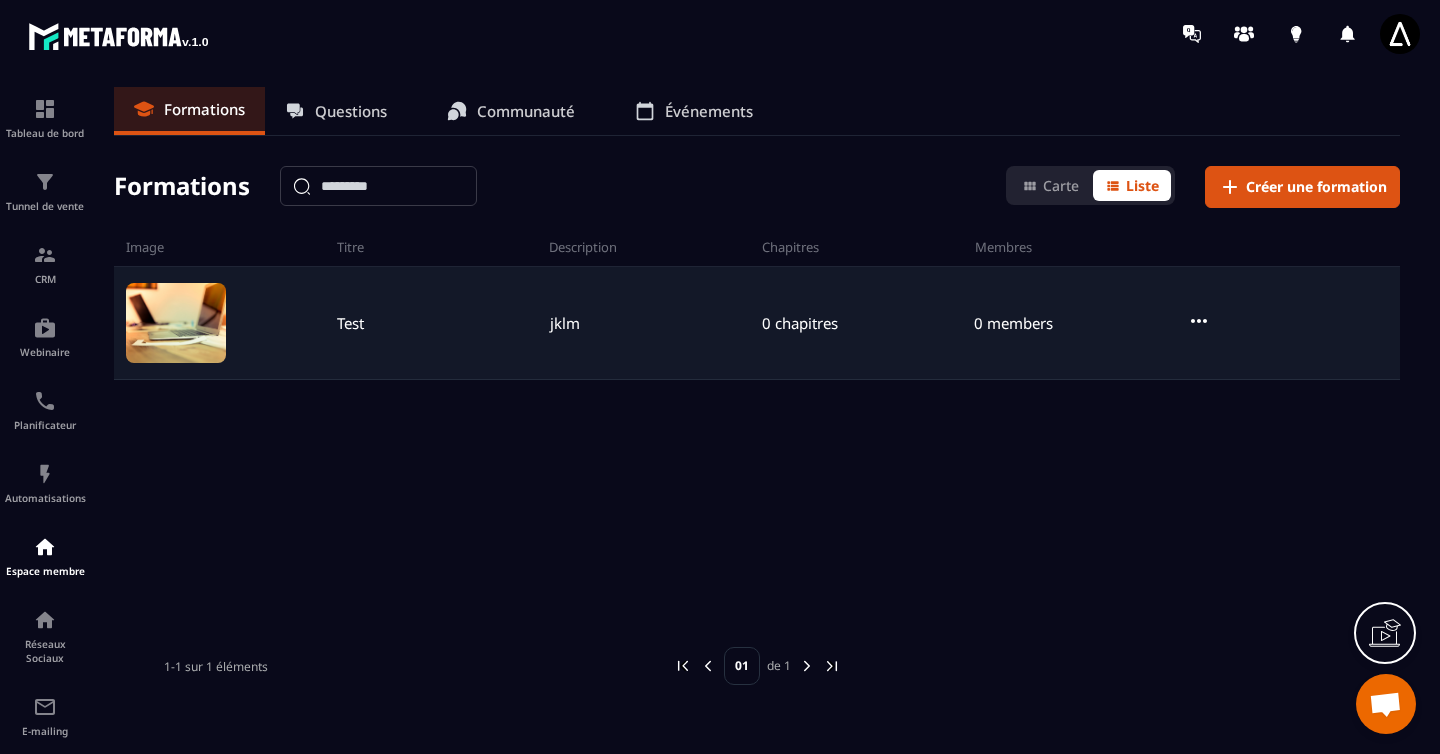click at bounding box center (1199, 323) 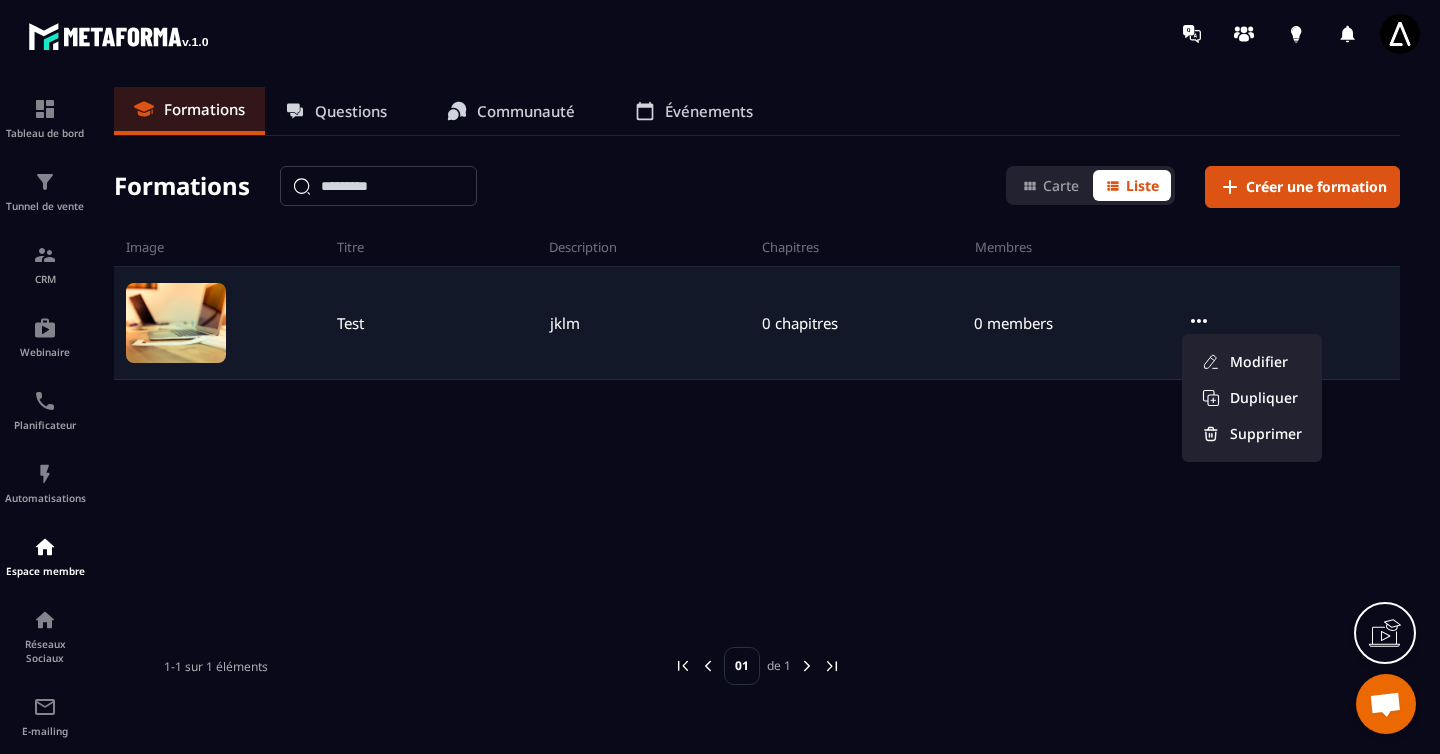 click on "jklm" at bounding box center (565, 323) 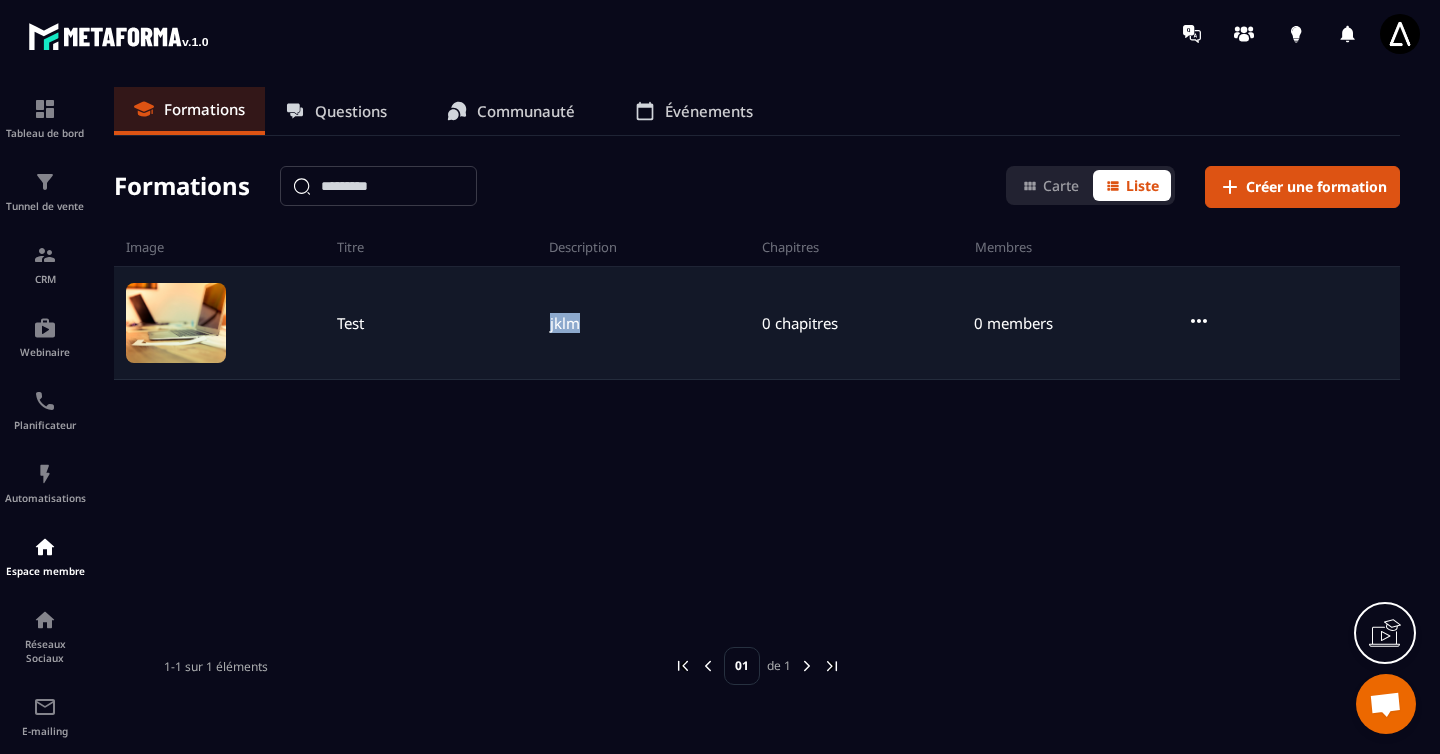 drag, startPoint x: 555, startPoint y: 324, endPoint x: 571, endPoint y: 324, distance: 16 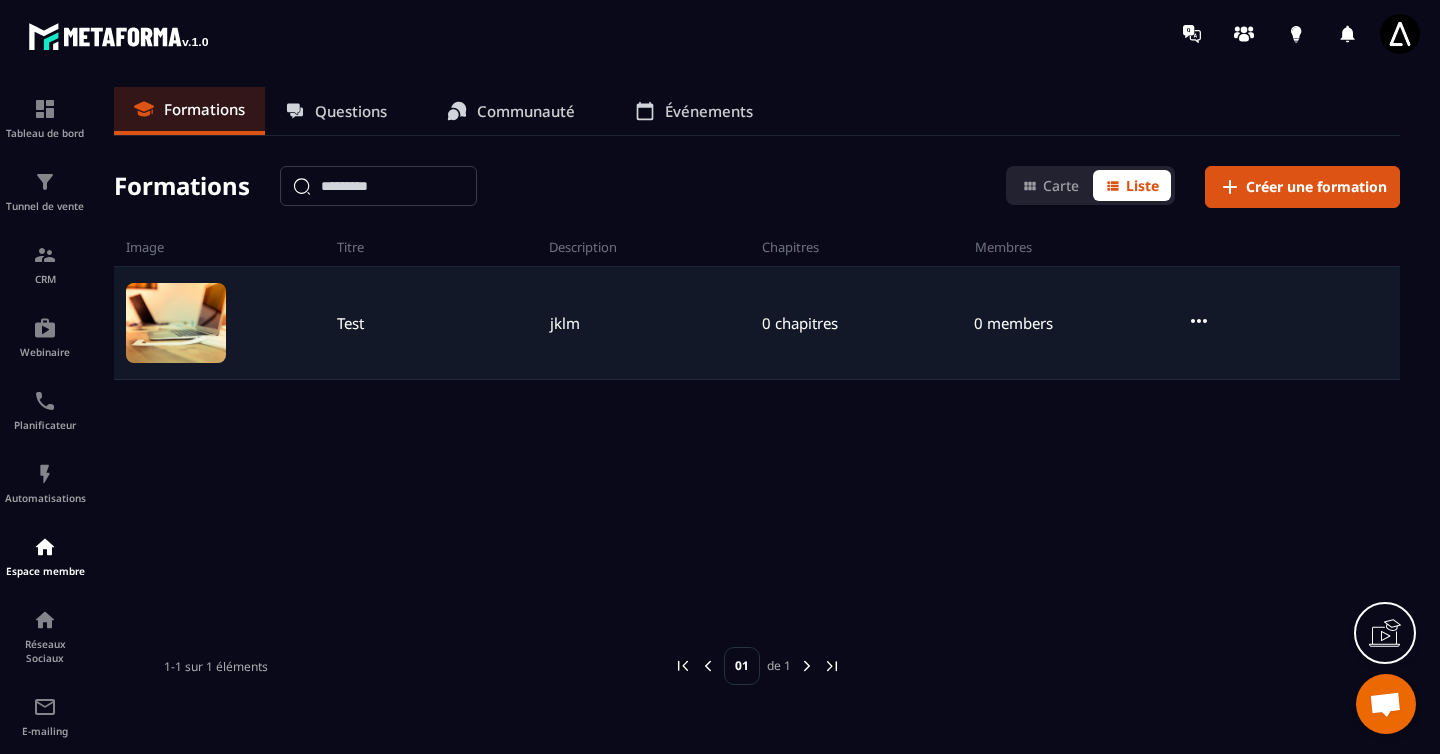 click 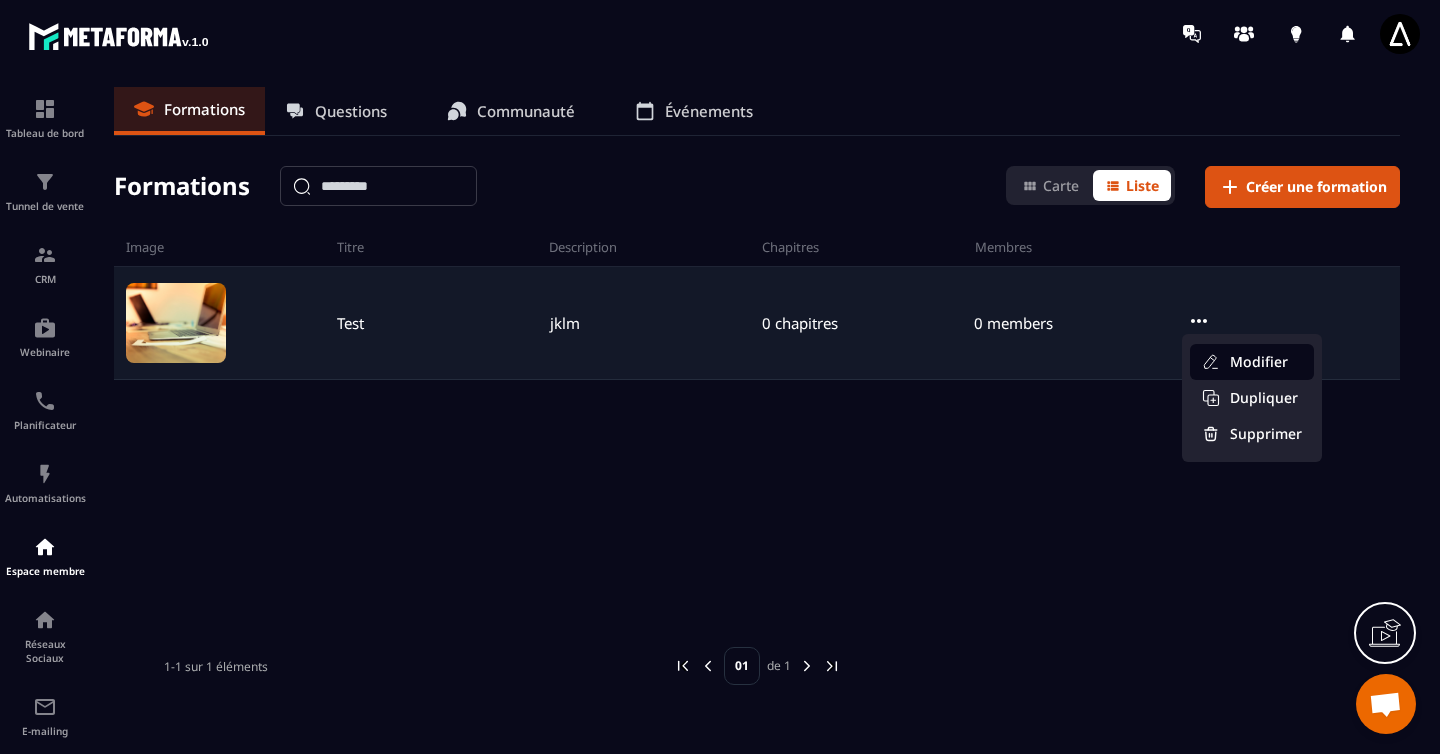 click on "Modifier" at bounding box center [1252, 362] 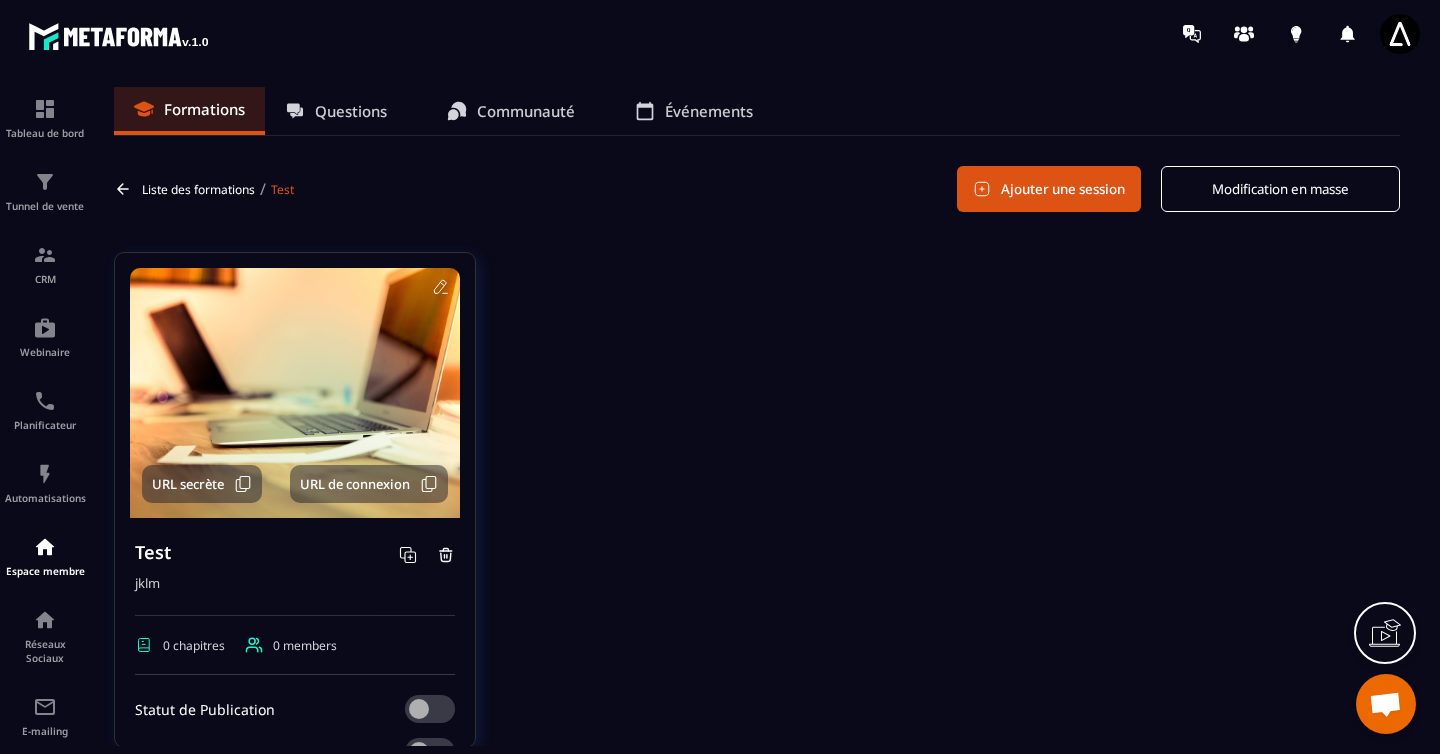 click on "Modification en masse" 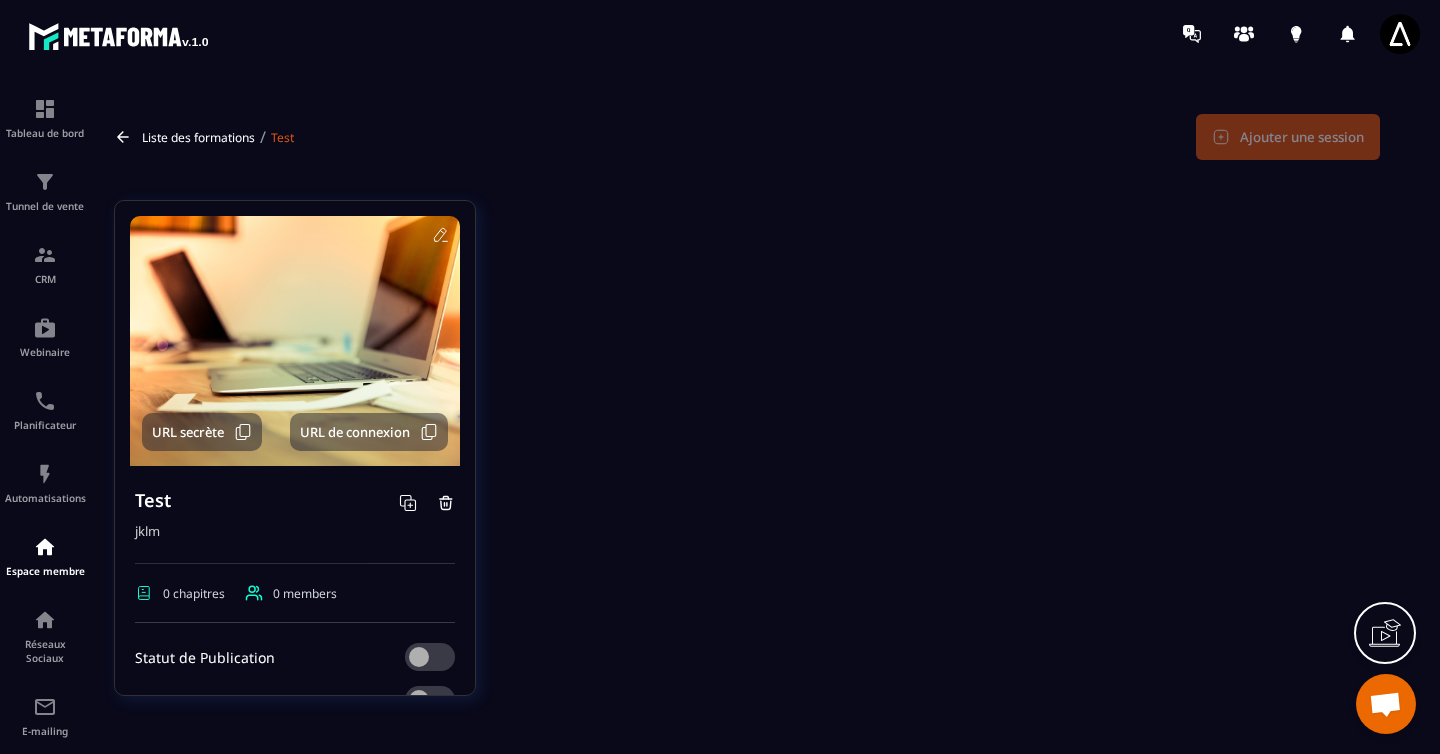 scroll, scrollTop: 0, scrollLeft: 0, axis: both 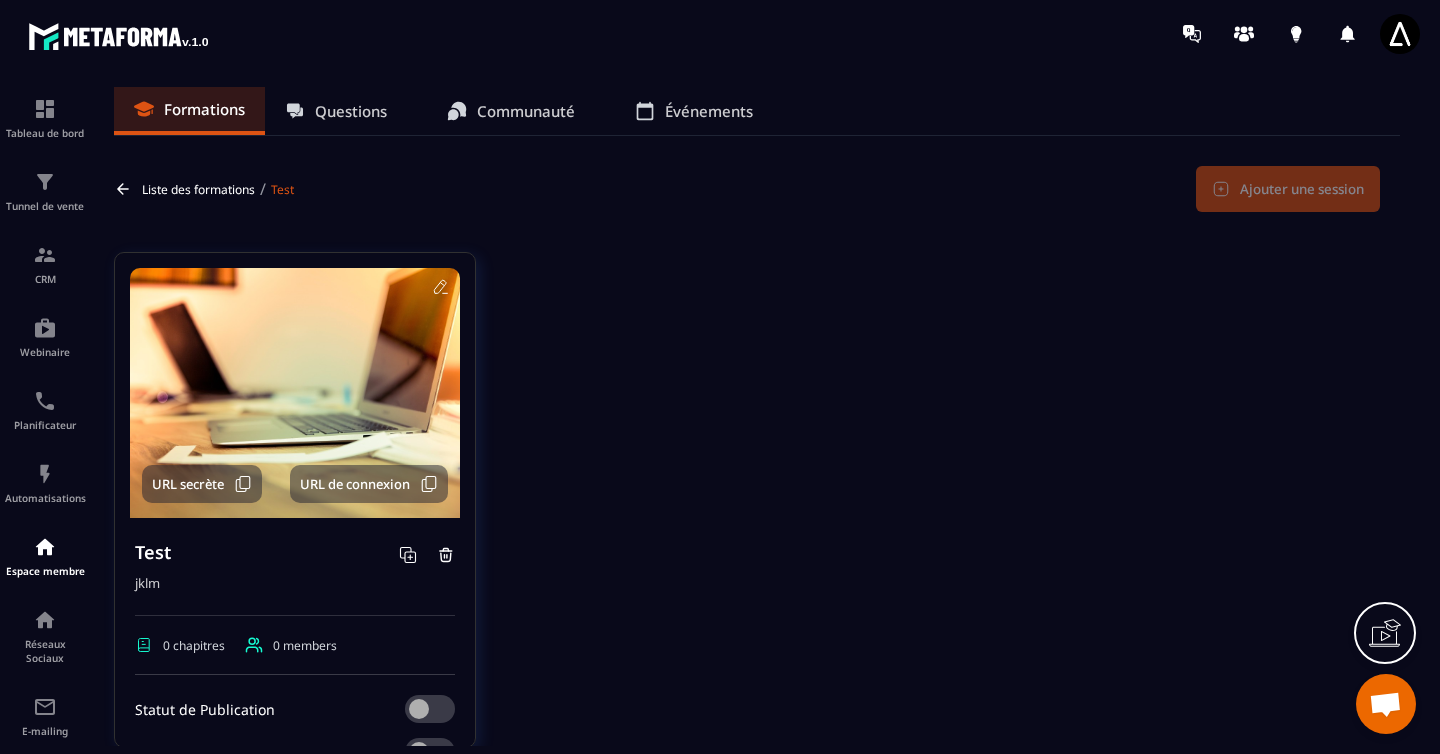 click on "Liste des formations" at bounding box center (198, 189) 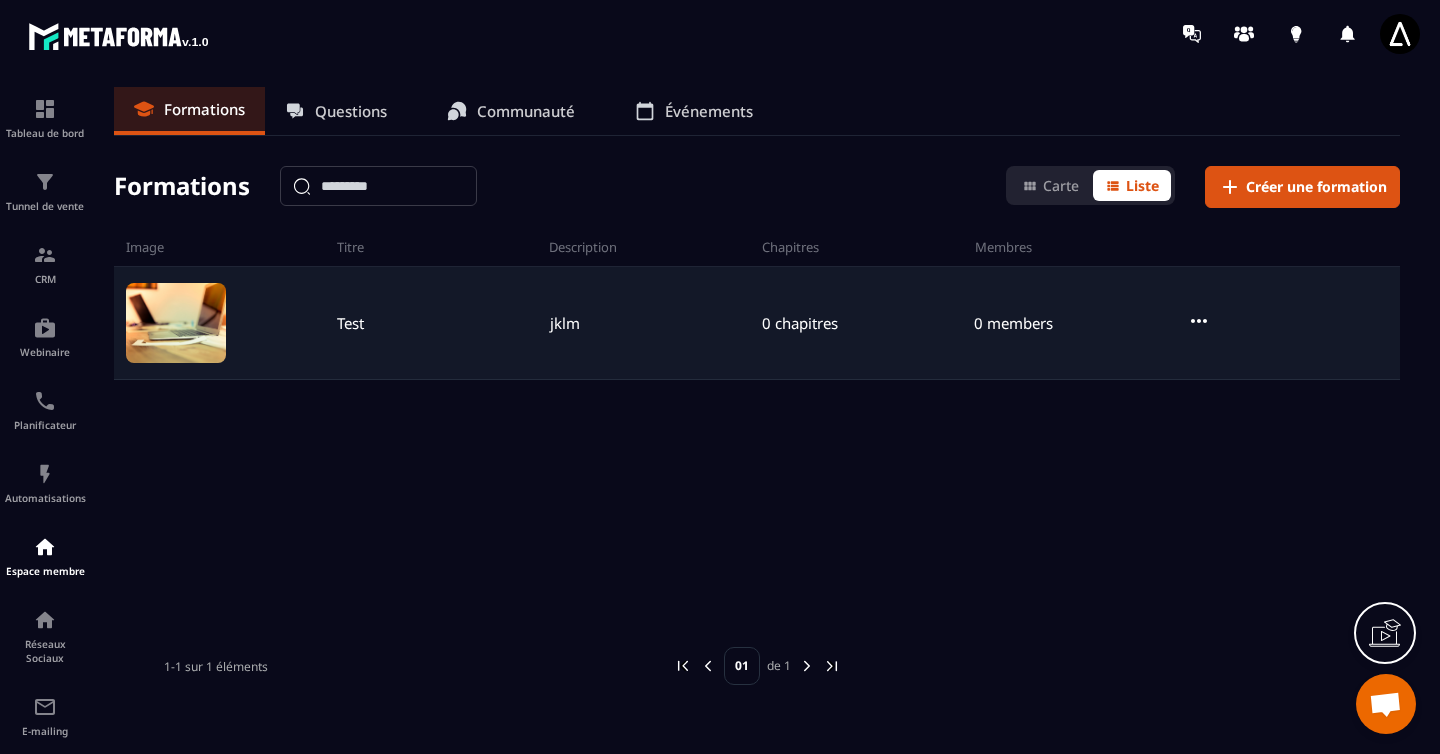 click at bounding box center (1291, 323) 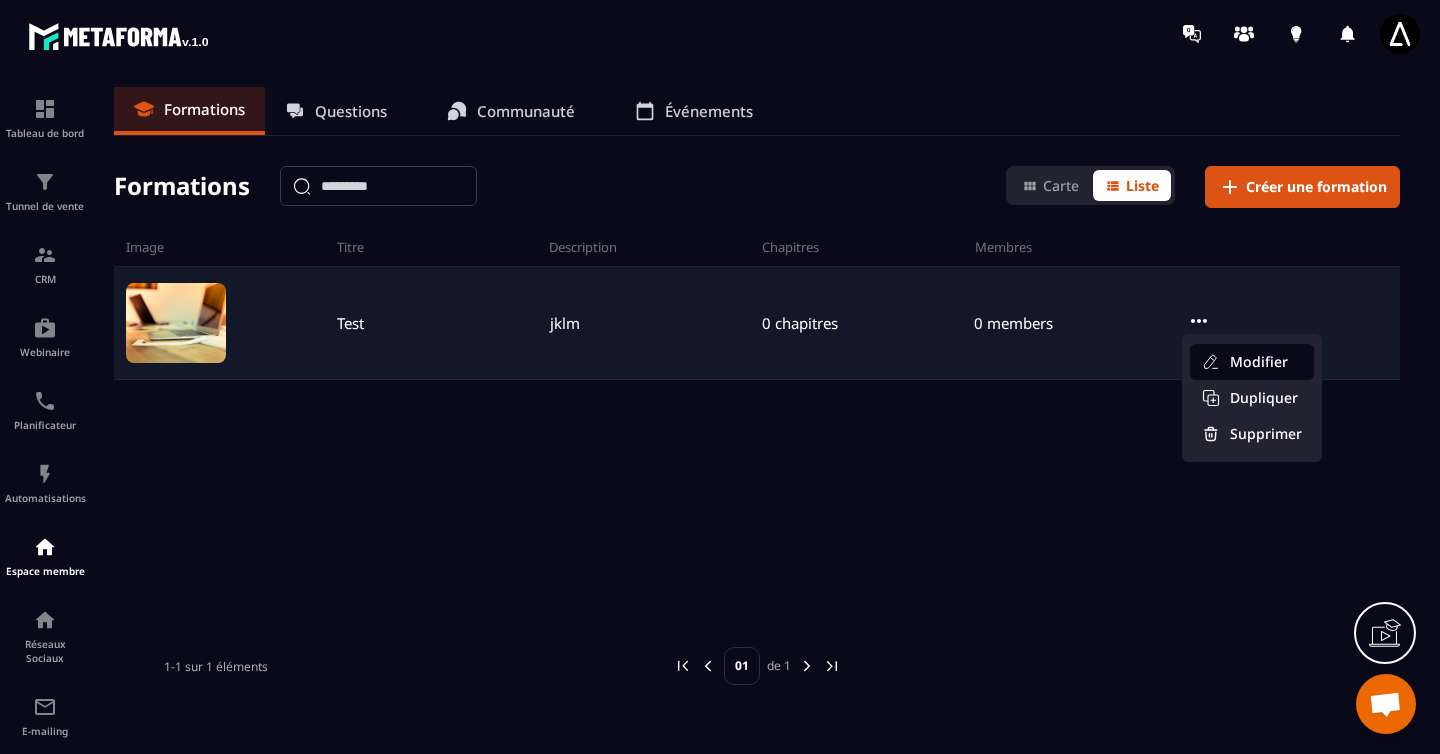 click on "Modifier" at bounding box center [1252, 362] 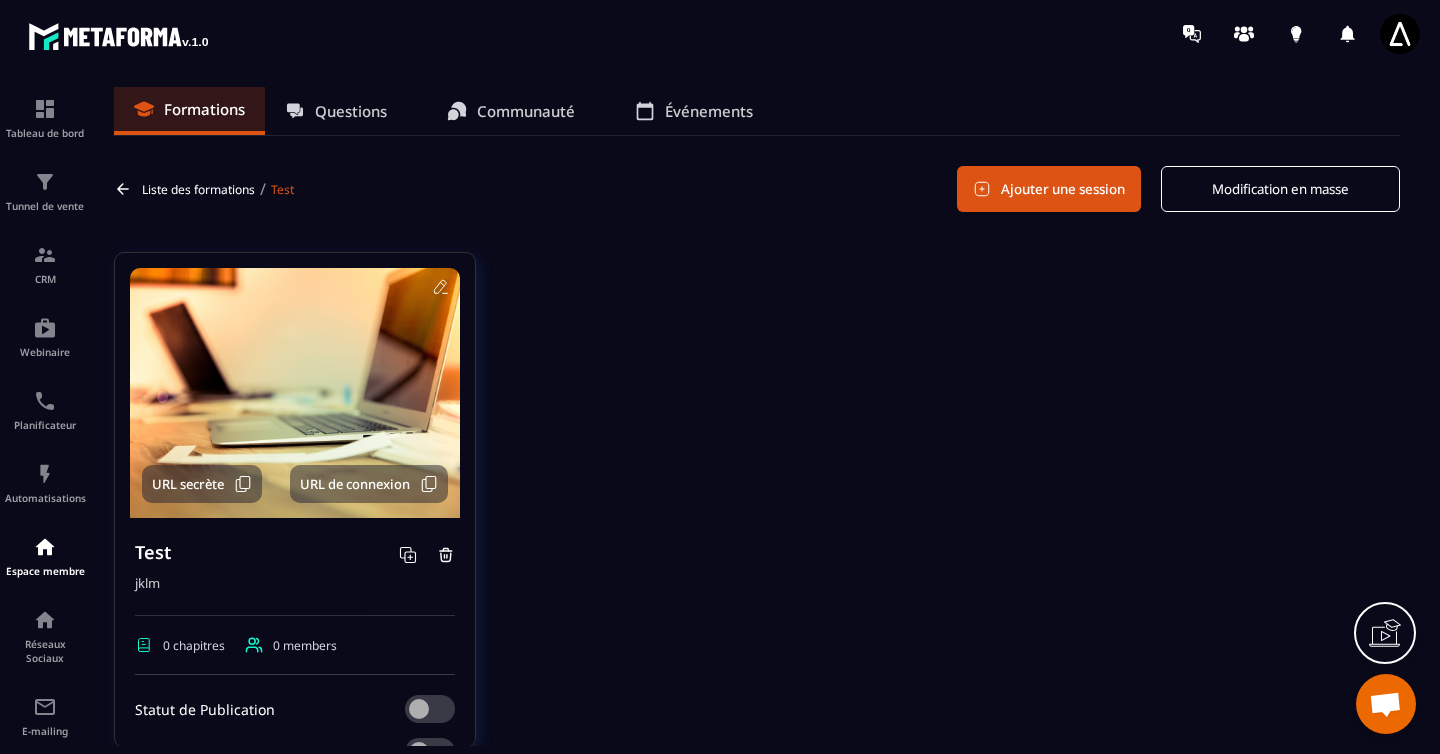 click on "Ajouter une session" at bounding box center (1049, 189) 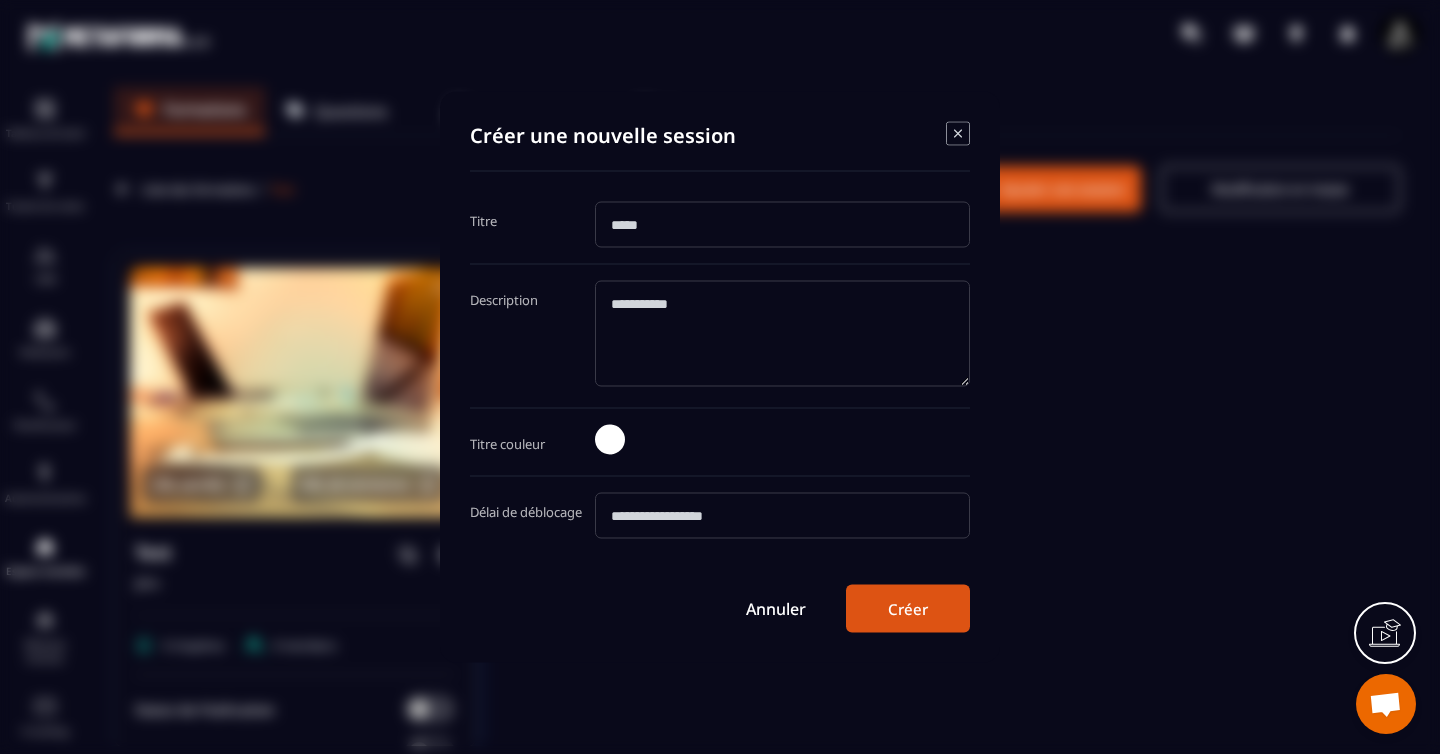 click at bounding box center [782, 225] 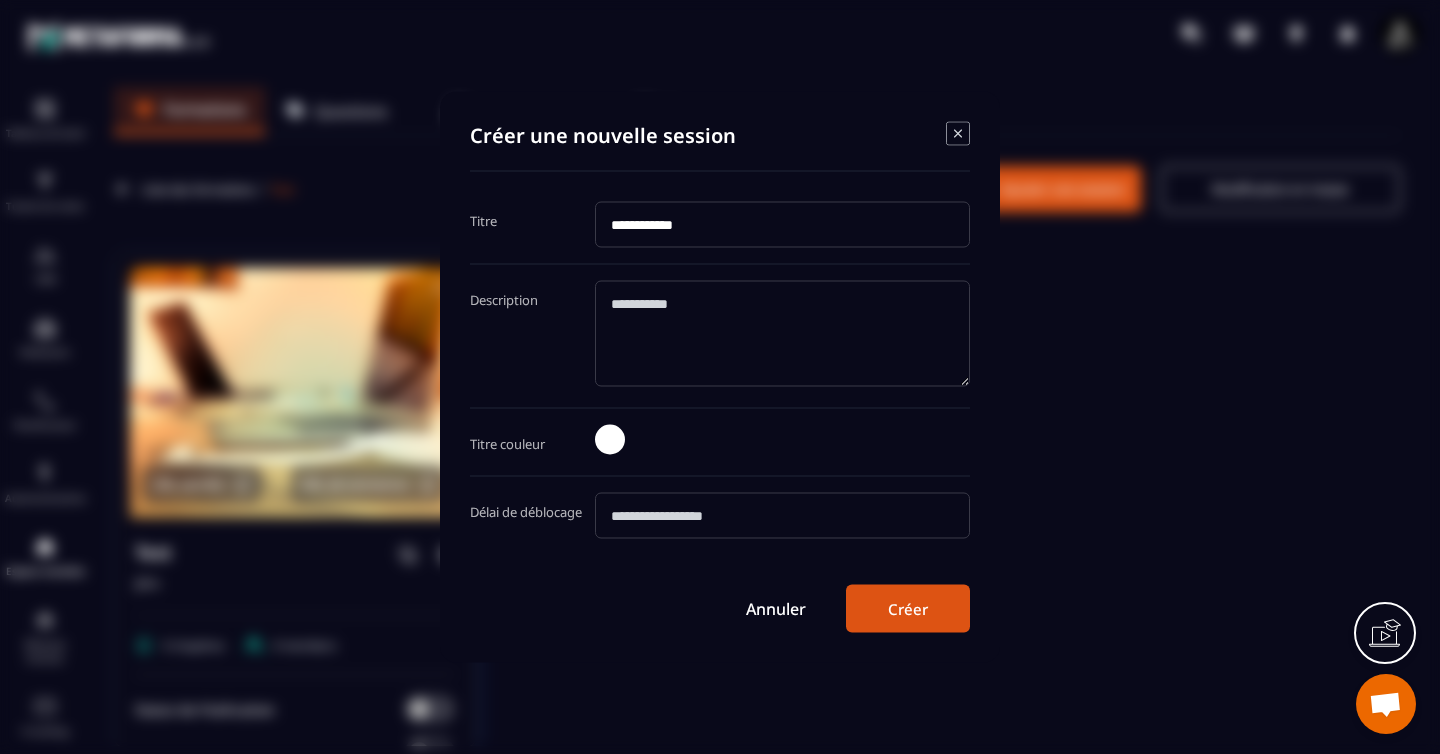 type on "**********" 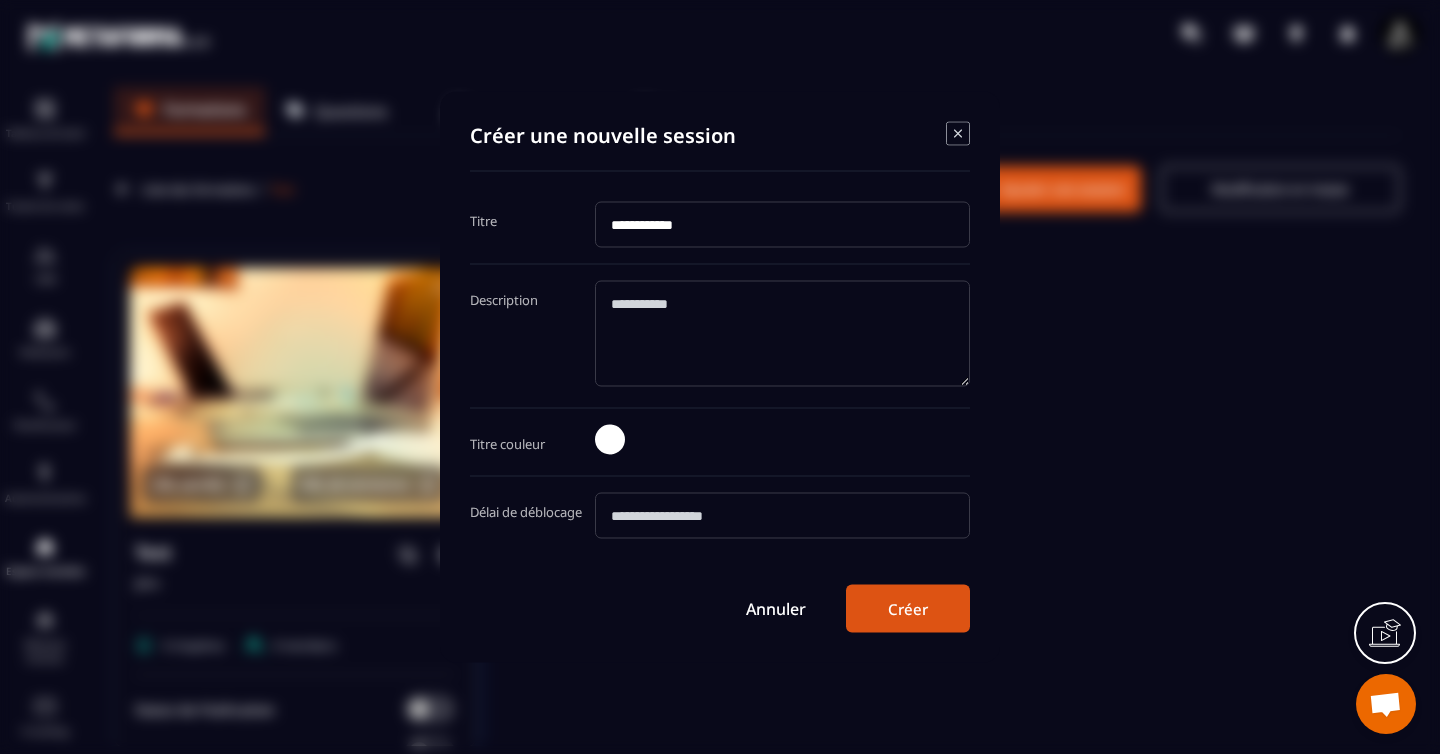click 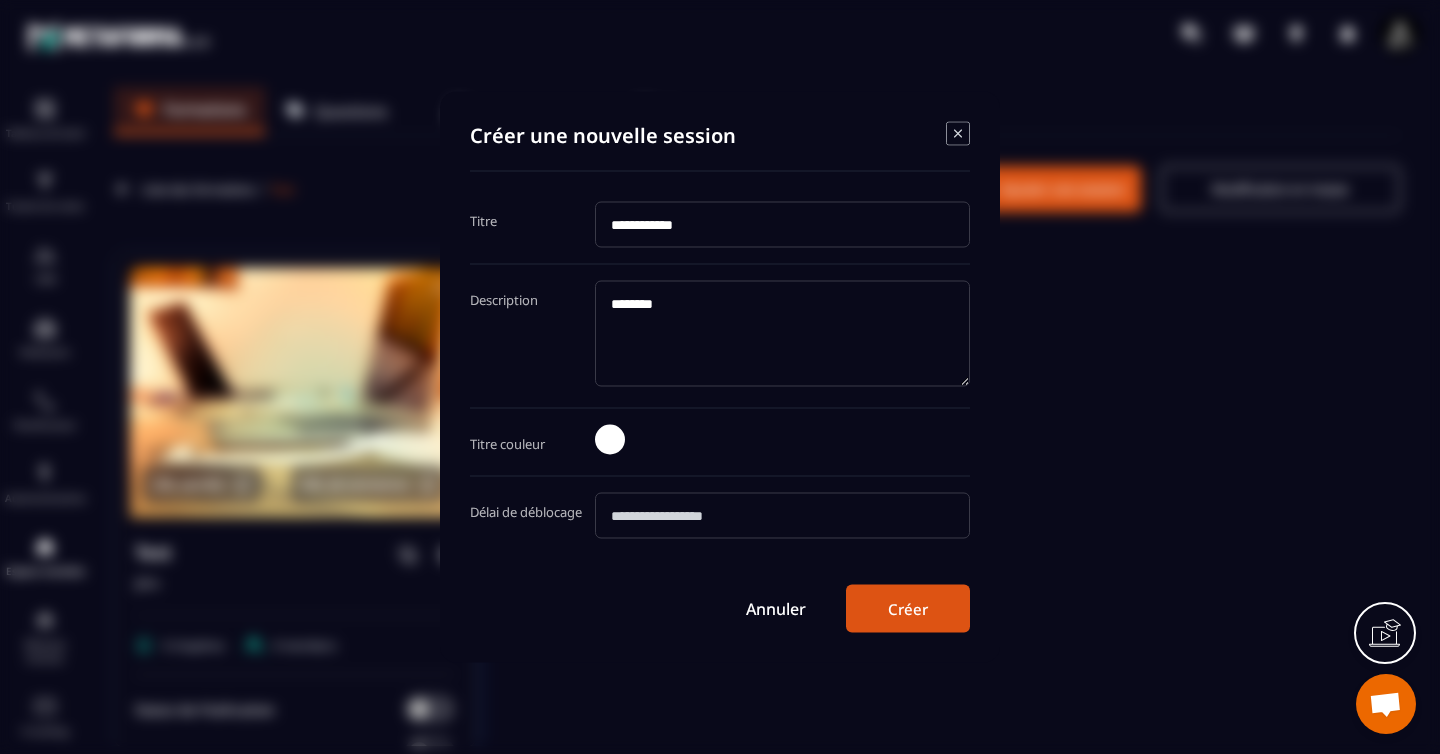 type on "********" 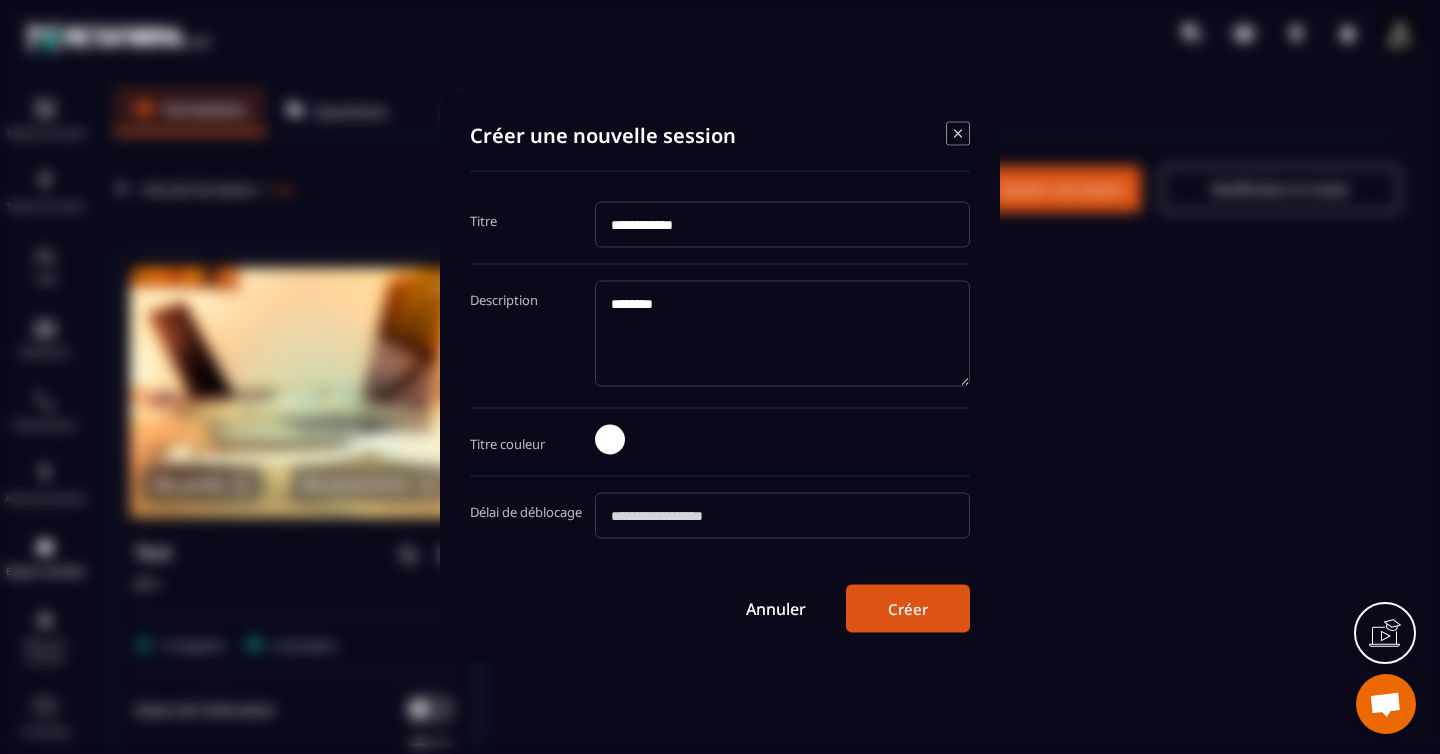 click at bounding box center (782, 516) 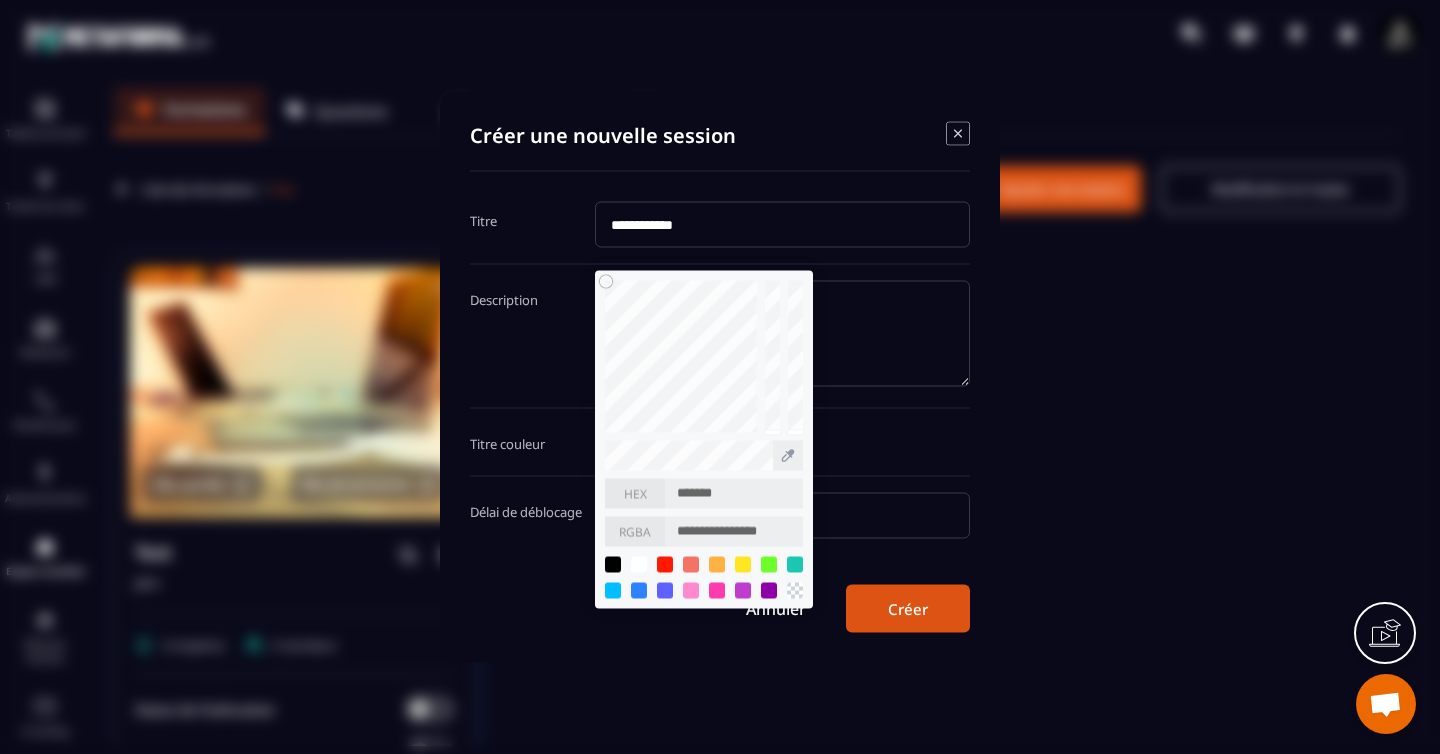click at bounding box center (782, 516) 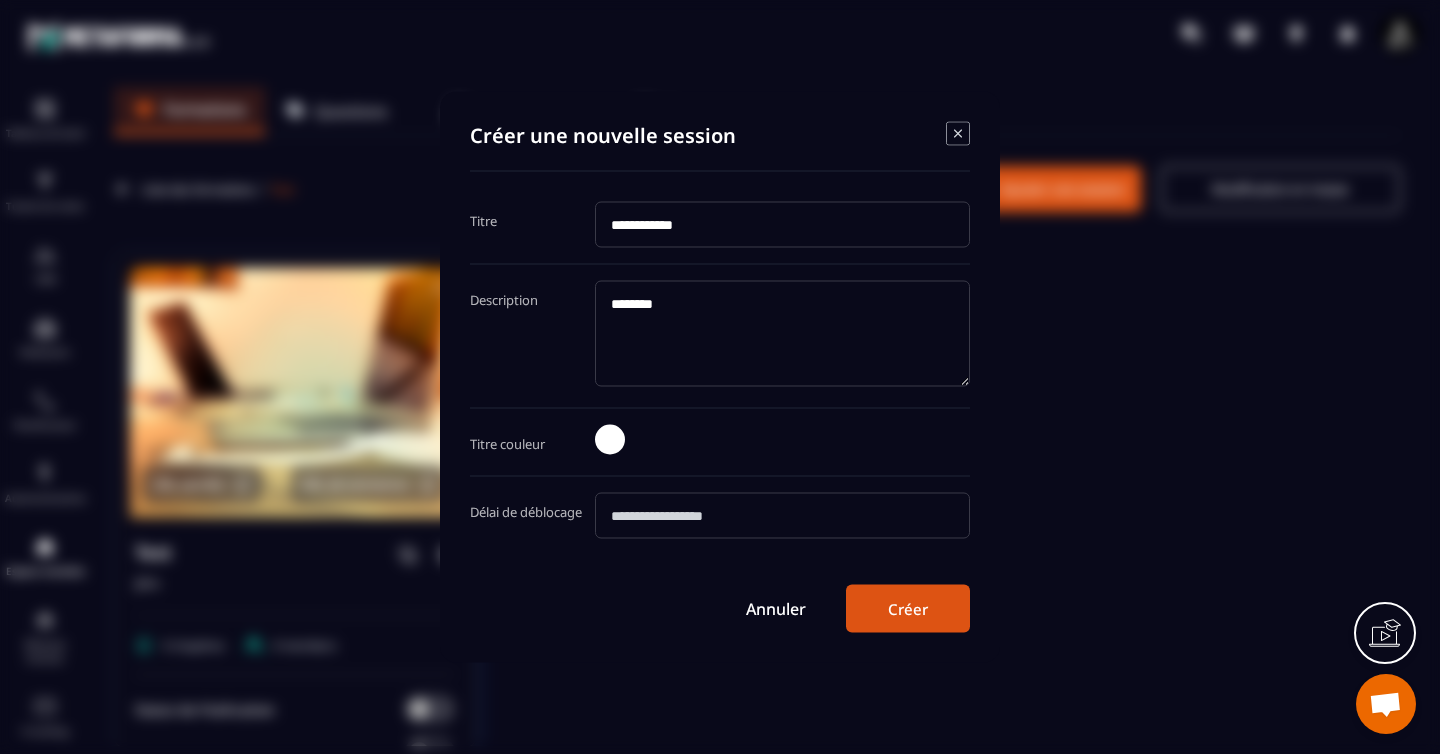 click at bounding box center (782, 516) 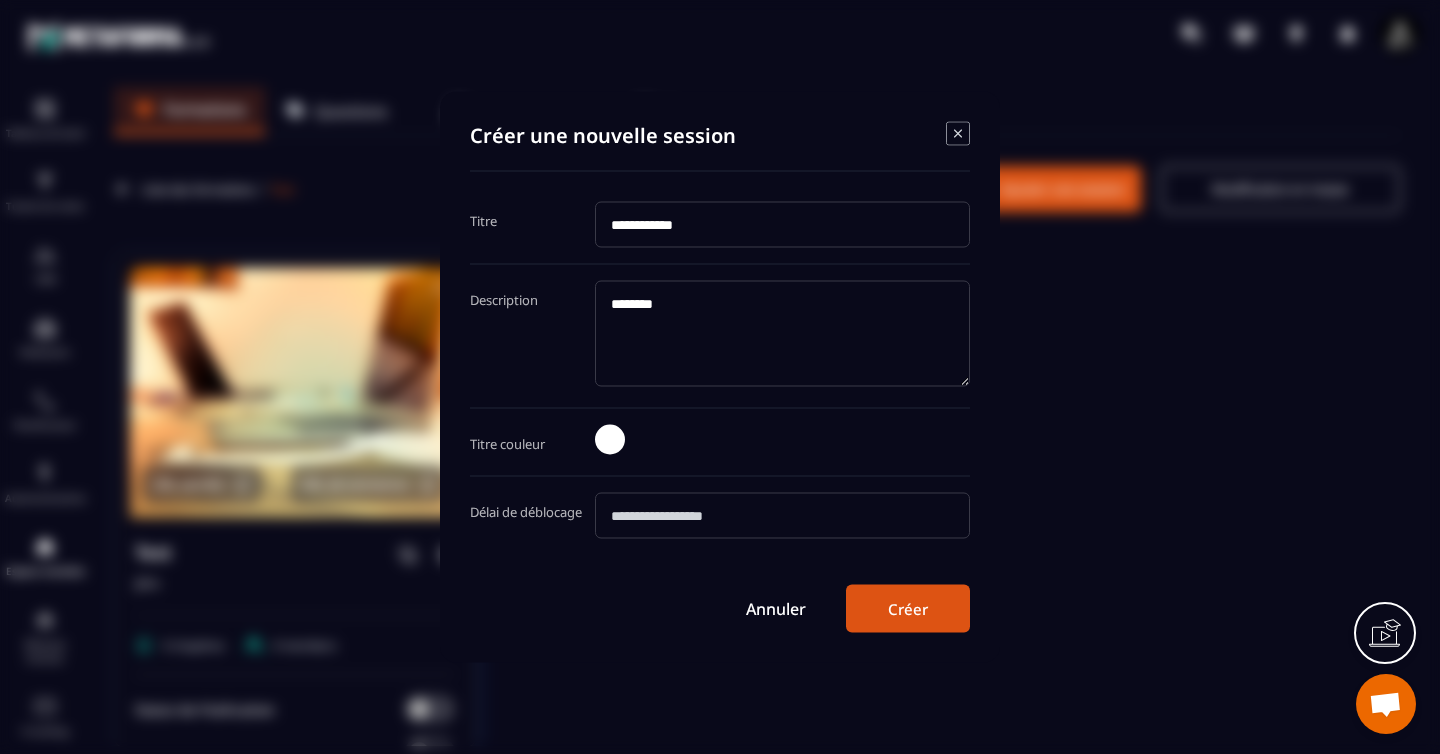 type on "*" 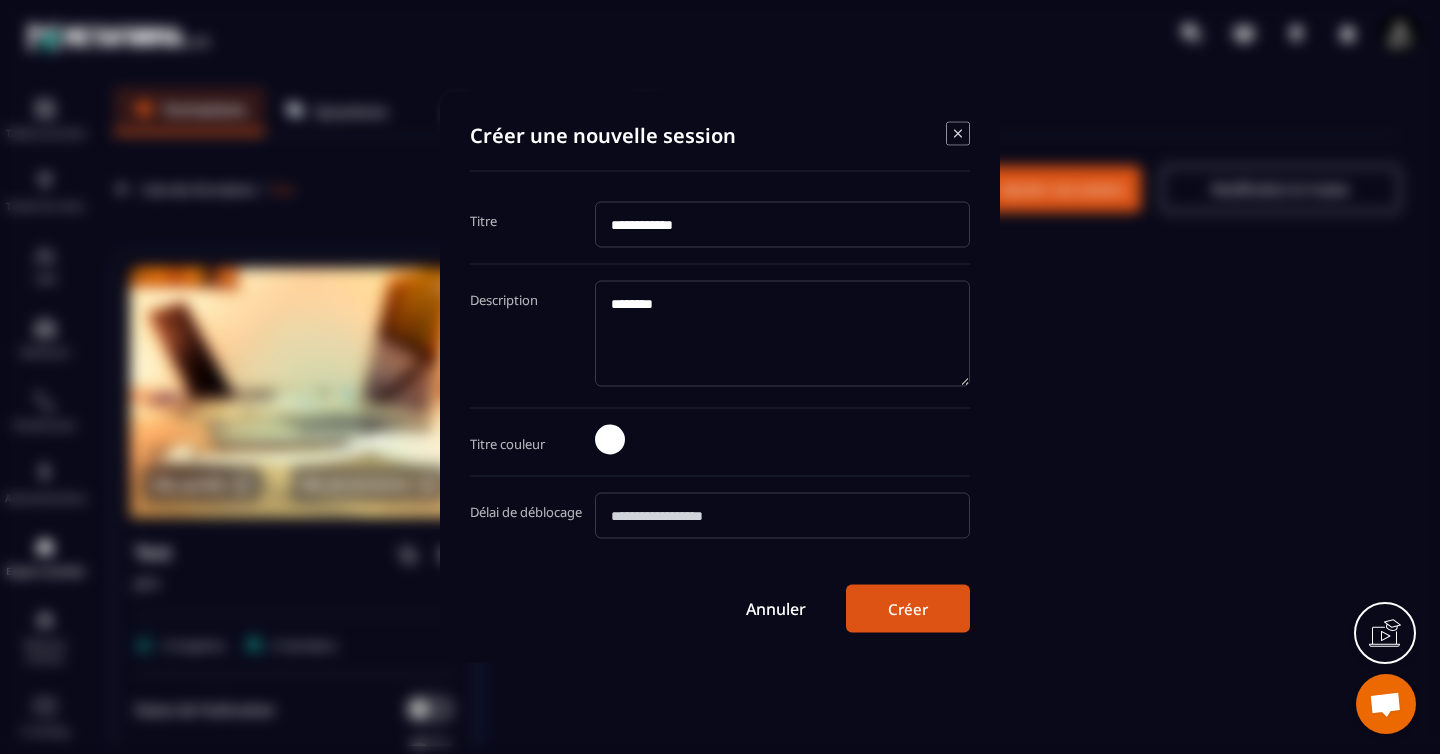 click on "Créer" at bounding box center [908, 609] 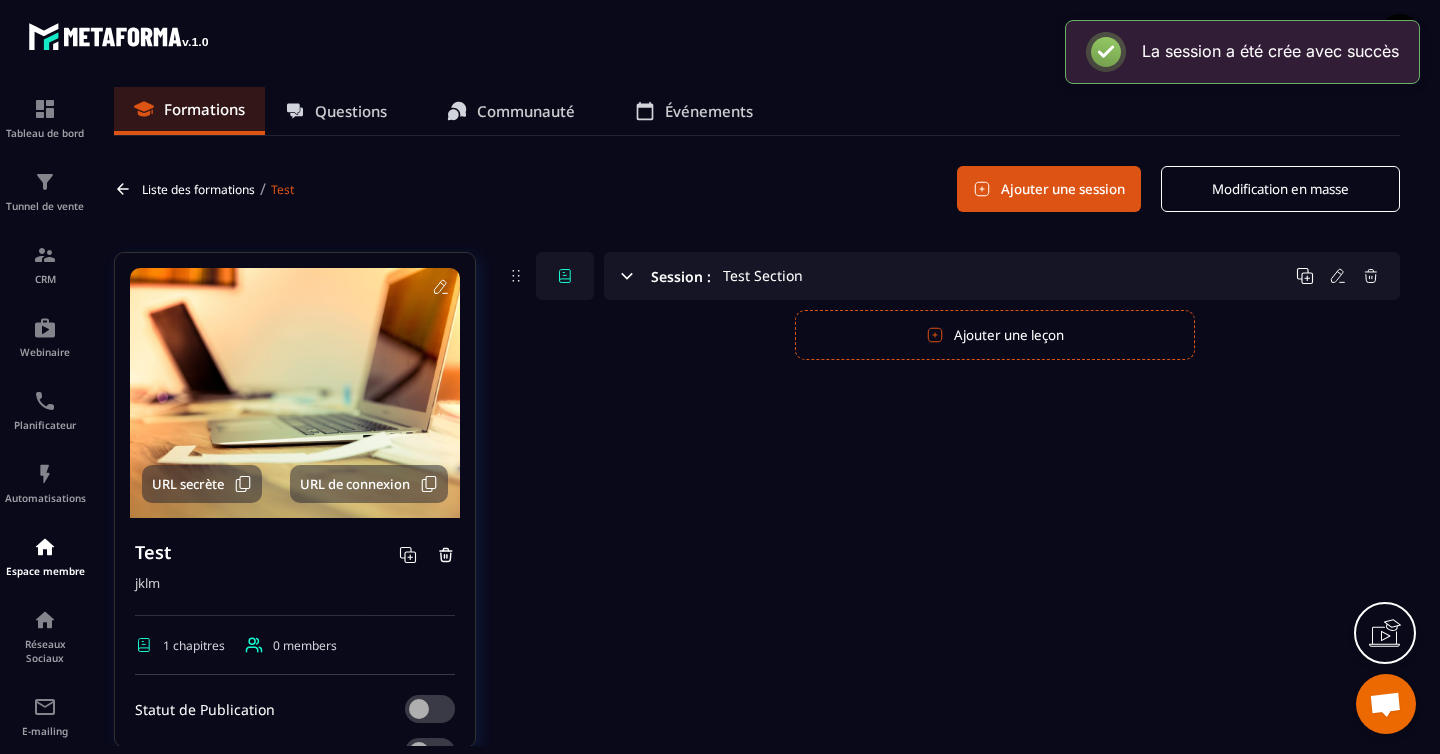 click 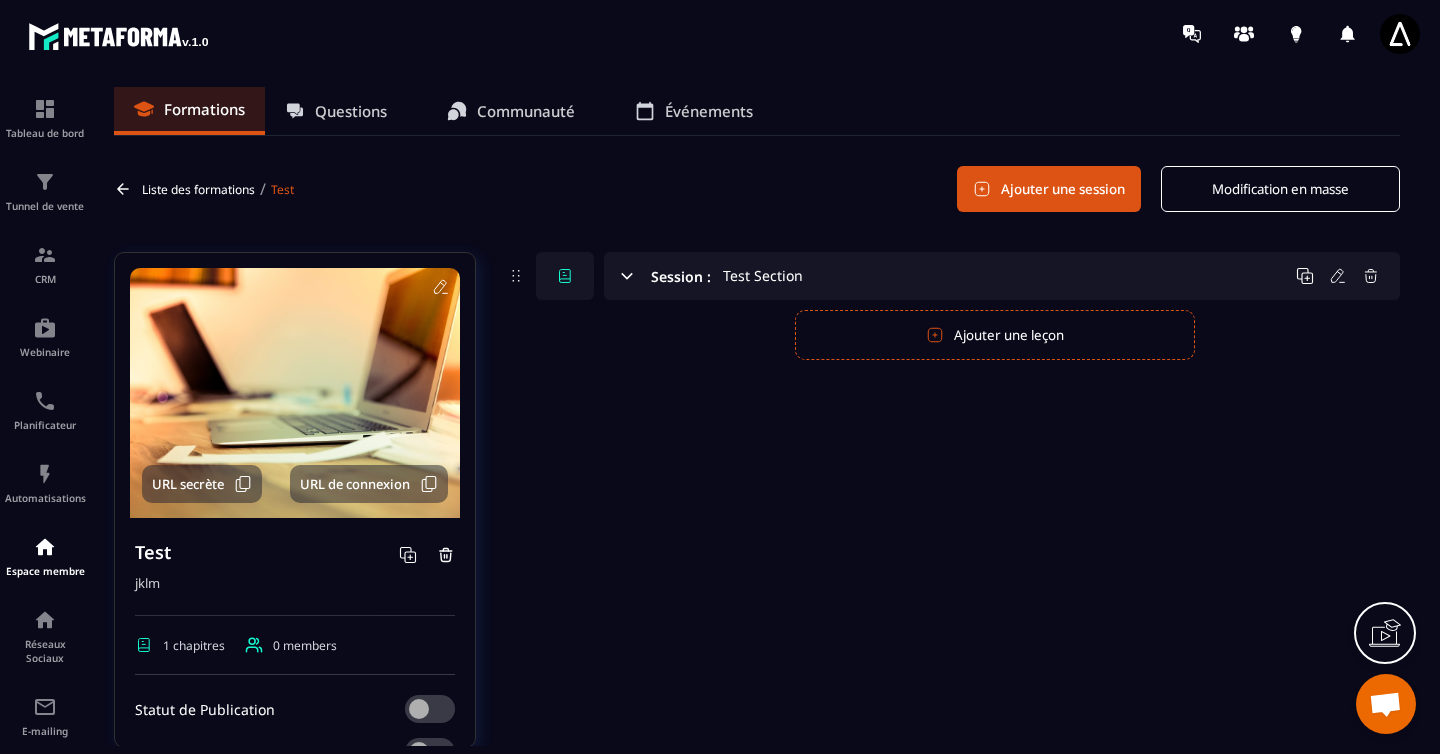 click 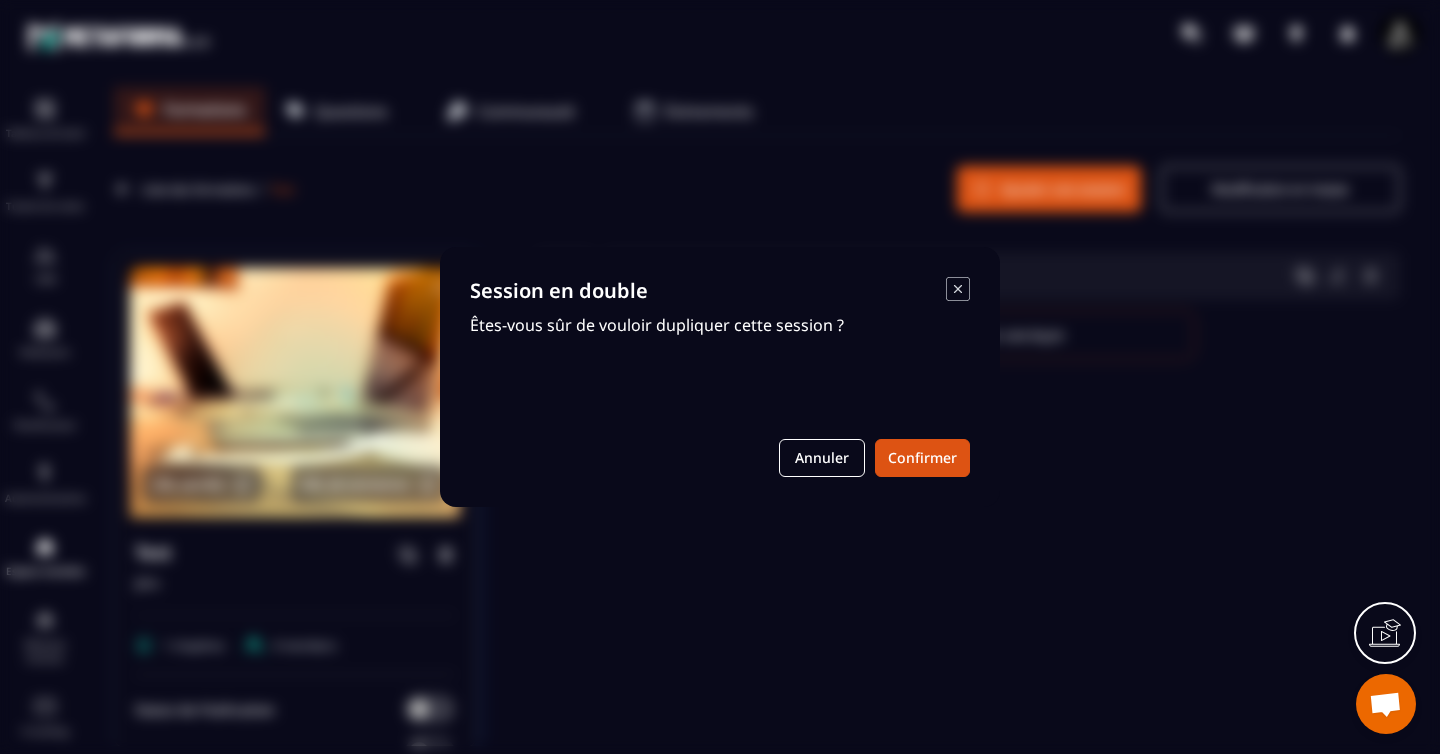 click 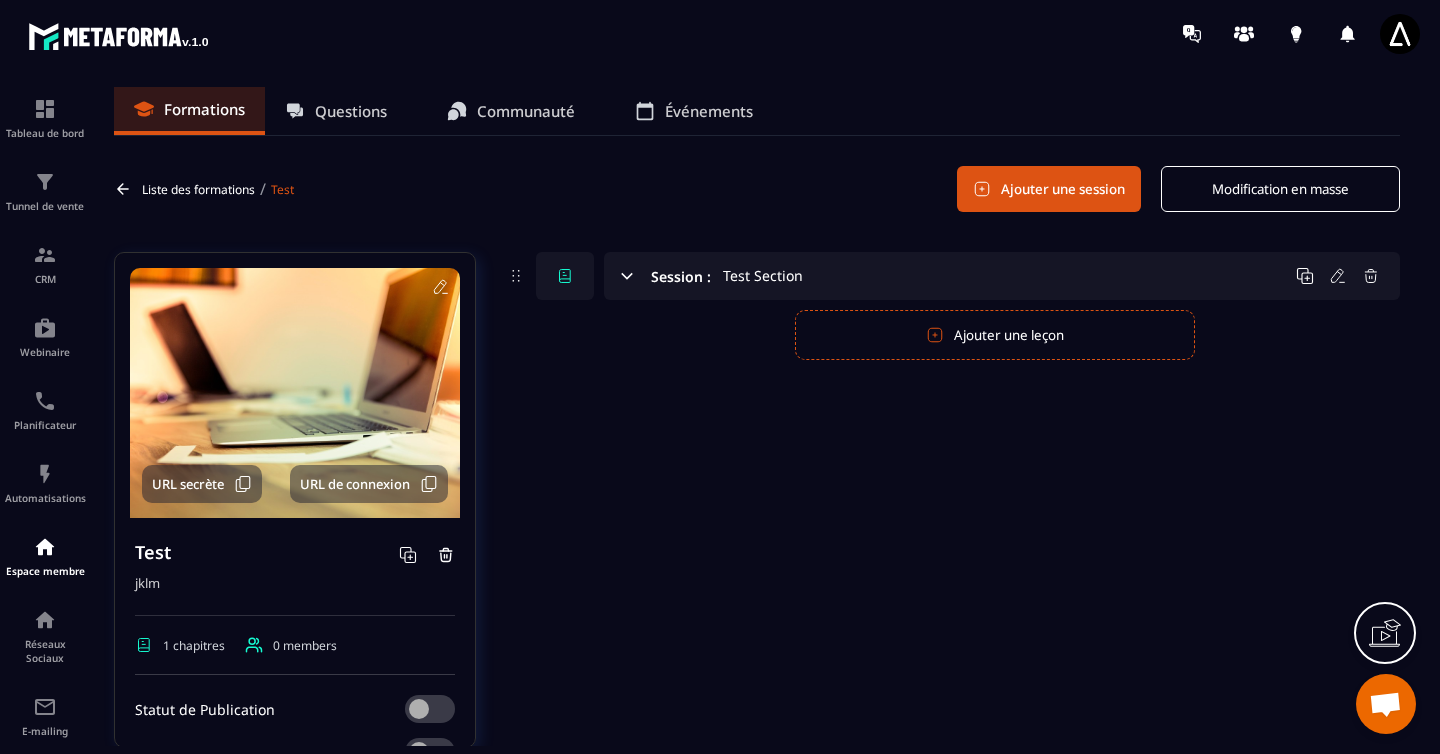 click 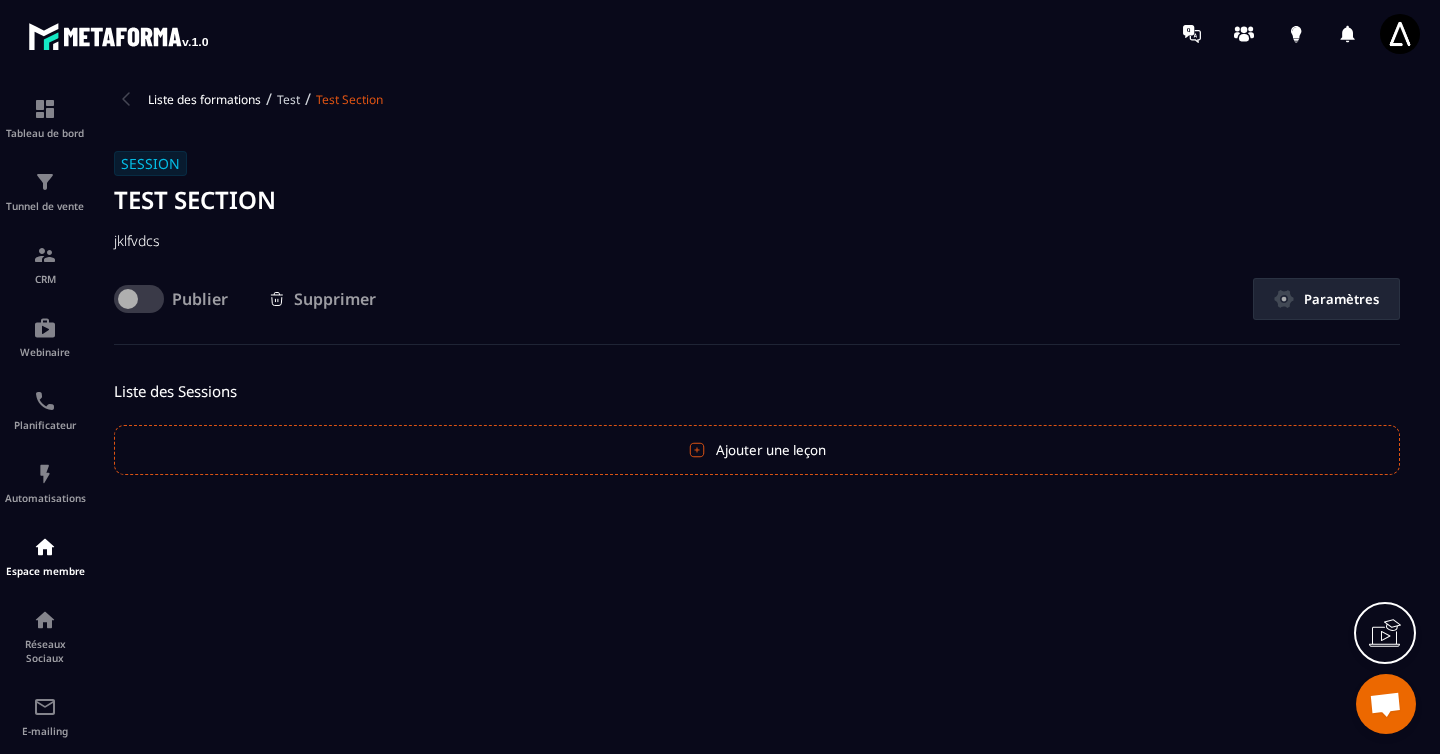 click 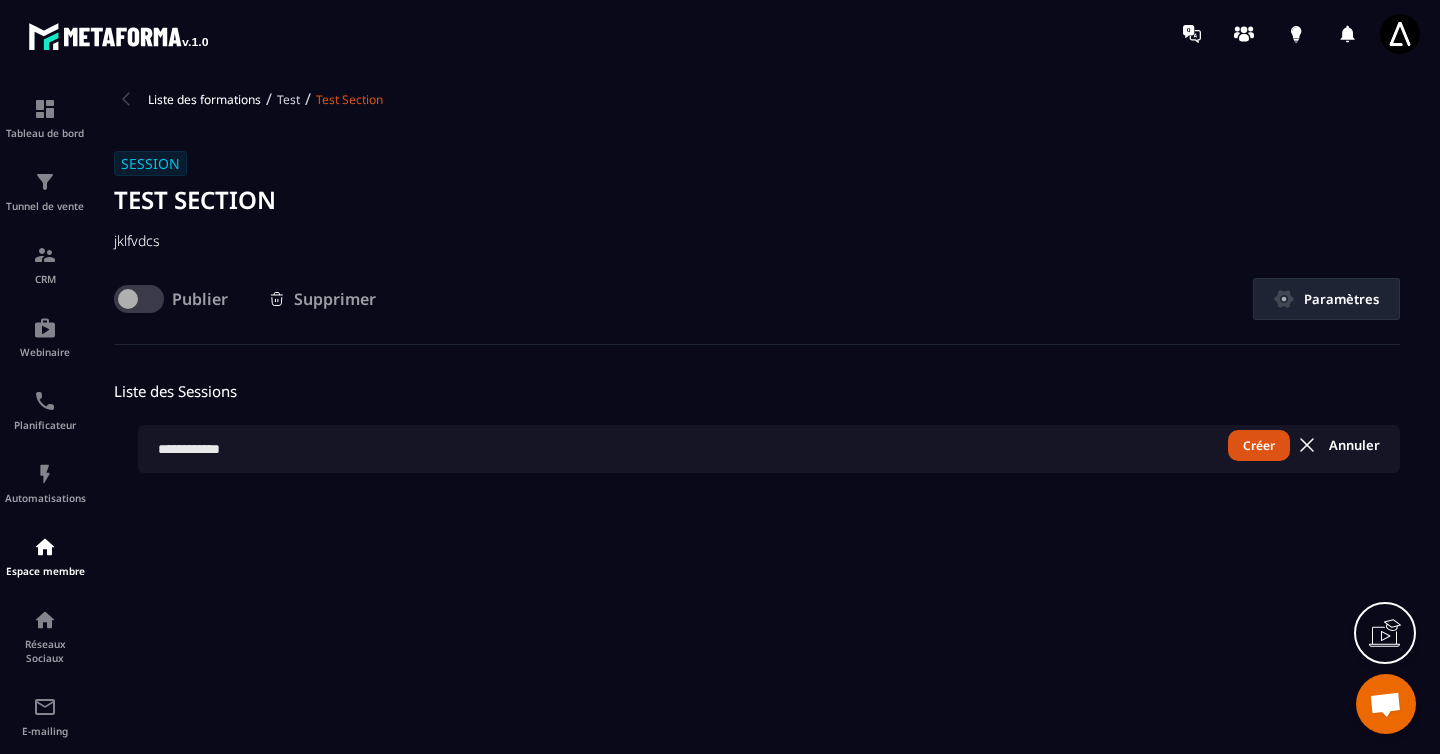 click at bounding box center [769, 449] 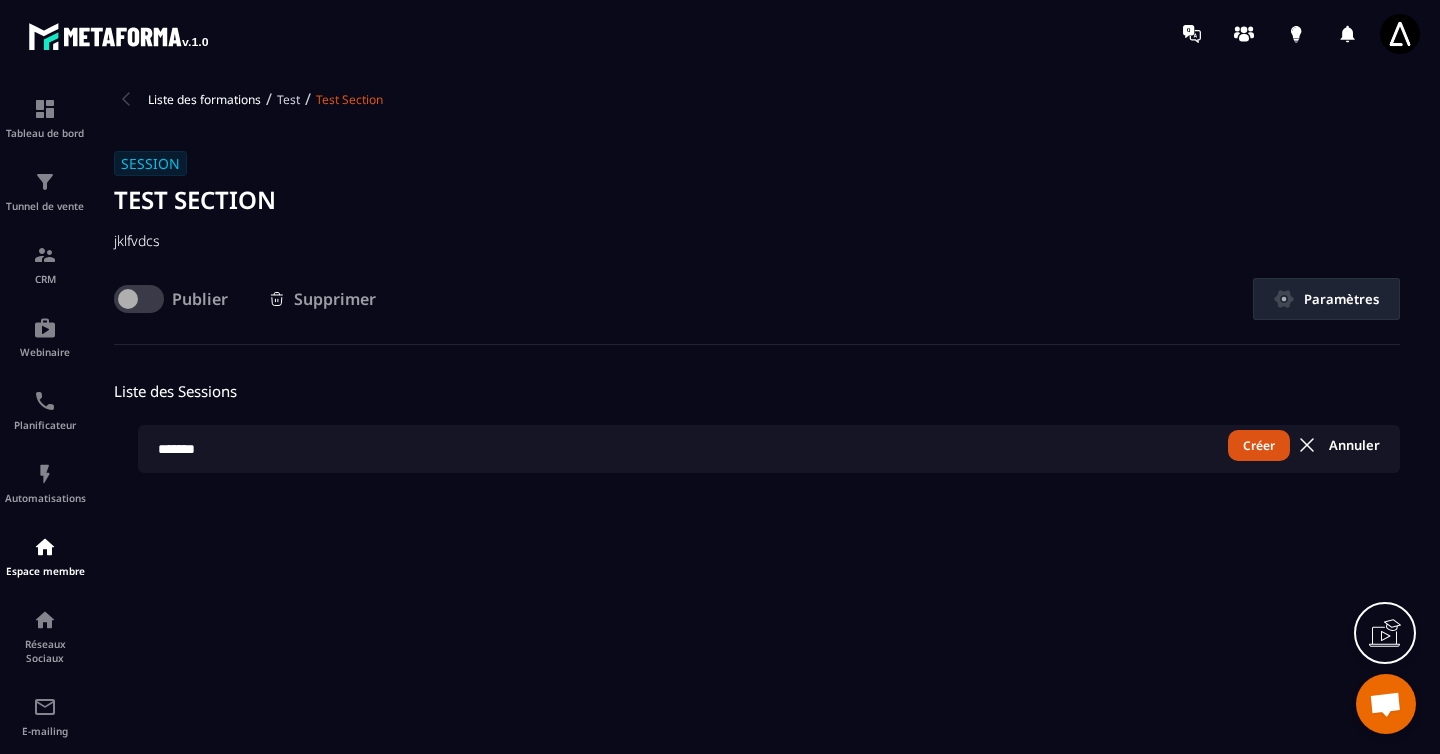 type on "*******" 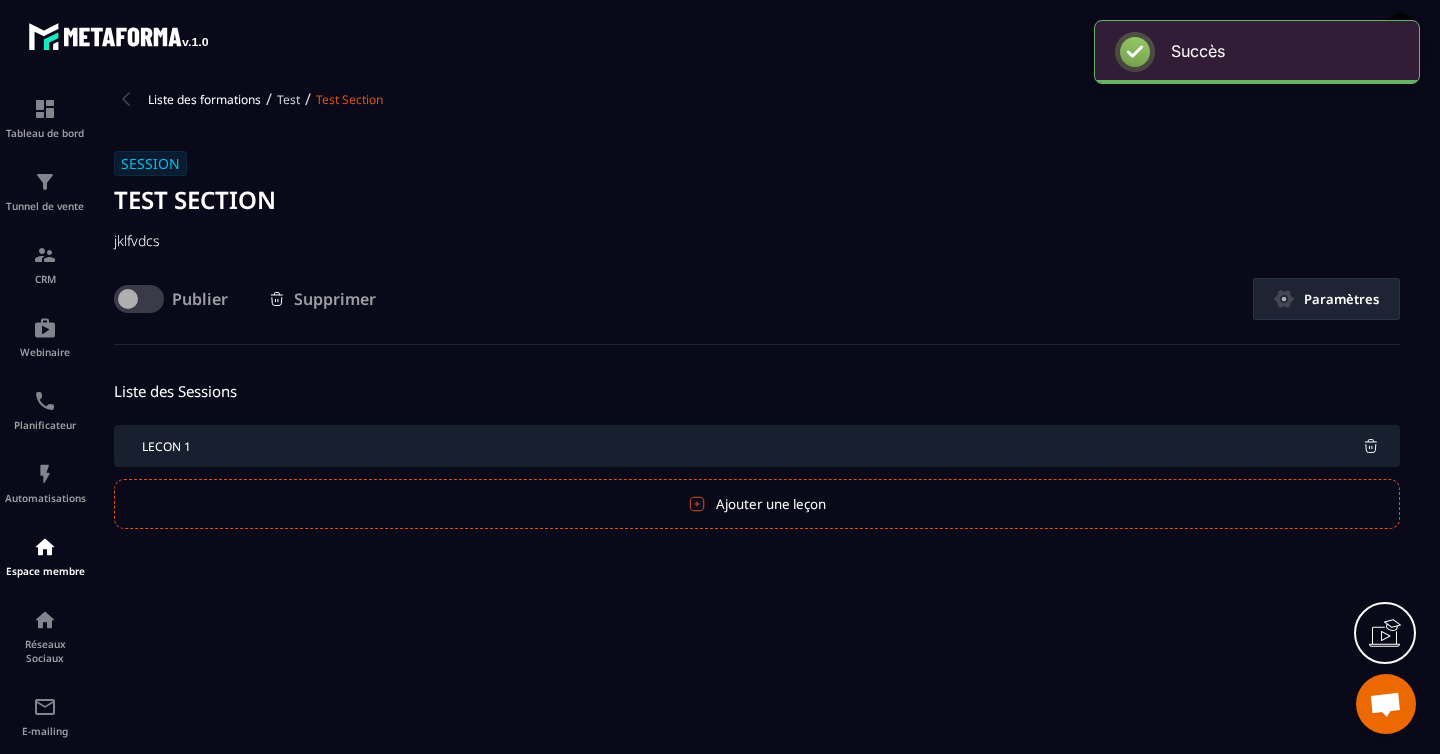 click on "Ajouter une leçon" at bounding box center [757, 504] 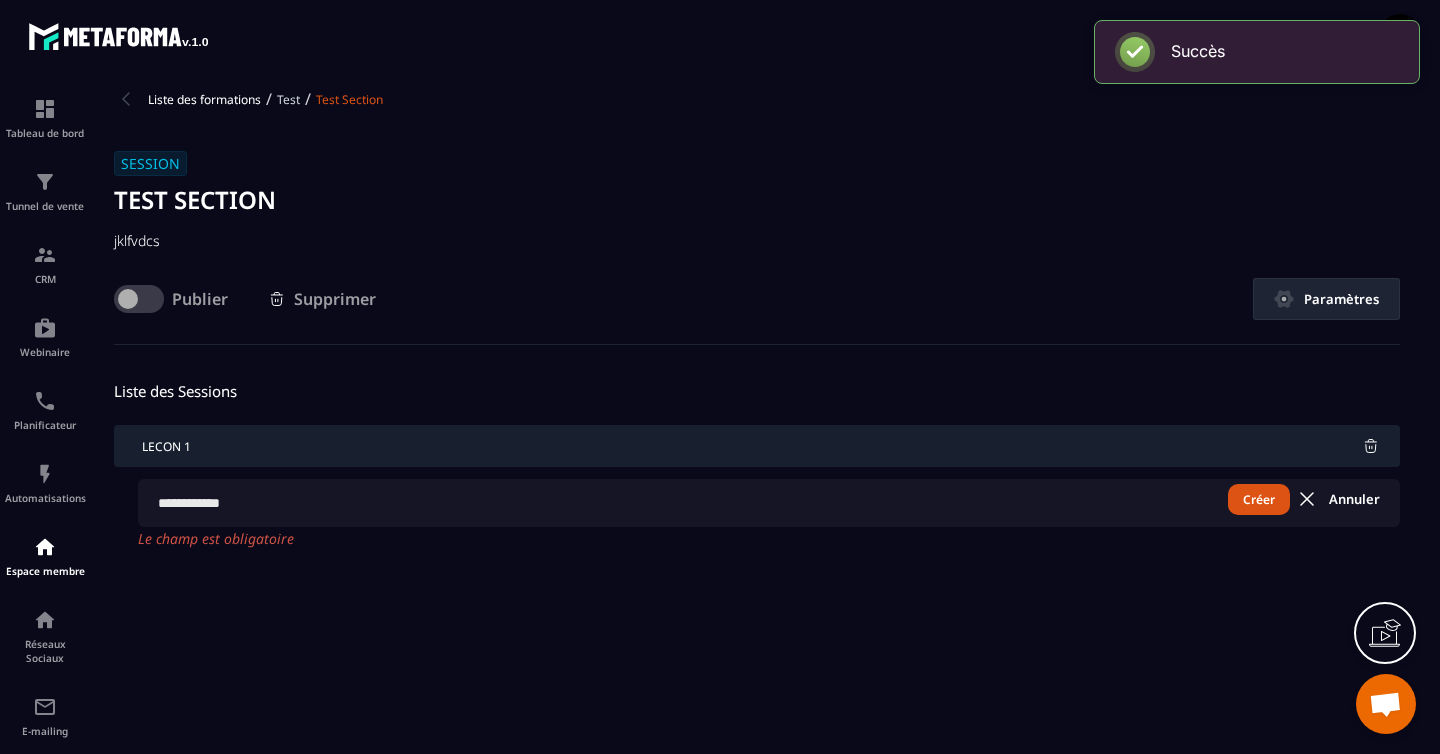 click at bounding box center (769, 503) 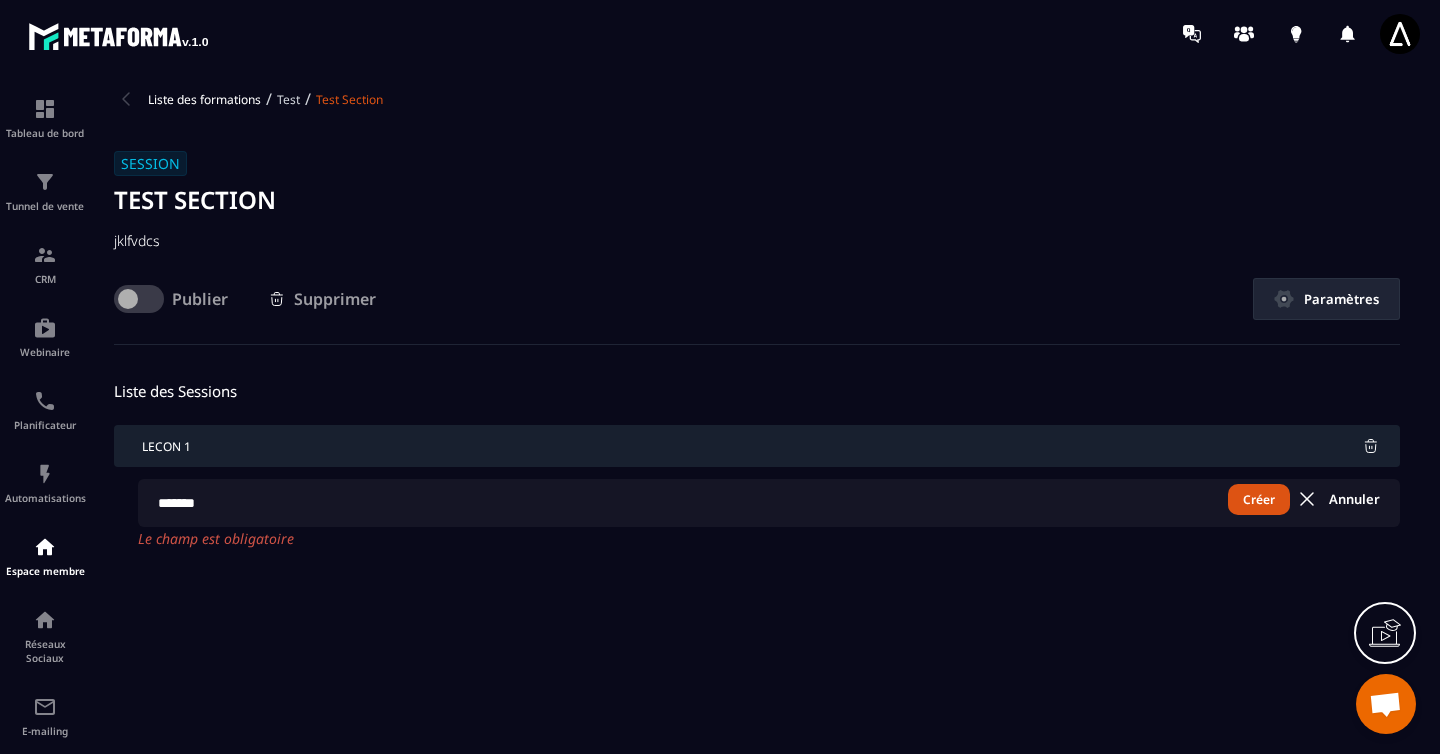 type on "*******" 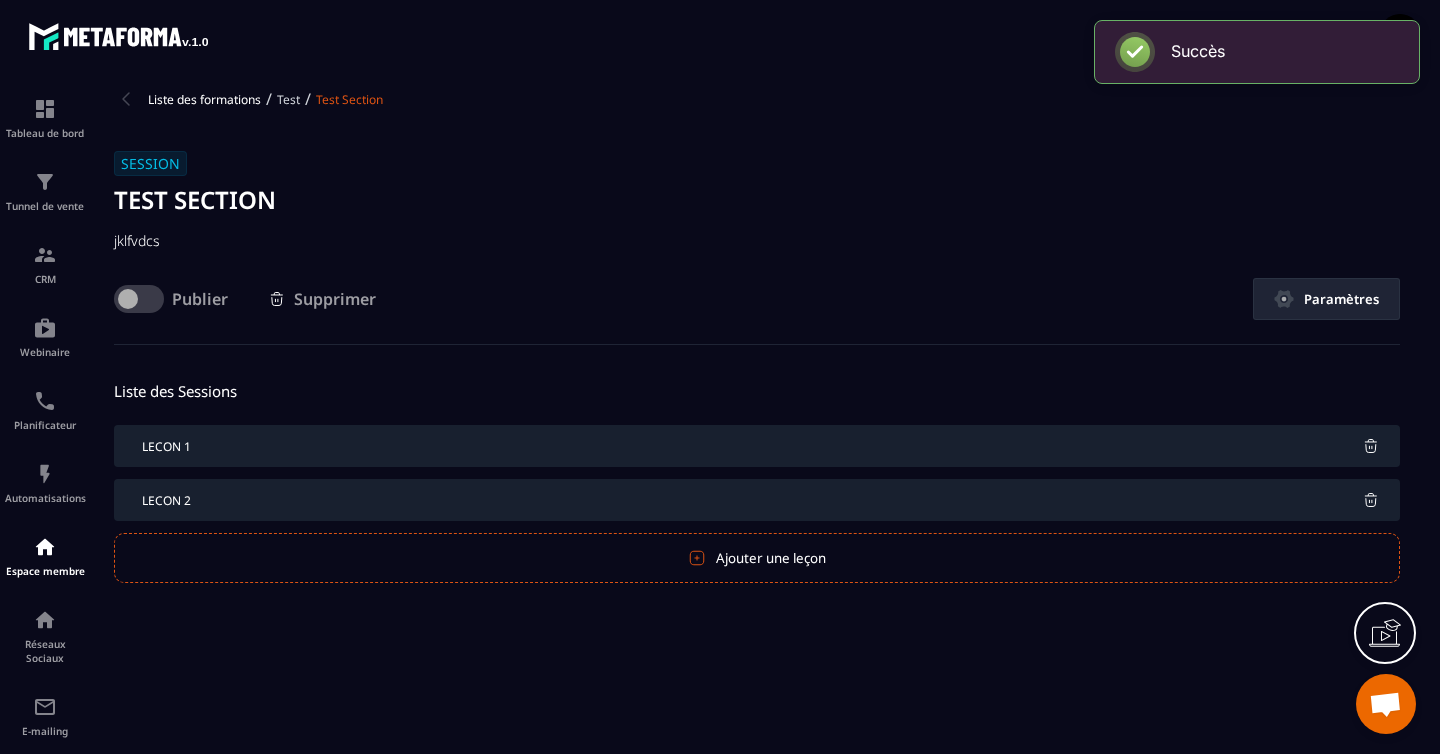 click on "Ajouter une leçon" at bounding box center [757, 558] 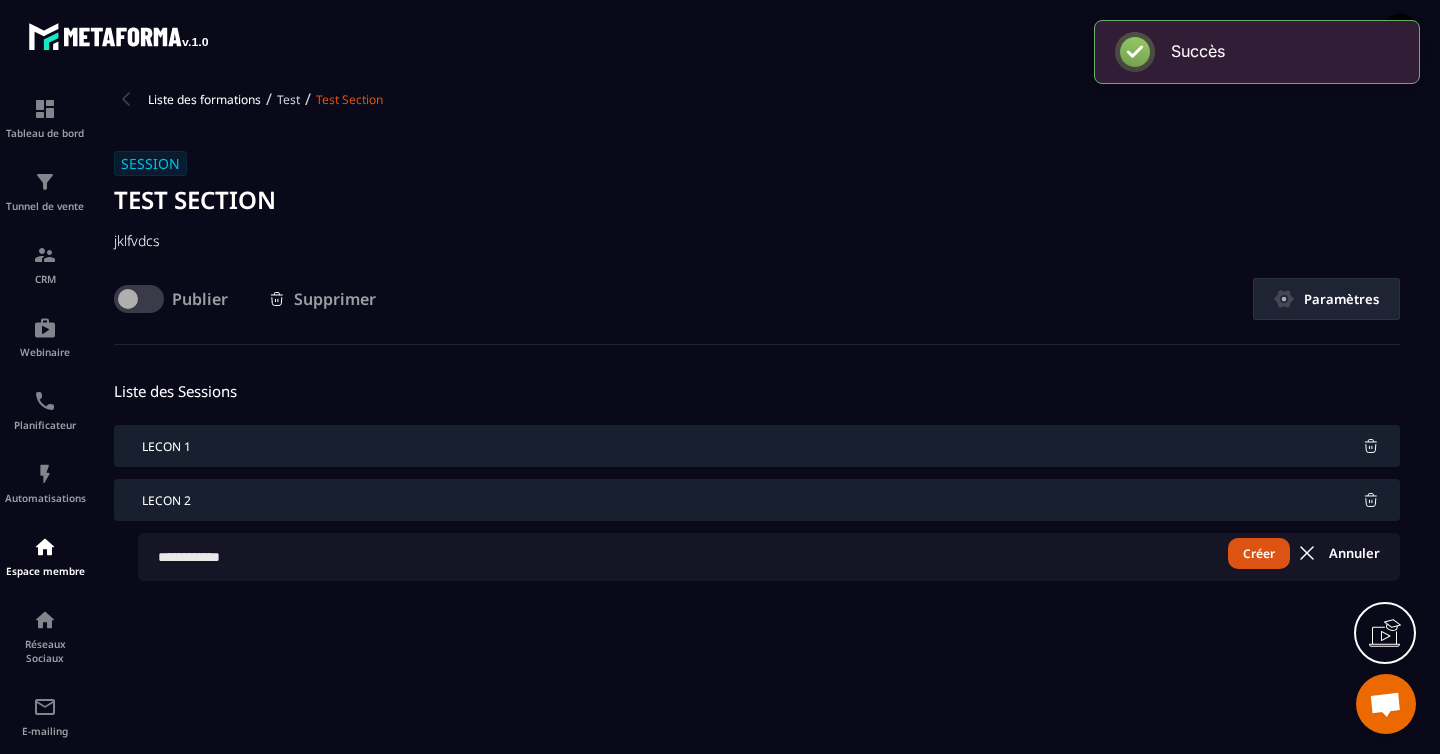 click at bounding box center (769, 557) 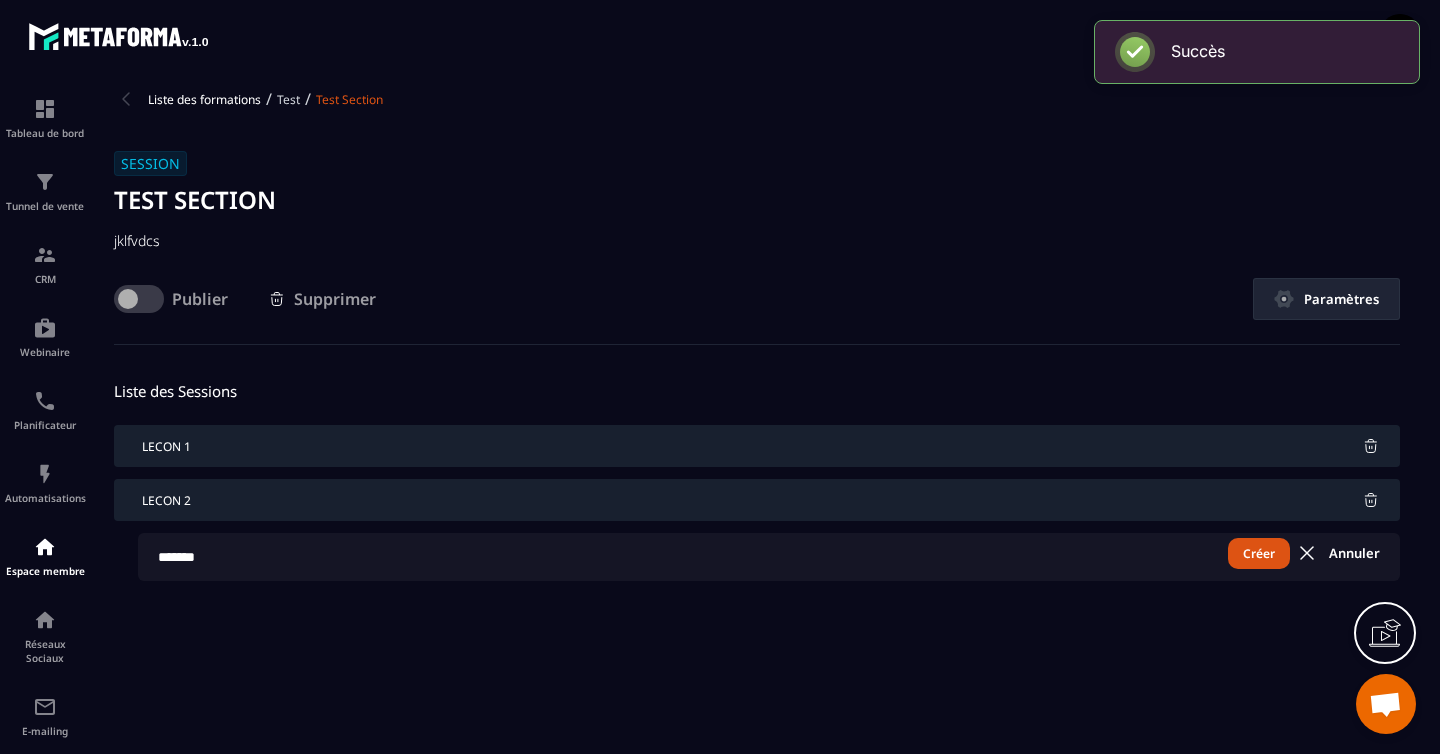 type on "*******" 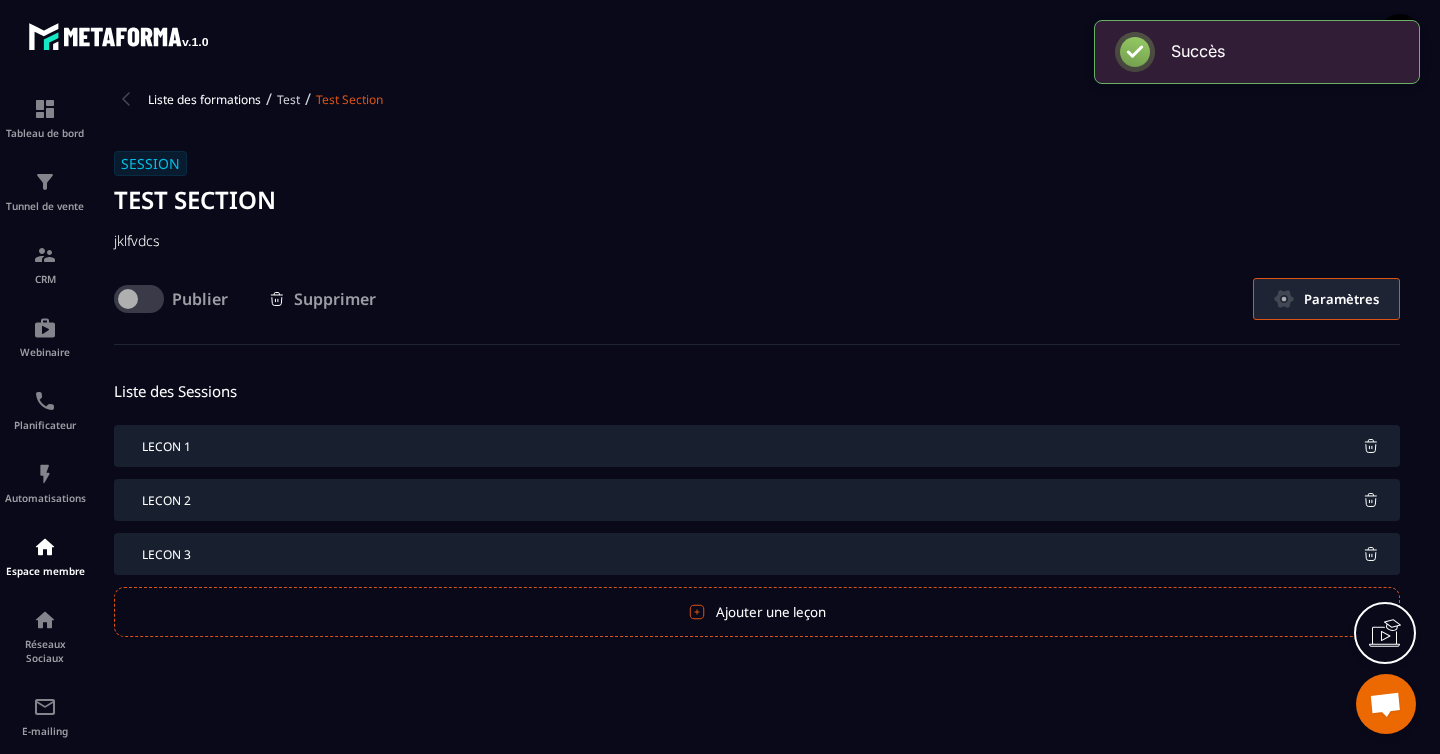 click on "Paramètres" 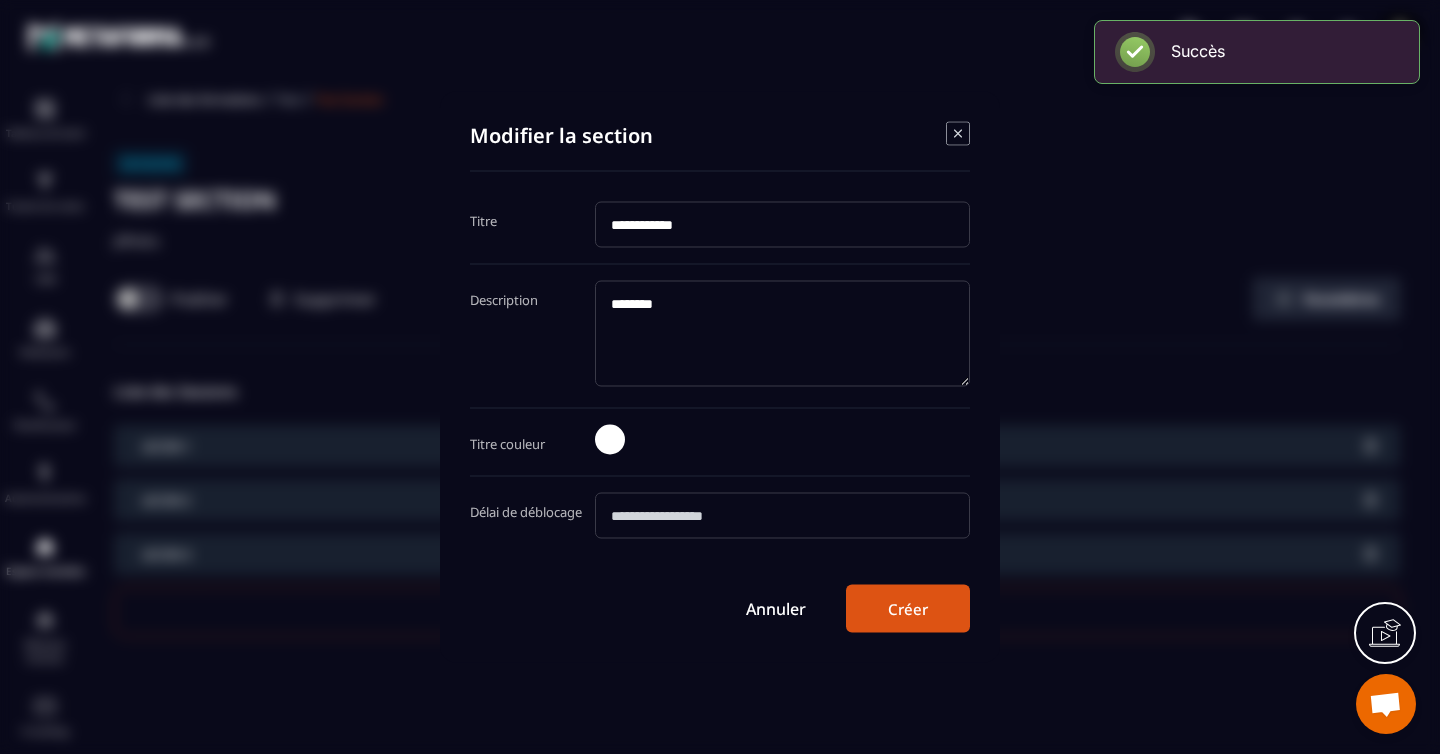 click 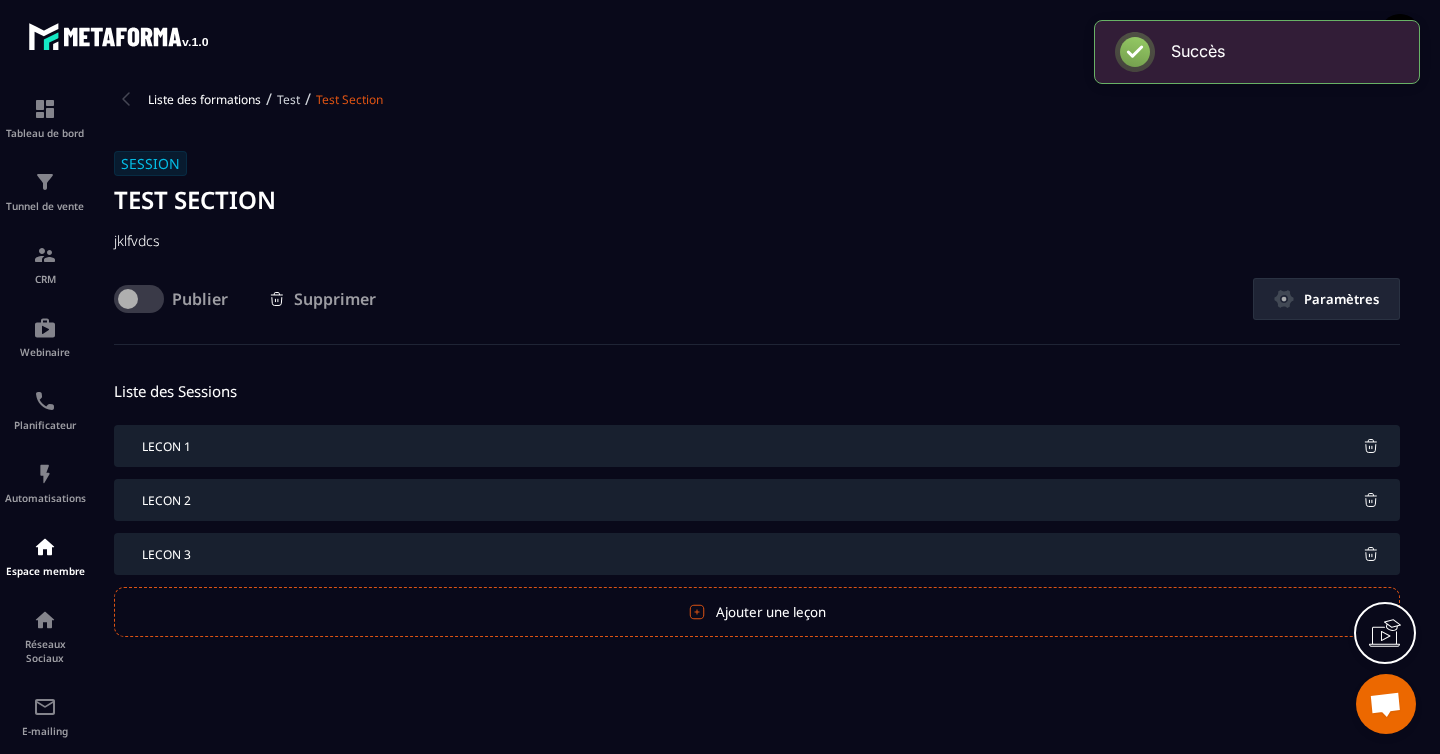 click on "Lecon 1" at bounding box center (757, 446) 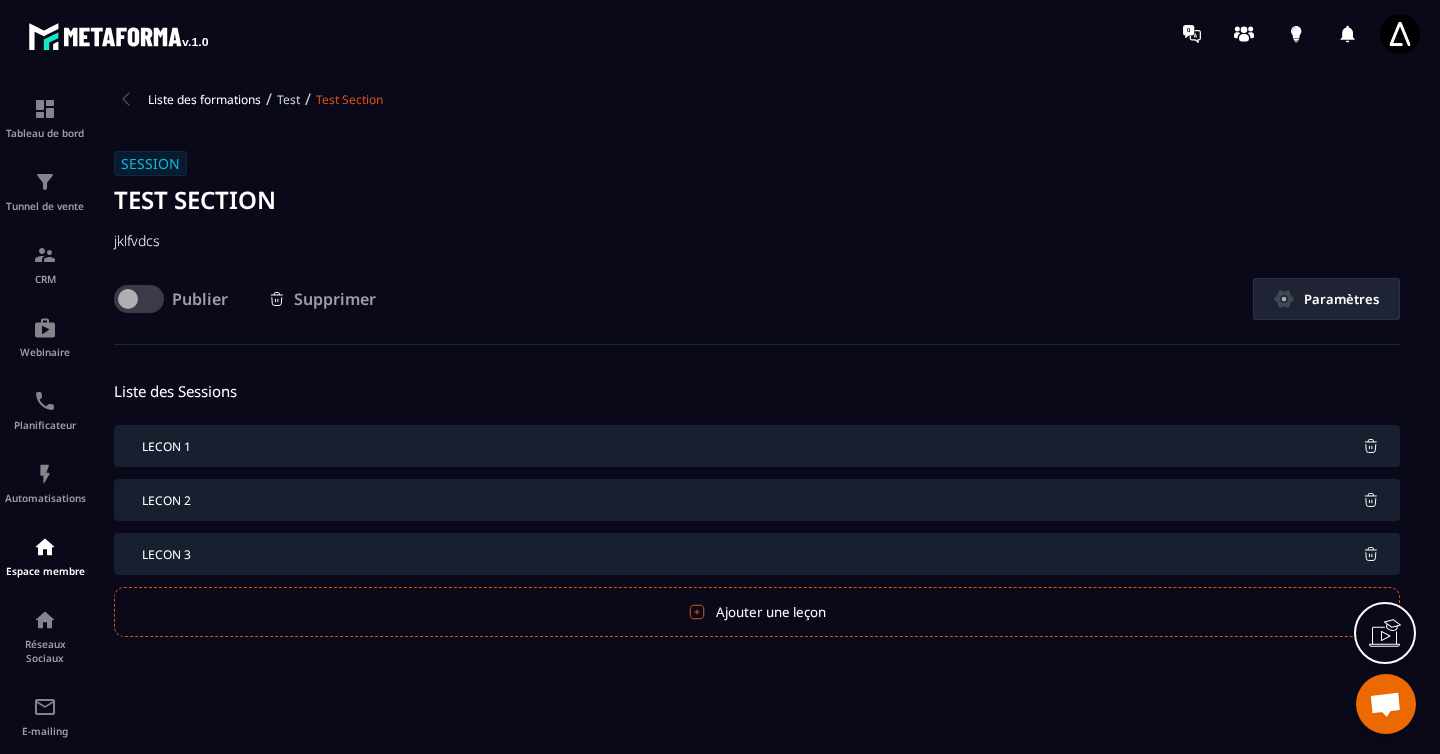 click on "Lecon 1" at bounding box center [166, 446] 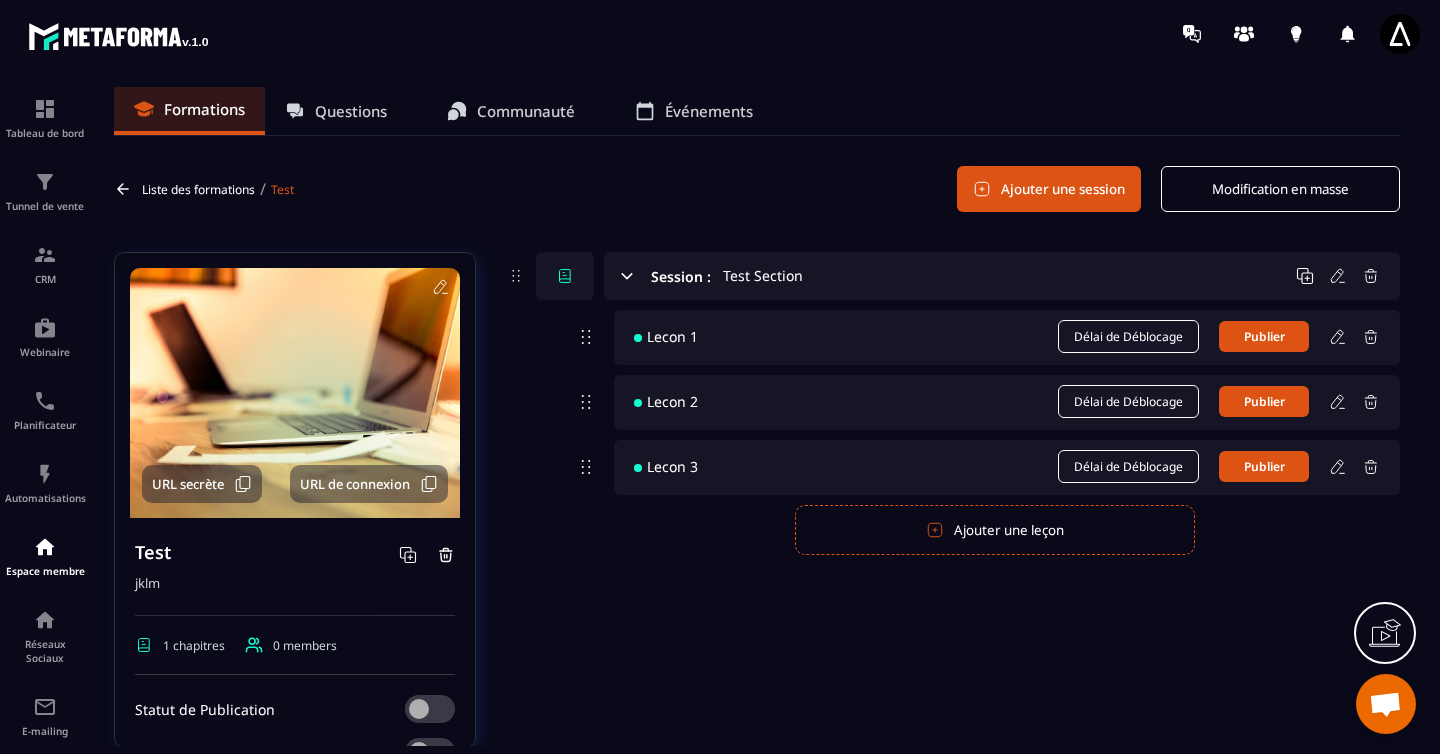 click 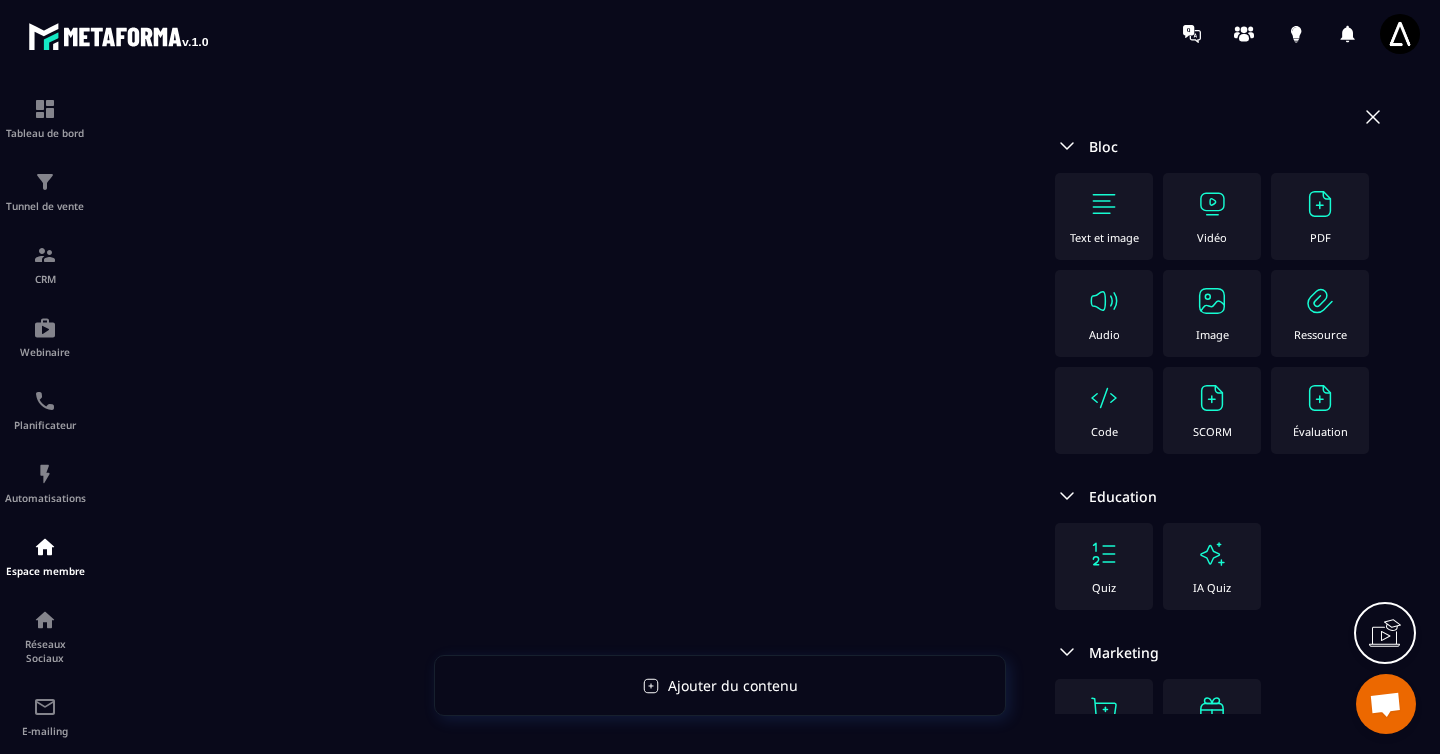 scroll, scrollTop: 0, scrollLeft: 0, axis: both 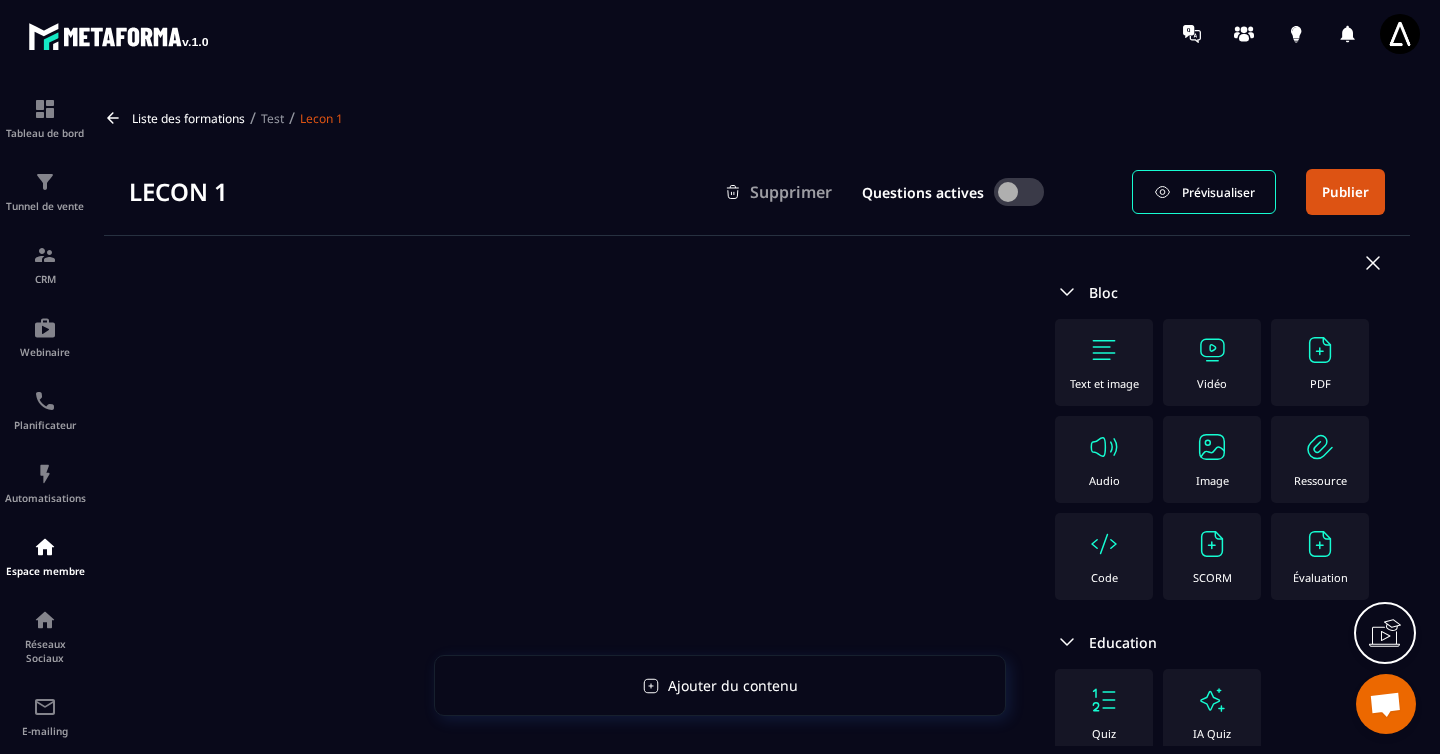 click at bounding box center (1212, 350) 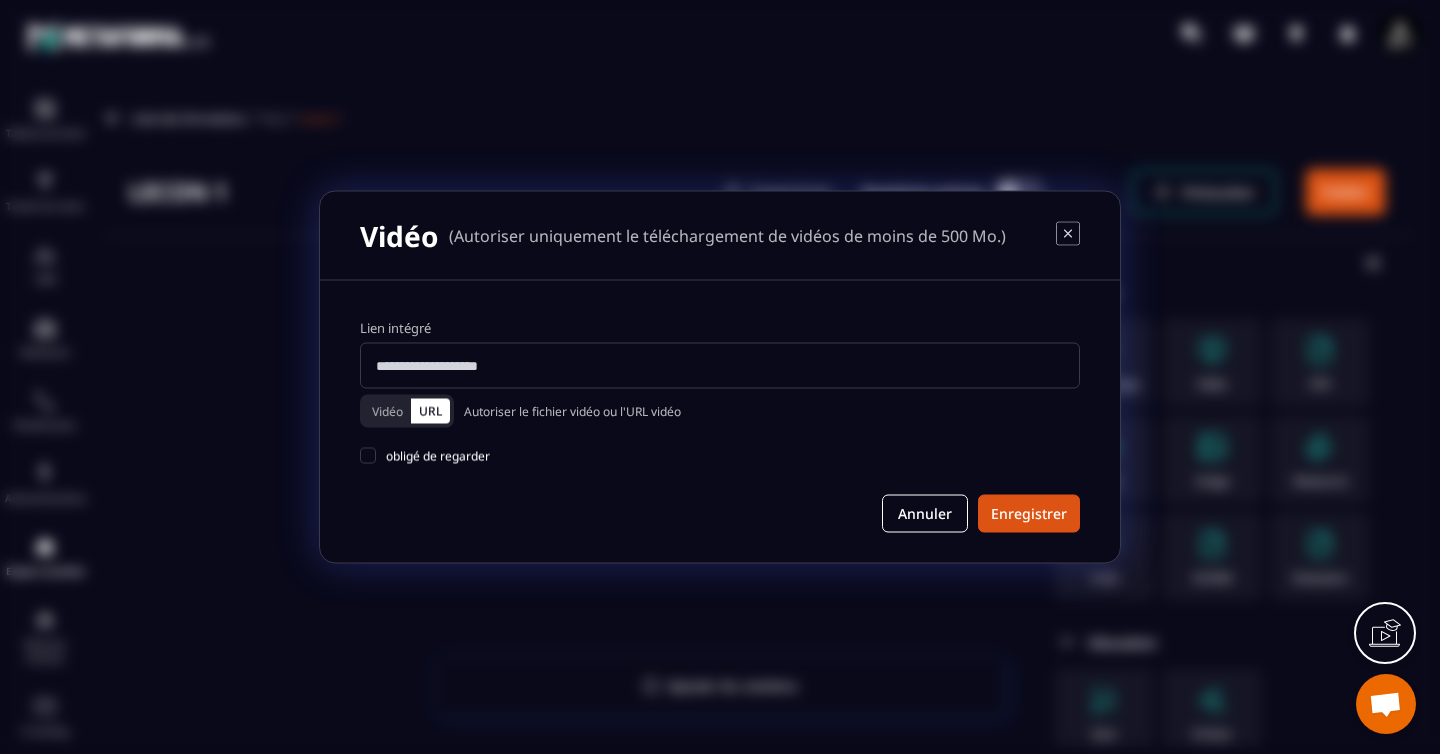 click at bounding box center [720, 366] 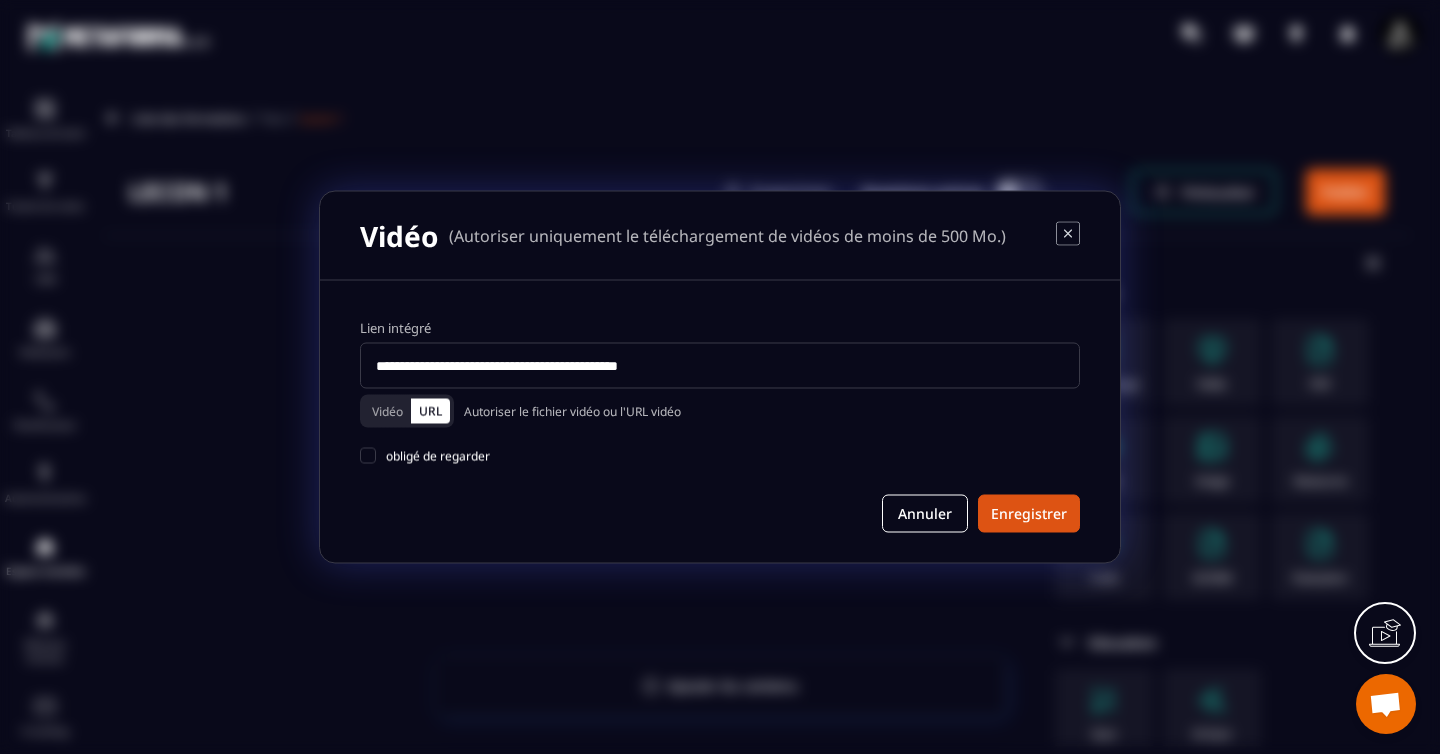 click on "Vidéo" at bounding box center (387, 411) 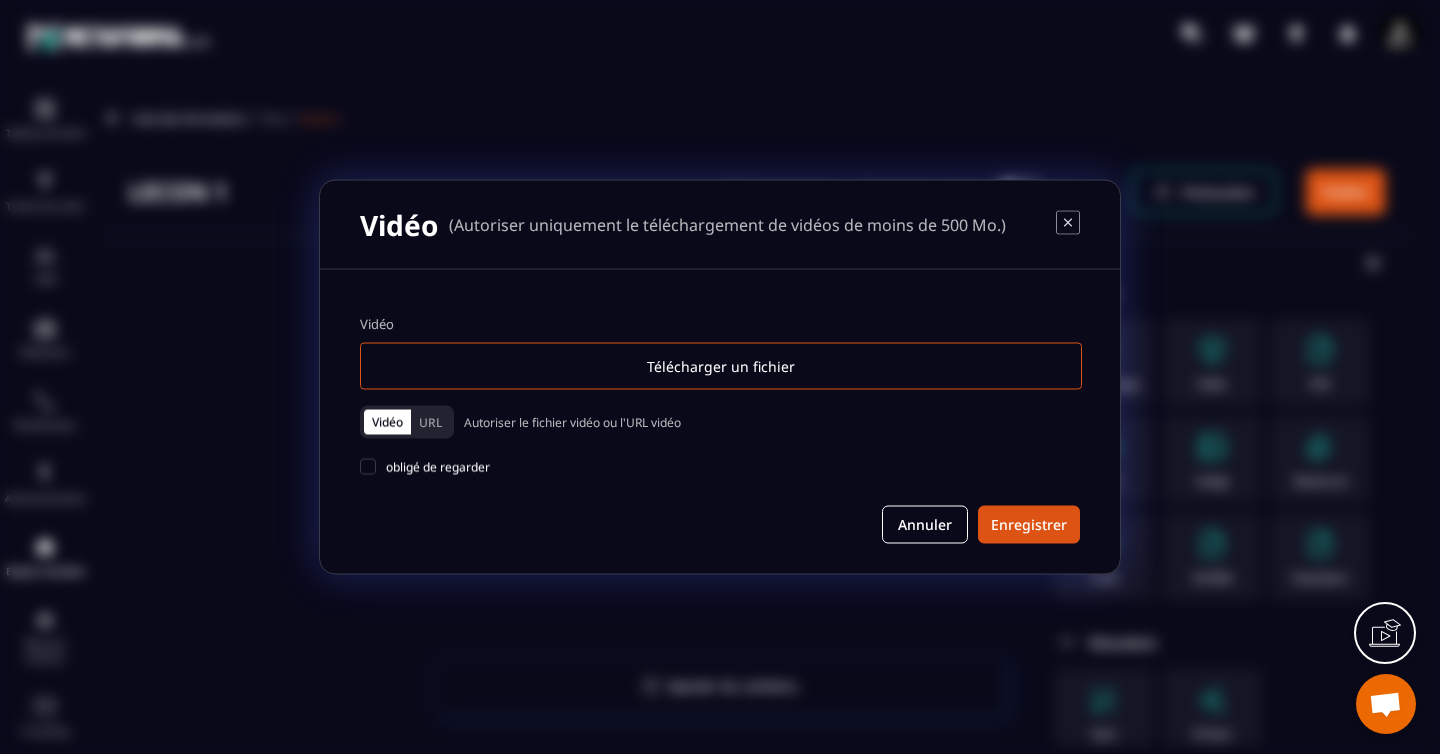 click on "URL" at bounding box center (430, 422) 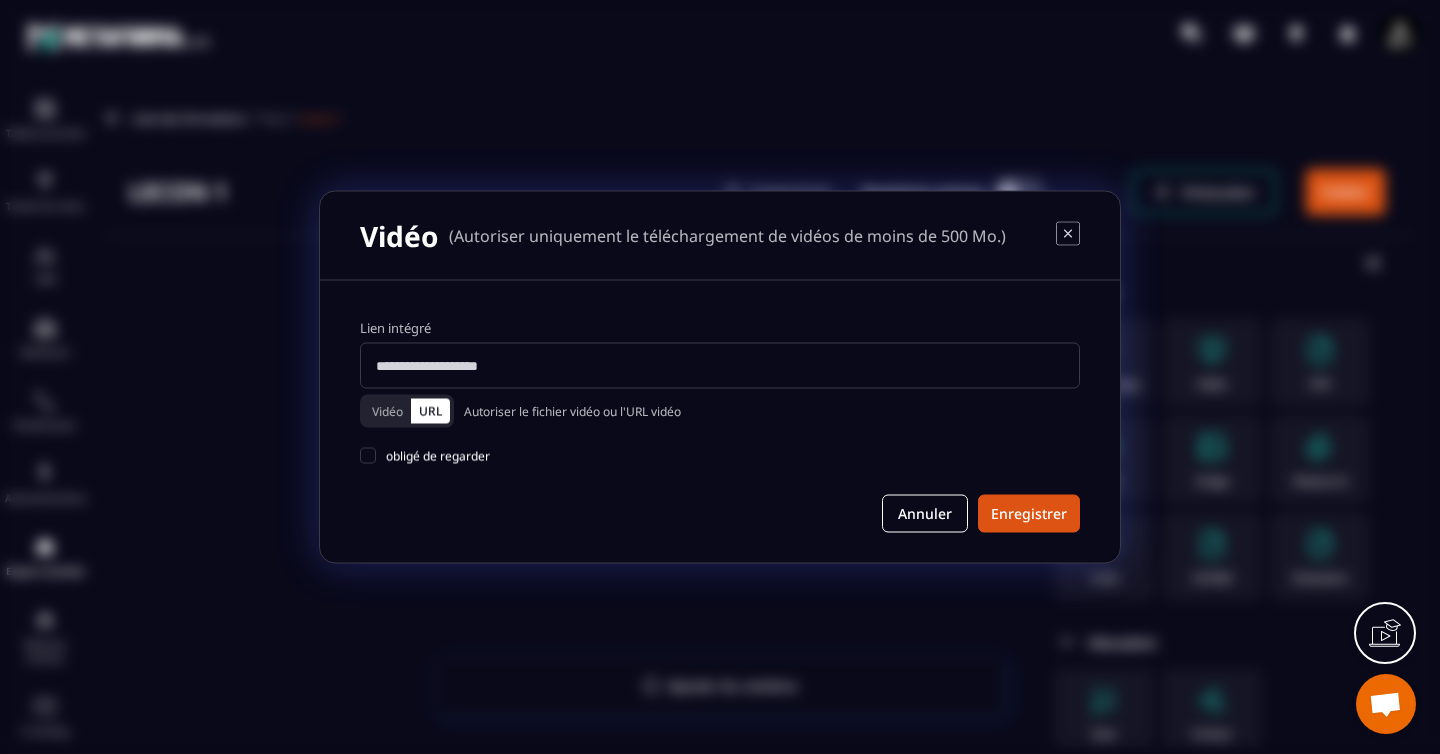 click at bounding box center (720, 366) 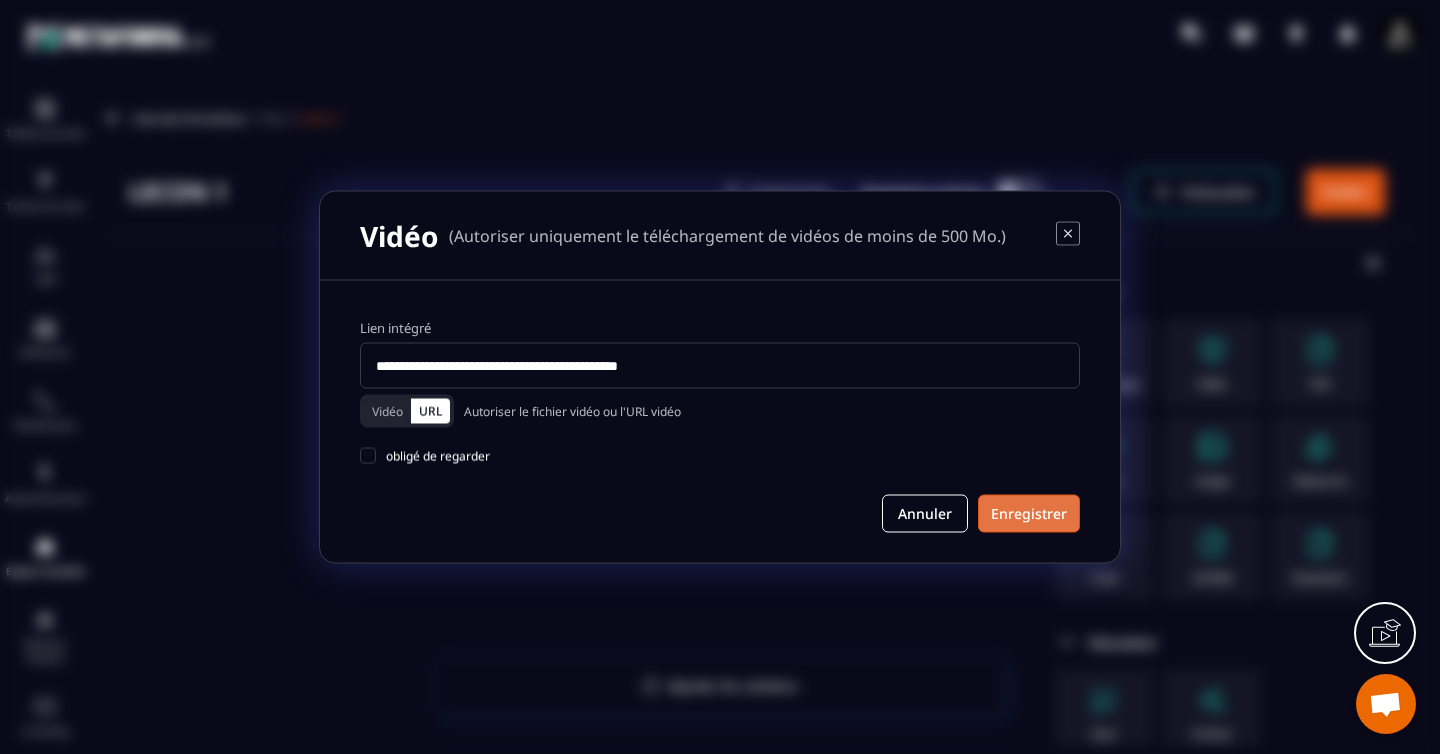 click on "Enregistrer" at bounding box center [1029, 514] 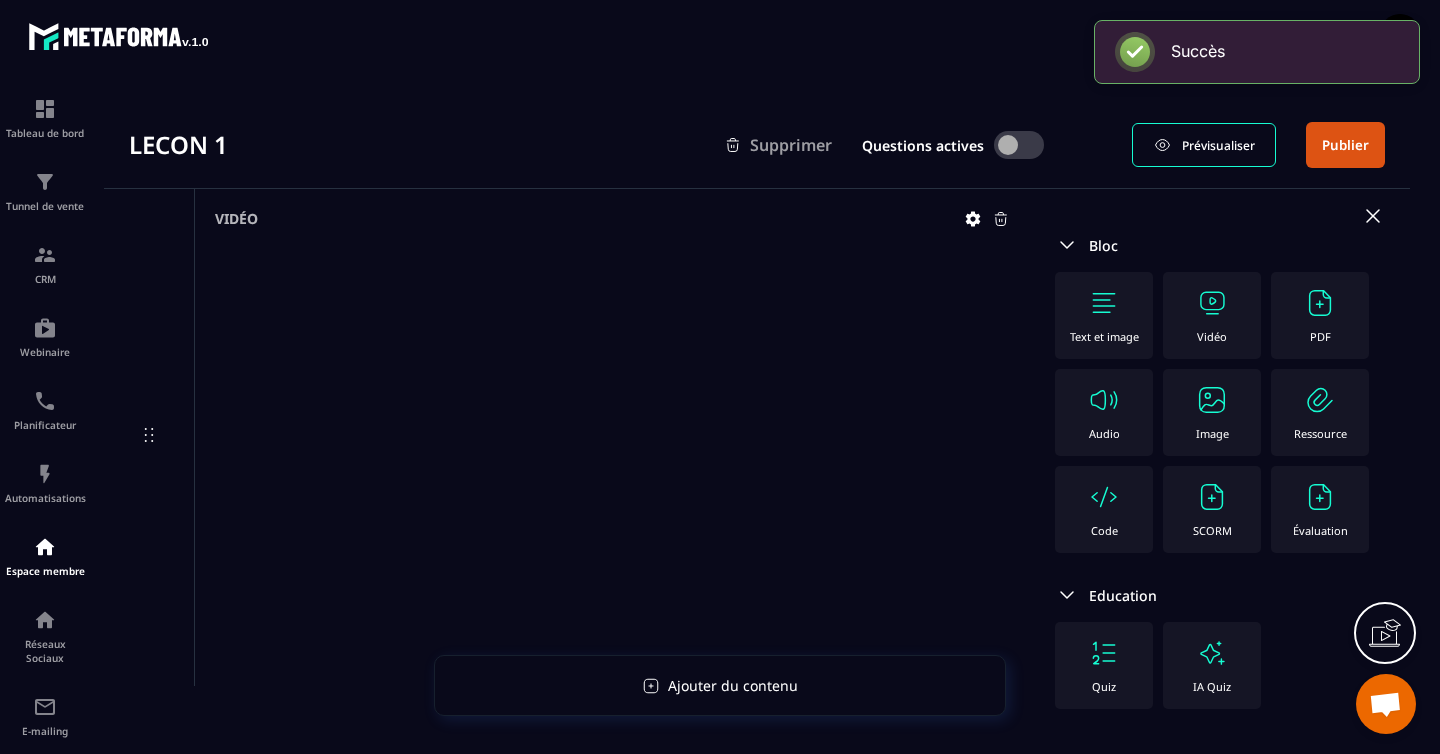 scroll, scrollTop: 63, scrollLeft: 0, axis: vertical 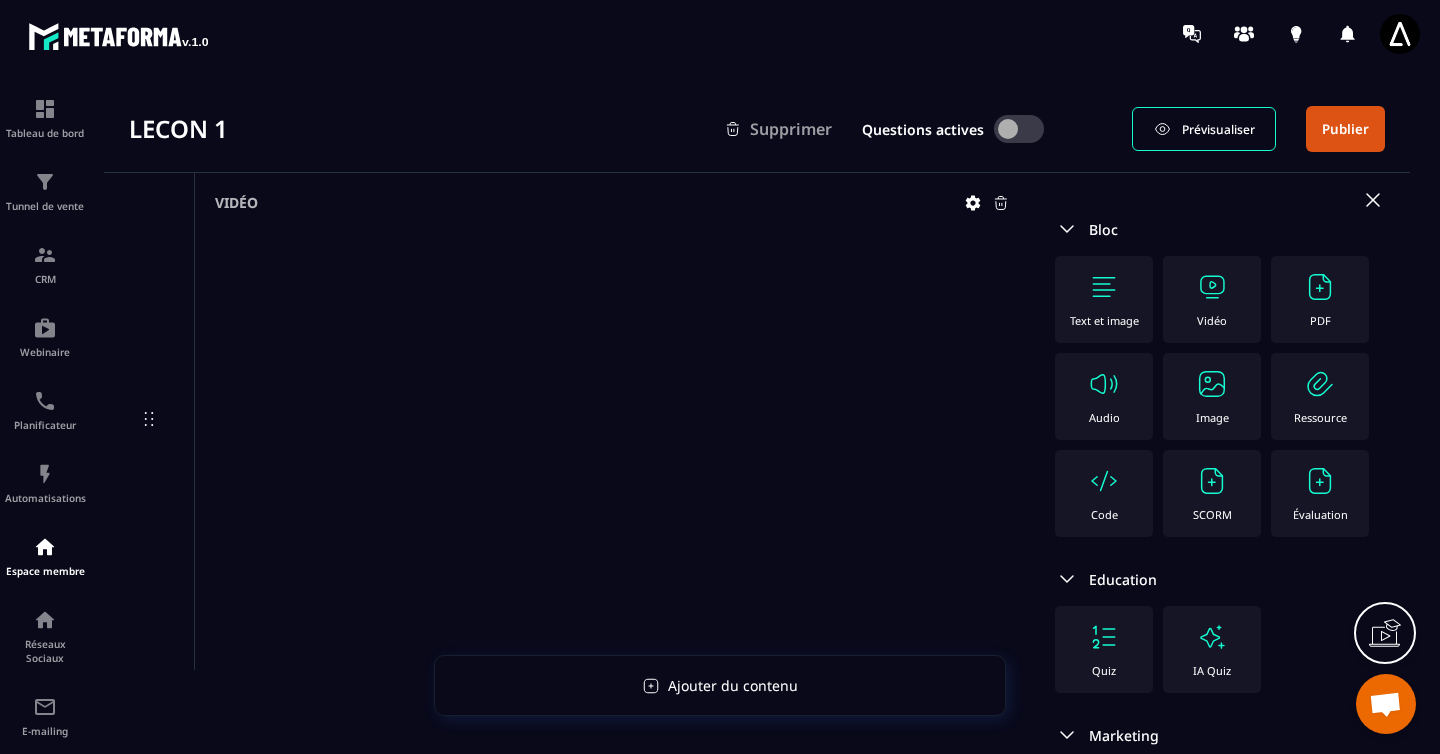 click at bounding box center (1212, 287) 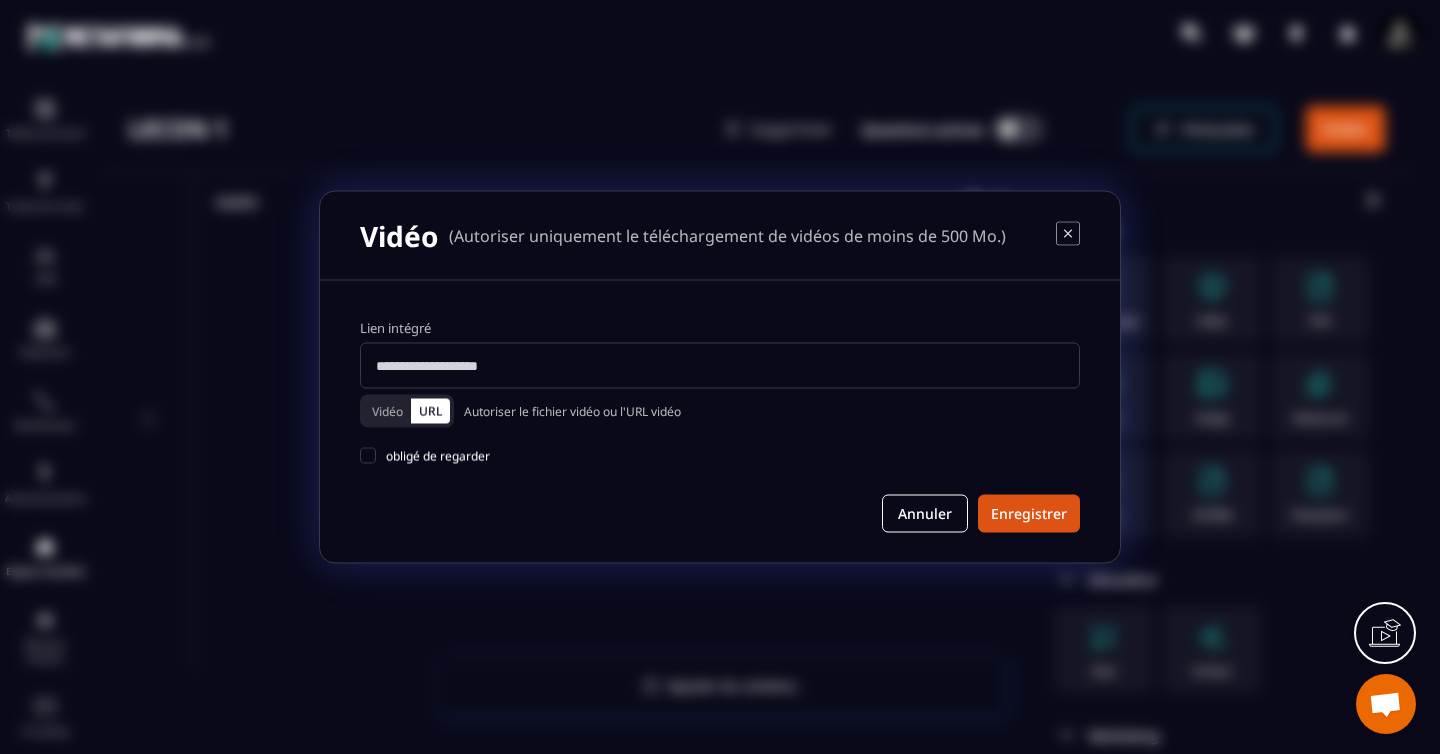 click at bounding box center (720, 366) 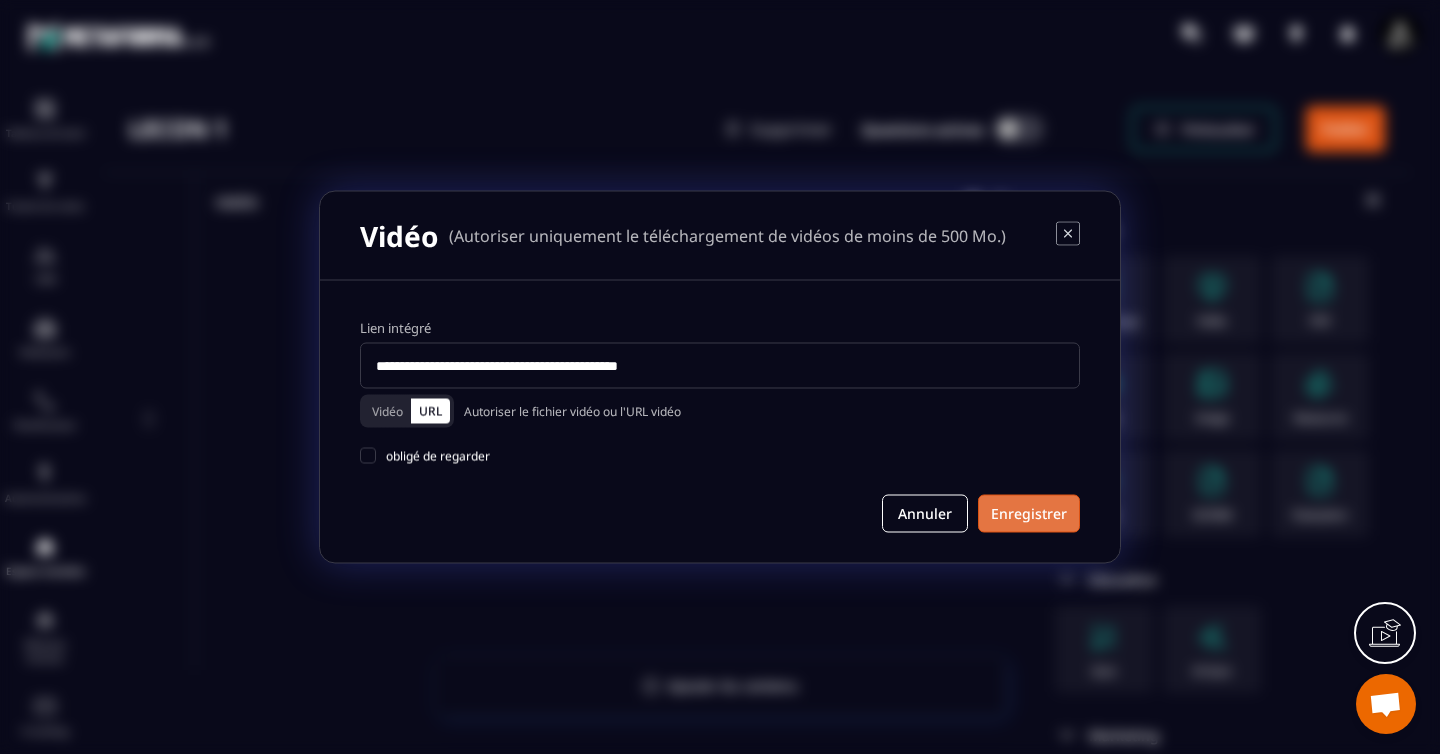 click on "Enregistrer" at bounding box center [1029, 514] 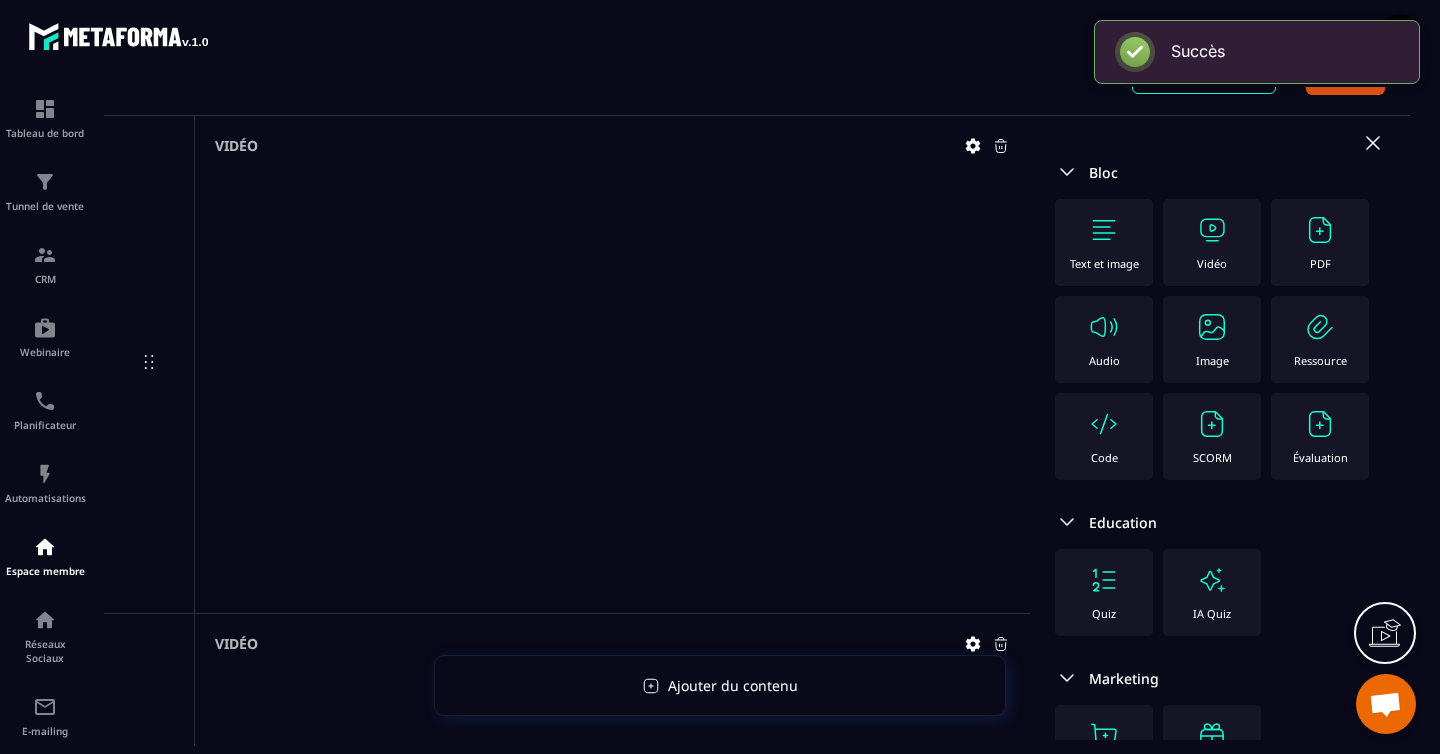 scroll, scrollTop: 174, scrollLeft: 0, axis: vertical 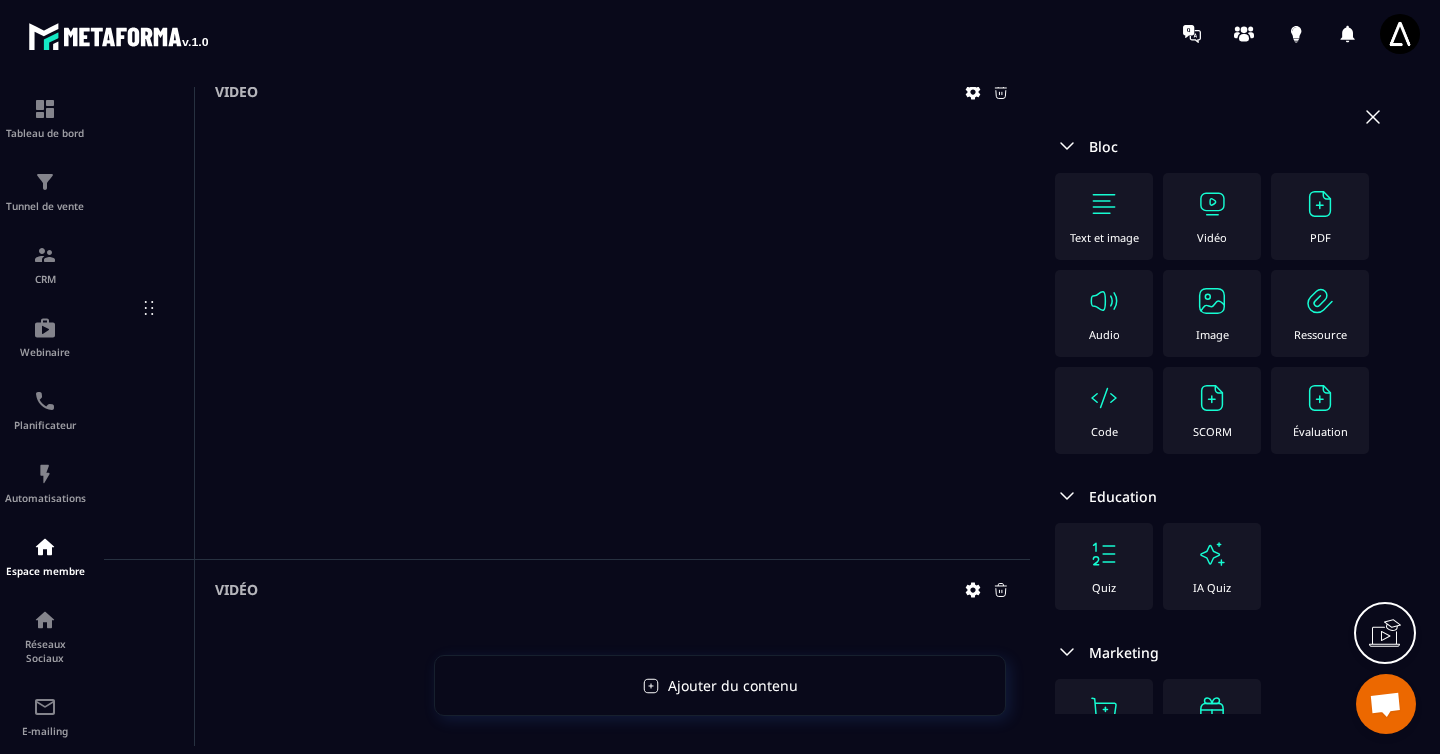 click at bounding box center [1320, 204] 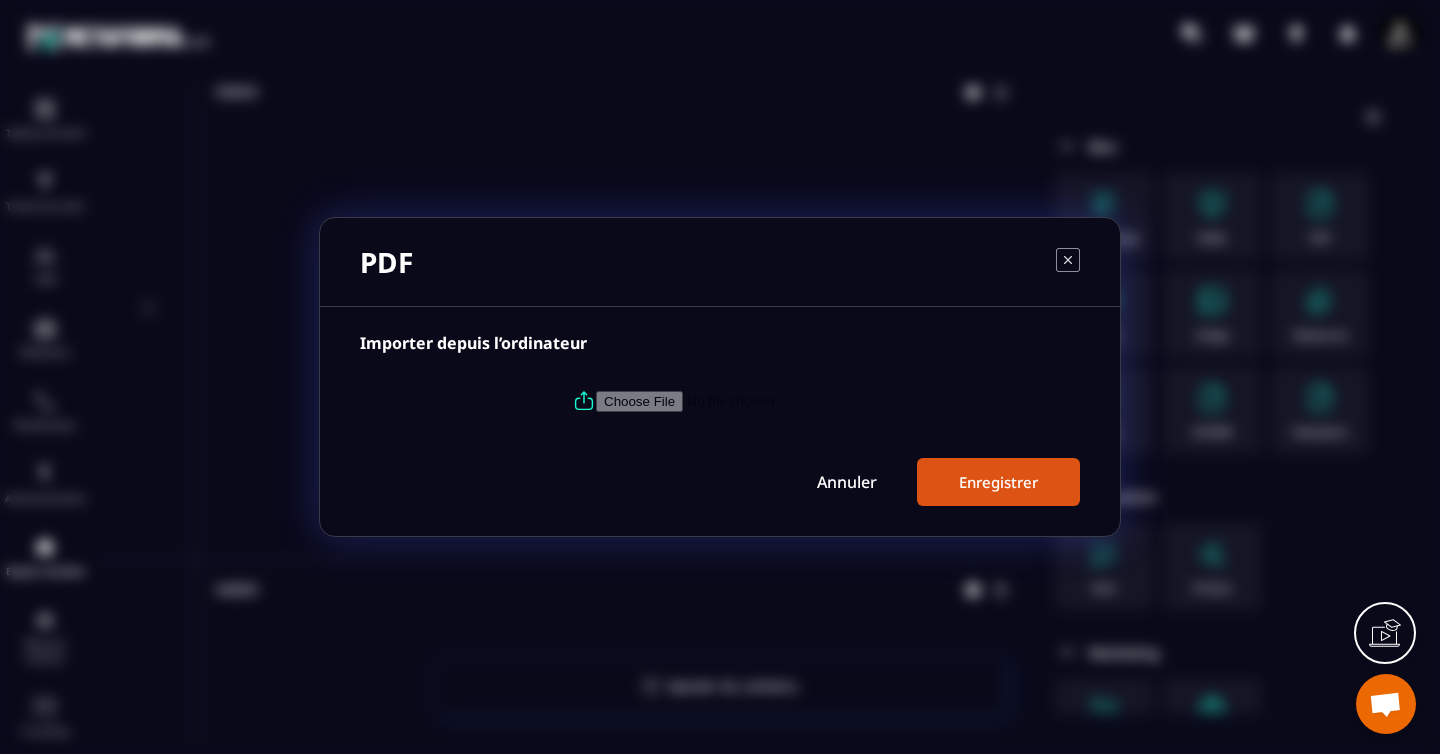 click at bounding box center (732, 401) 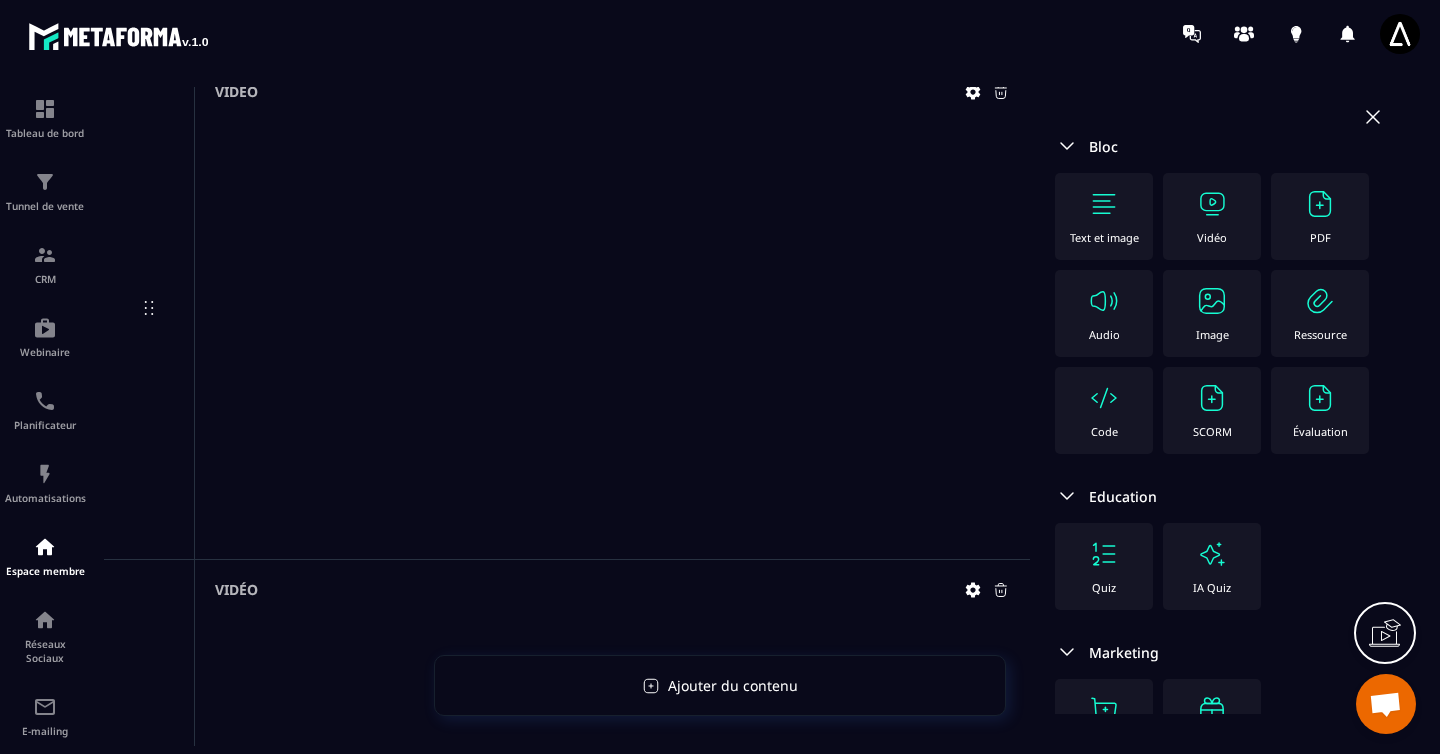 click at bounding box center [1320, 204] 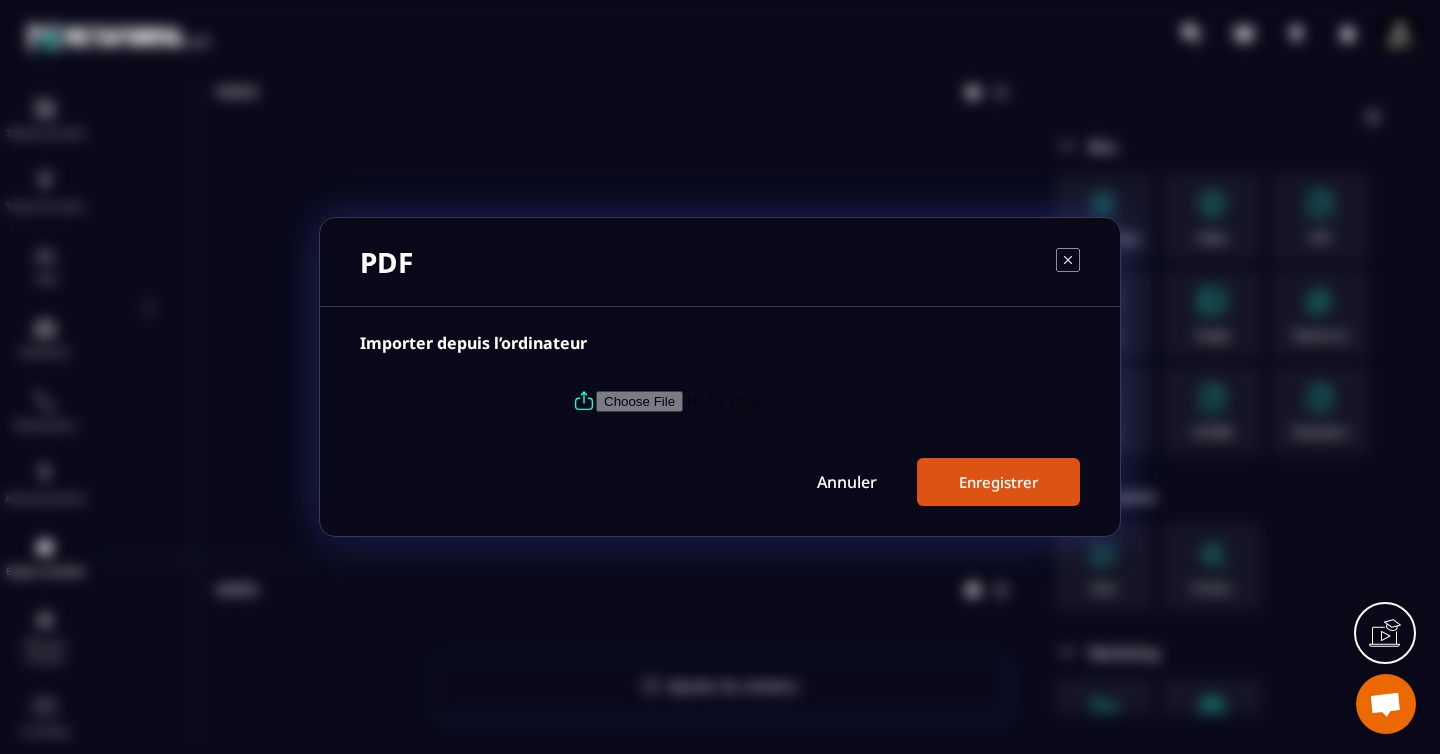 click at bounding box center (732, 401) 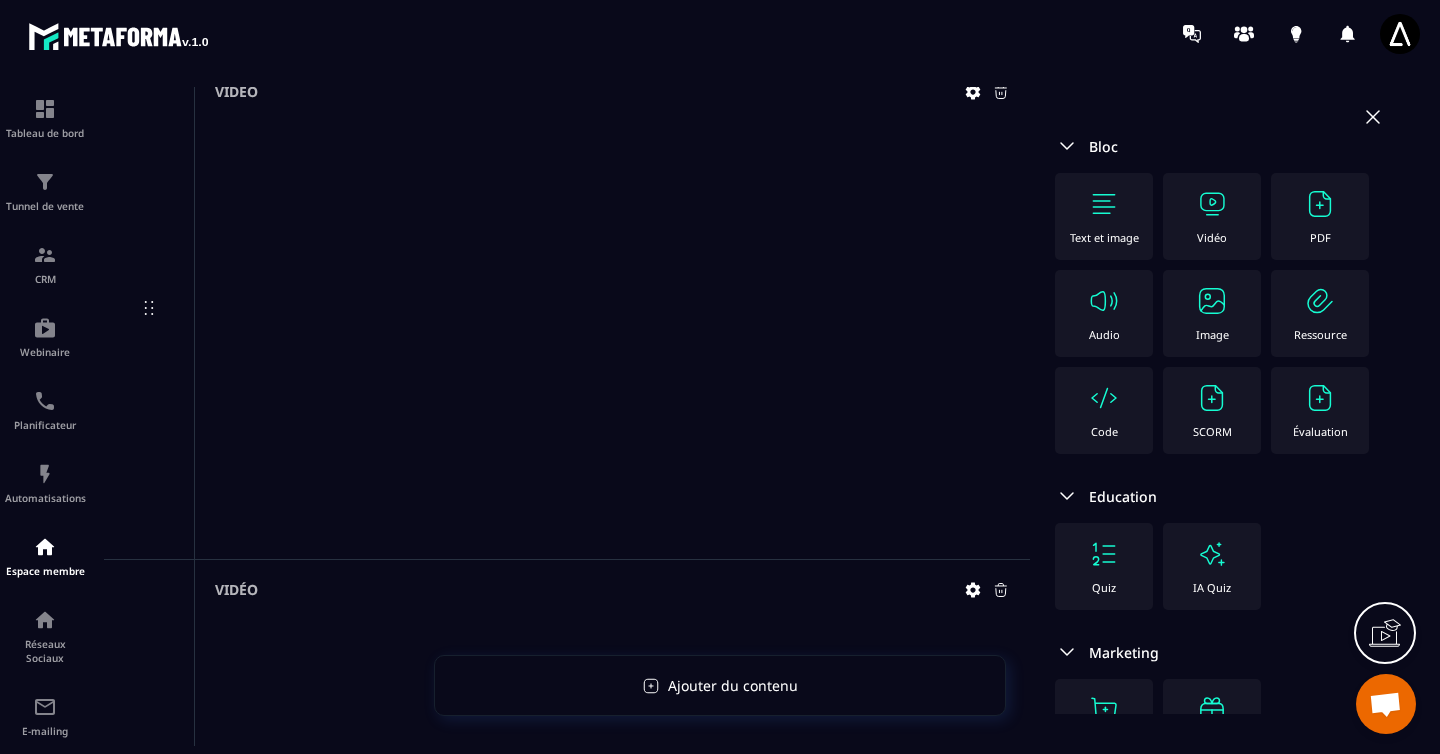 click at bounding box center [1320, 301] 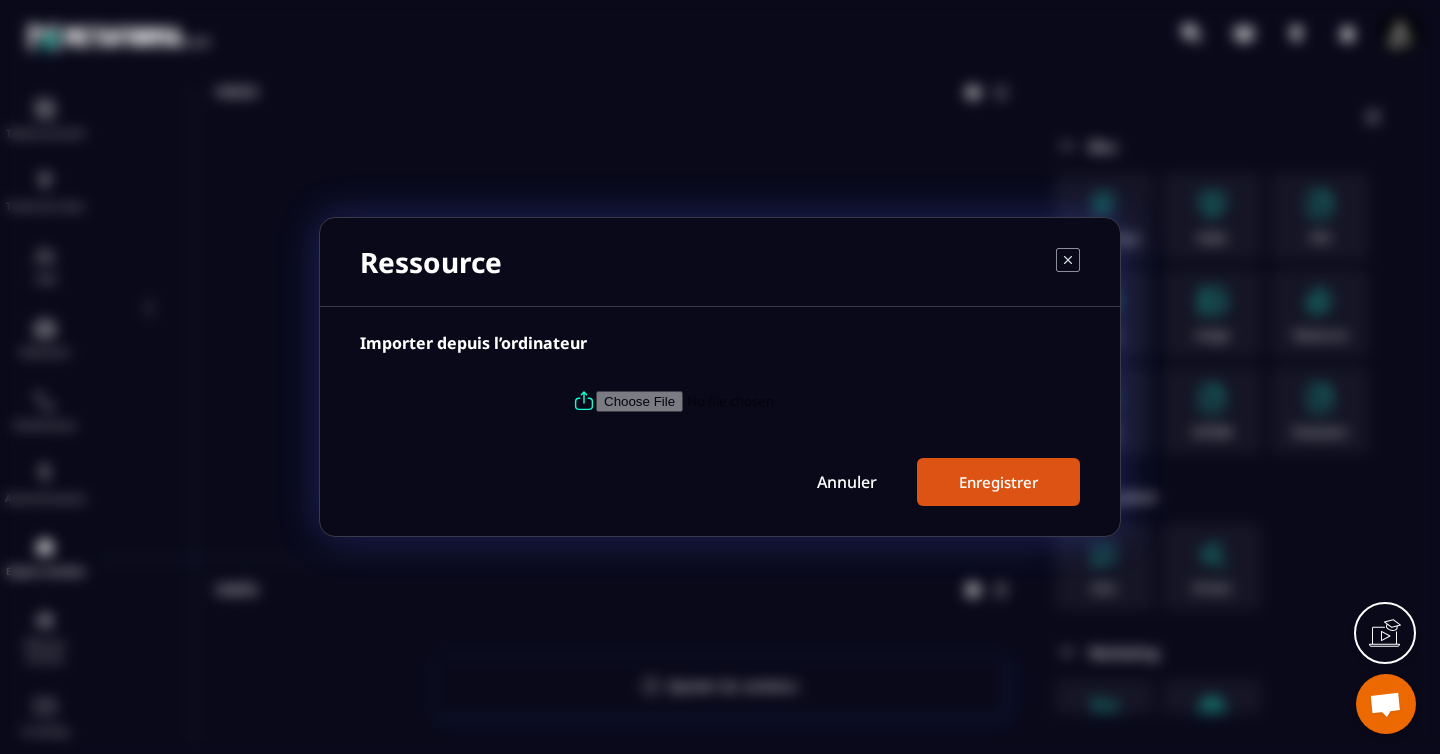 click at bounding box center (732, 401) 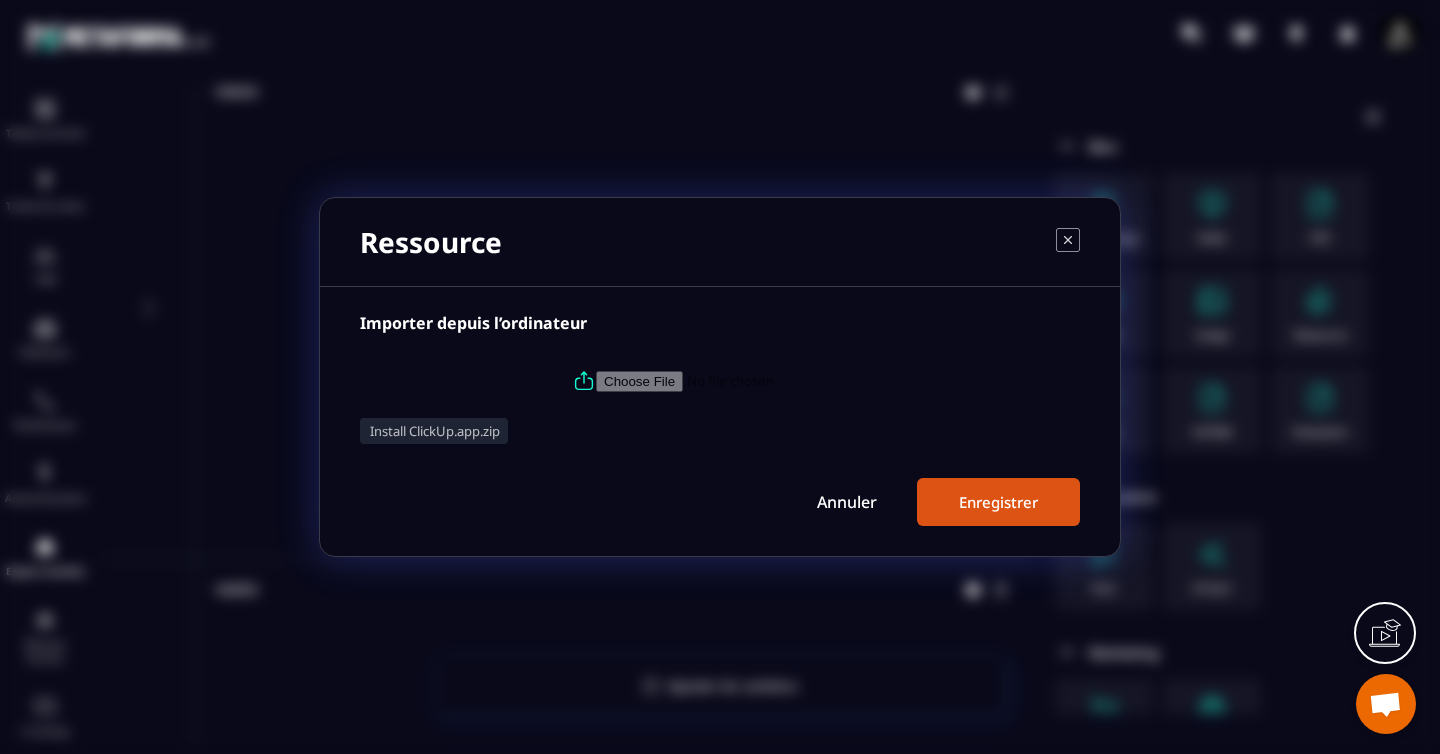 click on "Enregistrer" at bounding box center (998, 502) 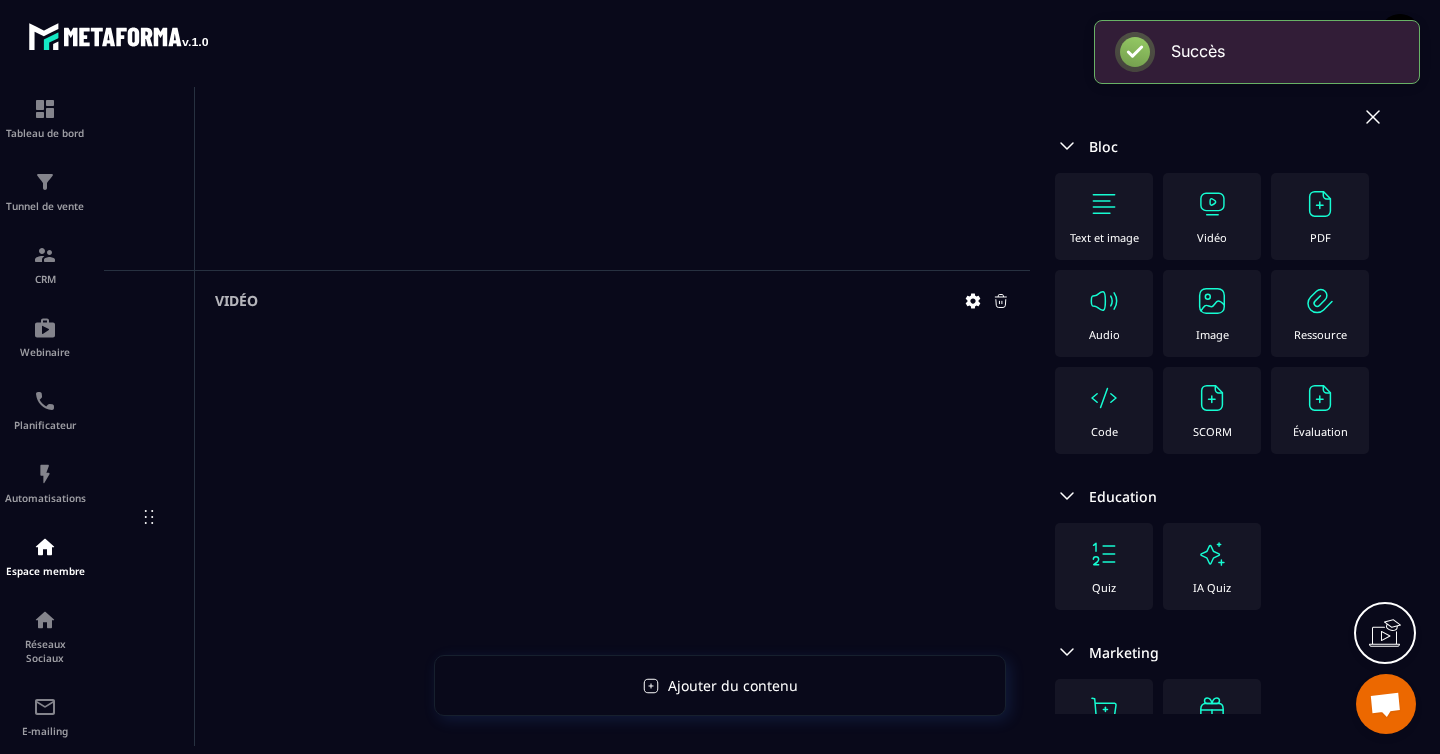 scroll, scrollTop: 686, scrollLeft: 0, axis: vertical 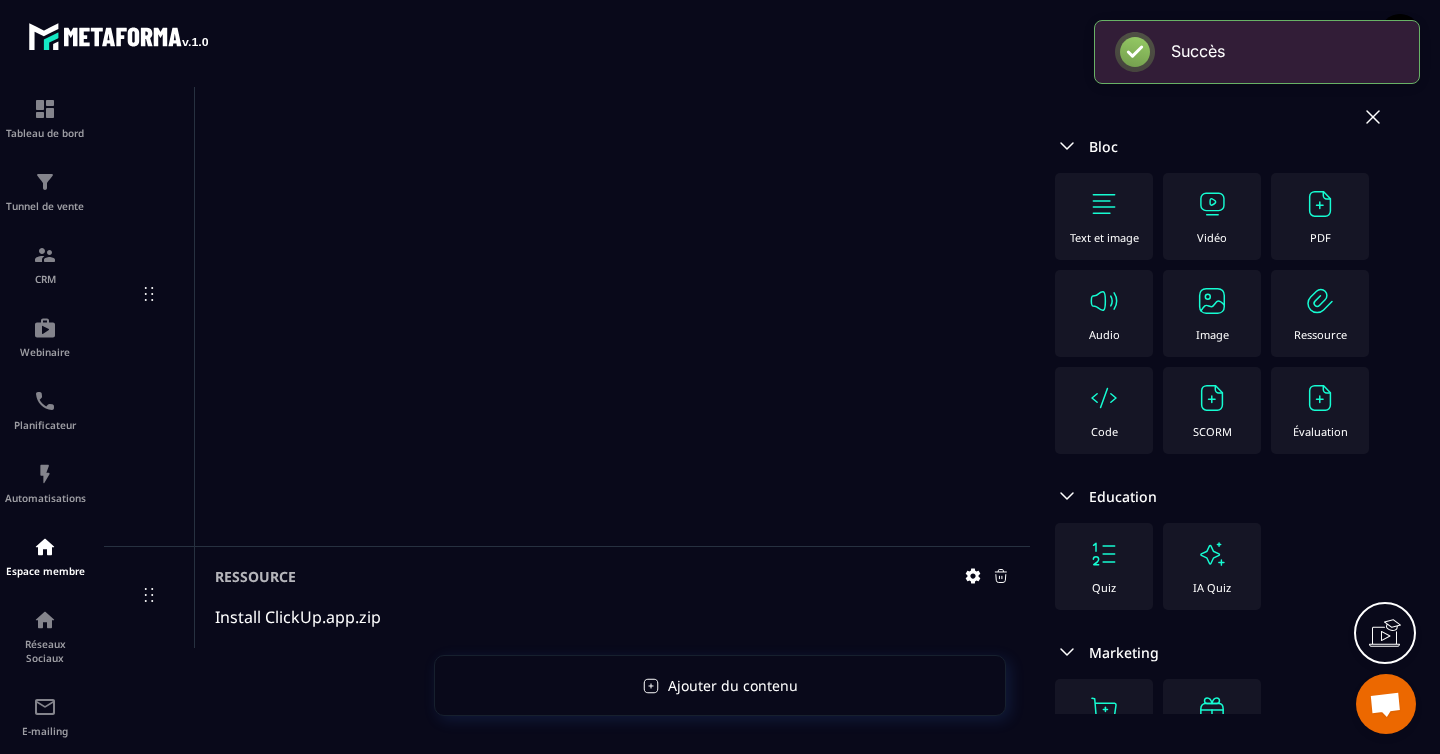 click on "Install ClickUp.app.zip" at bounding box center (612, 617) 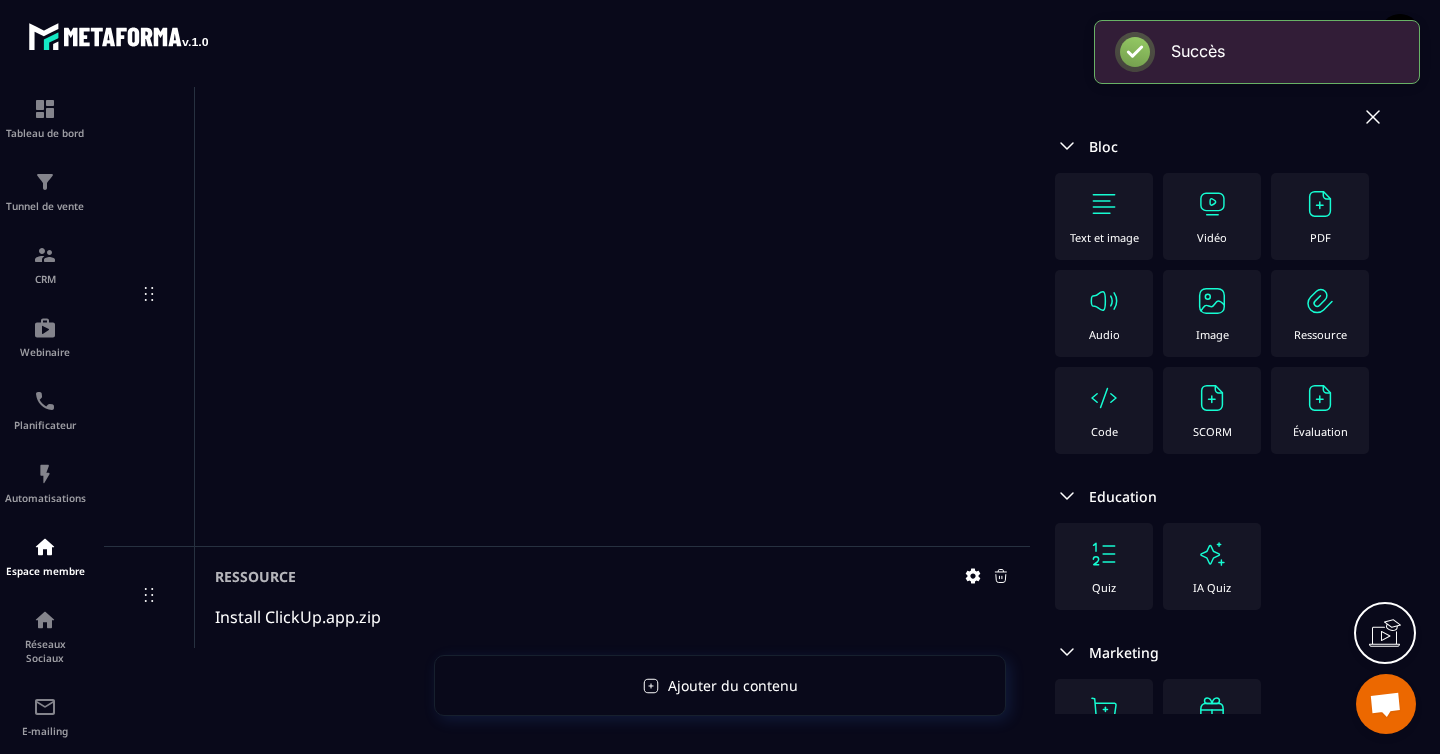 click on "Install ClickUp.app.zip" at bounding box center (612, 617) 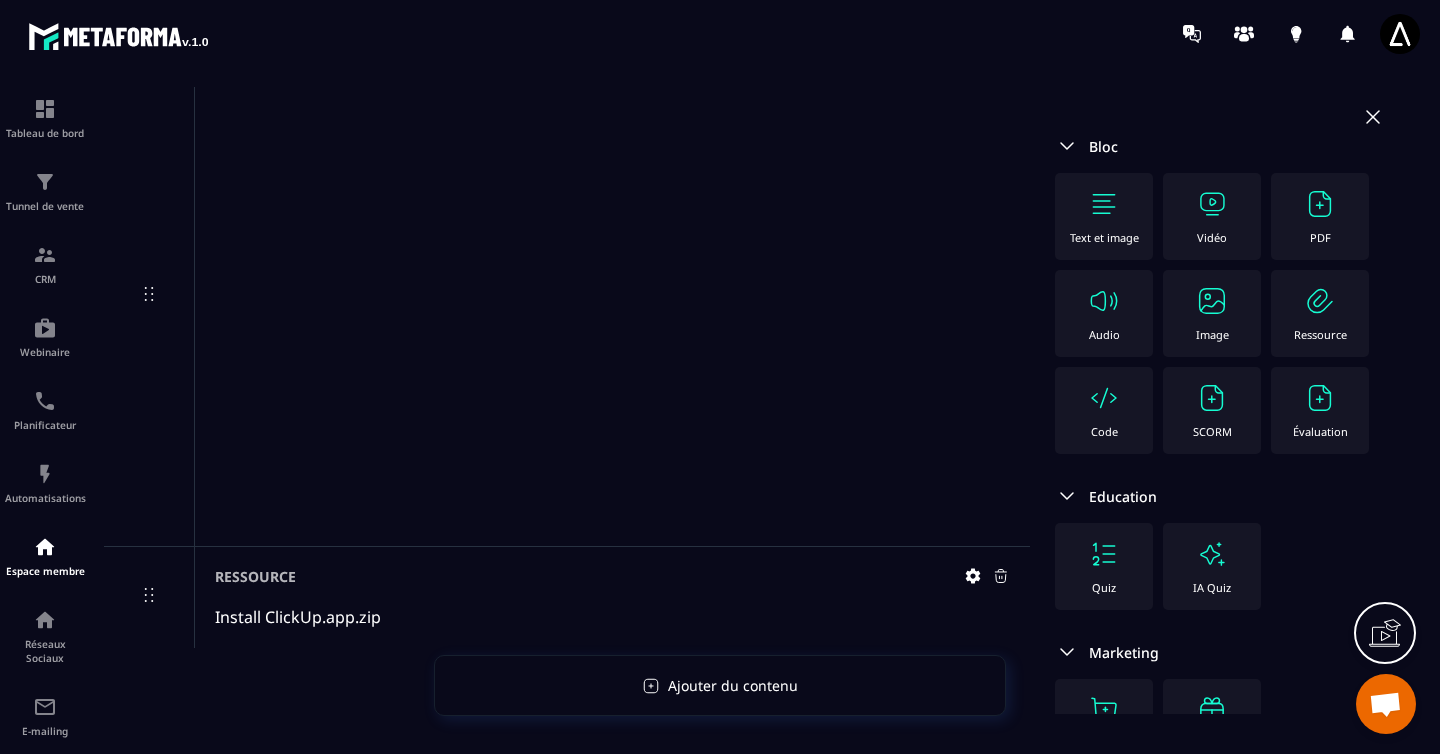 click on "Install ClickUp.app.zip" at bounding box center (612, 617) 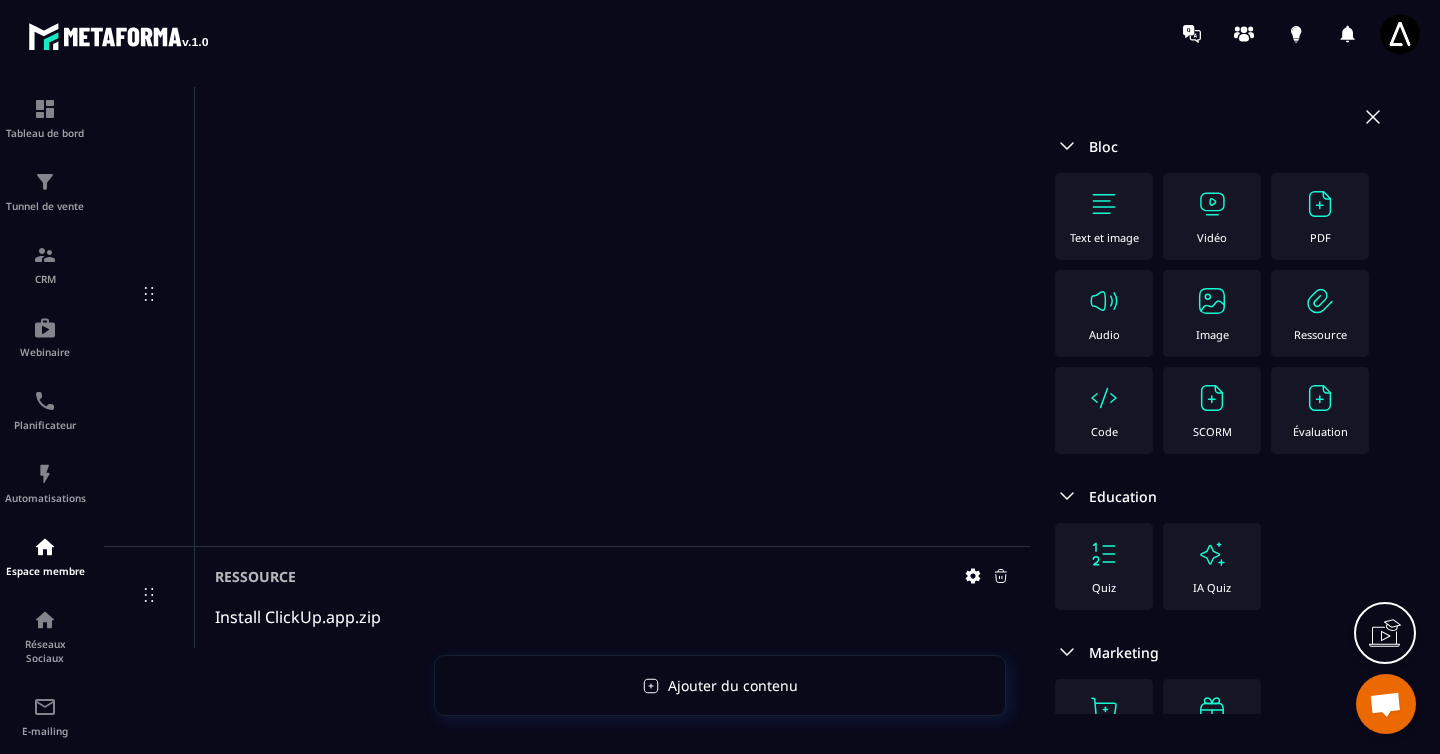 scroll, scrollTop: 106, scrollLeft: 0, axis: vertical 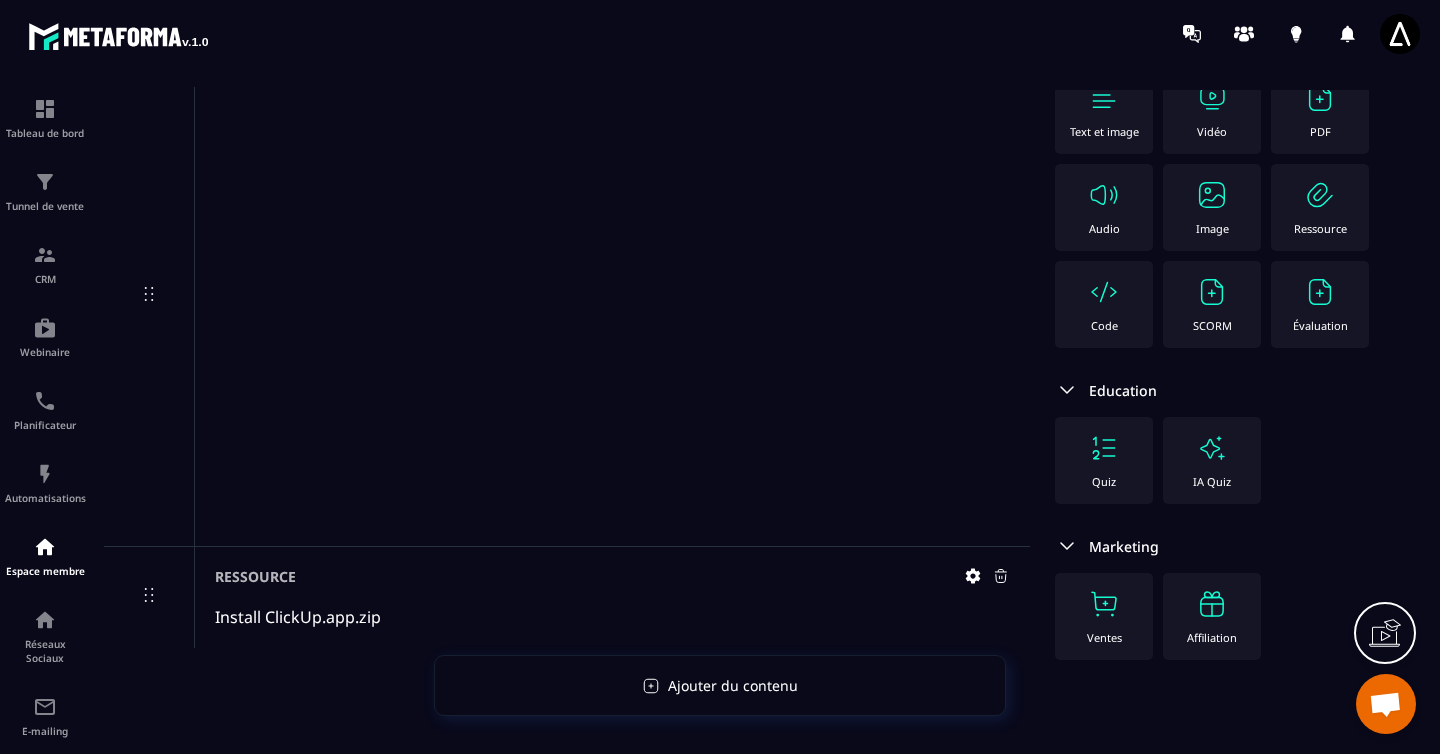 click at bounding box center [1104, 604] 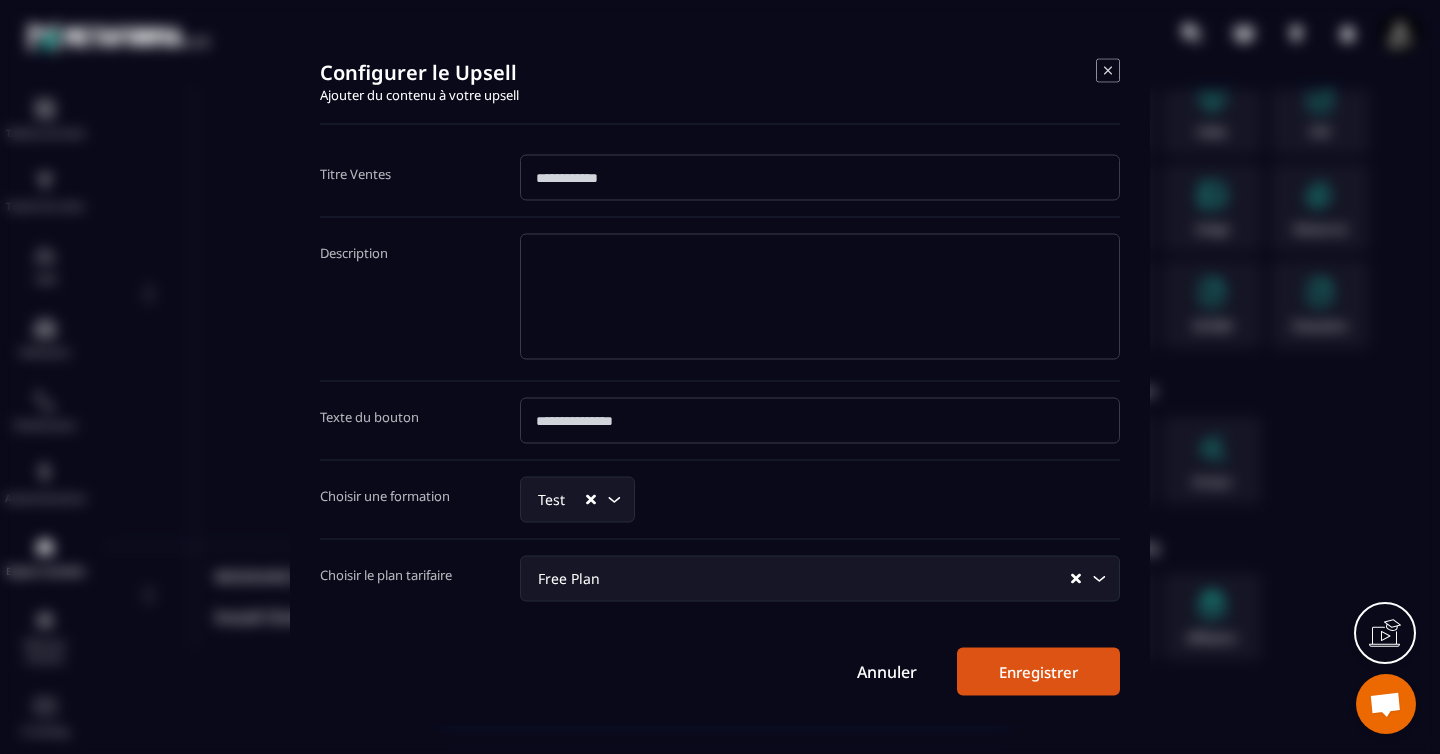 click at bounding box center [820, 178] 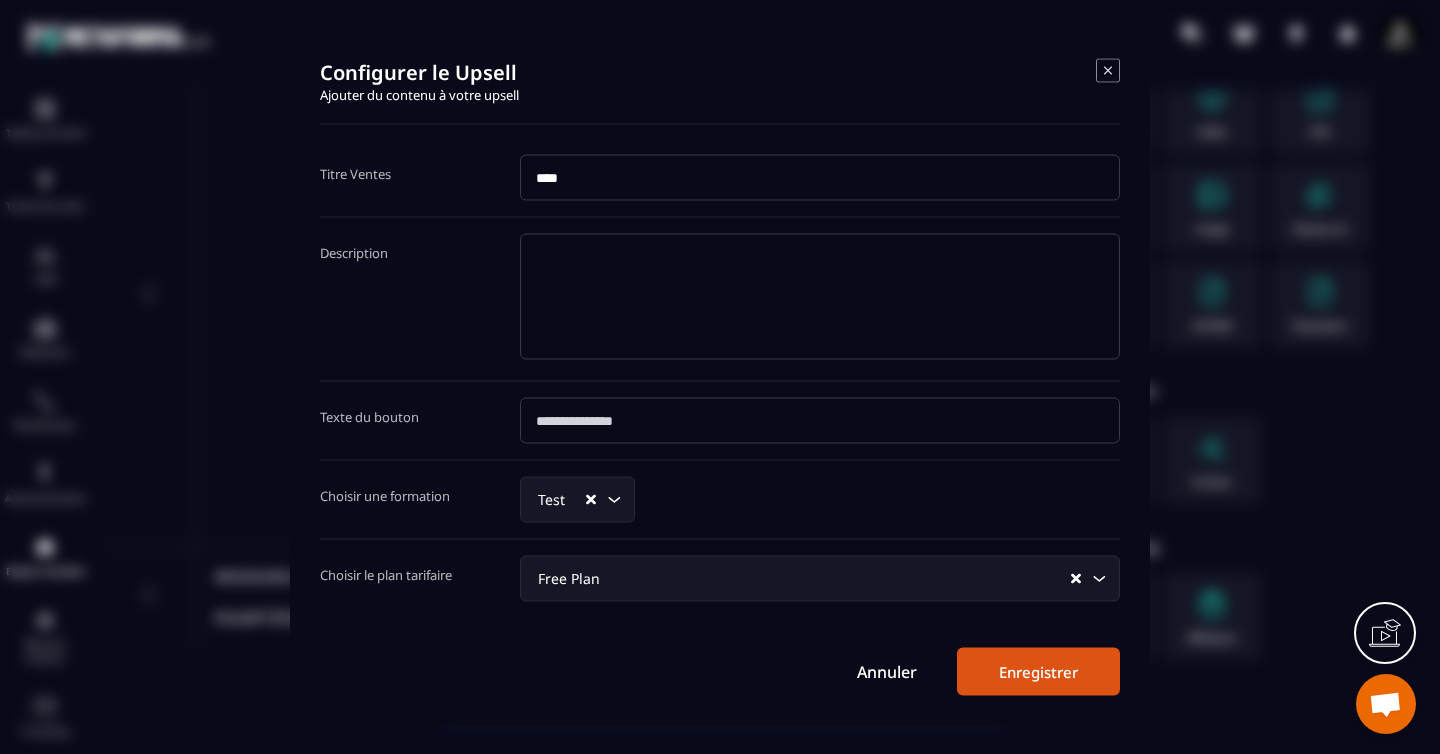 type on "****" 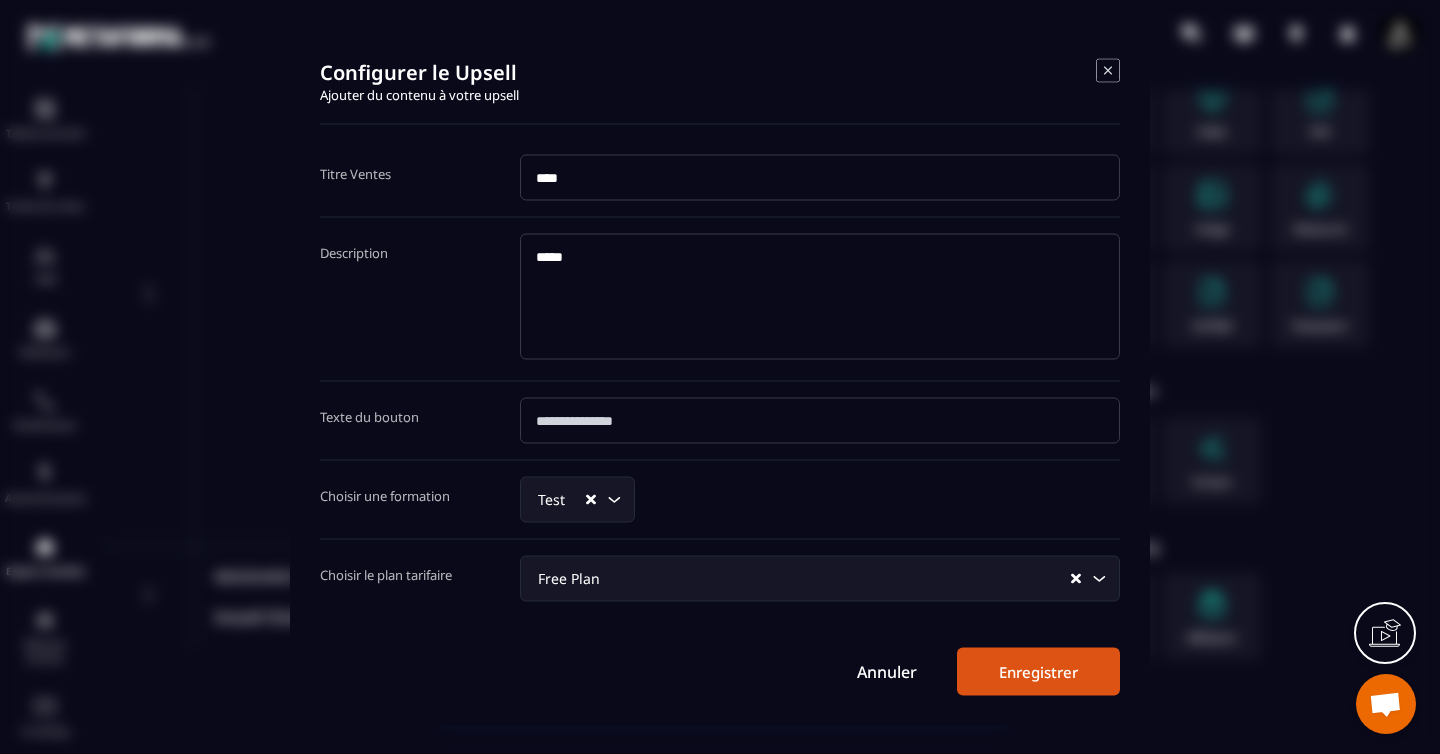 type on "*****" 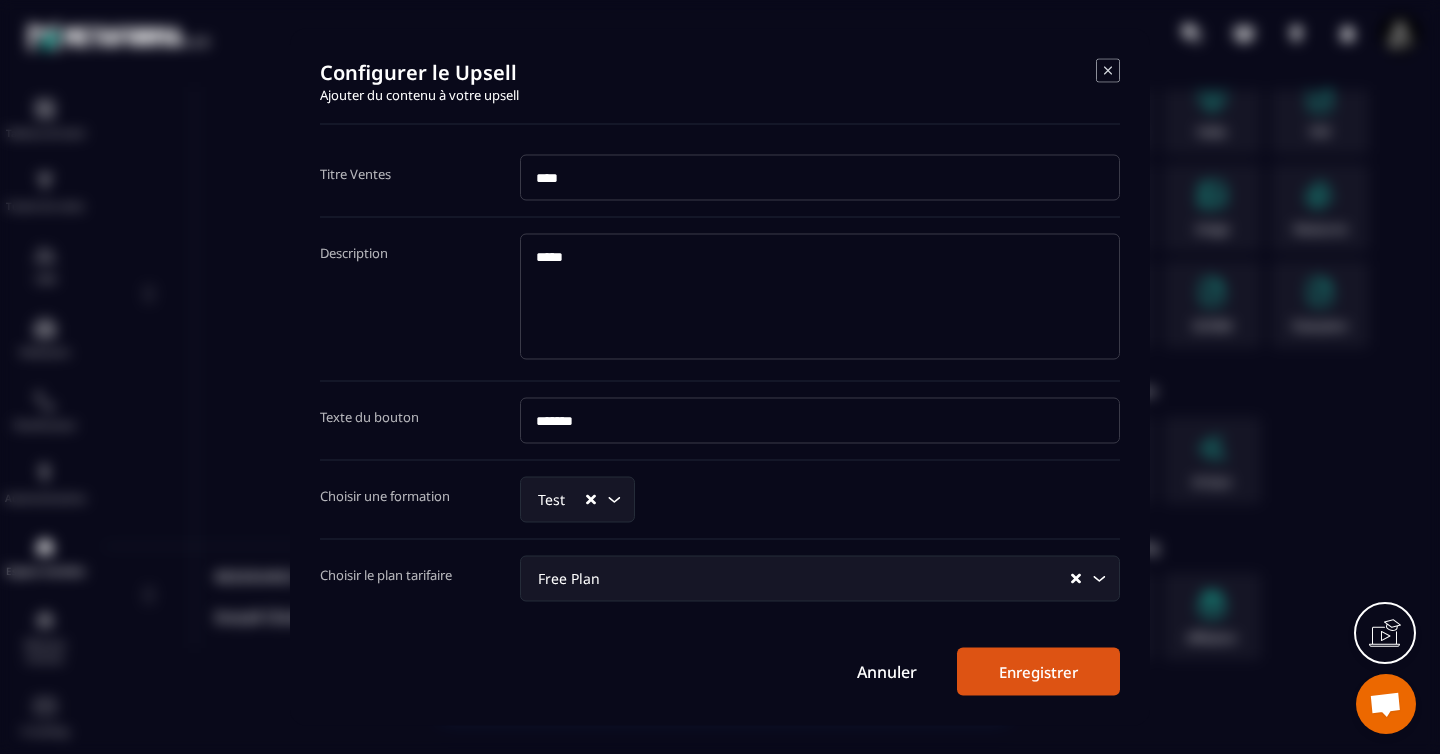 type on "*******" 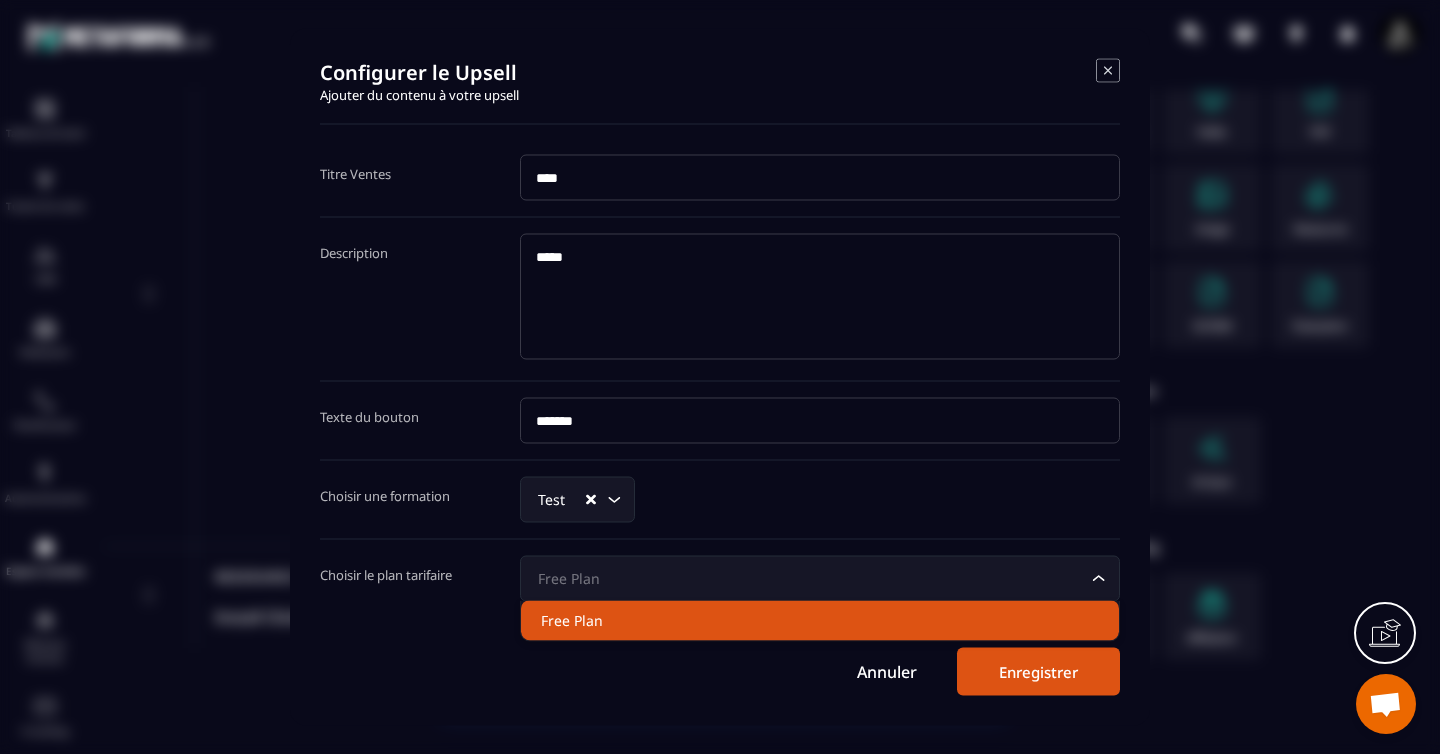 click on "Free Plan" 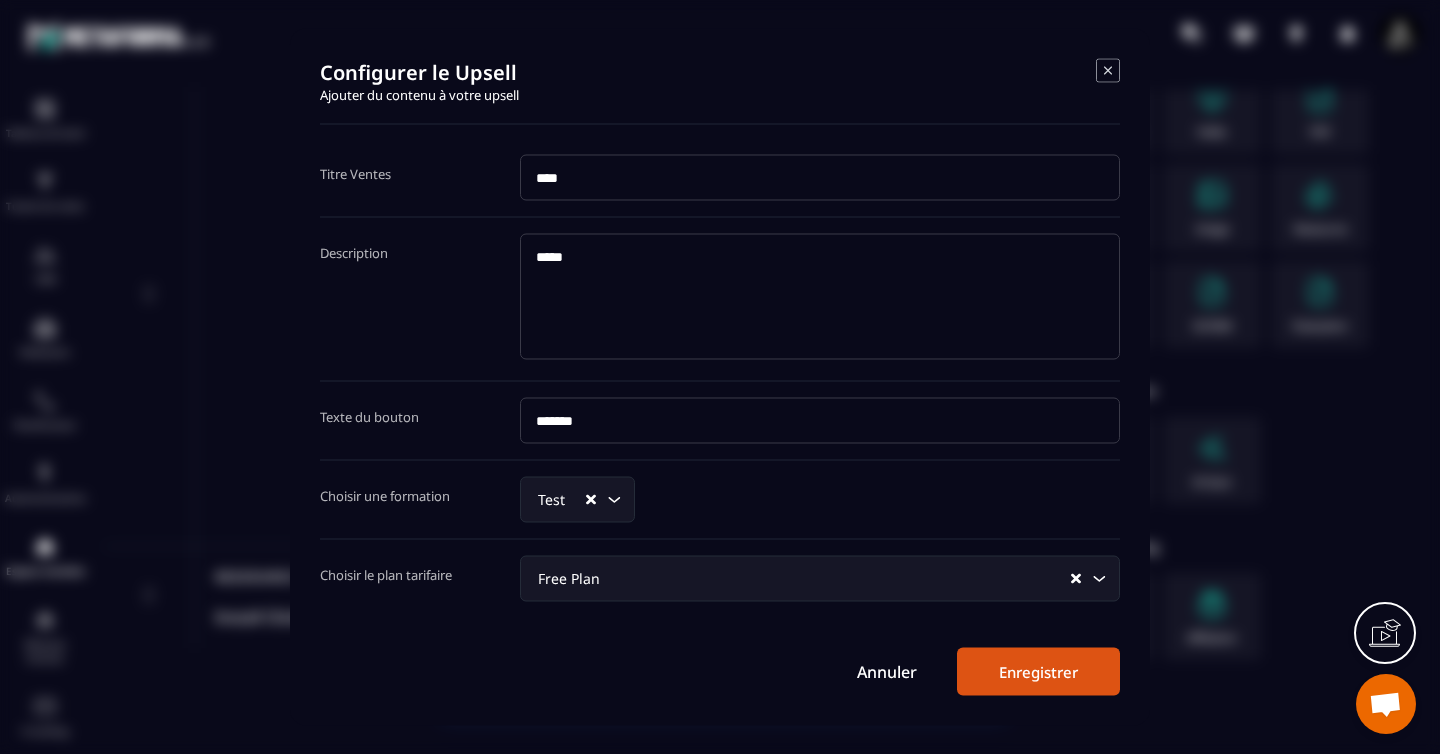 click on "Configurer le Upsell Ajouter du contenu à votre upsell Titre Ventes **** Description ***** Texte du bouton ******* Choisir une formation Test Loading... Choisir le plan tarifaire Free Plan Loading... Annuler Enregistrer" at bounding box center (720, 377) 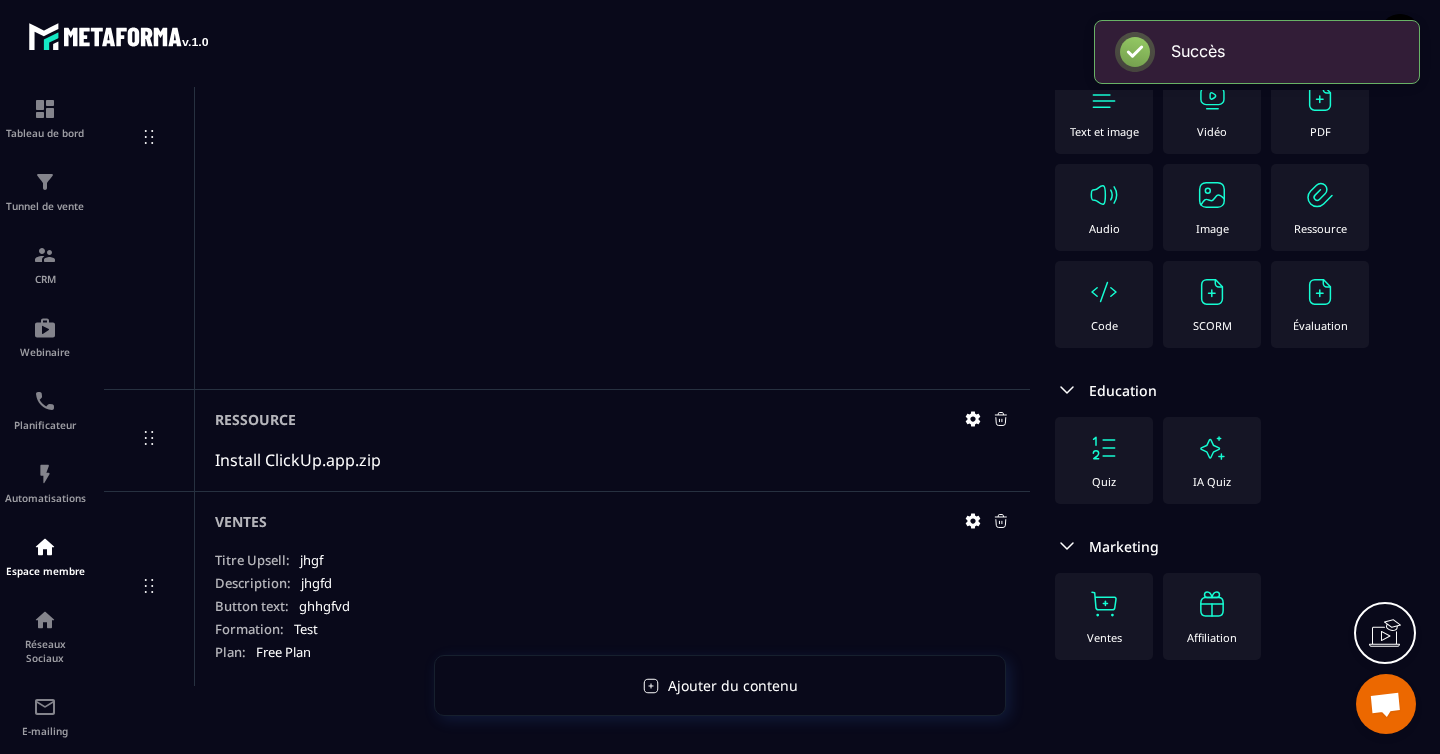 scroll, scrollTop: 881, scrollLeft: 0, axis: vertical 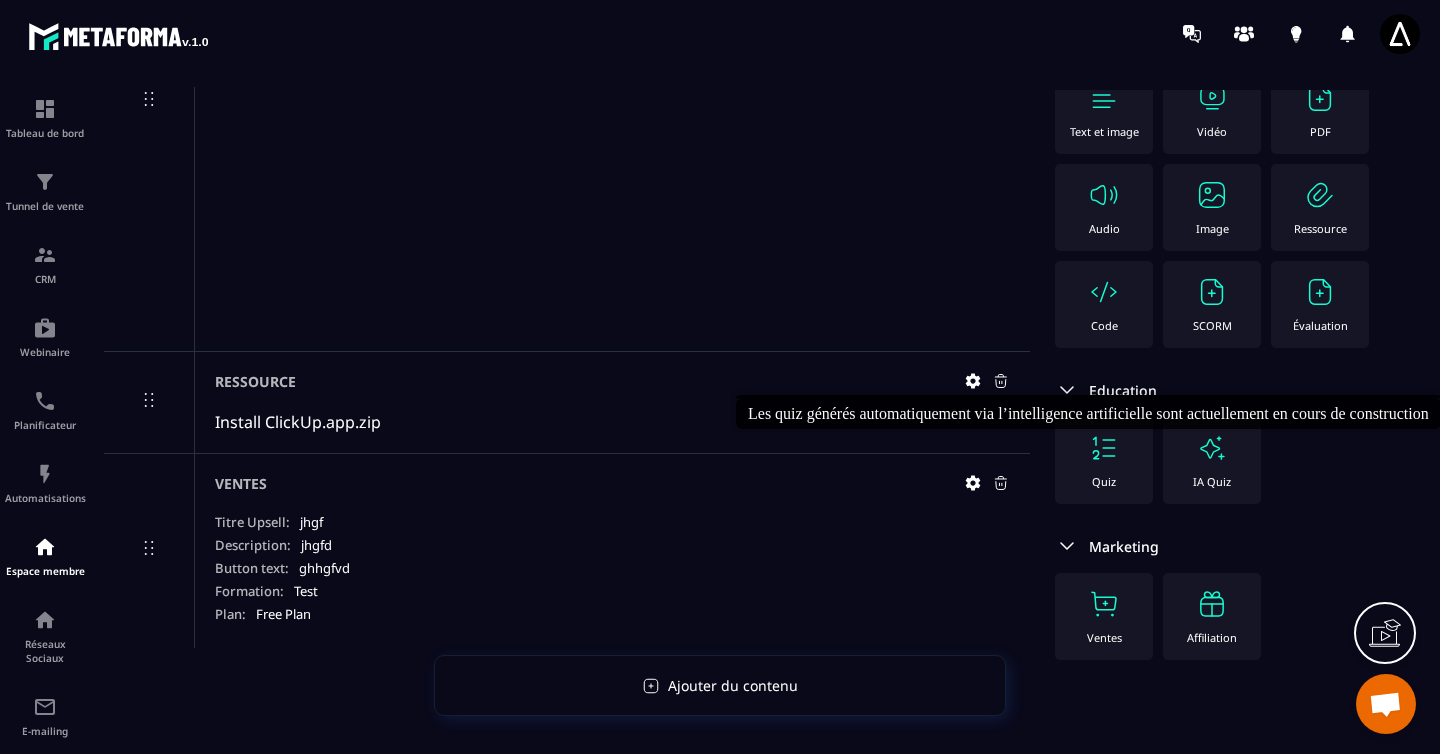 click at bounding box center (1212, 448) 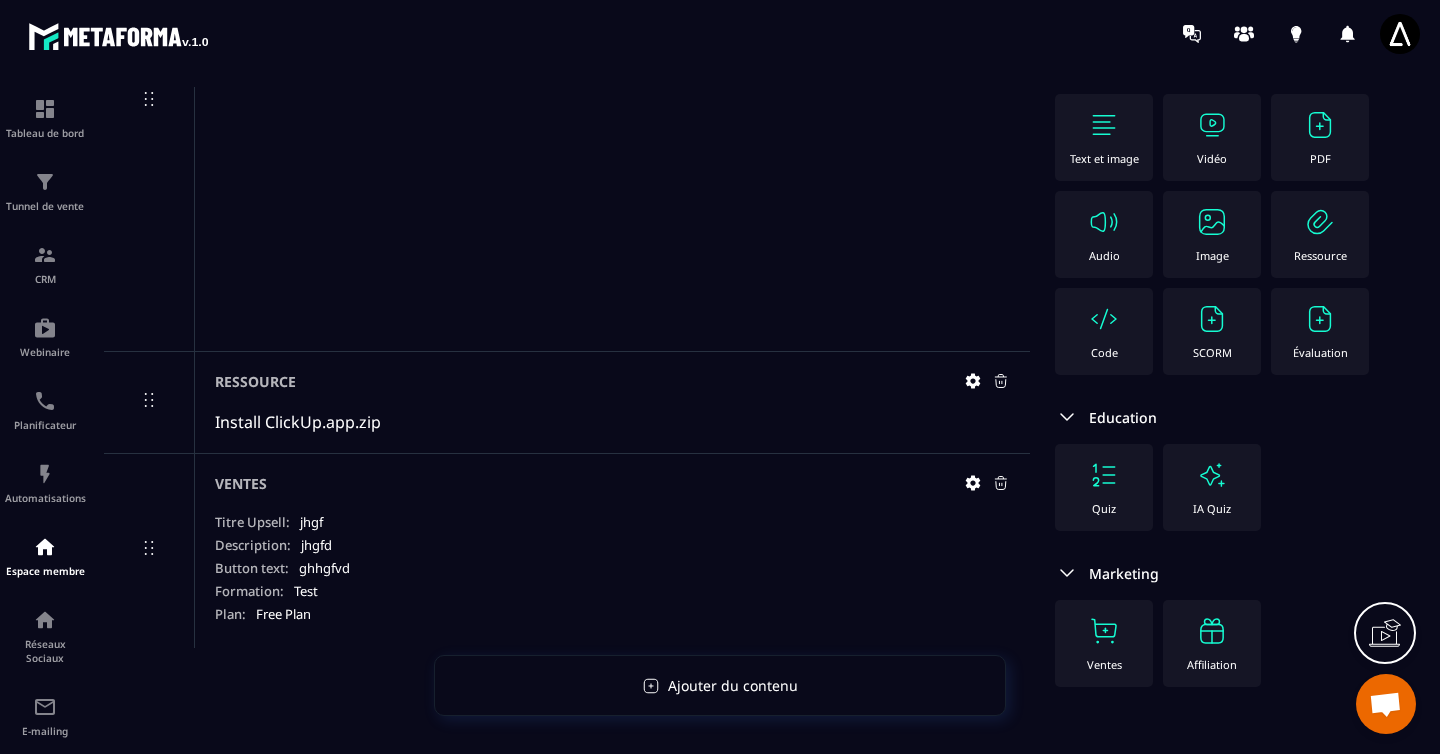 scroll, scrollTop: 106, scrollLeft: 0, axis: vertical 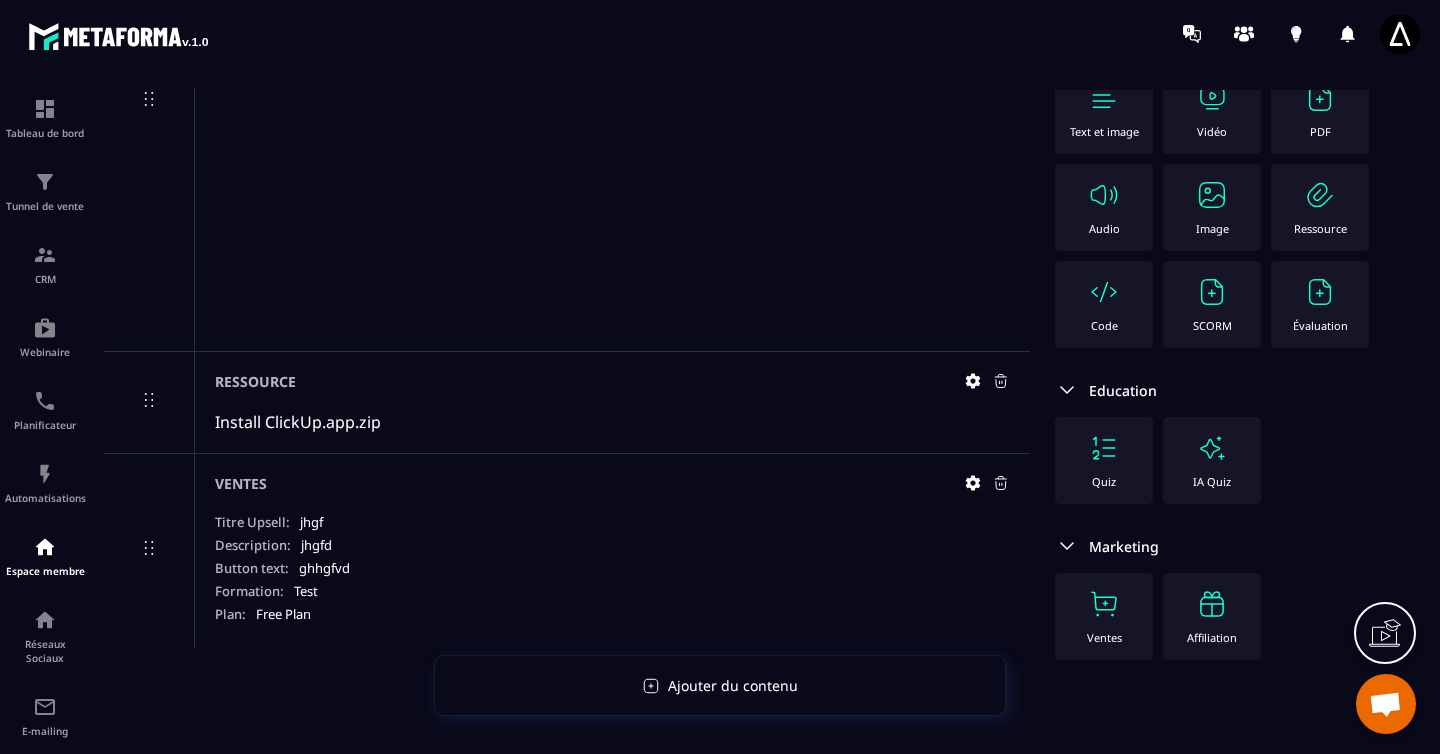 click at bounding box center (1212, 448) 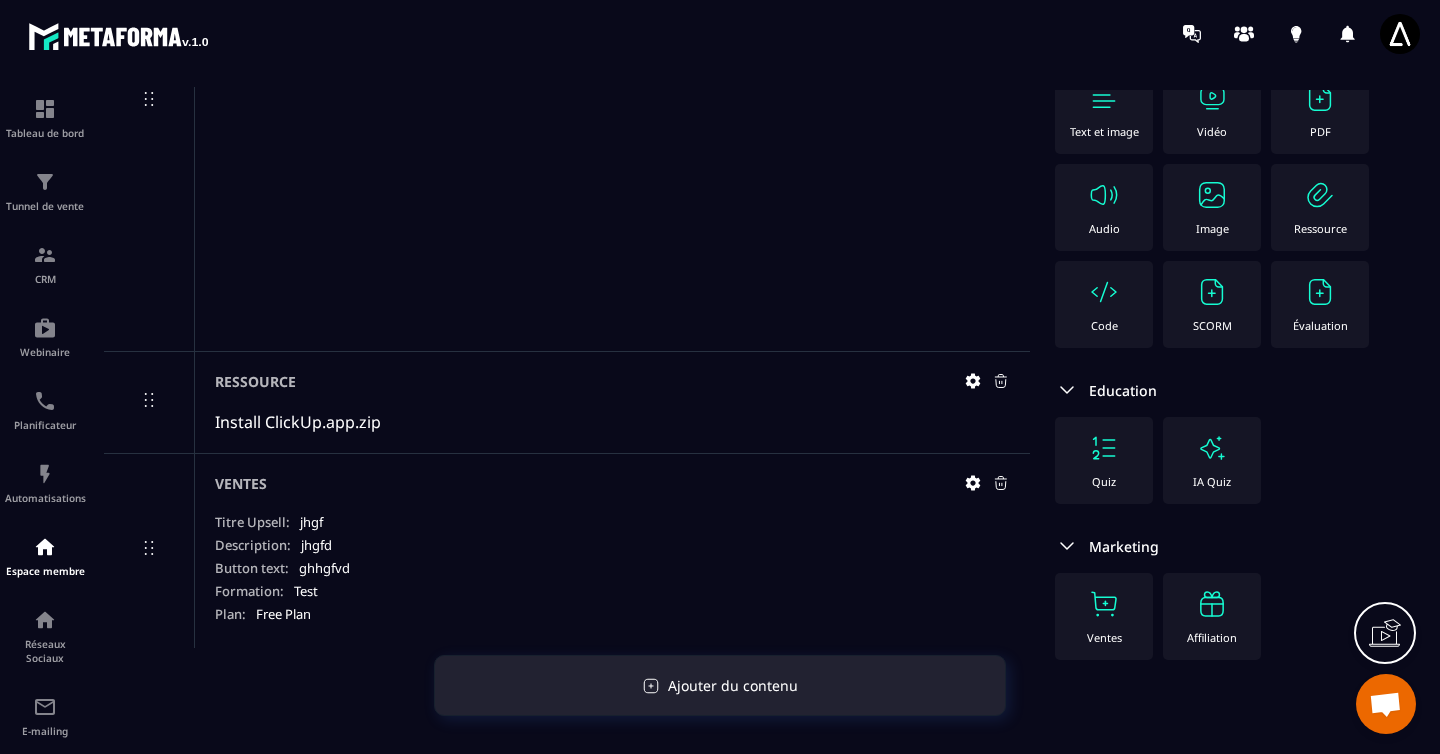 click on "Ajouter du contenu" at bounding box center [733, 685] 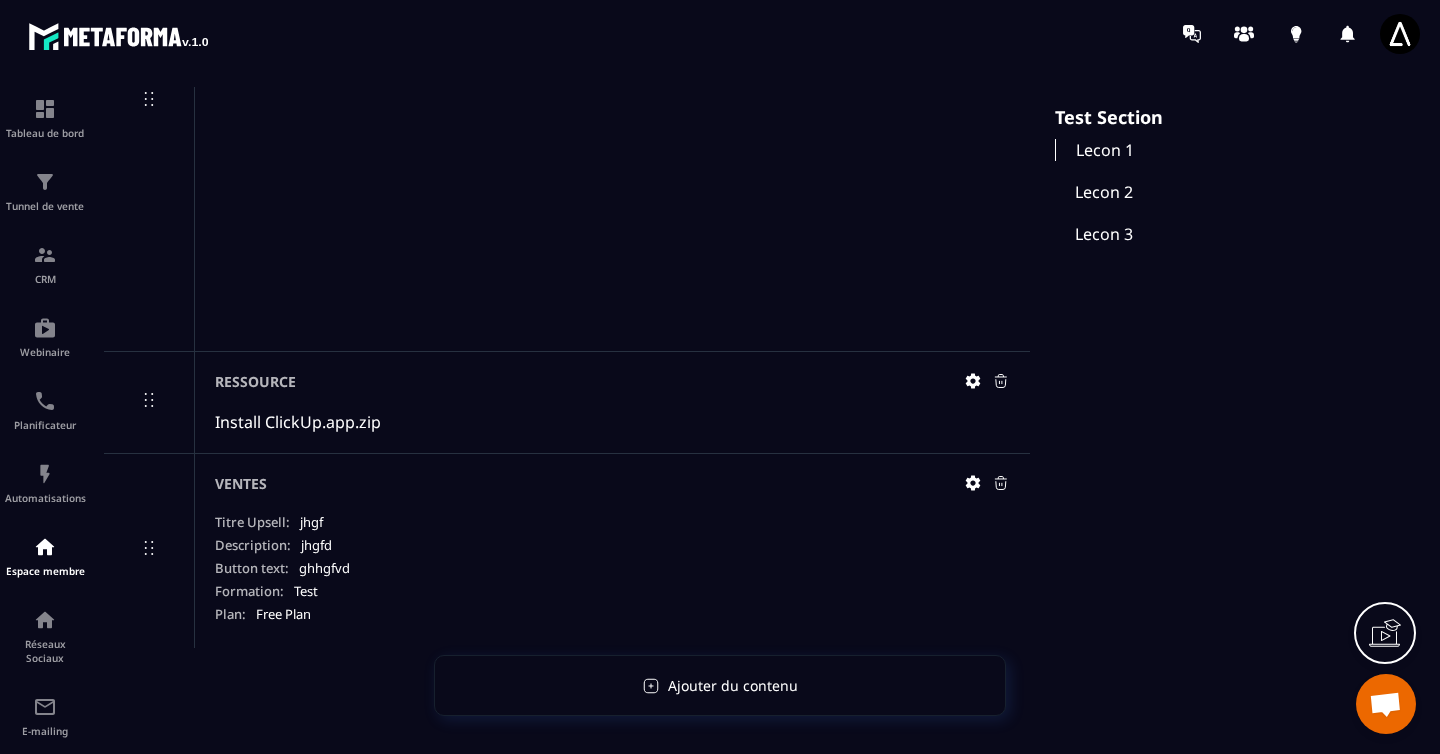 click on "Ventes Titre Upsell: jhgf Description: jhgfd Button text: ghhgfvd Formation: Test Plan: Free Plan" at bounding box center (612, 551) 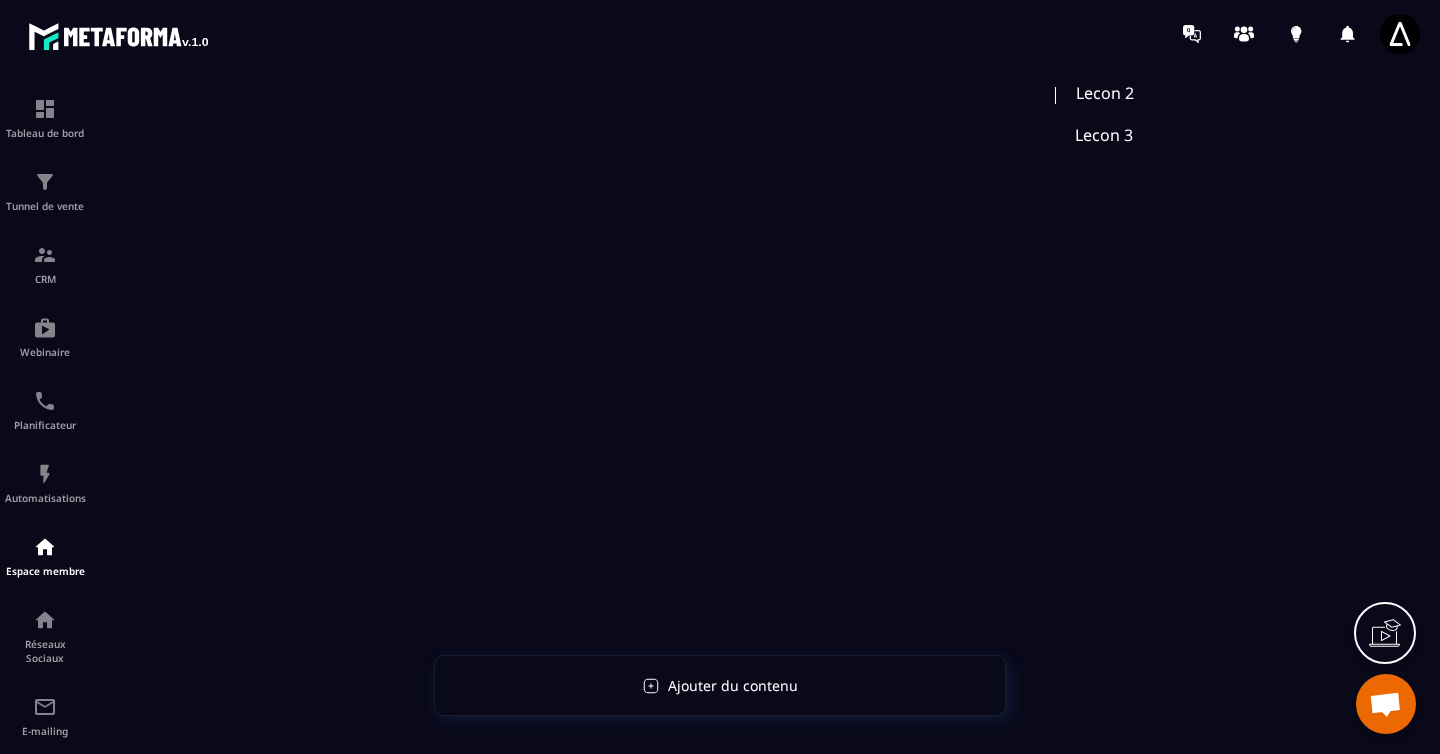 scroll, scrollTop: 0, scrollLeft: 0, axis: both 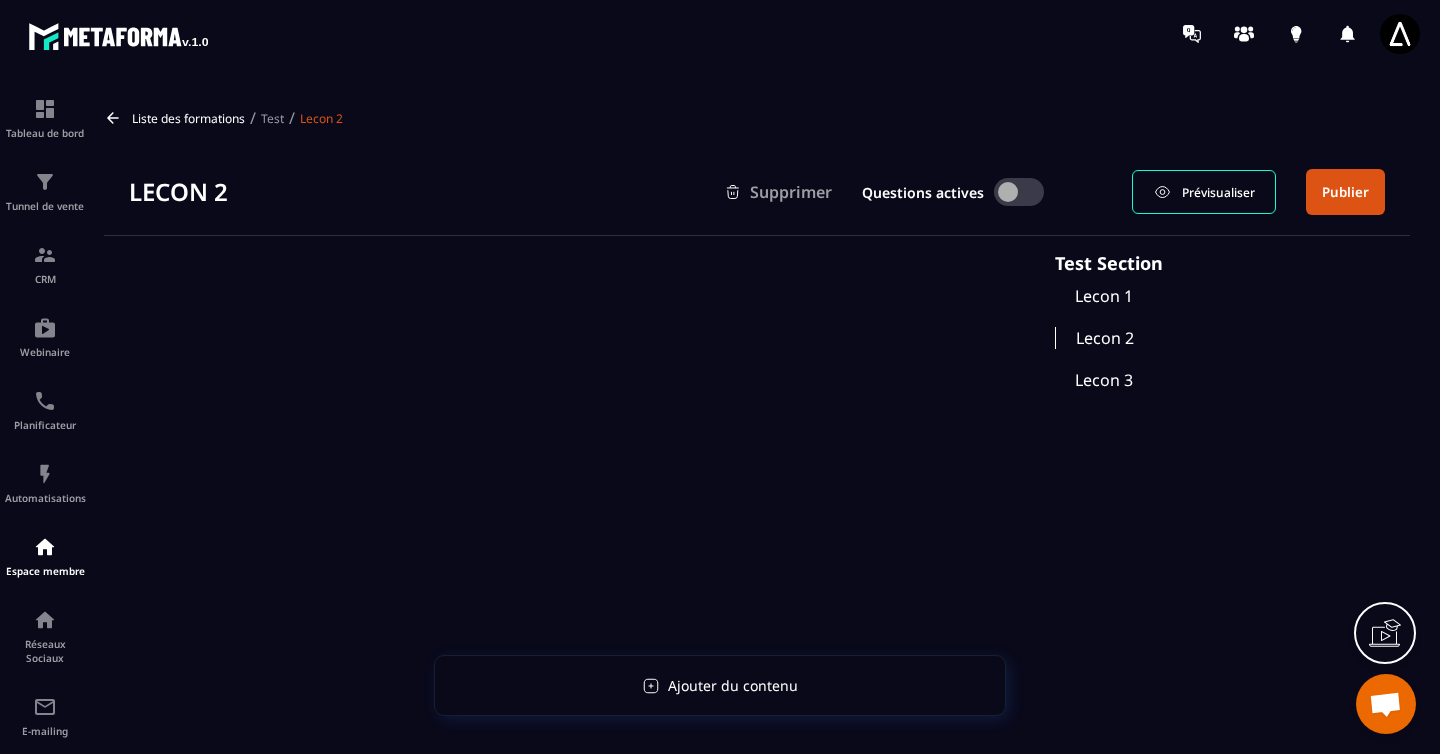 click at bounding box center (1019, 192) 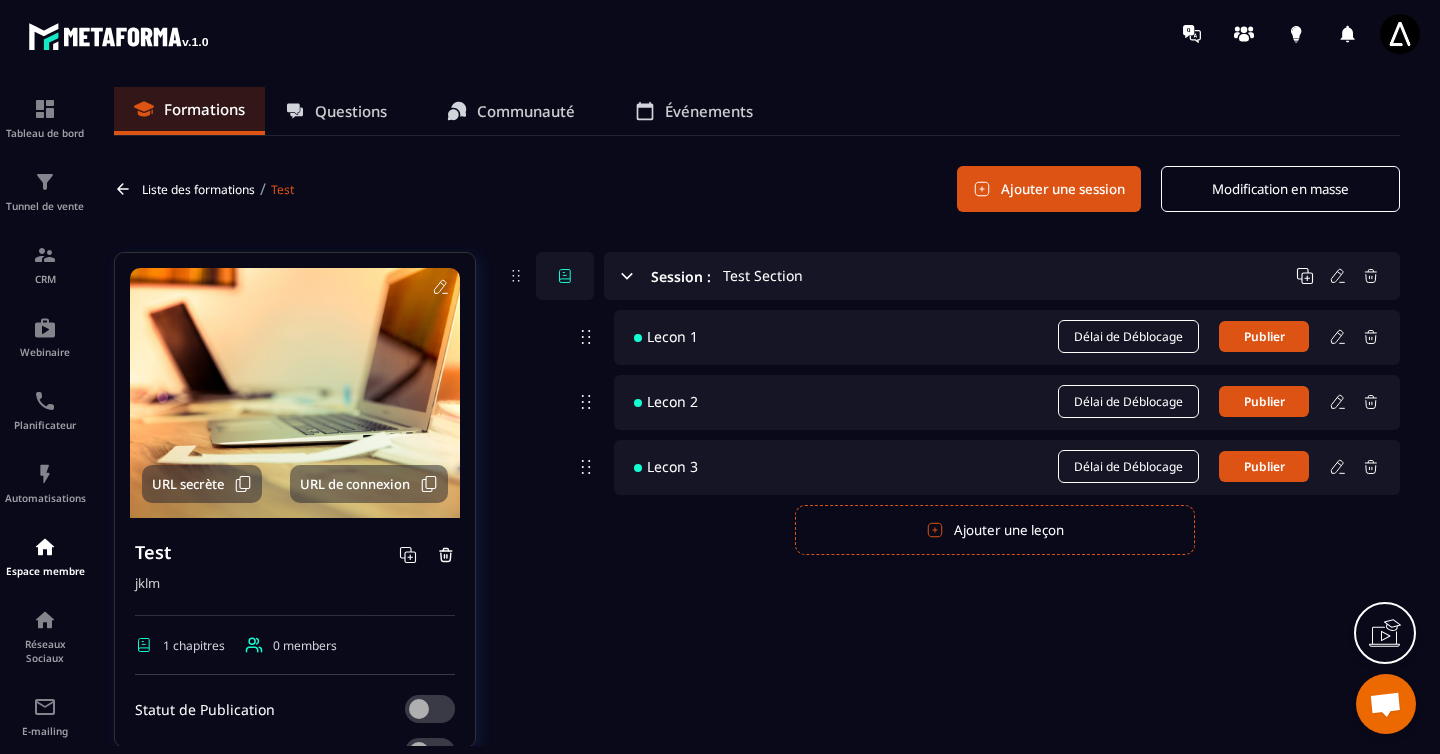 click 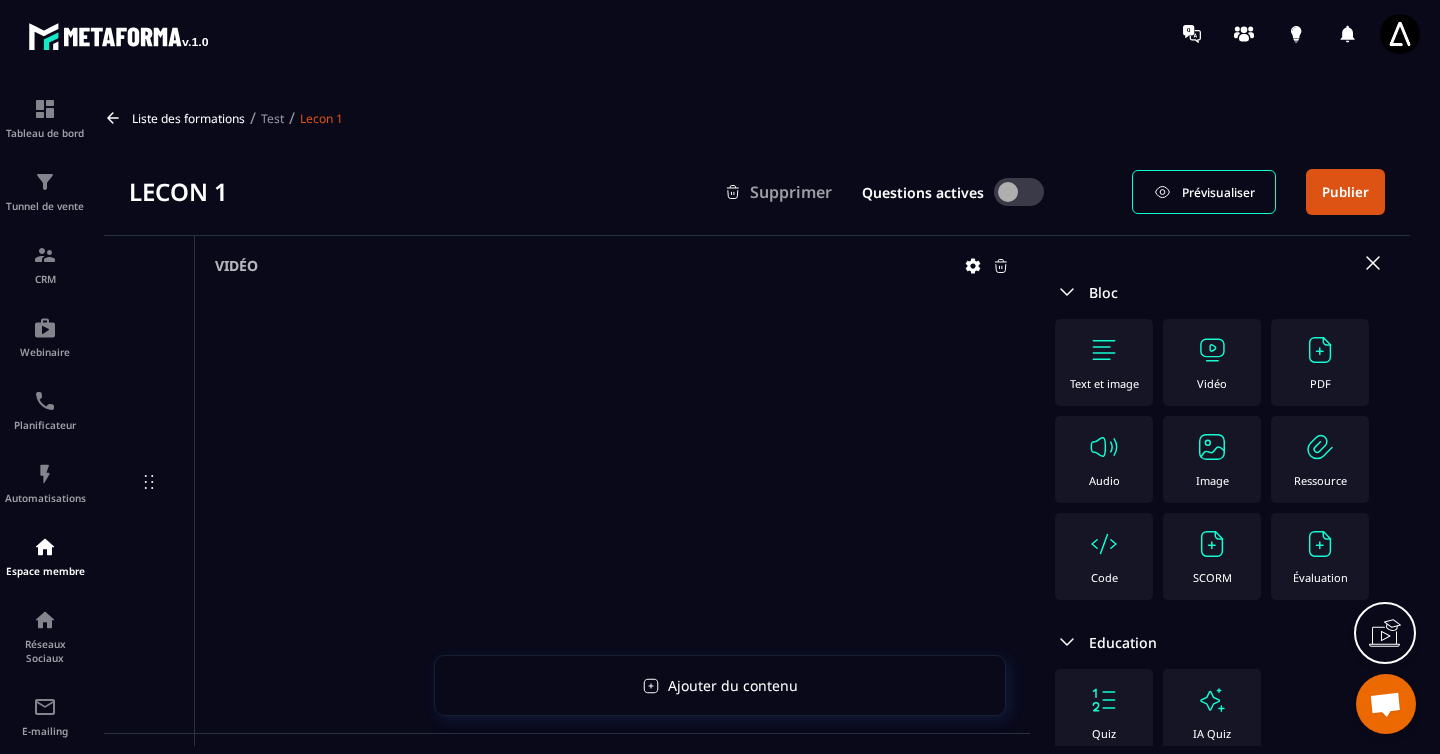 click on "Prévisualiser" at bounding box center [1204, 192] 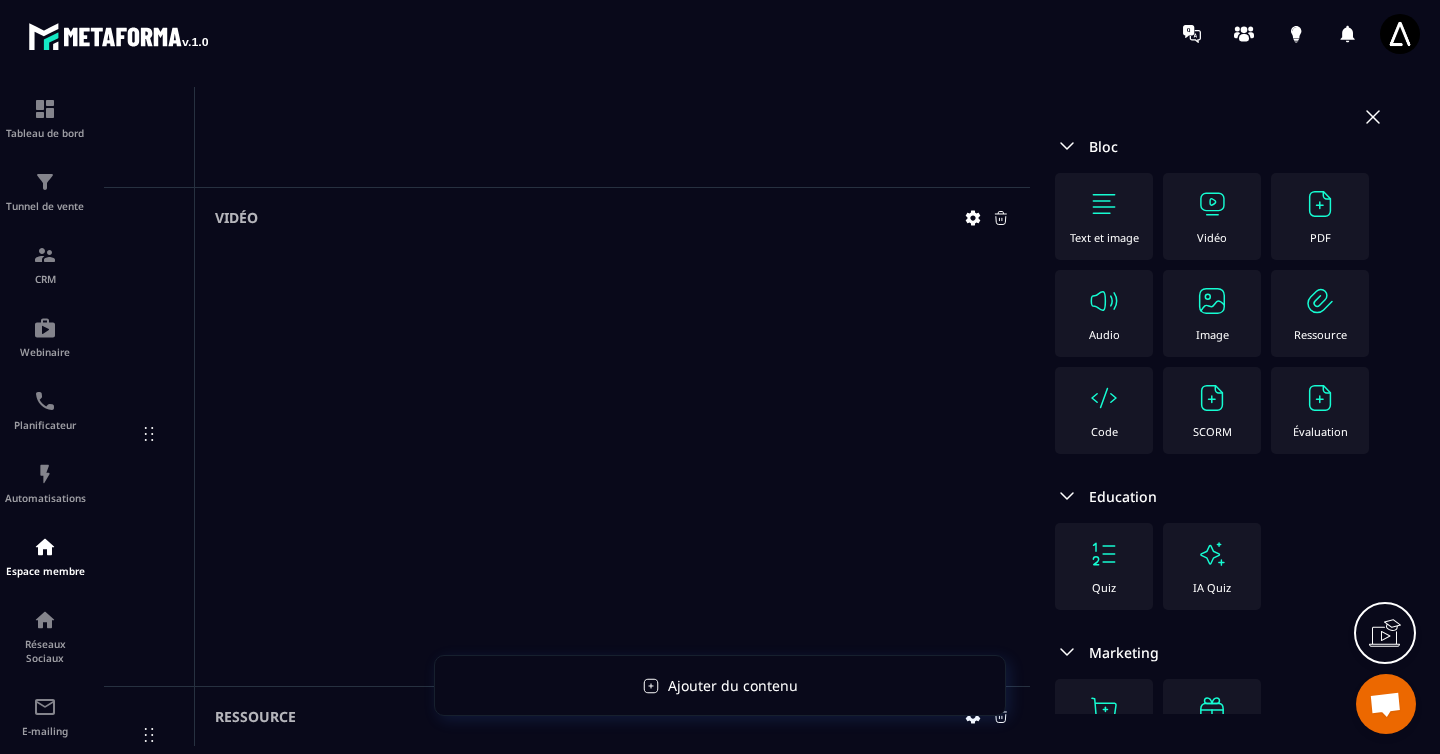 scroll, scrollTop: 0, scrollLeft: 0, axis: both 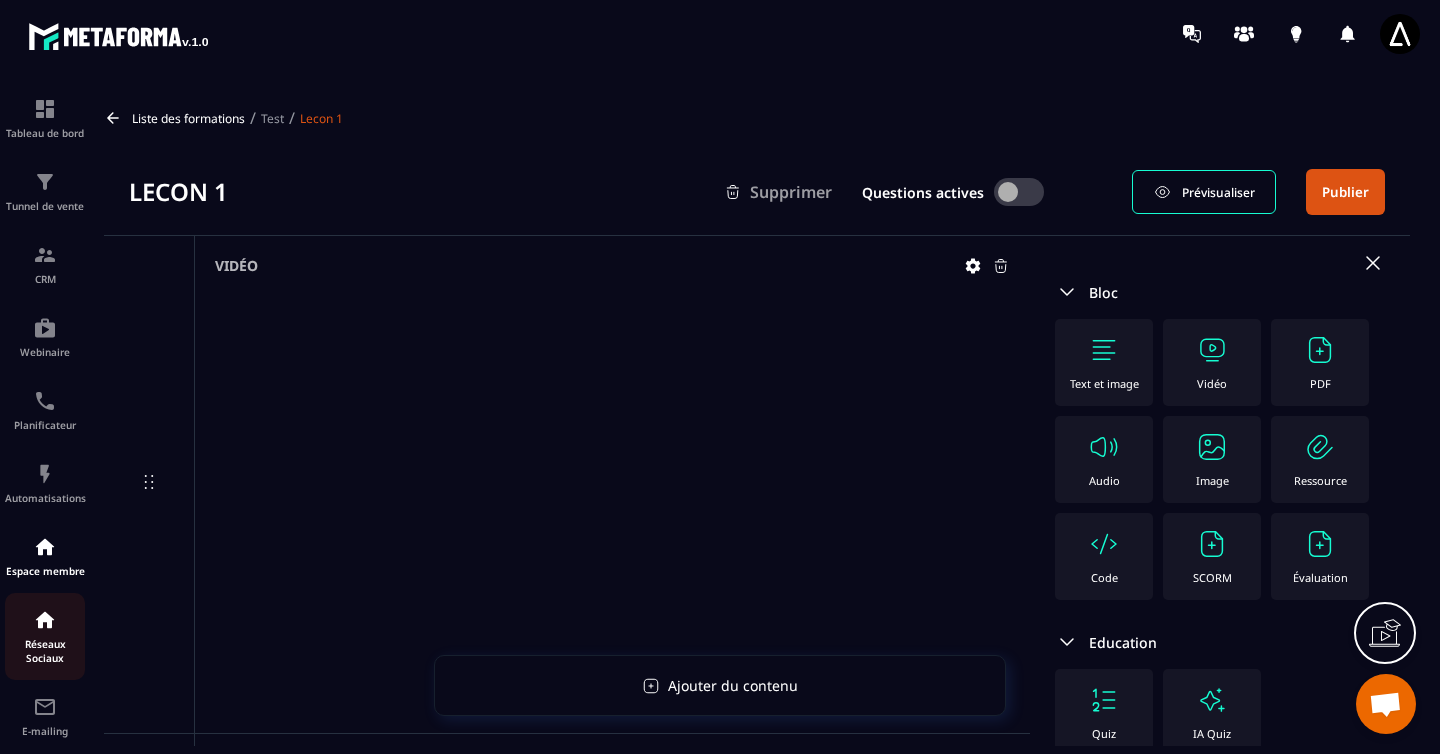 click on "Réseaux Sociaux" at bounding box center (45, 636) 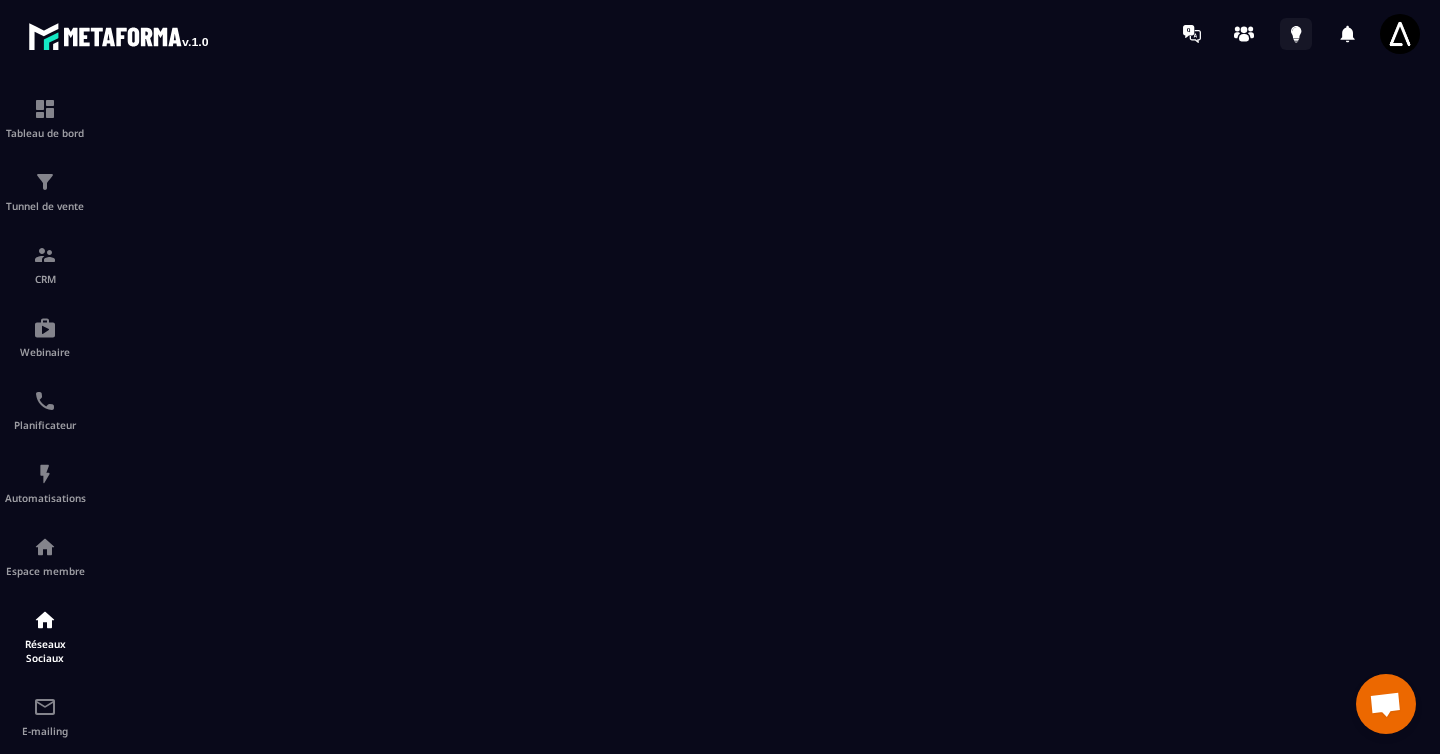 click 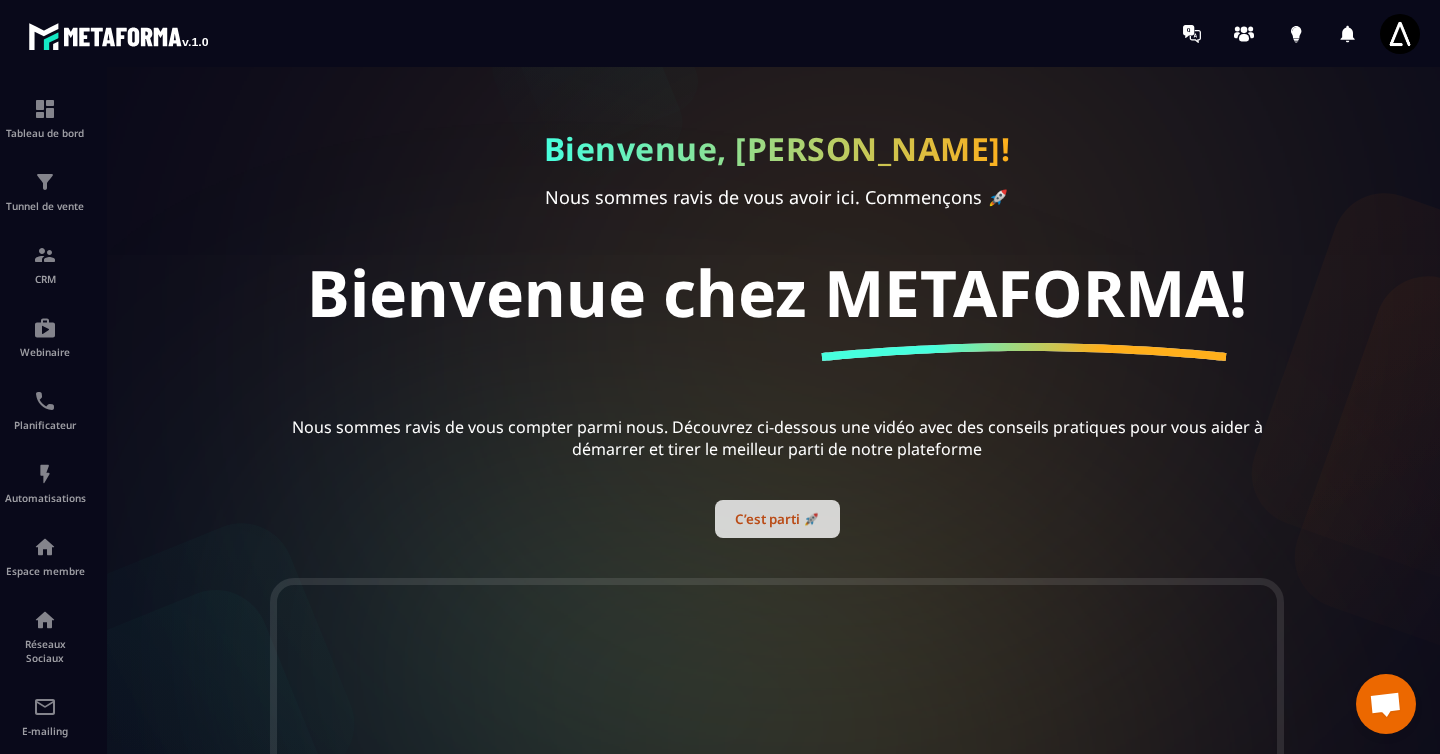 click on "C’est parti 🚀" at bounding box center [777, 519] 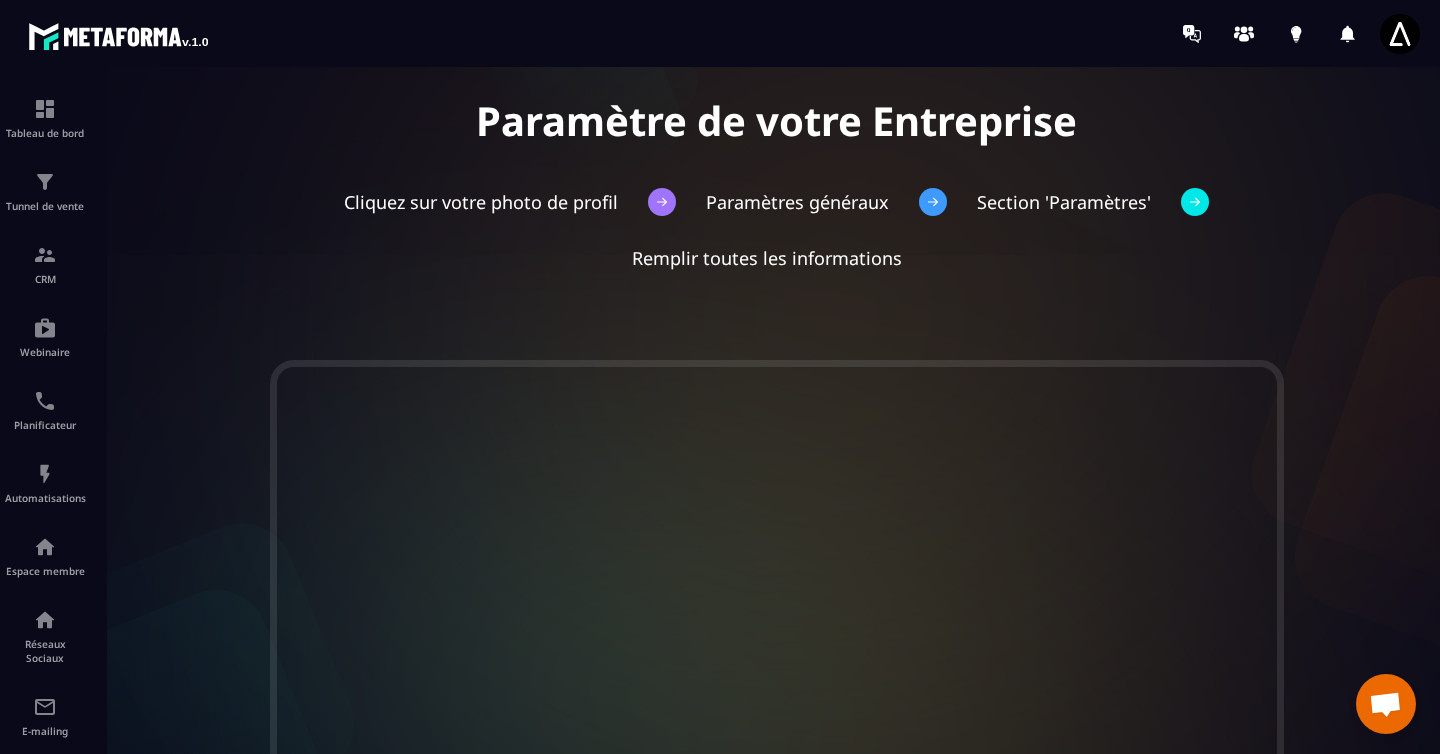 scroll, scrollTop: 0, scrollLeft: 0, axis: both 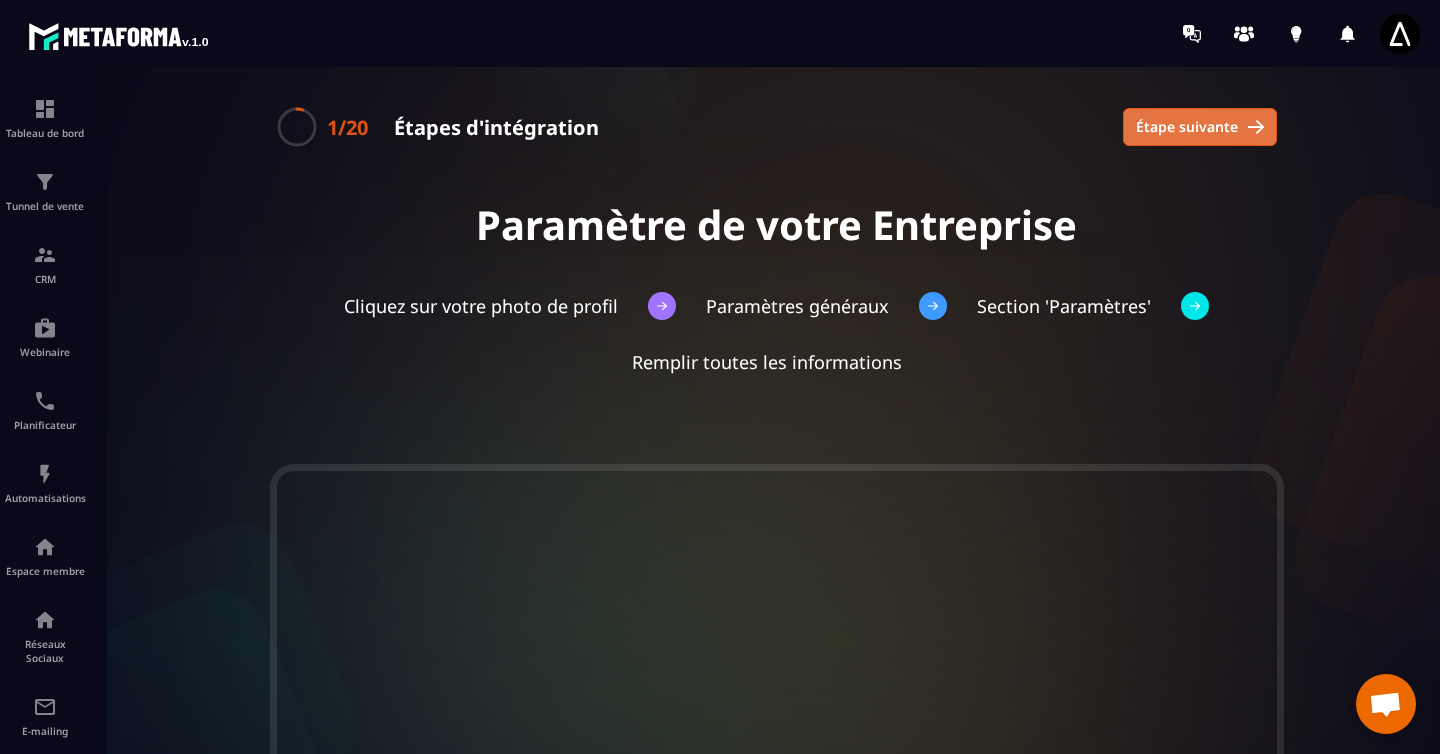 click on "Étape suivante" at bounding box center [1187, 127] 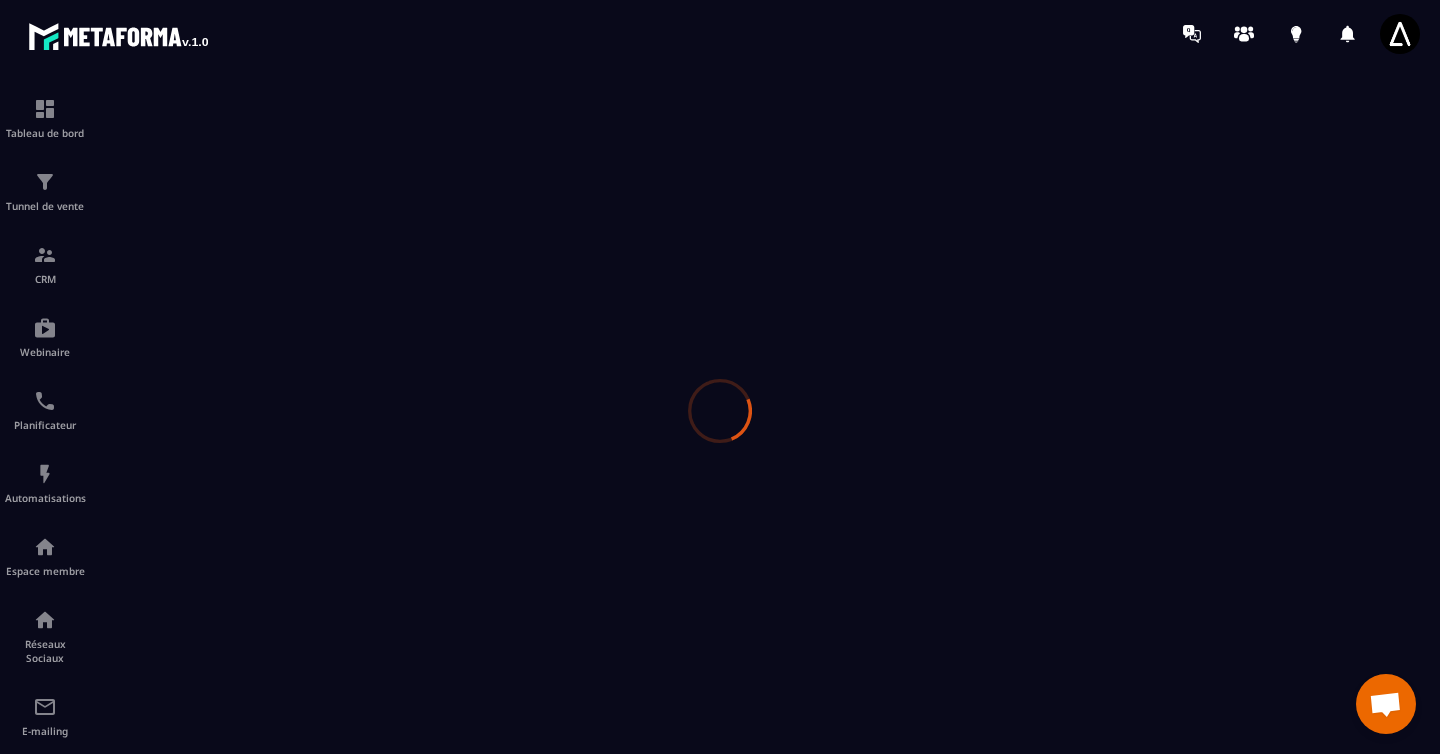 click at bounding box center (720, 410) 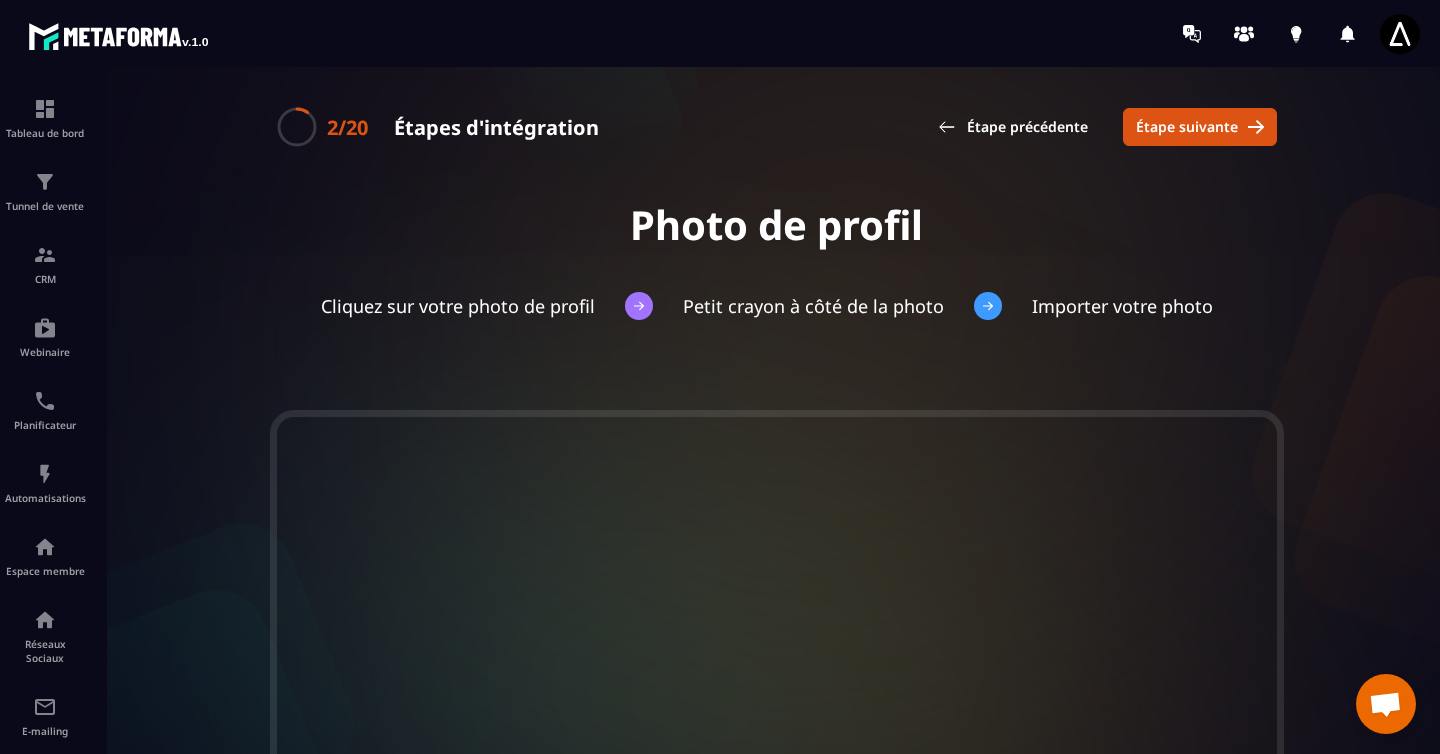 click on "Étape suivante" at bounding box center (1187, 127) 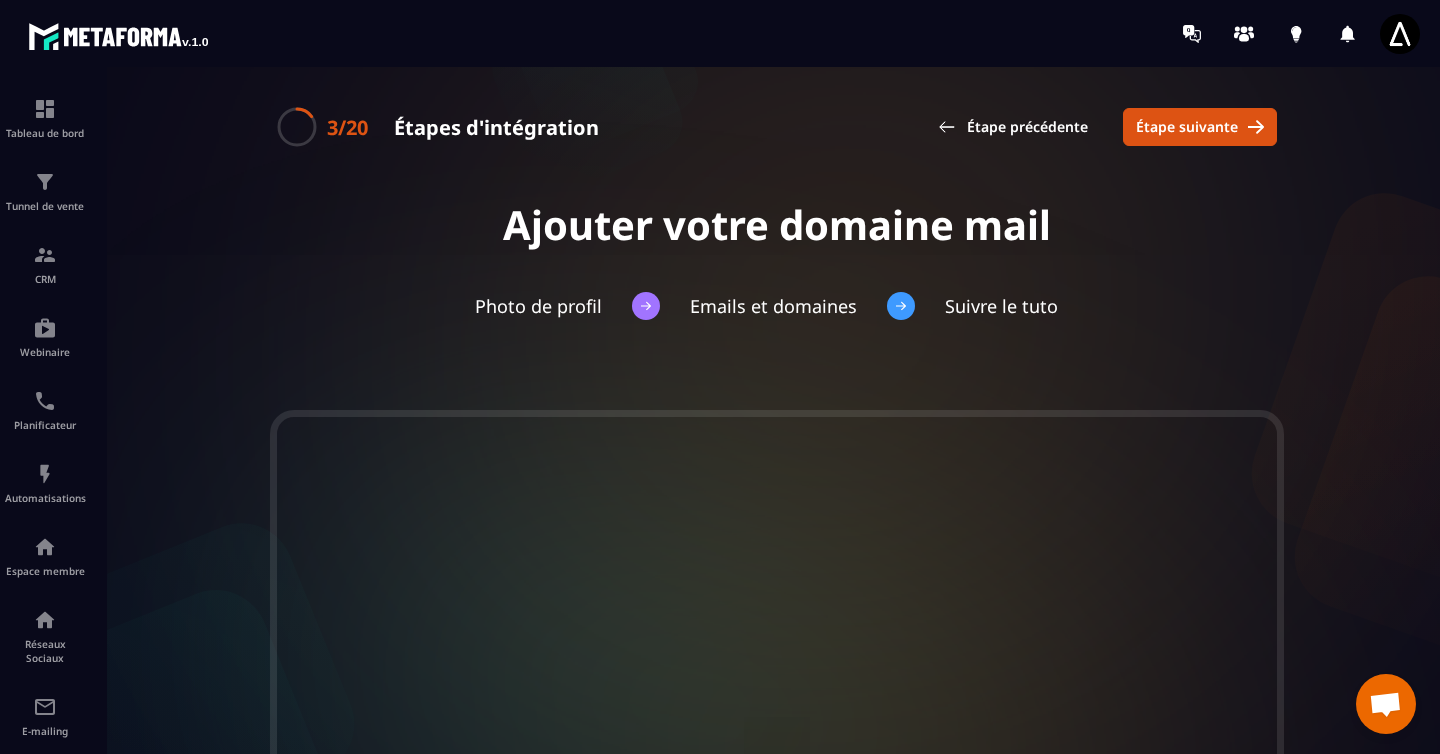 click on "Étape suivante" at bounding box center [1187, 127] 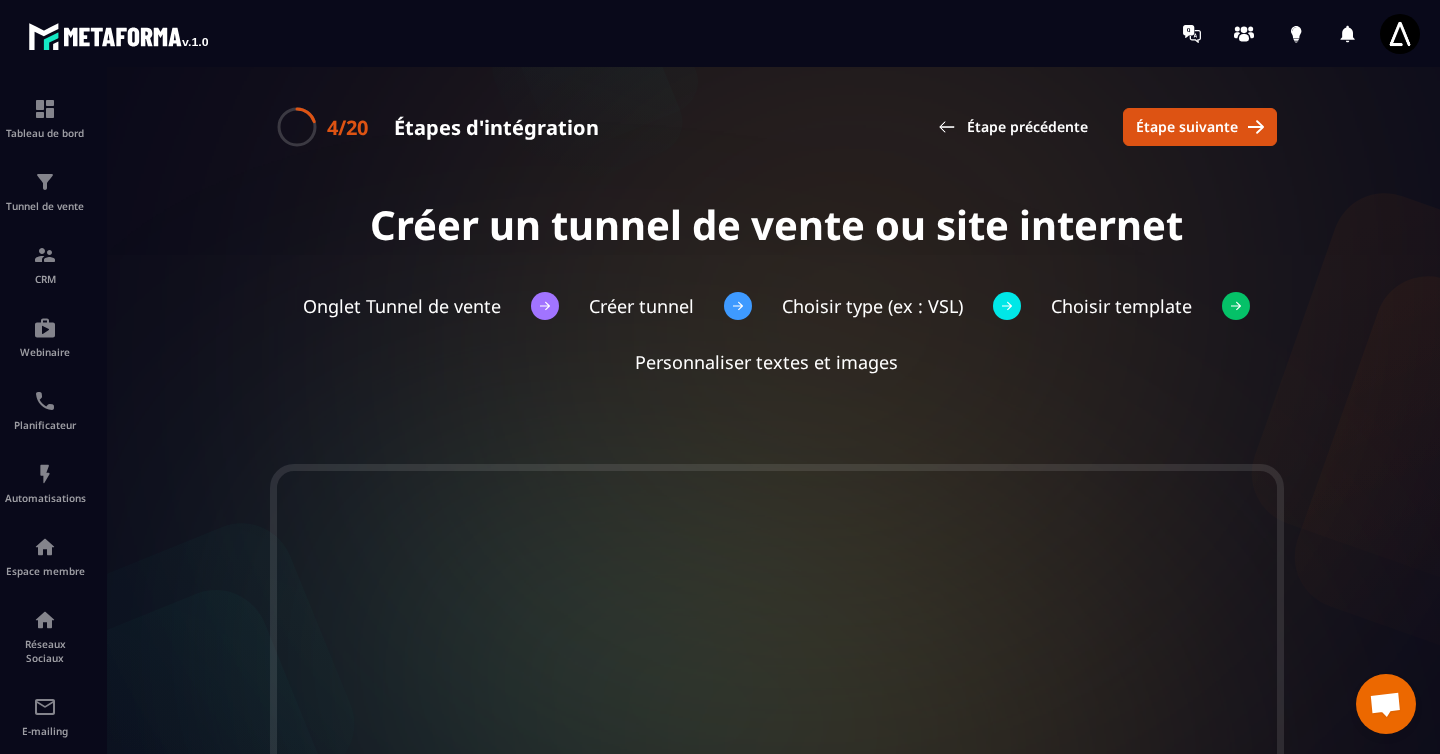 click on "Étape suivante" at bounding box center [1187, 127] 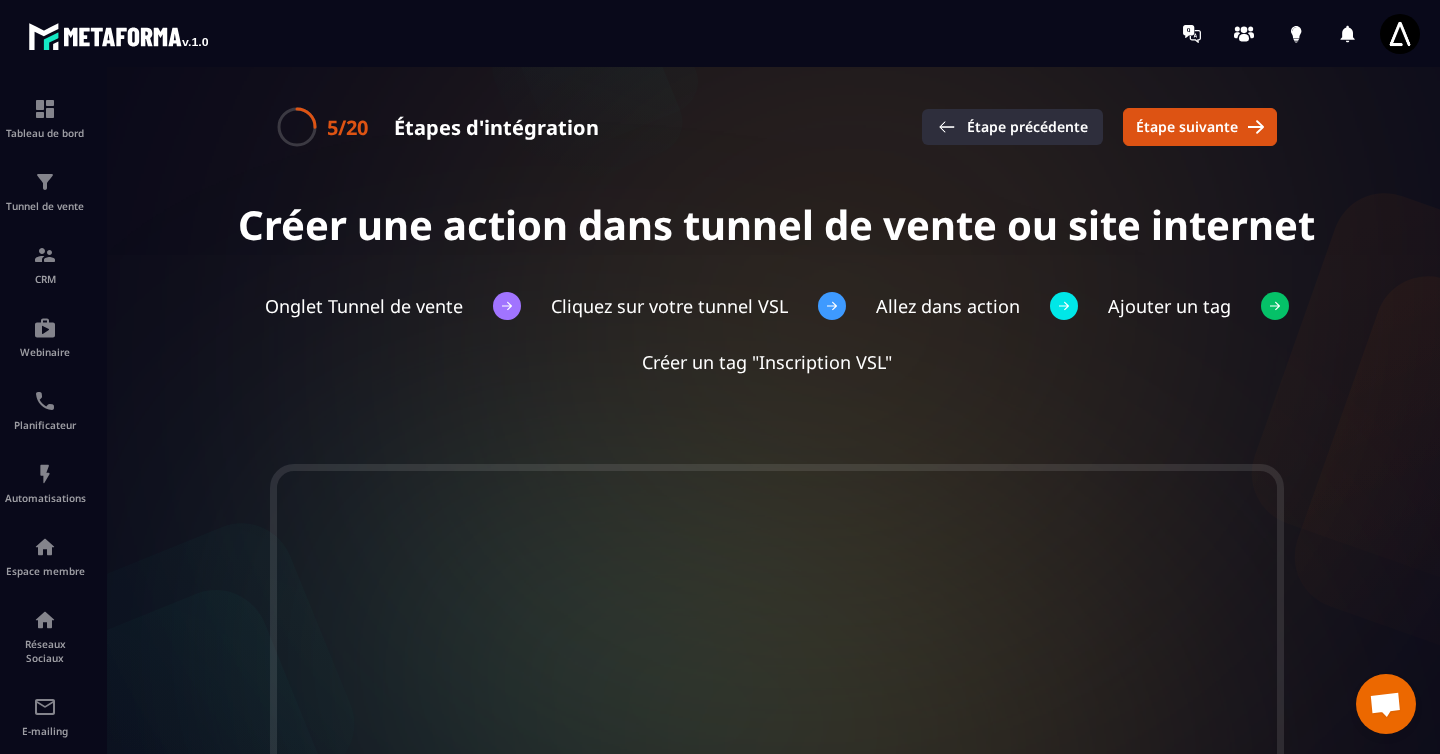 click on "Étape précédente" at bounding box center [1027, 127] 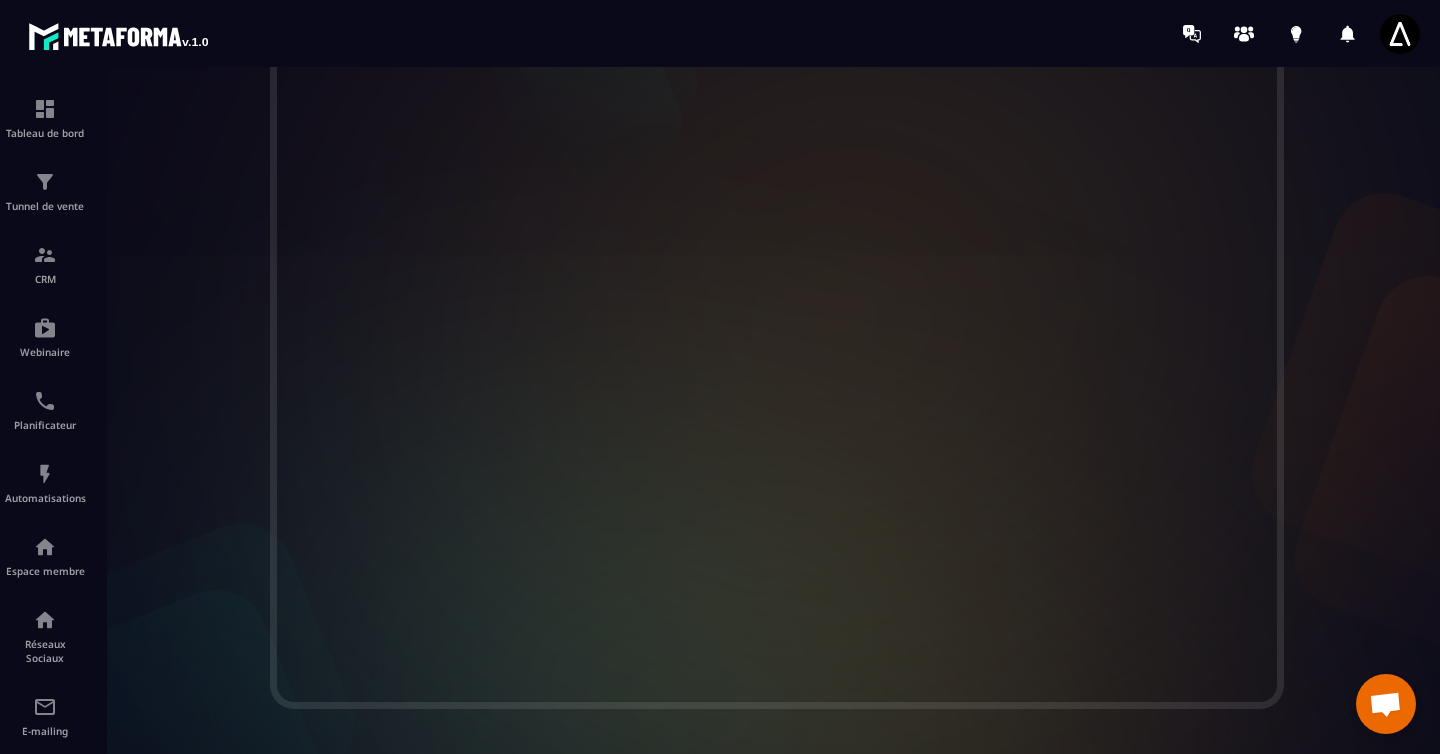 scroll, scrollTop: 437, scrollLeft: 0, axis: vertical 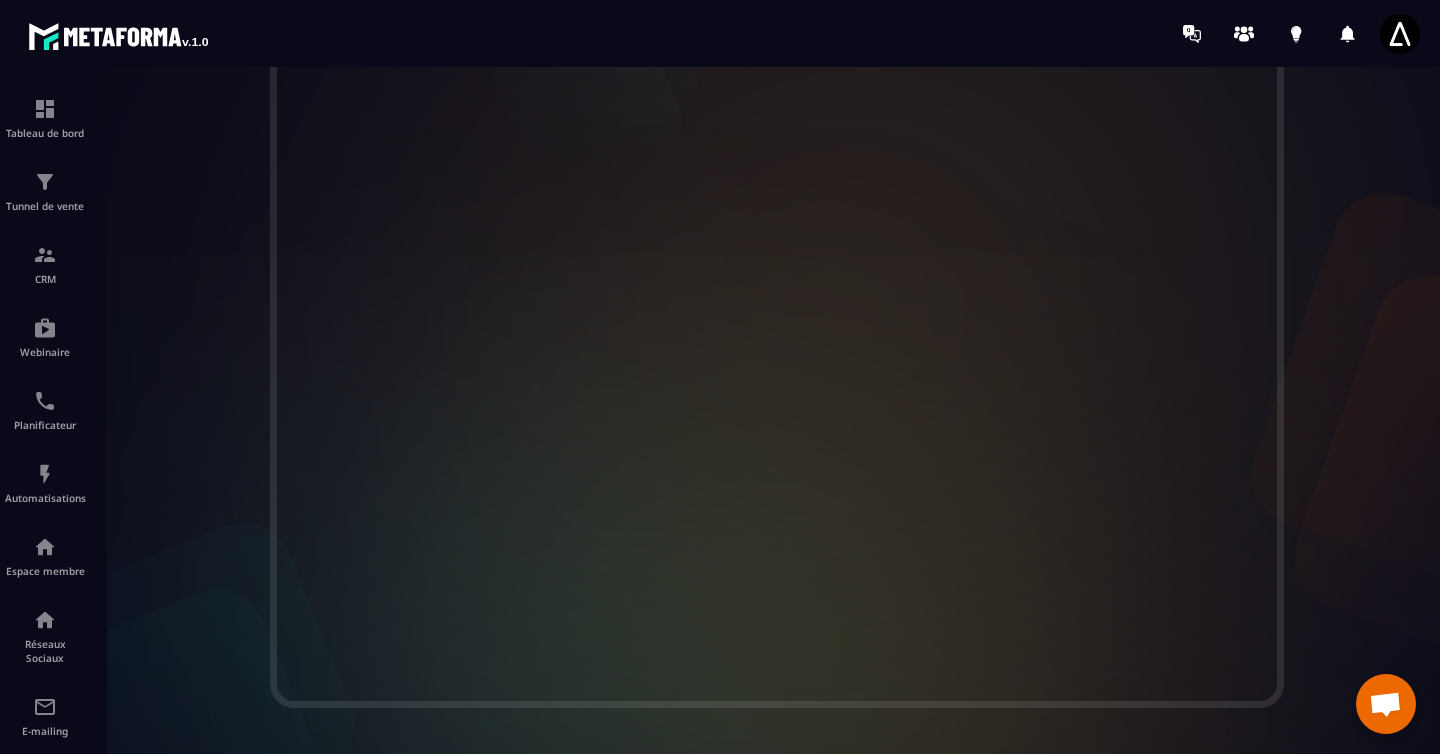 click at bounding box center (777, 367) 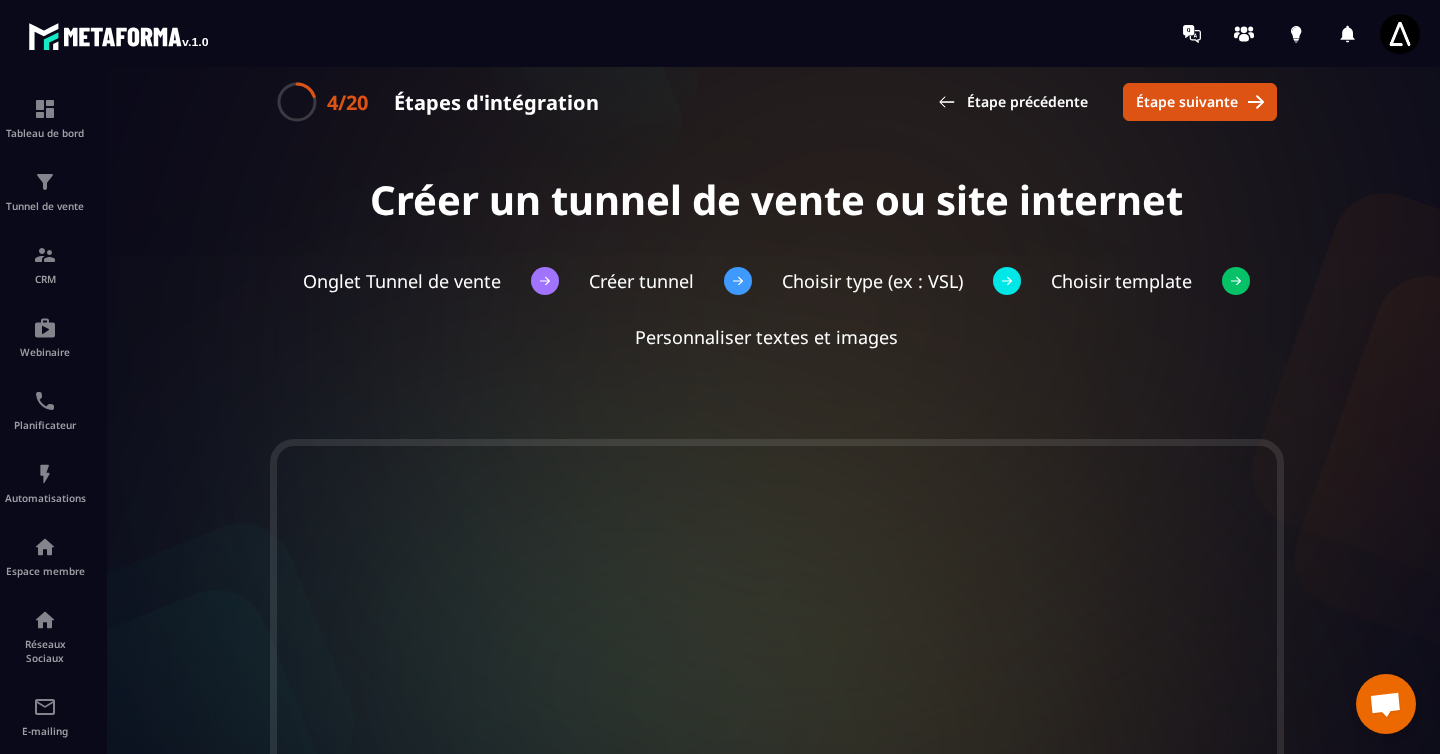 scroll, scrollTop: 0, scrollLeft: 0, axis: both 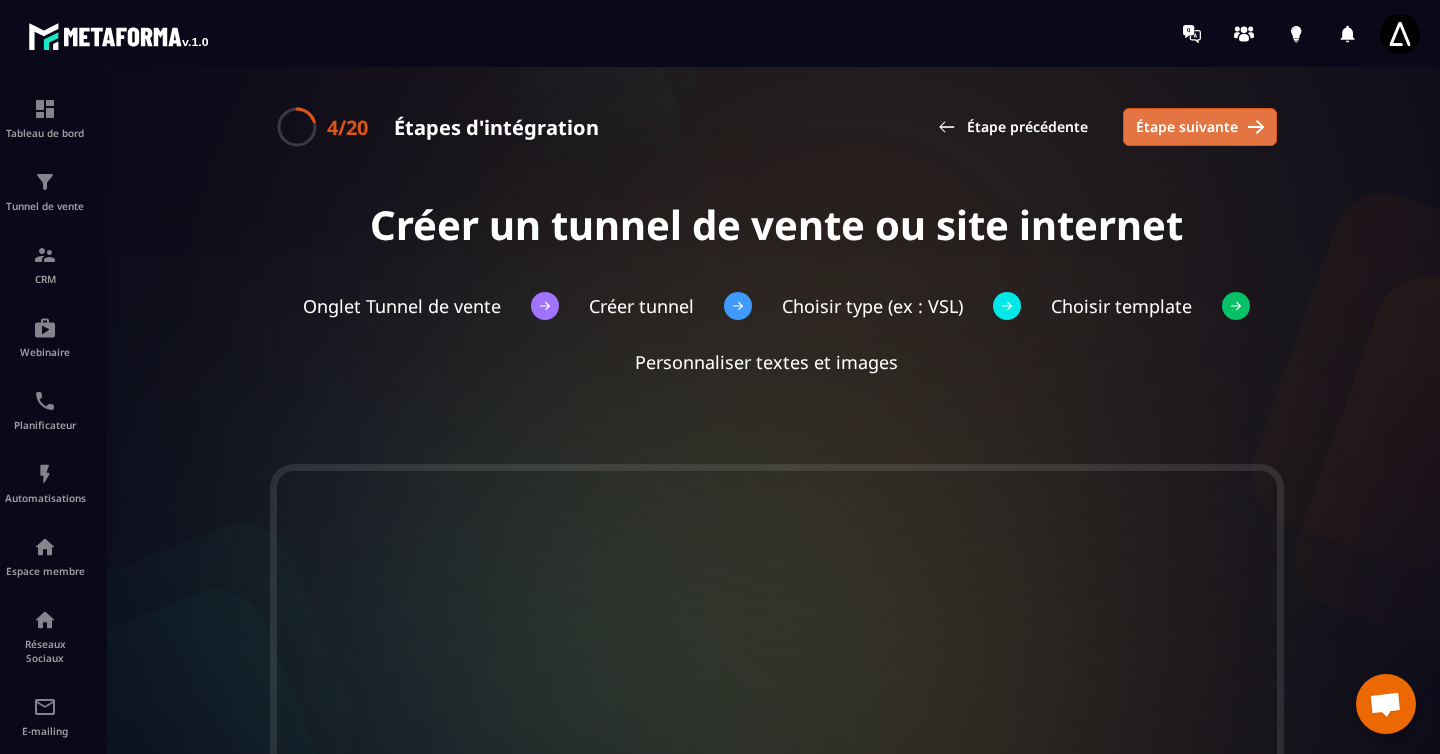 click on "Étape suivante" at bounding box center (1200, 127) 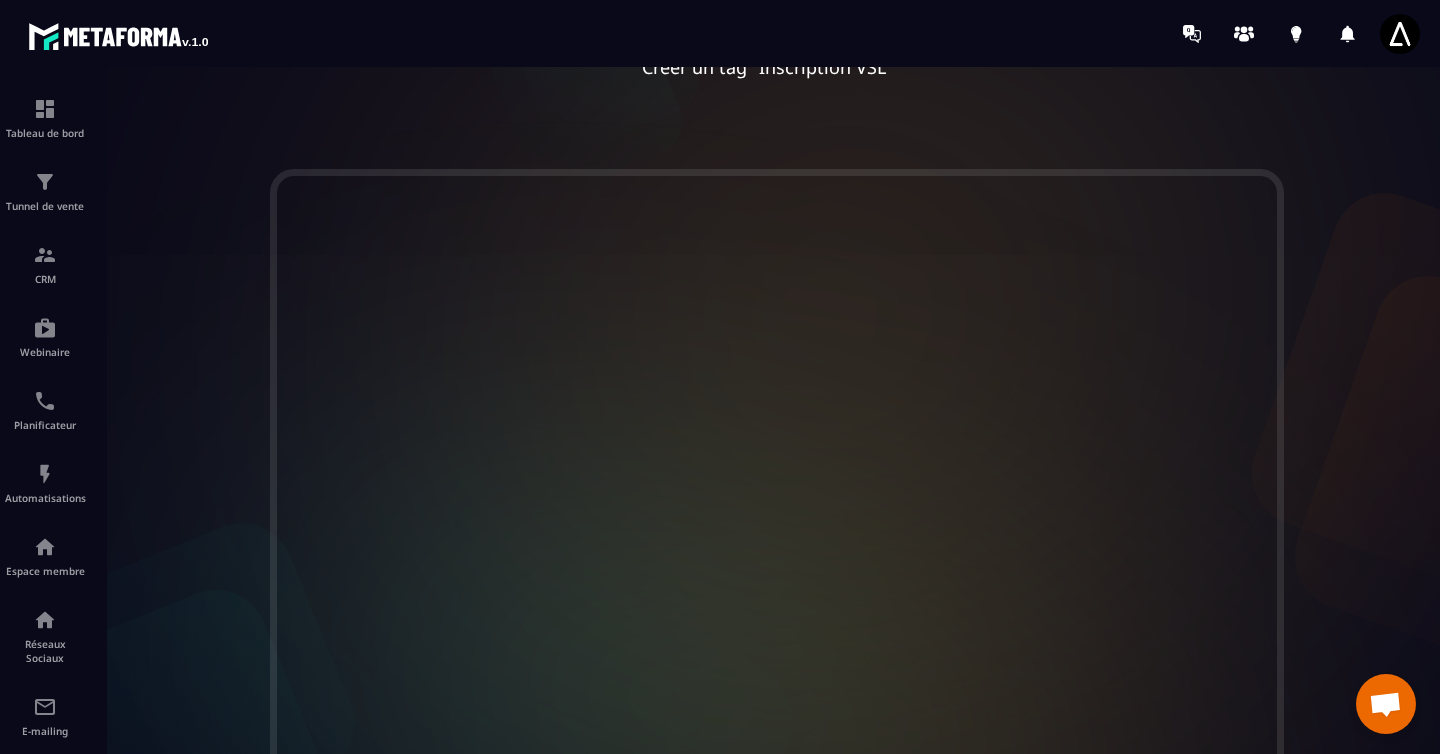 scroll, scrollTop: 302, scrollLeft: 0, axis: vertical 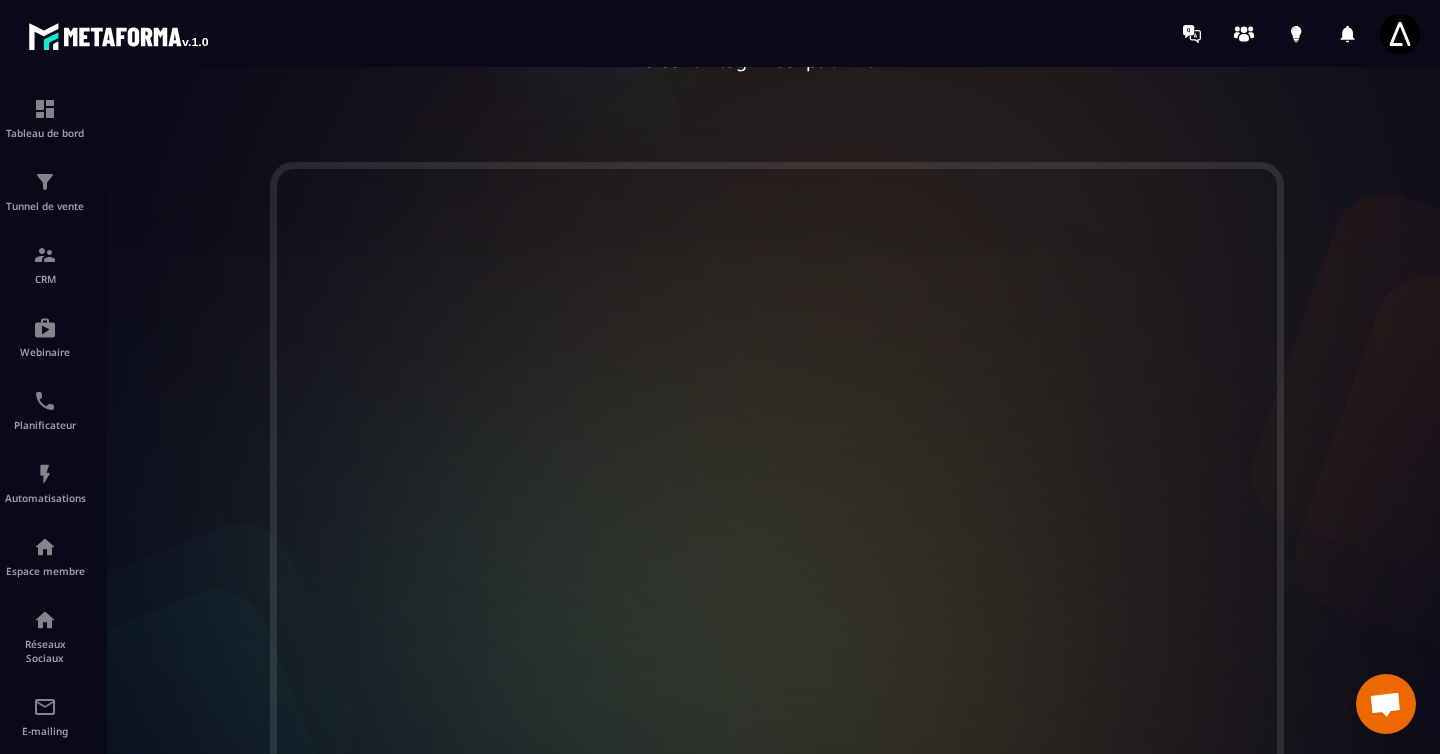 click on "5/20 Étapes d'intégration Étape précédente Étape suivante Créer une action dans tunnel de vente ou site internet Onglet Tunnel de vente Cliquez sur votre tunnel VSL Allez dans action Ajouter un tag Créer un tag "Inscription VSL"" at bounding box center (777, 410) 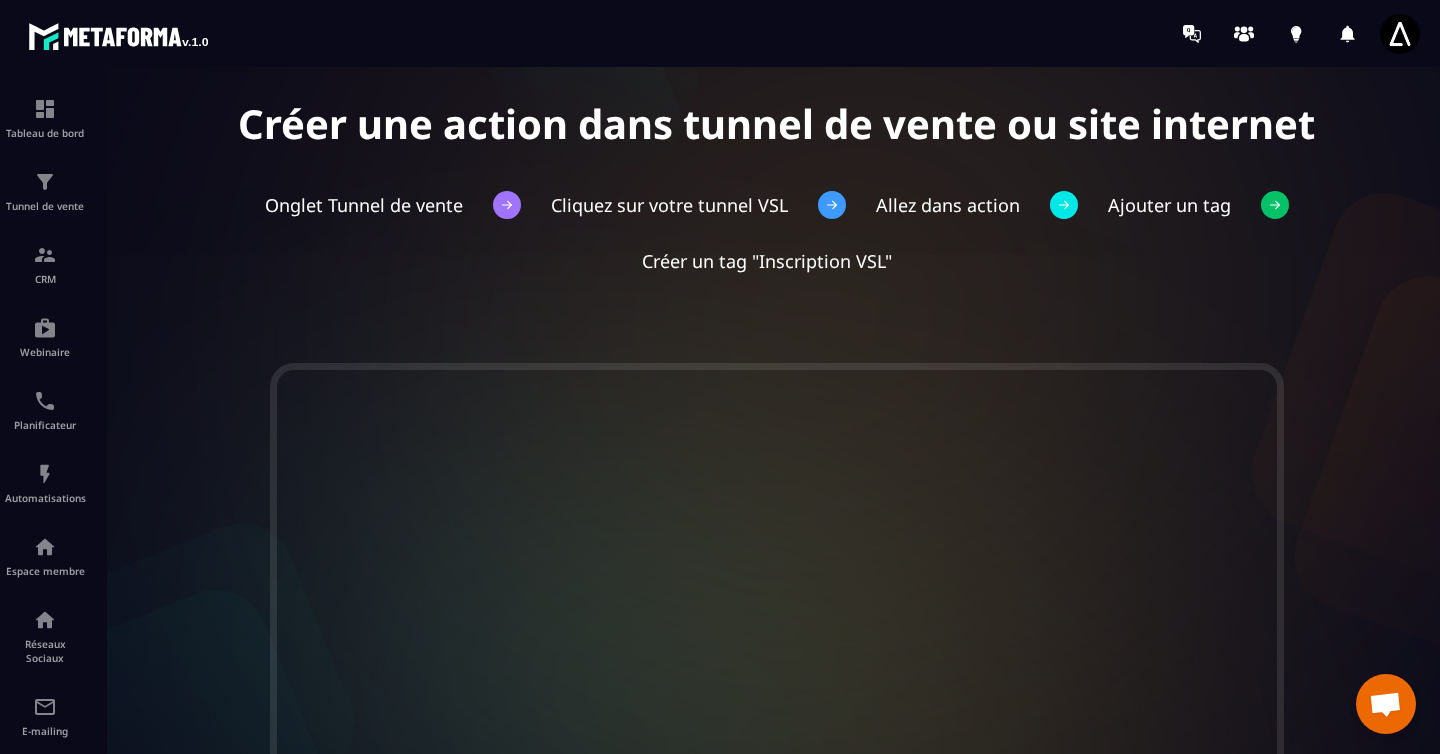 scroll, scrollTop: 0, scrollLeft: 0, axis: both 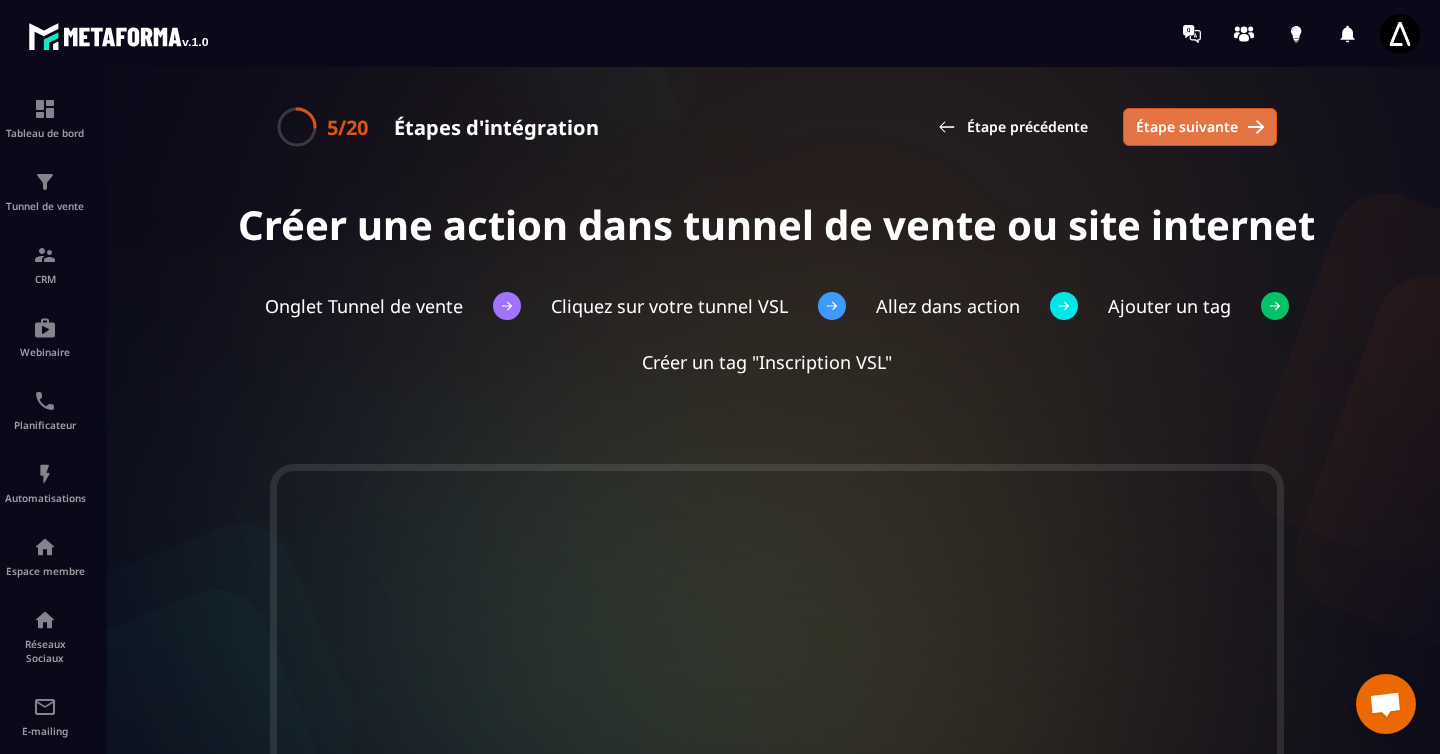 click on "Étape suivante" at bounding box center [1187, 127] 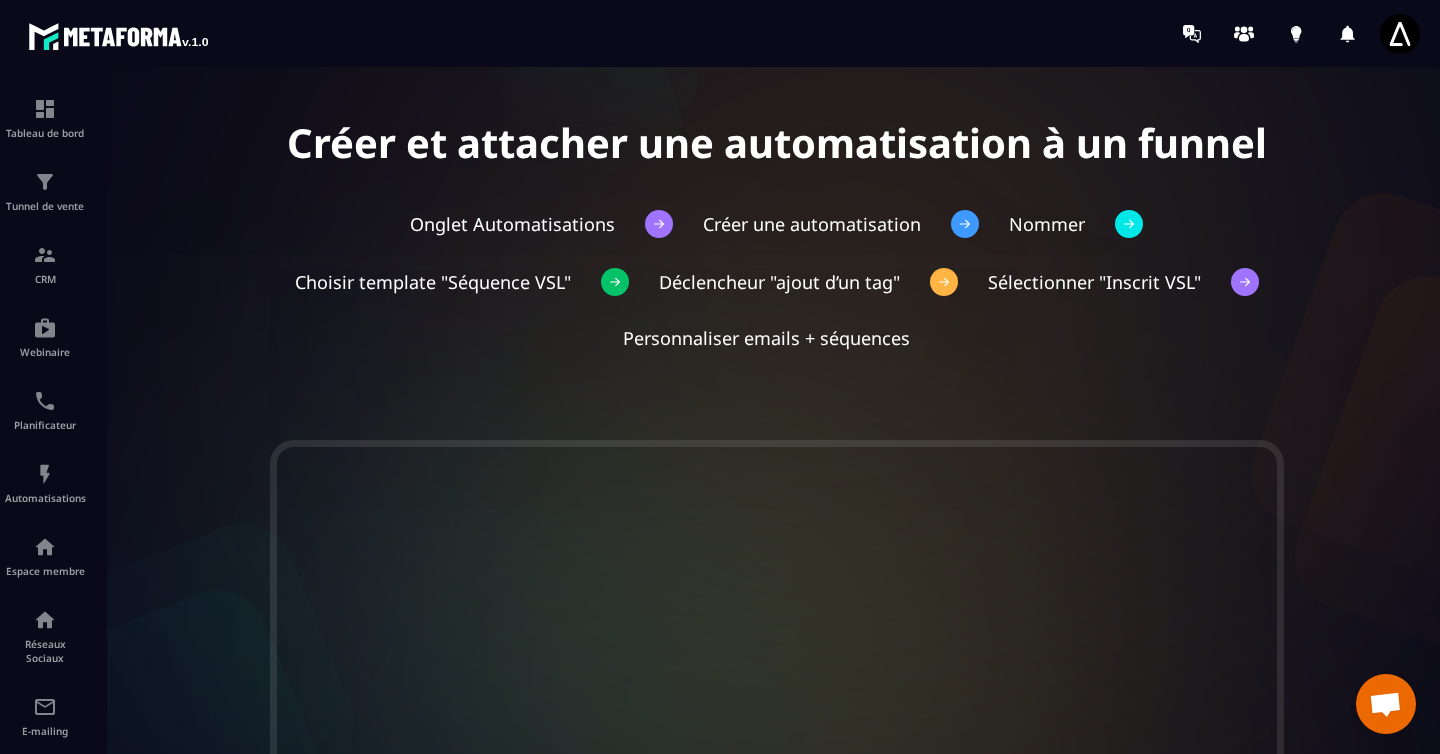 scroll, scrollTop: 0, scrollLeft: 0, axis: both 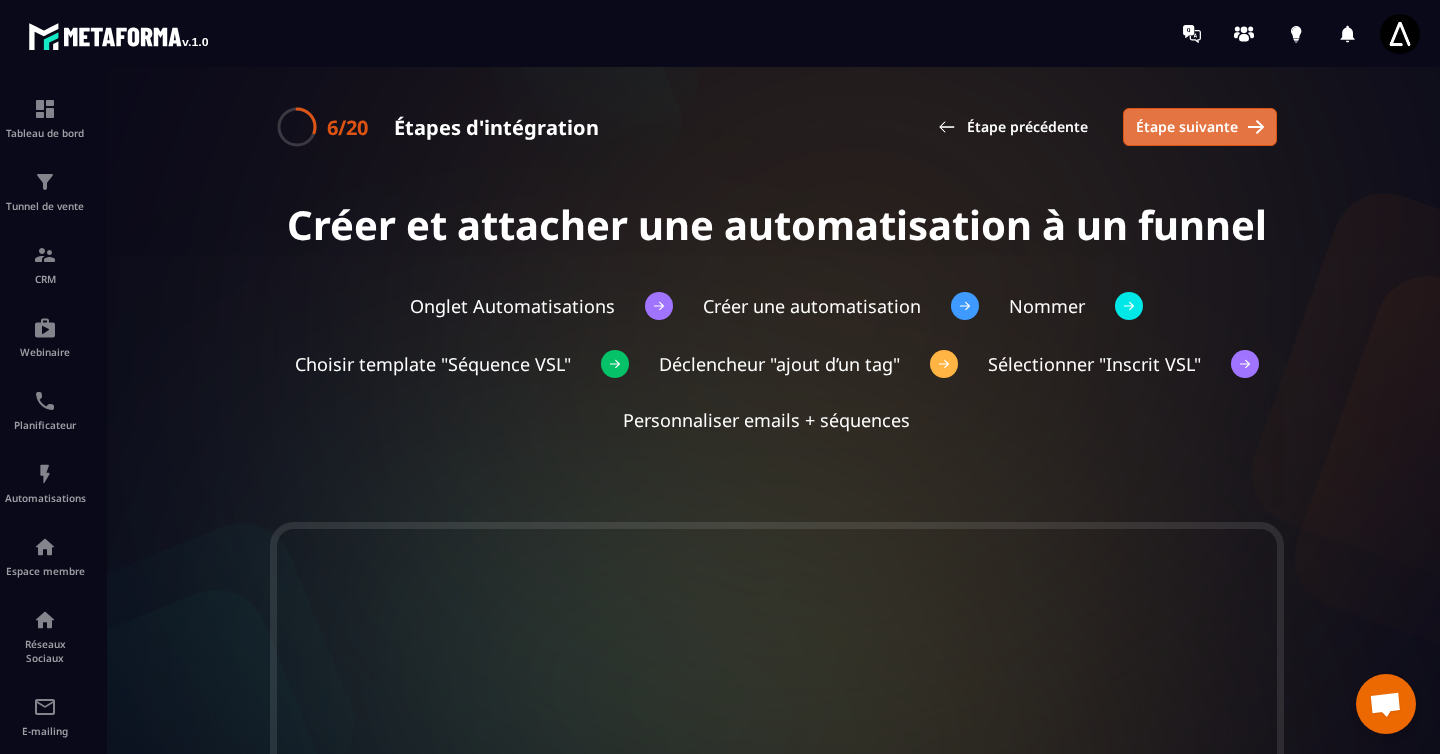 click on "Étape suivante" at bounding box center [1187, 127] 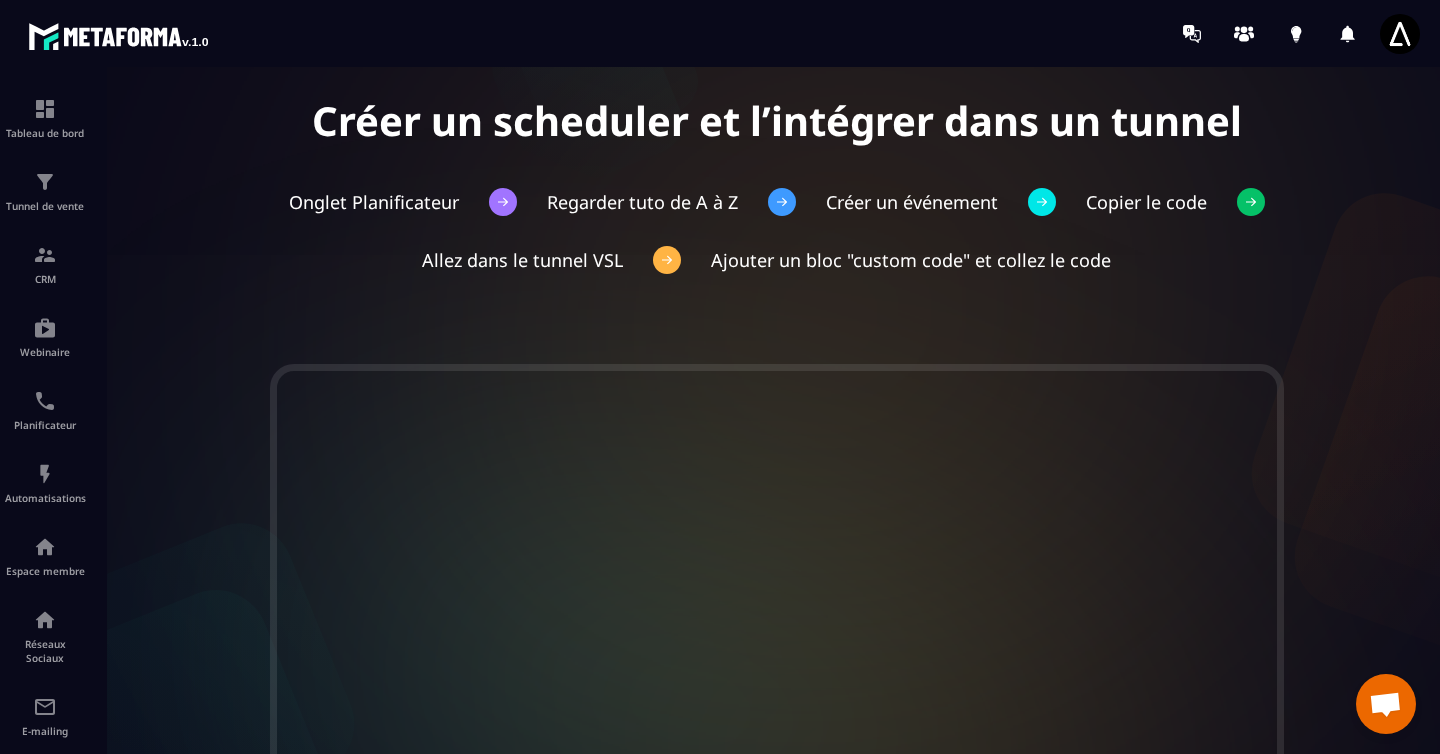 scroll, scrollTop: 0, scrollLeft: 0, axis: both 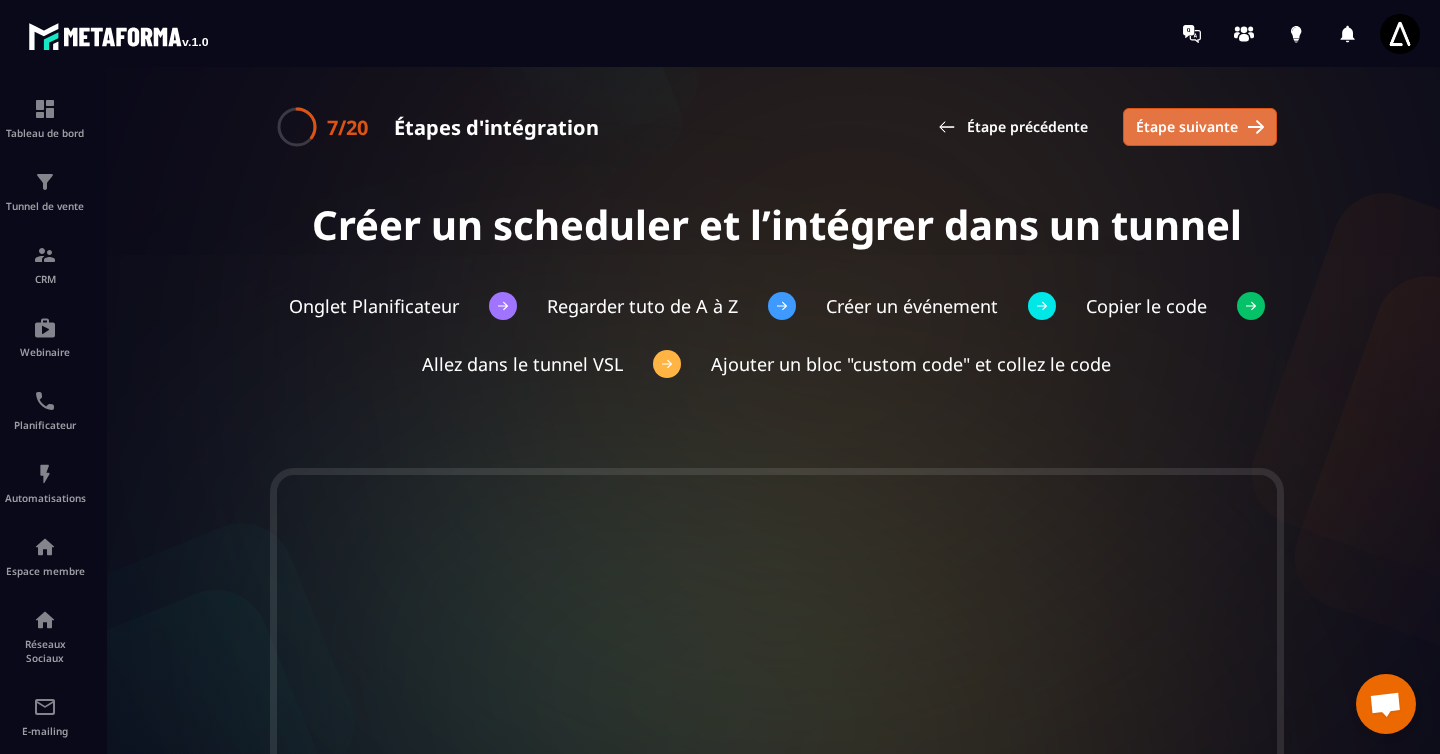 click on "Étape suivante" at bounding box center [1187, 127] 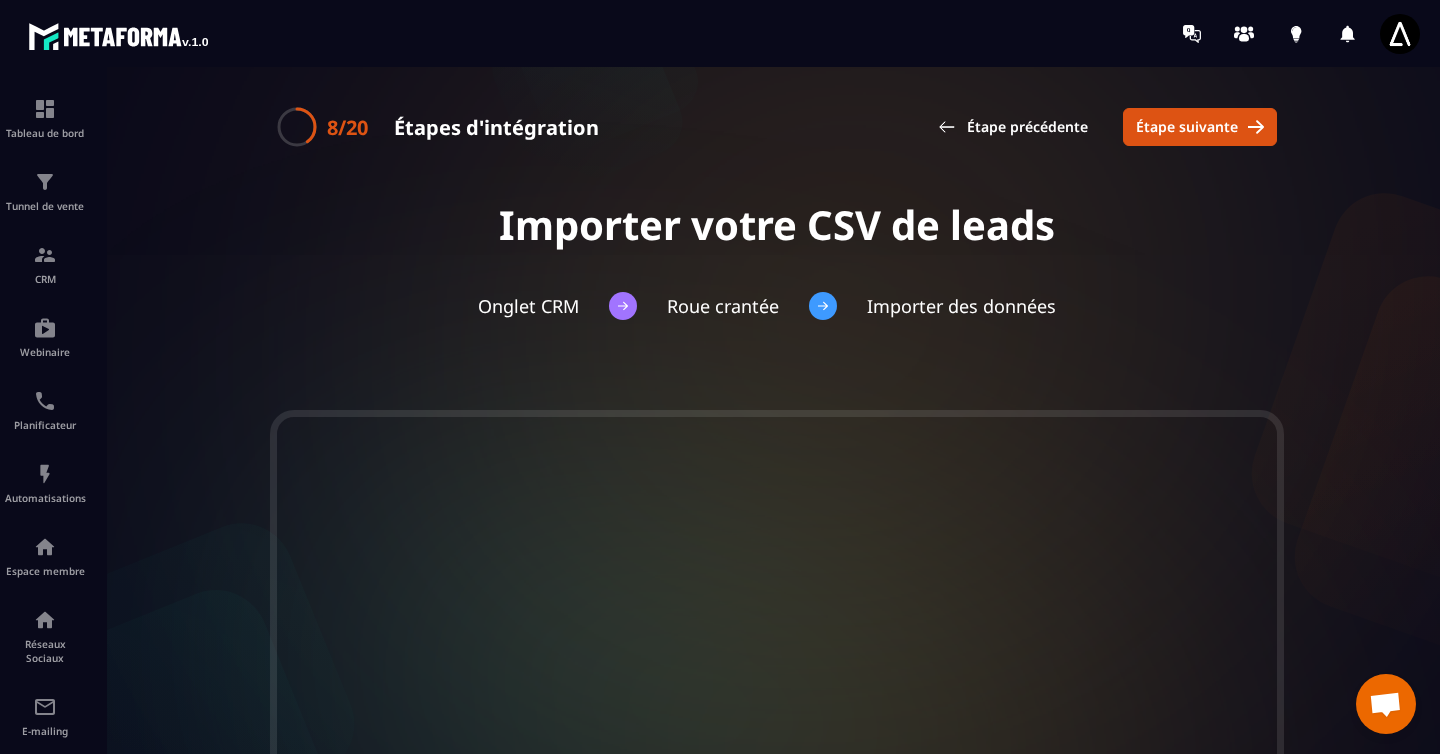 click on "Étape suivante" at bounding box center [1187, 127] 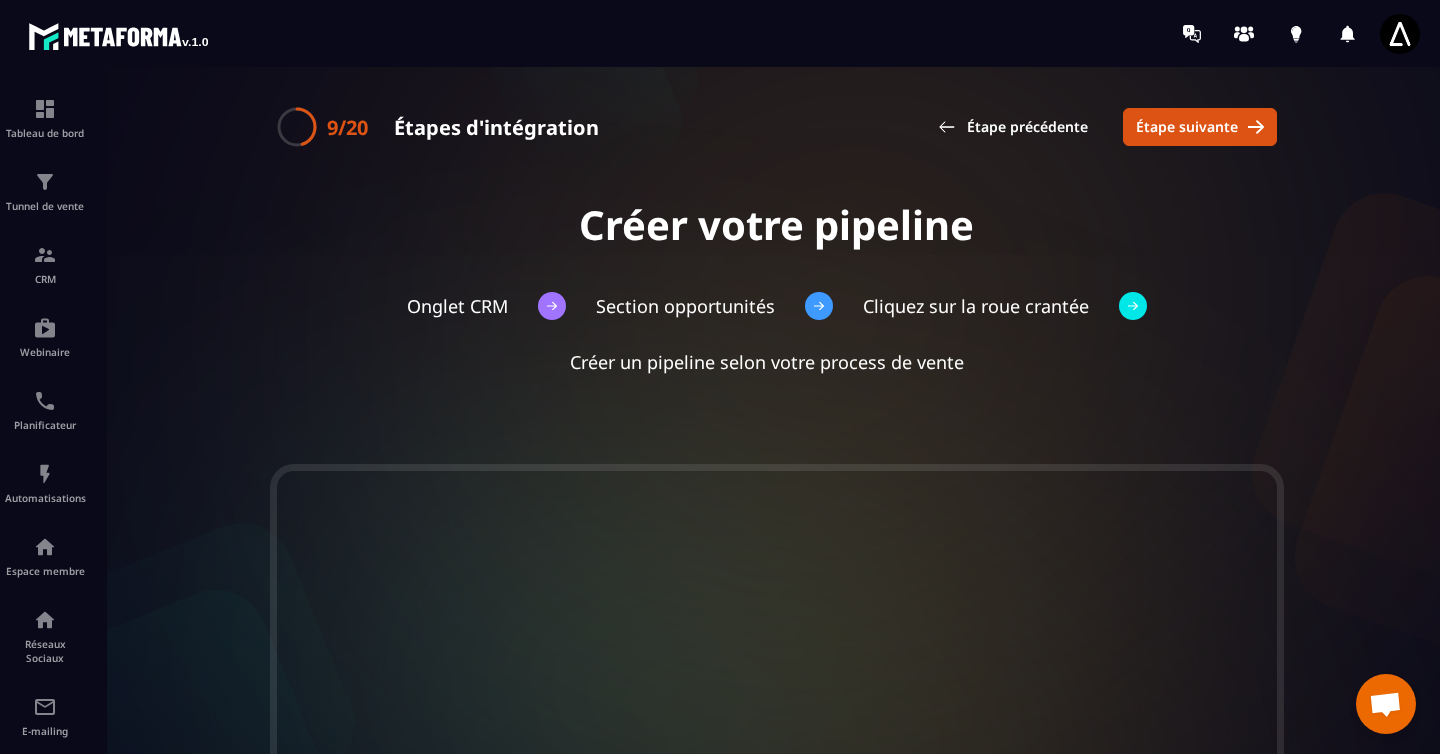 click on "Étape suivante" at bounding box center [1187, 127] 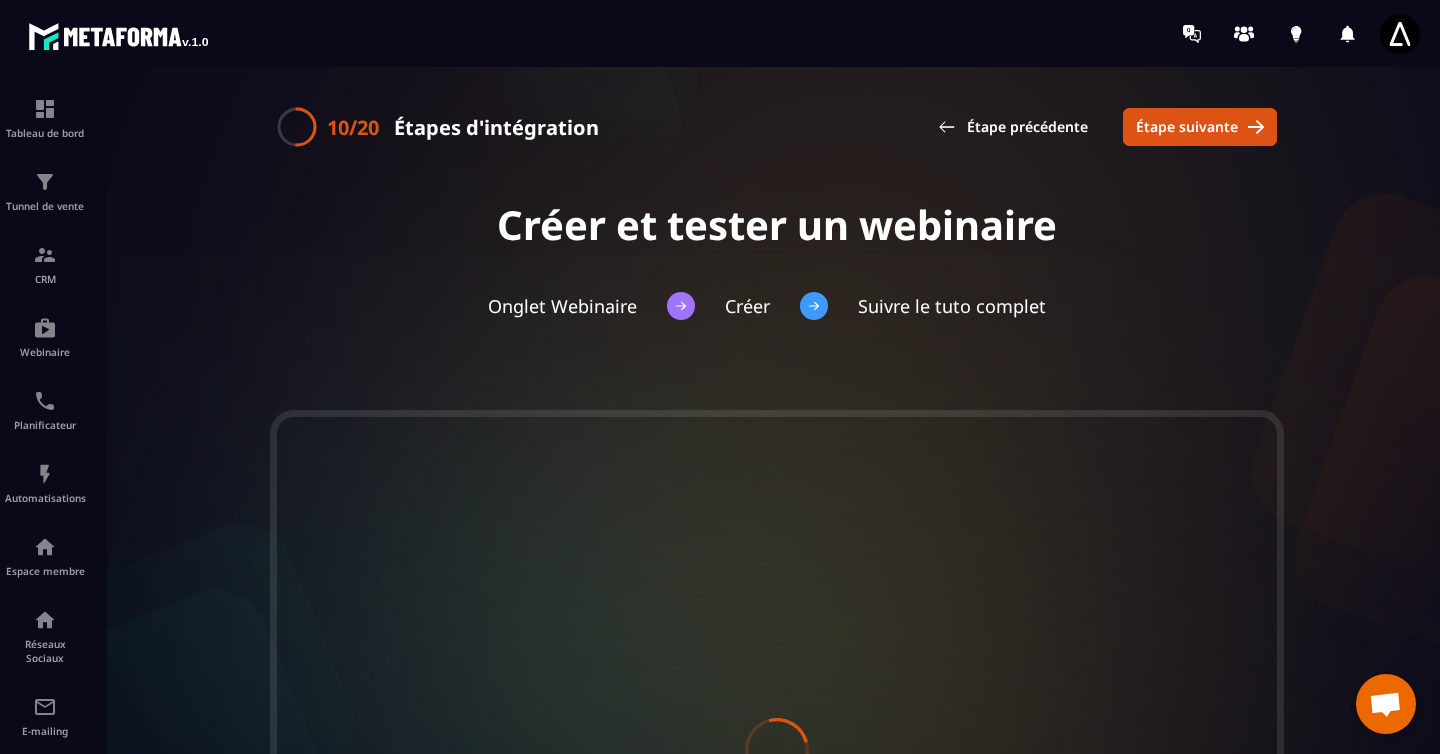 click on "Étape suivante" at bounding box center (1187, 127) 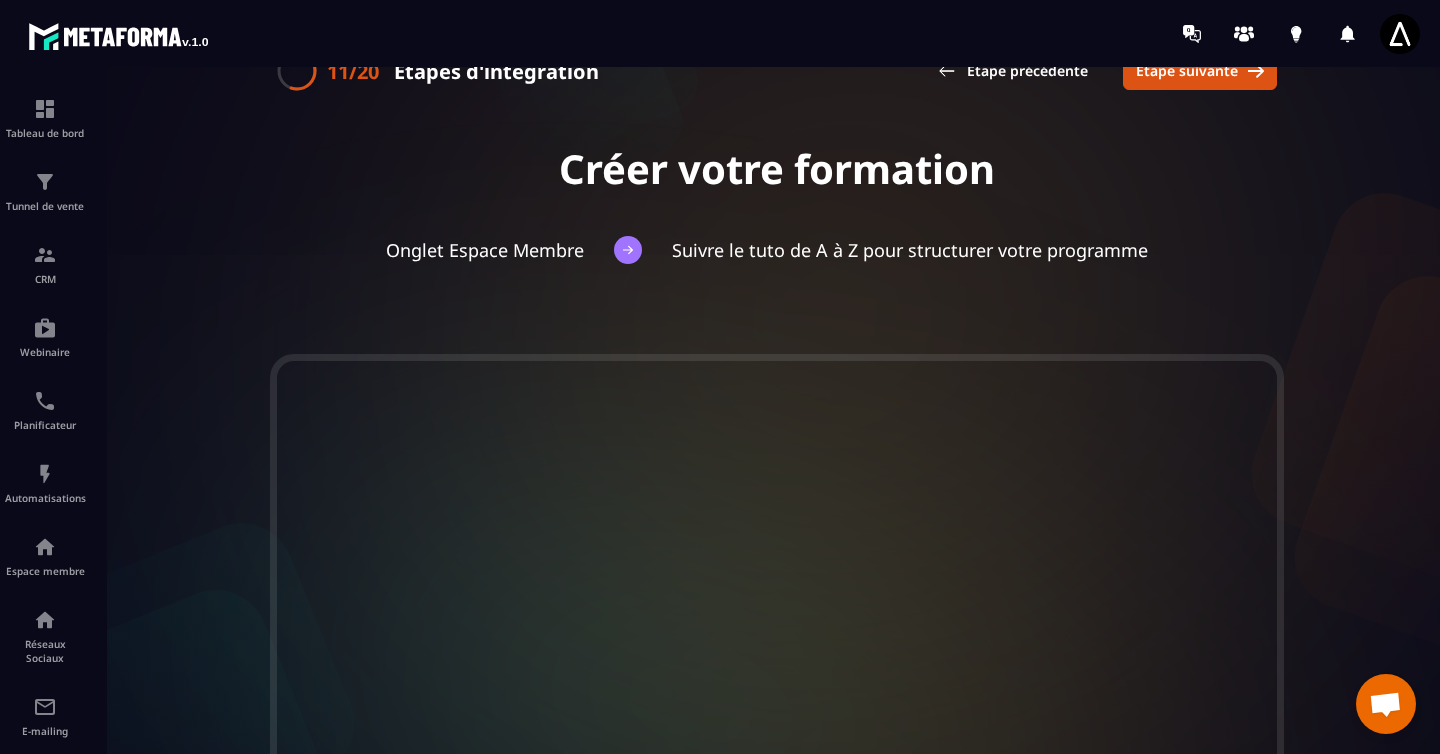 scroll, scrollTop: 0, scrollLeft: 0, axis: both 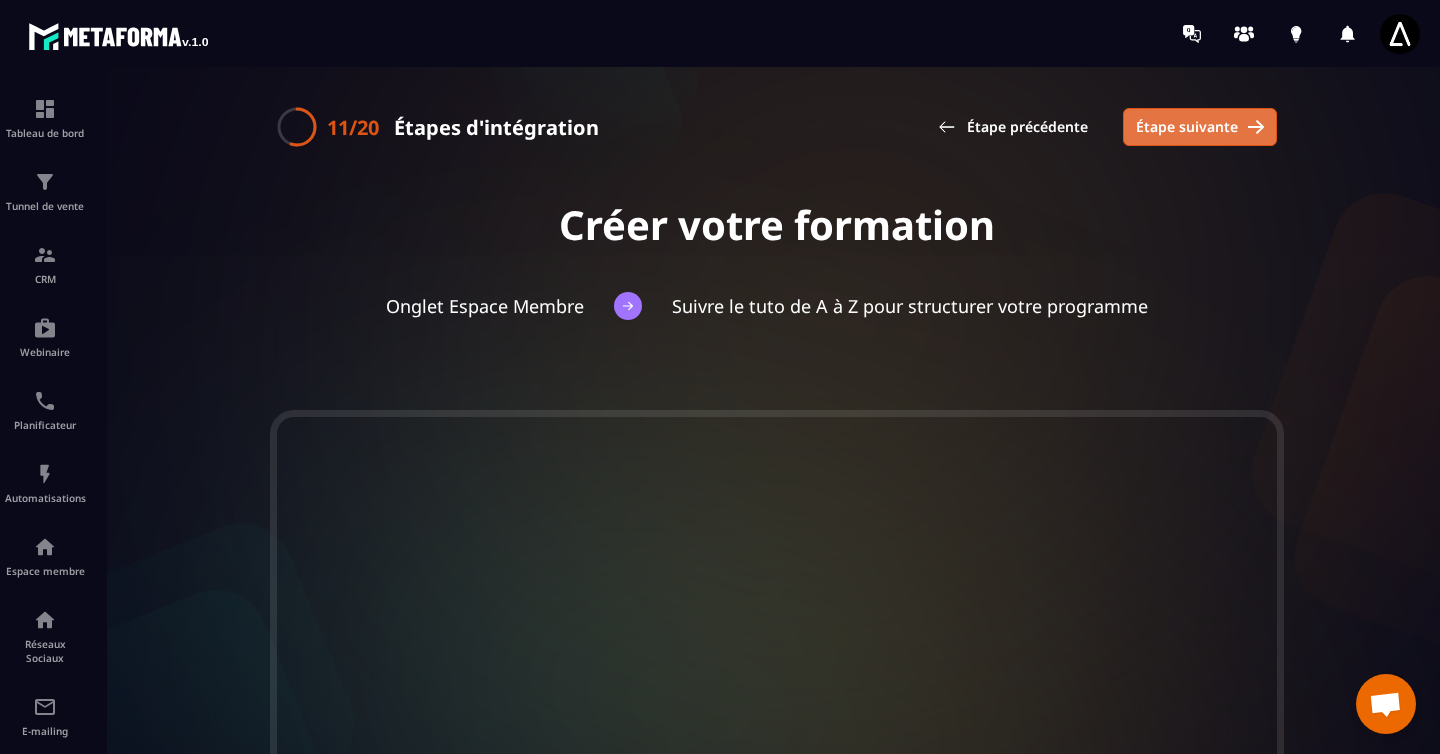 click on "Étape suivante" at bounding box center (1187, 127) 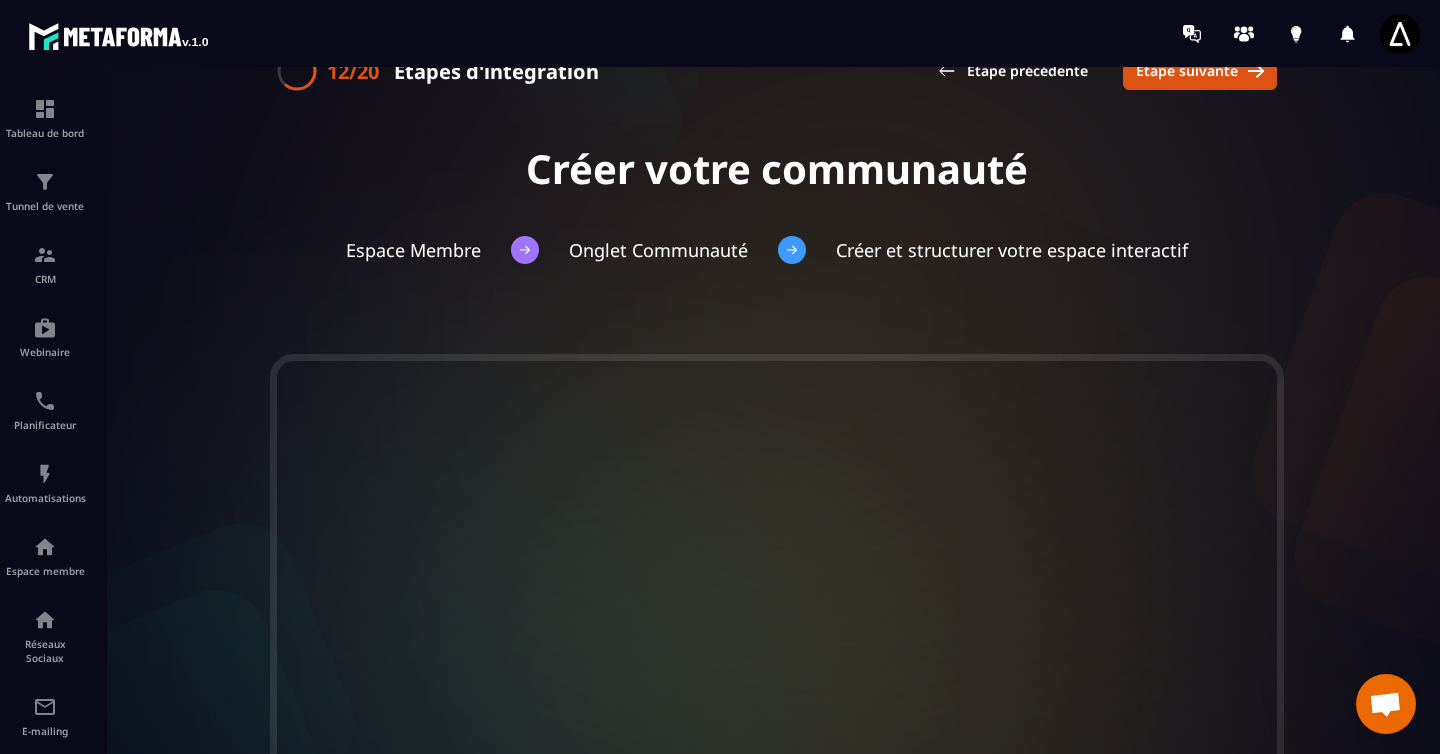 scroll, scrollTop: 20, scrollLeft: 0, axis: vertical 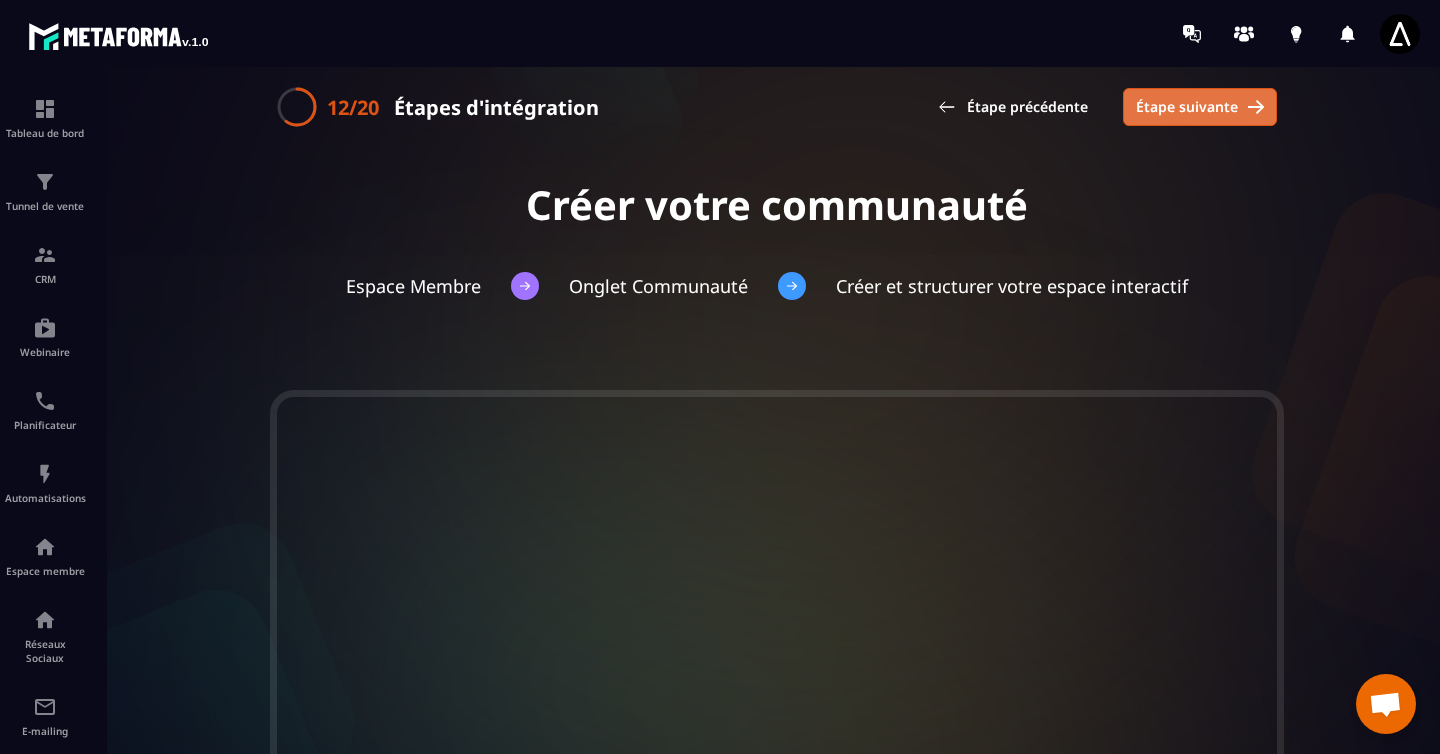 click on "Étape suivante" at bounding box center (1187, 107) 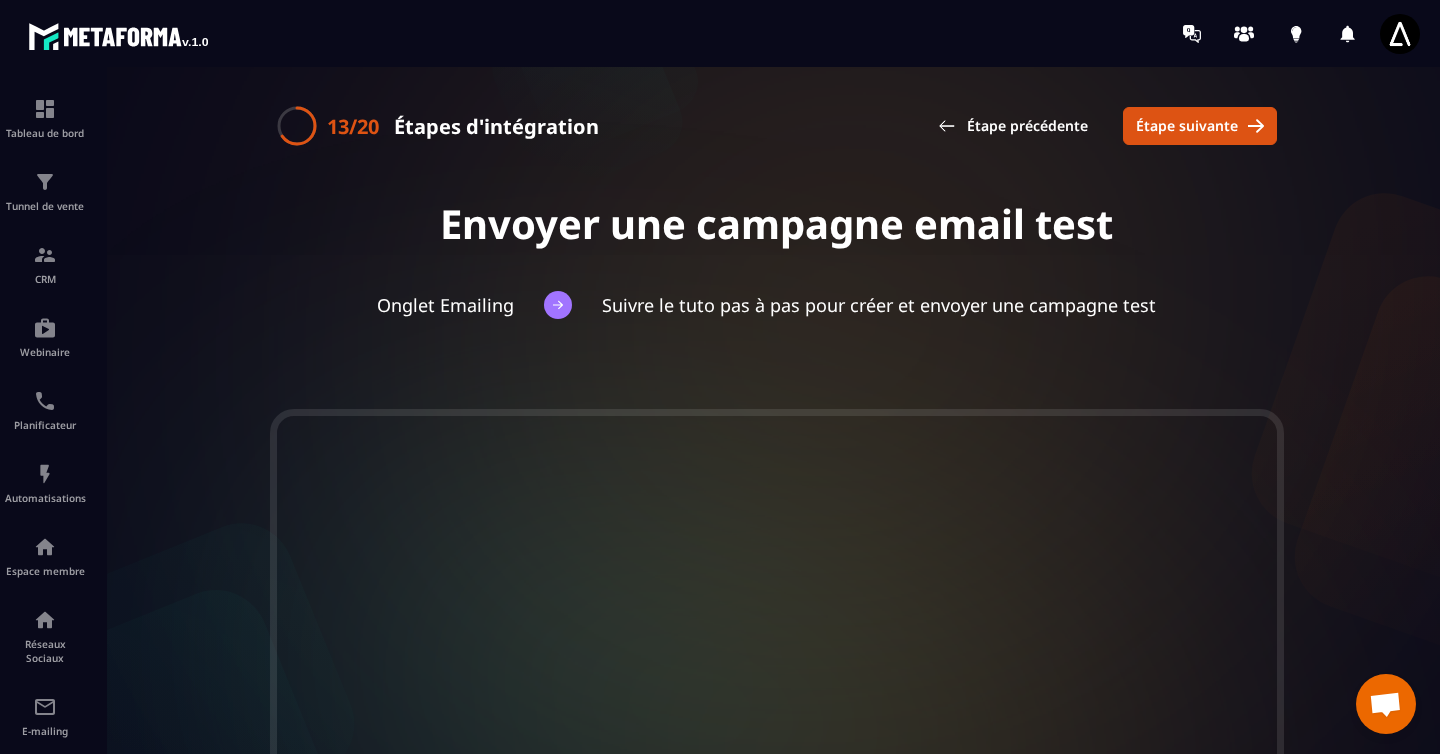 scroll, scrollTop: 0, scrollLeft: 0, axis: both 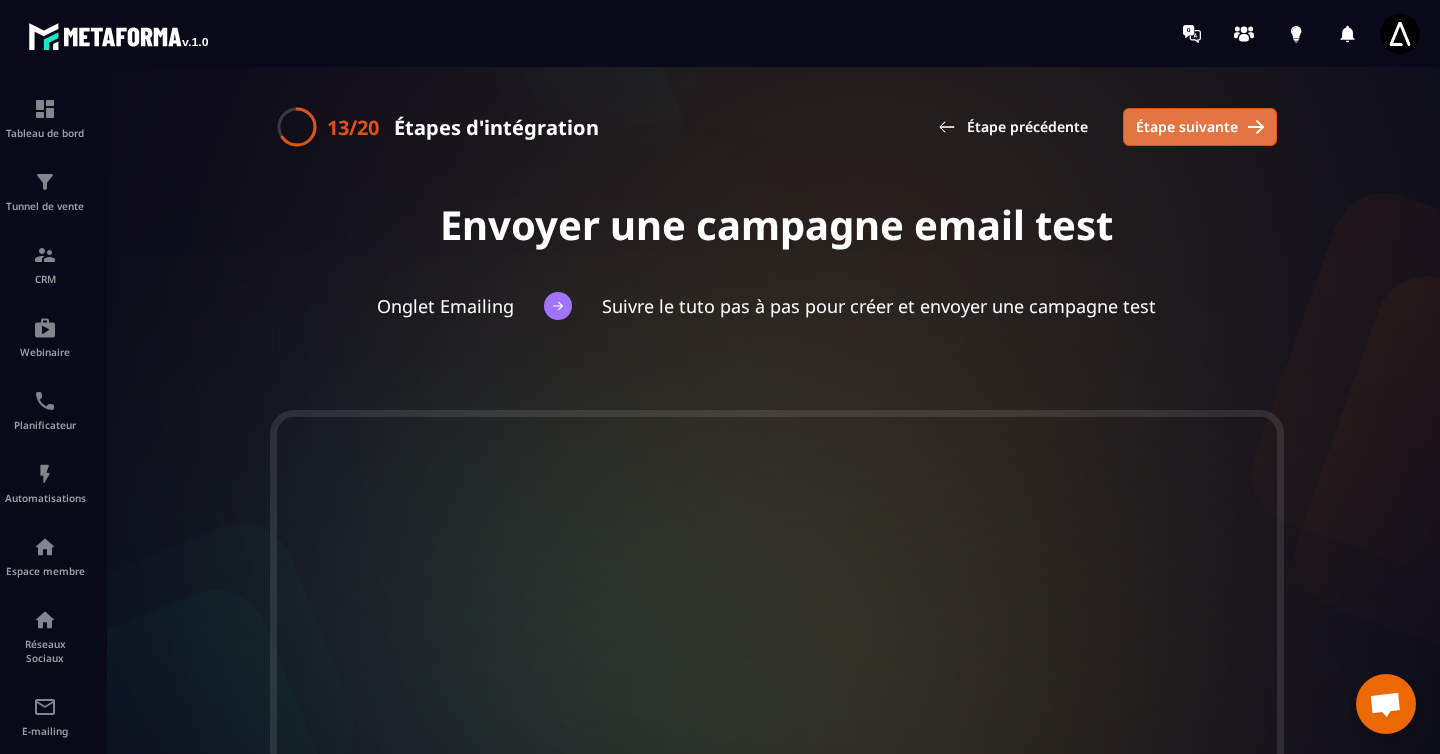 click on "Étape suivante" at bounding box center [1187, 127] 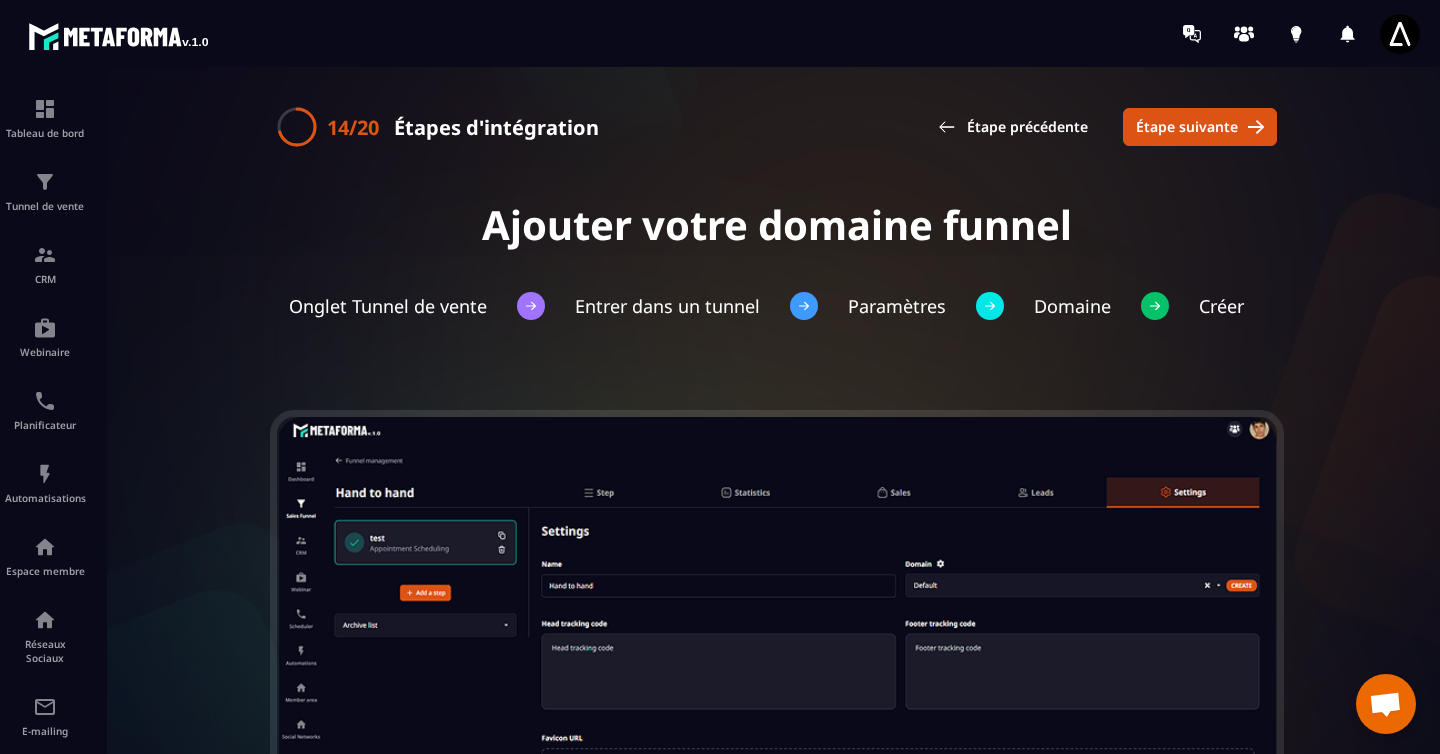 click on "Étape suivante" at bounding box center (1187, 127) 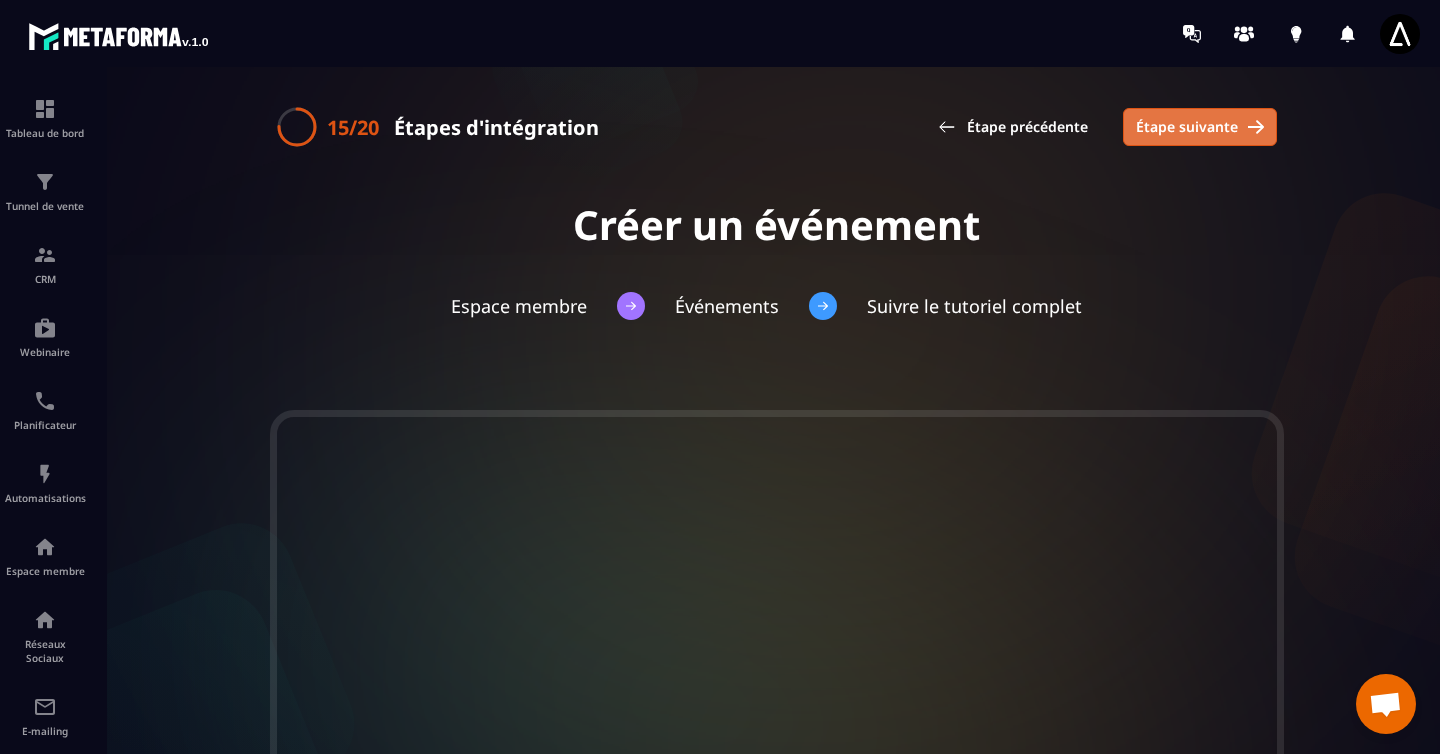 click on "Étape suivante" at bounding box center (1187, 127) 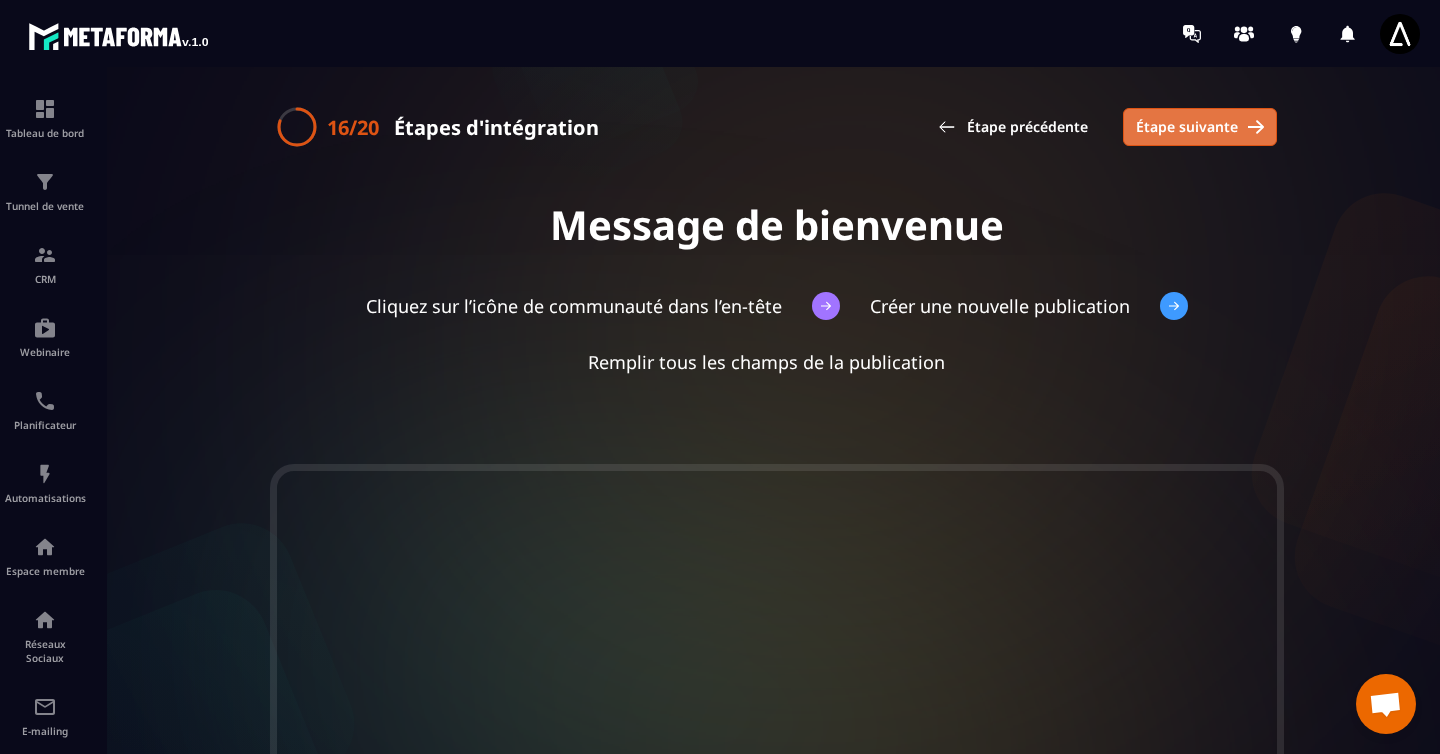 click on "Étape suivante" at bounding box center (1187, 127) 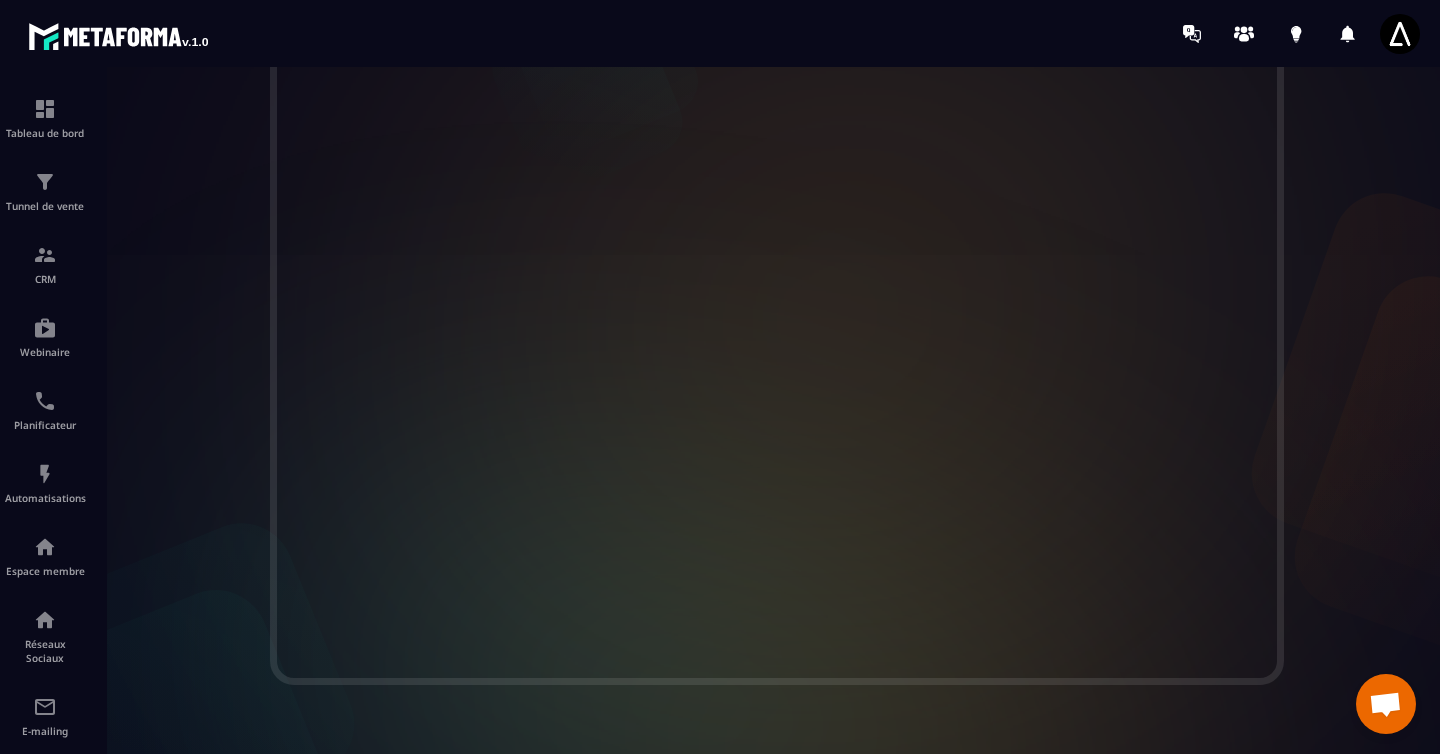 scroll, scrollTop: 0, scrollLeft: 0, axis: both 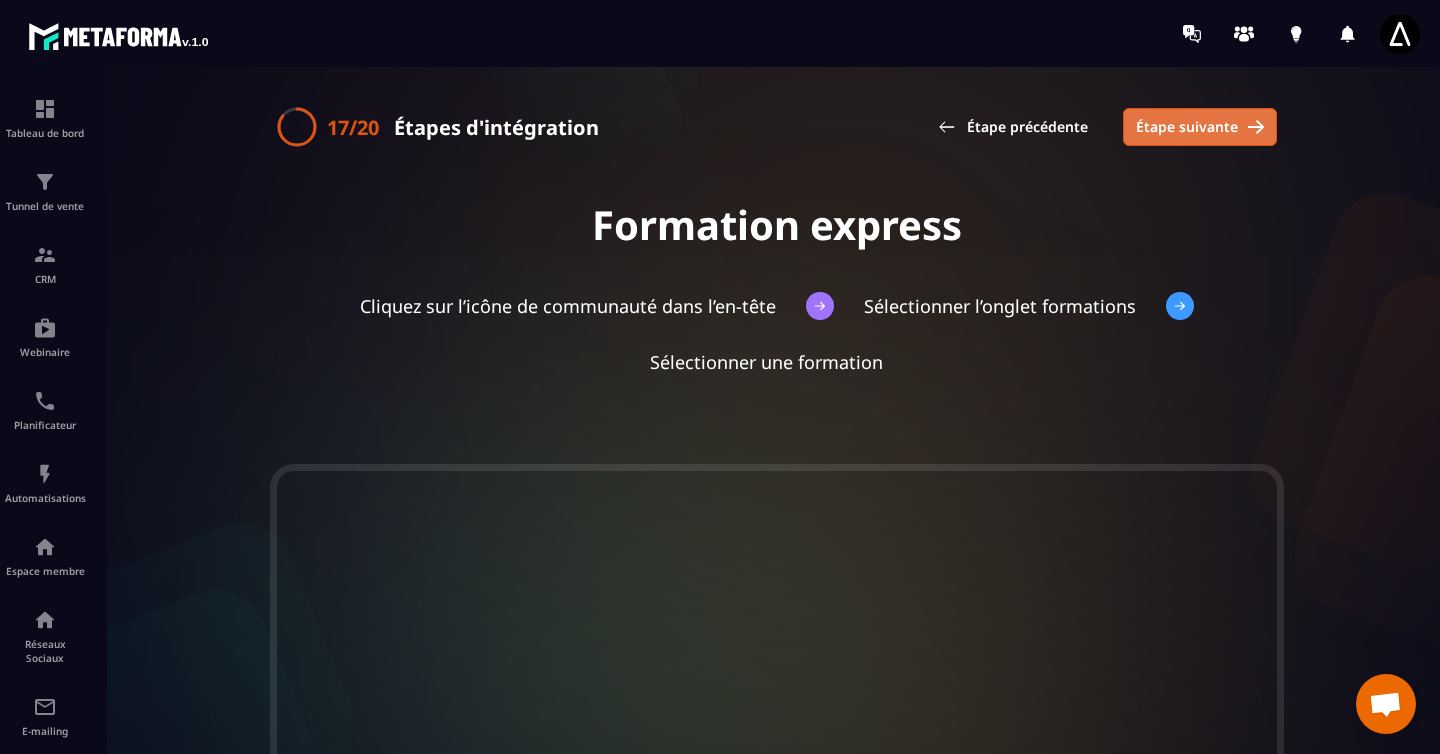 click on "Étape suivante" at bounding box center [1187, 127] 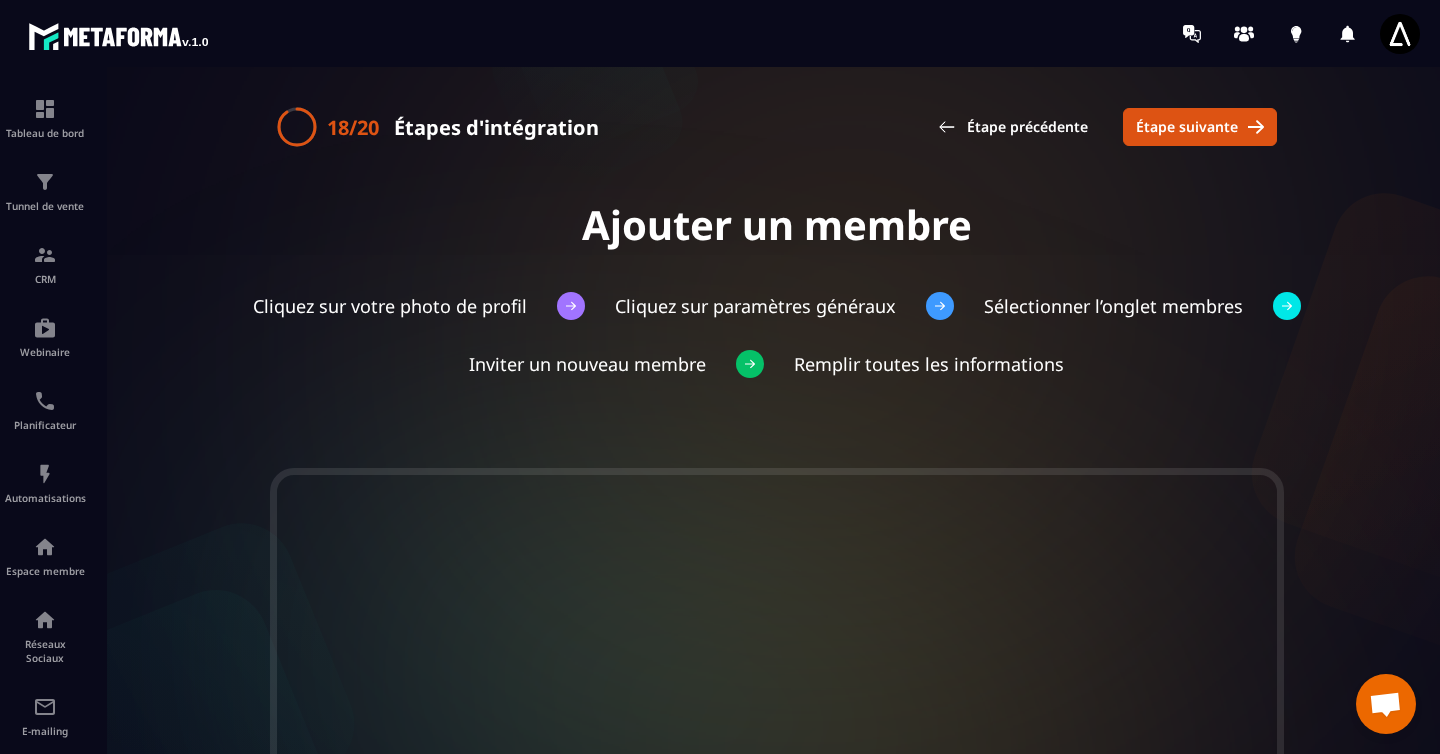 click on "Étape suivante" at bounding box center [1187, 127] 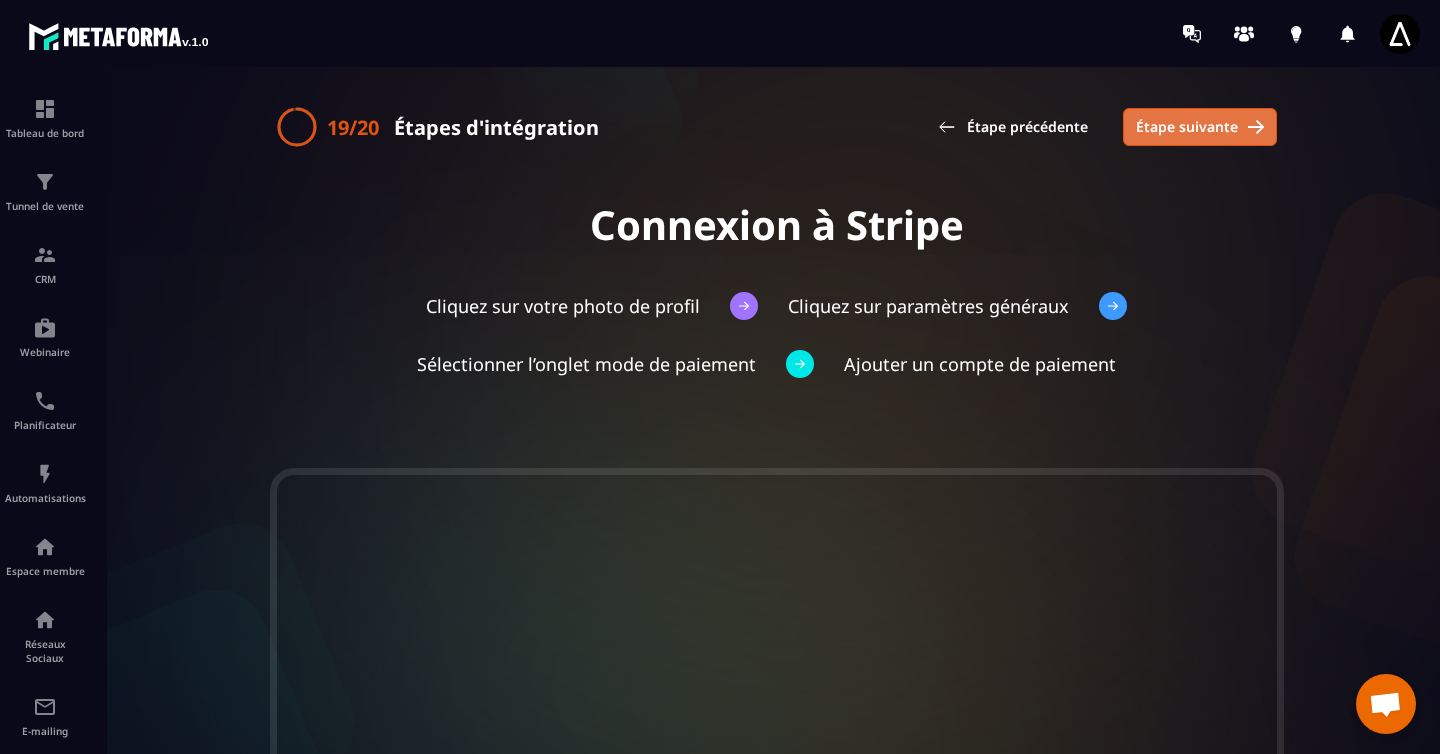 click on "Étape suivante" at bounding box center [1187, 127] 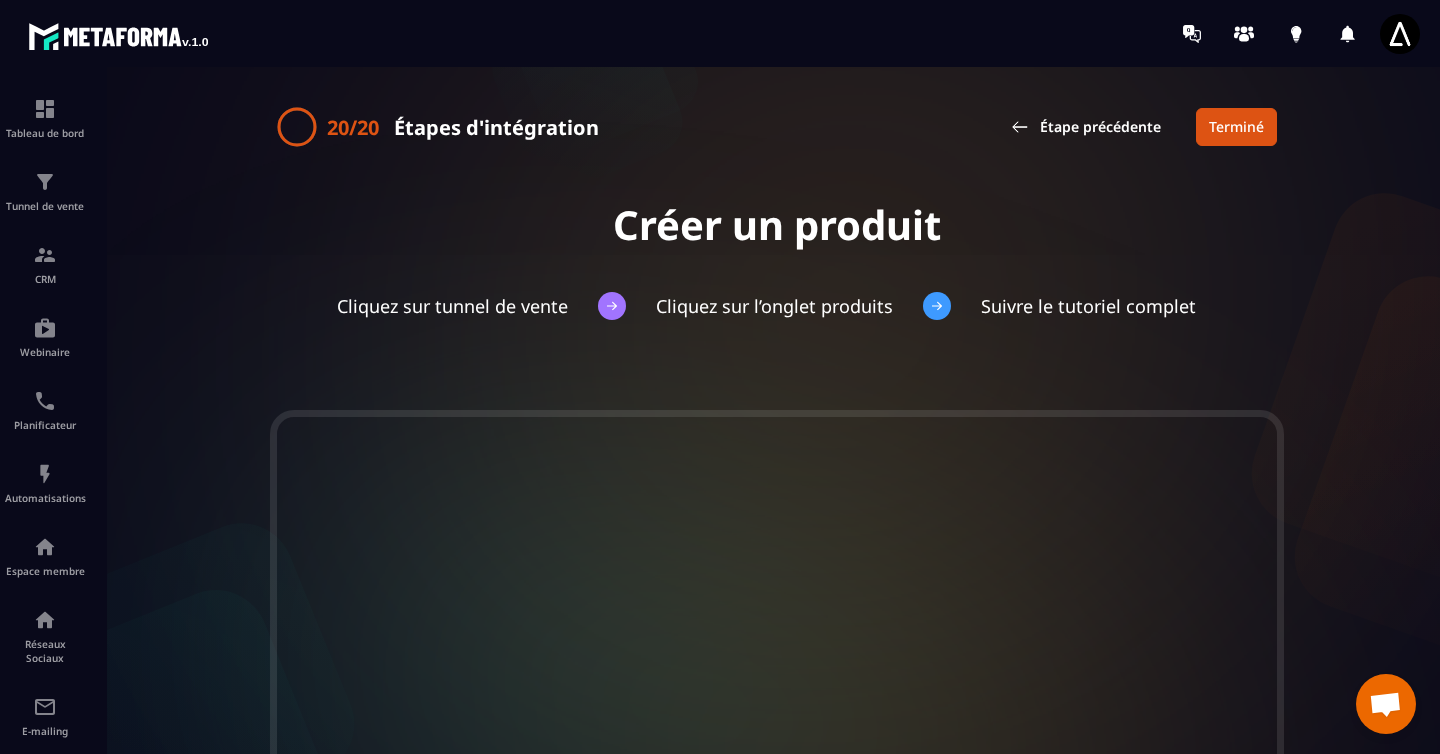 click on "Étape précédente Terminé" at bounding box center [1136, 127] 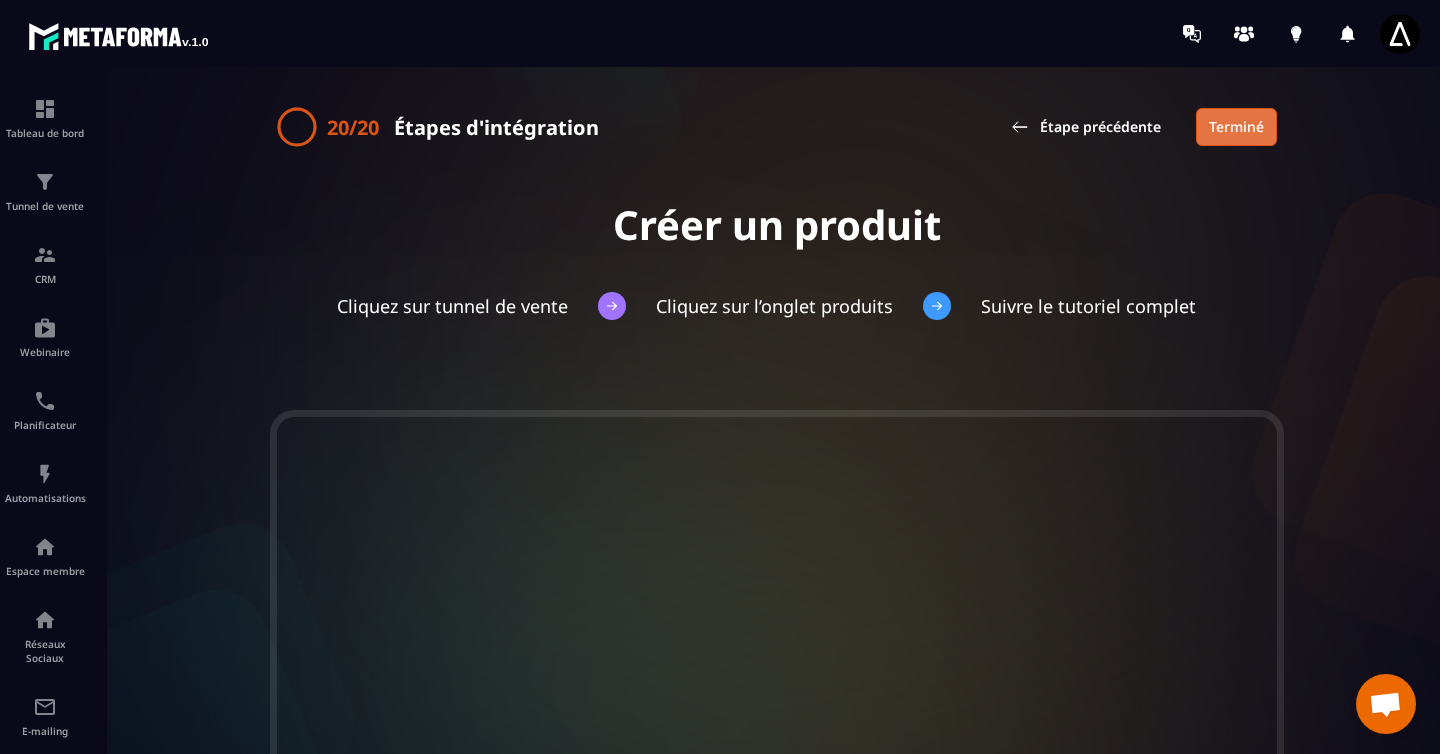click on "Terminé" at bounding box center (1236, 127) 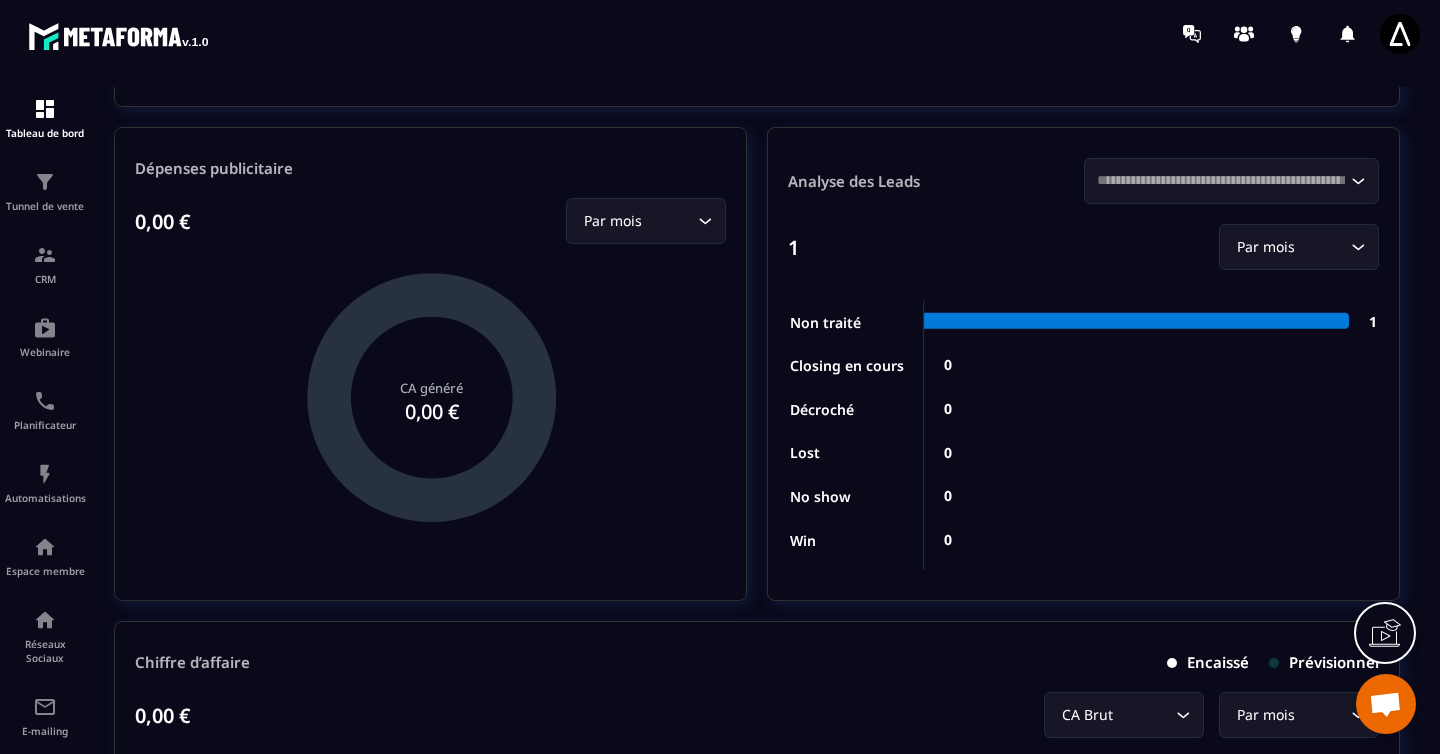 scroll, scrollTop: 424, scrollLeft: 0, axis: vertical 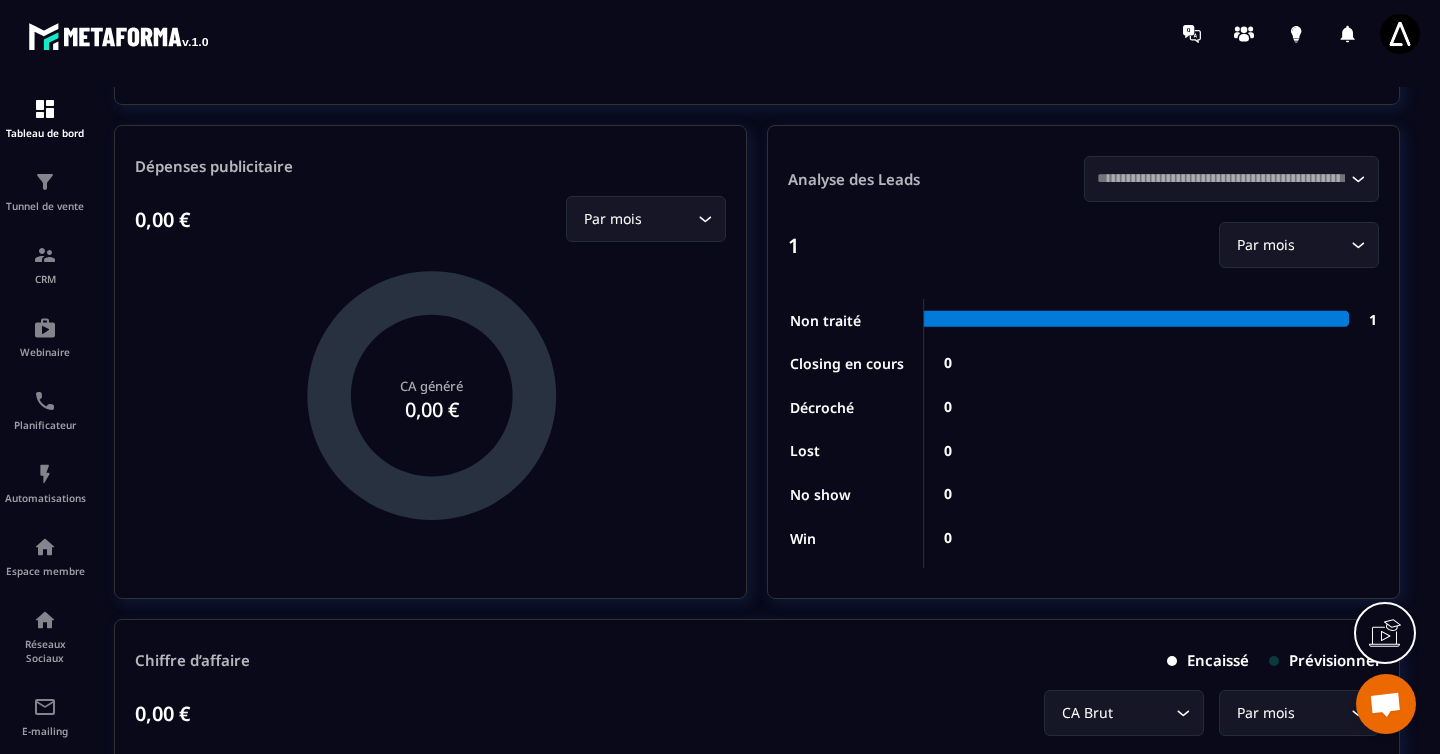 click 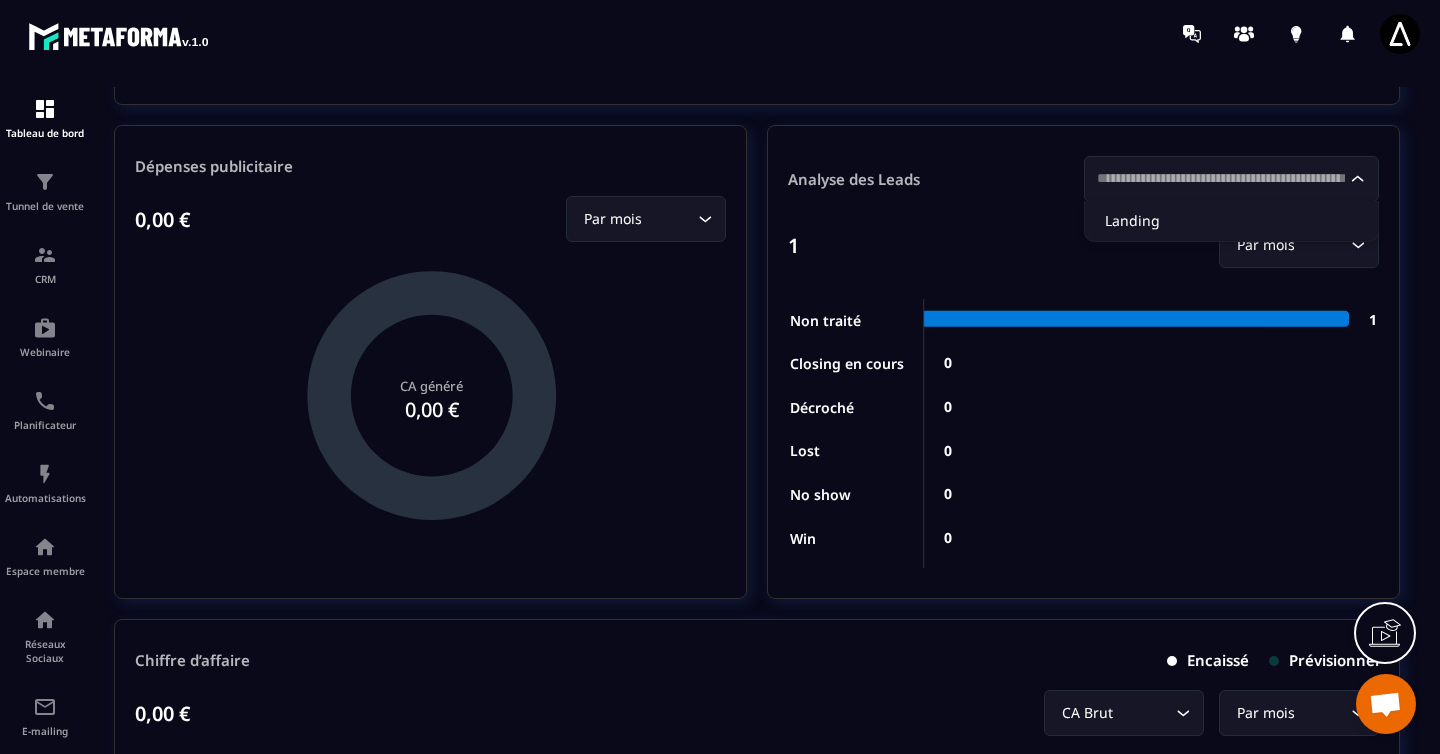 click 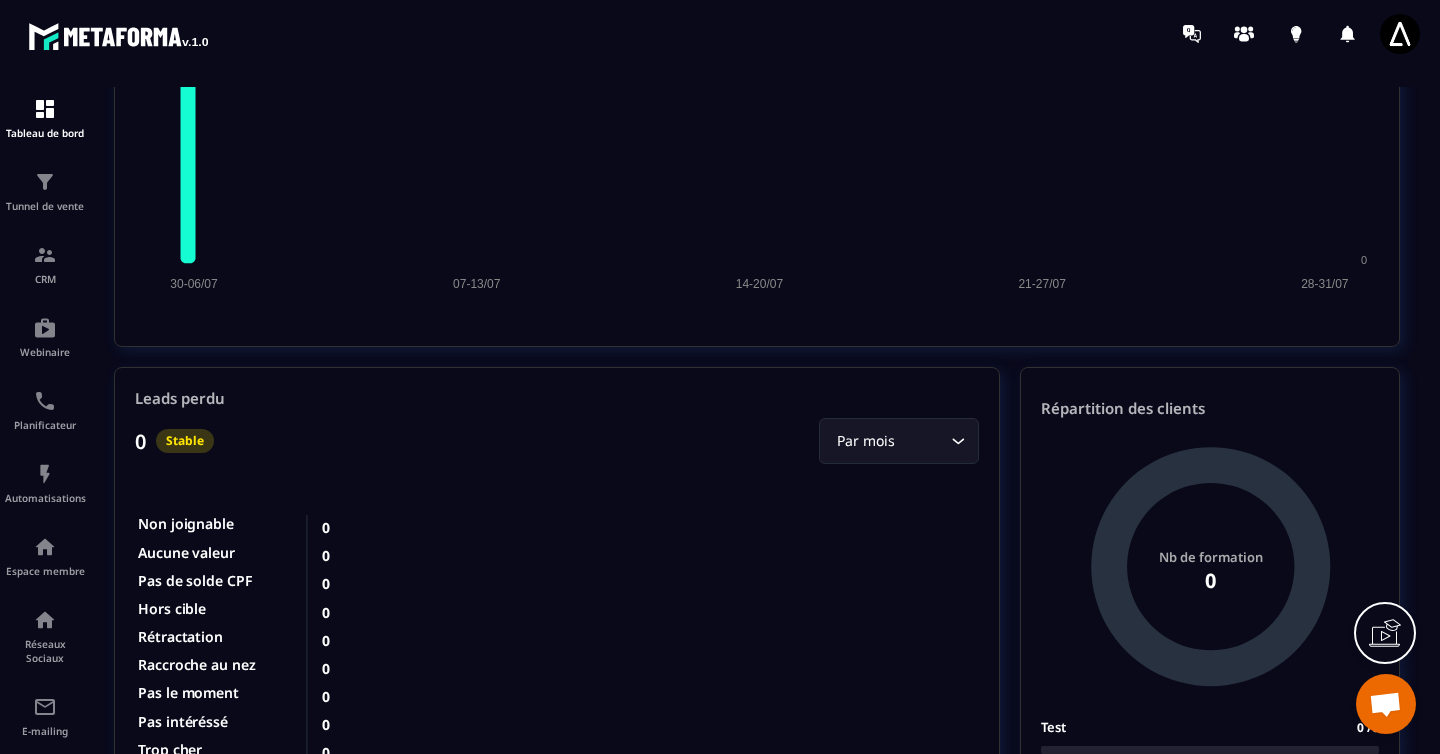 scroll, scrollTop: 2078, scrollLeft: 0, axis: vertical 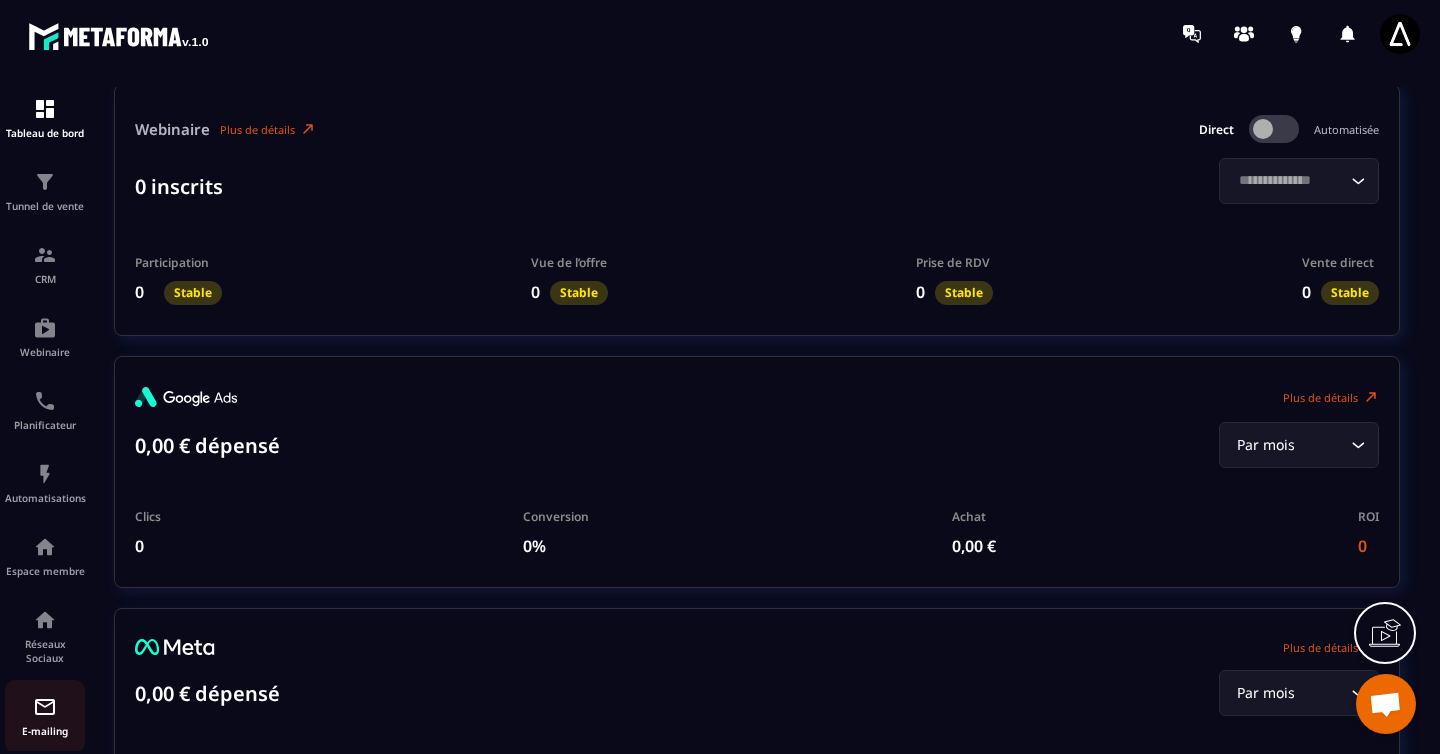 click on "E-mailing" at bounding box center (45, 731) 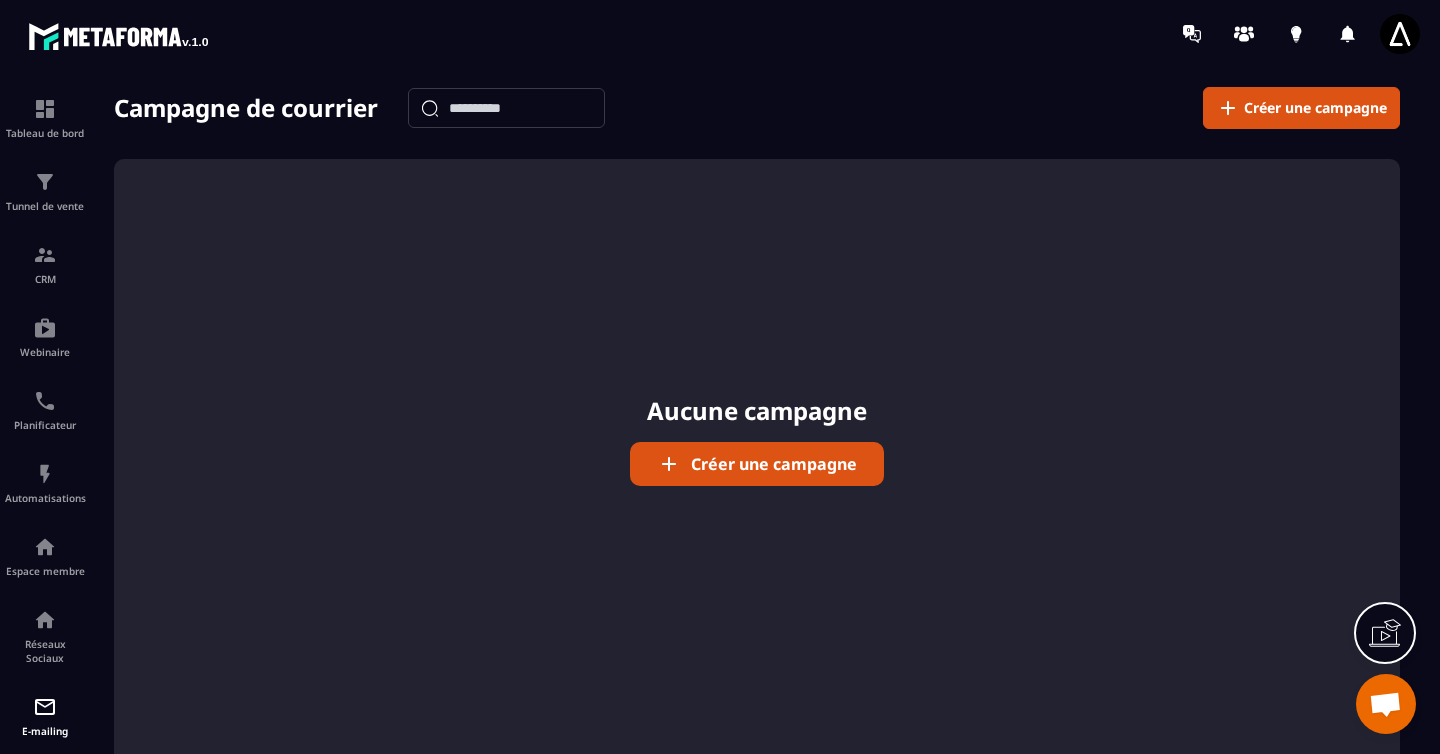 click on "Créer une campagne" at bounding box center (757, 464) 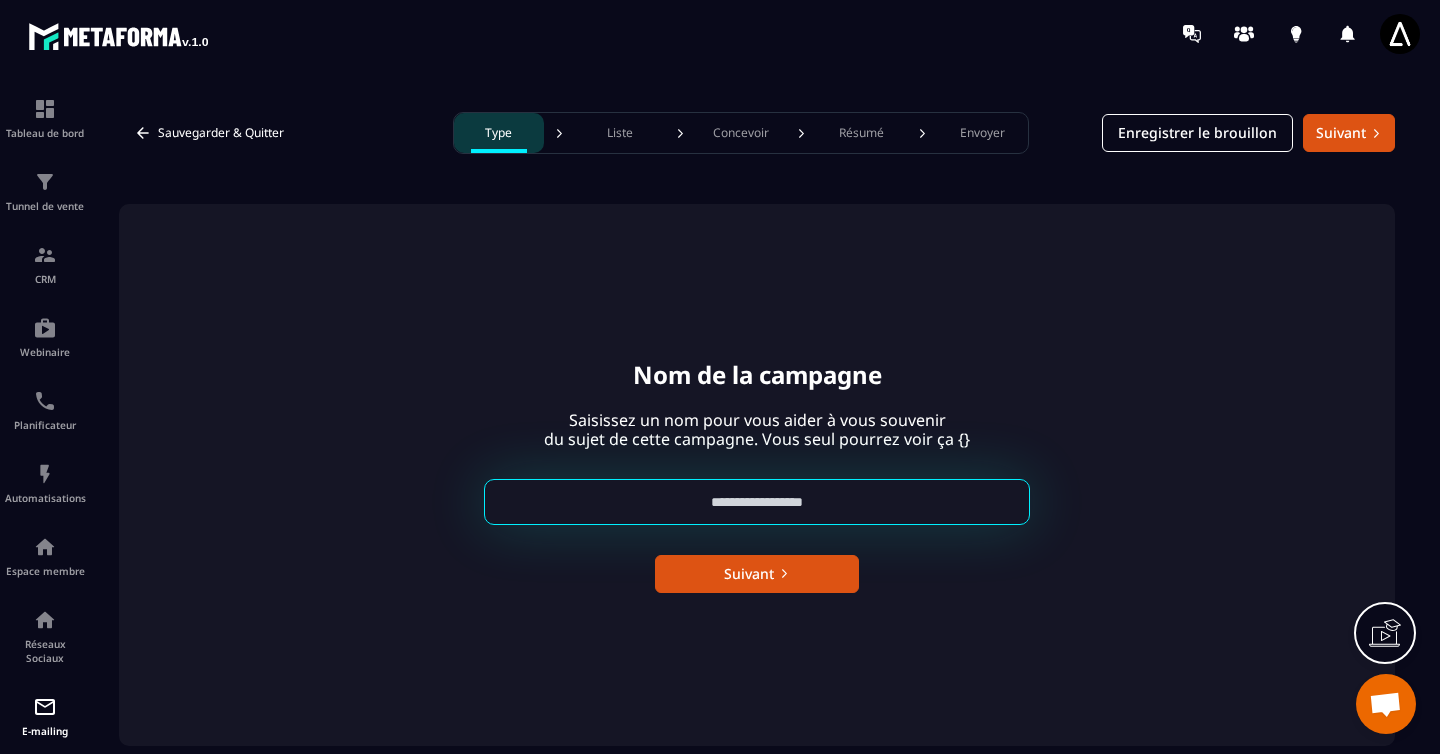 click at bounding box center [757, 502] 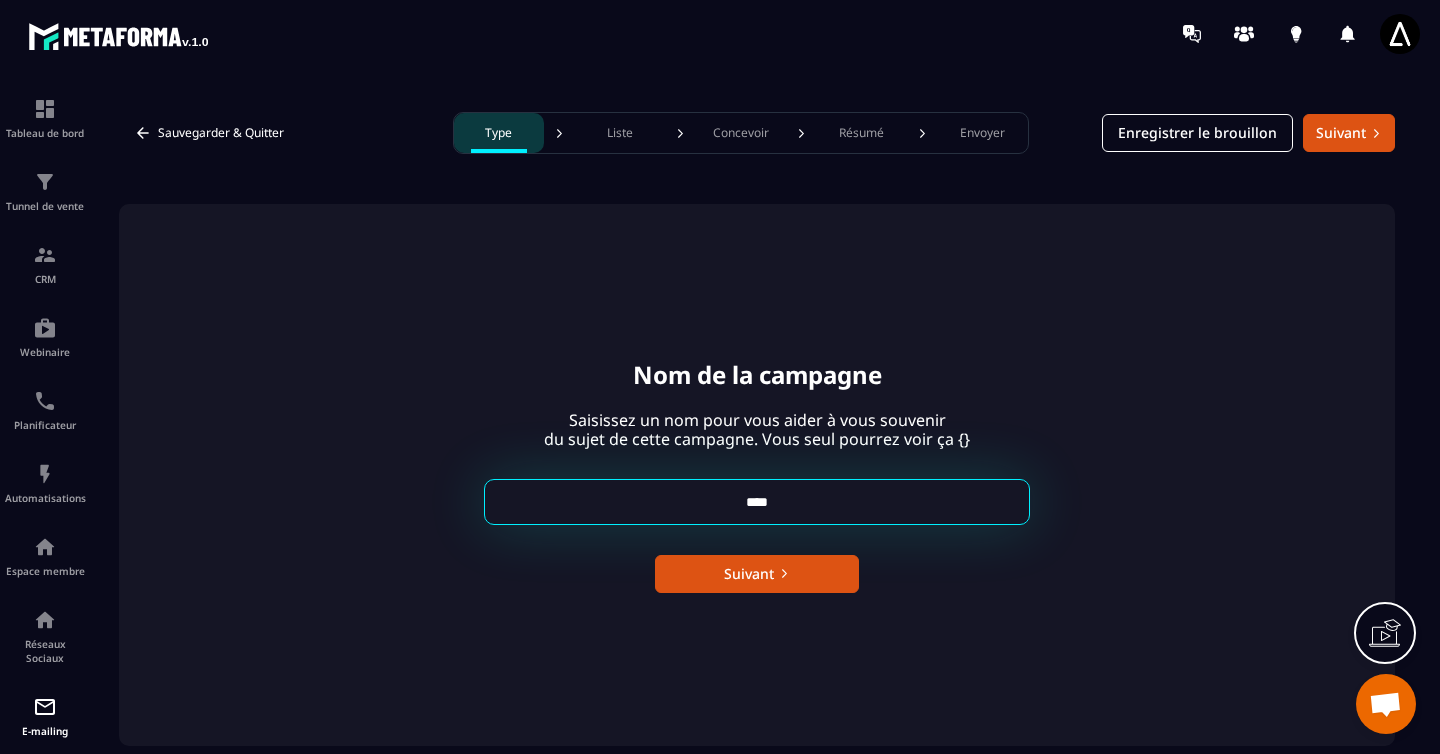 type on "****" 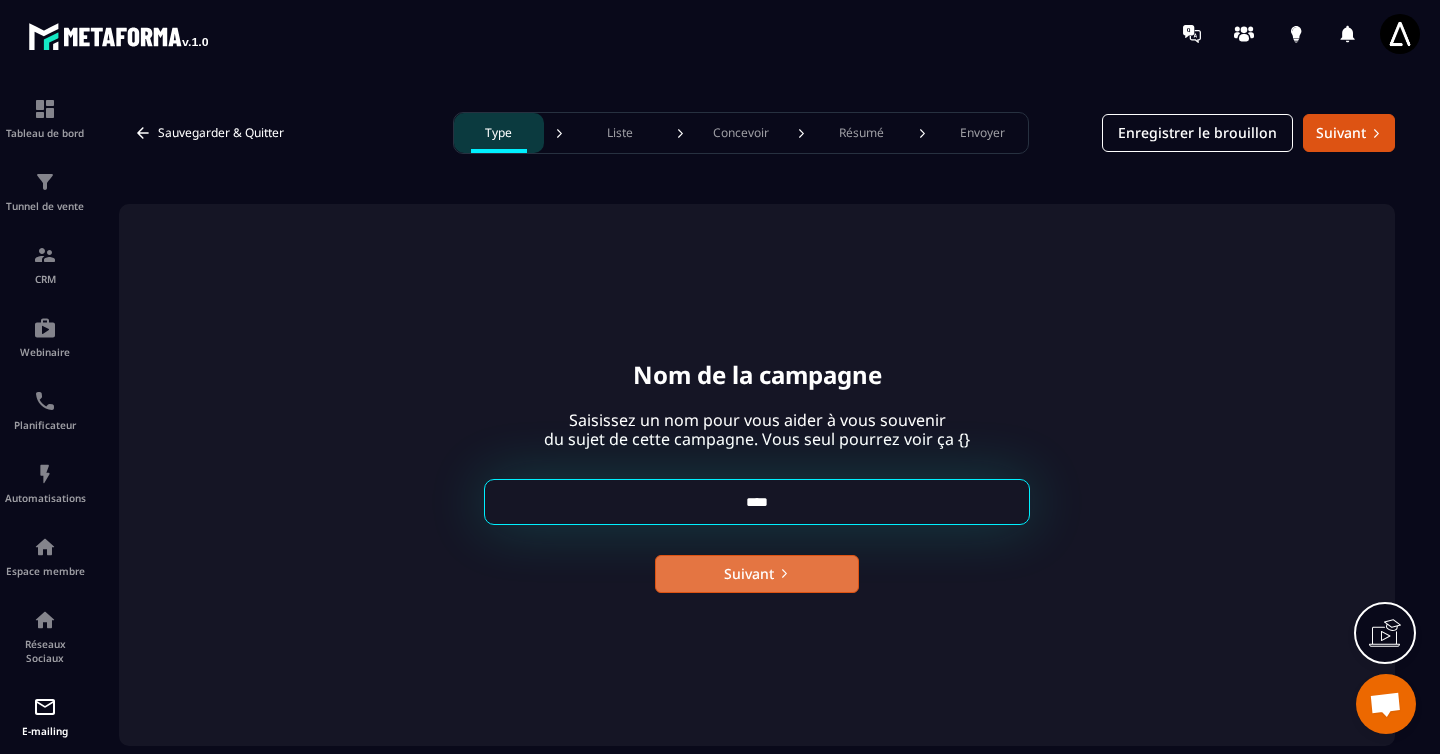 click on "Suivant" at bounding box center [757, 574] 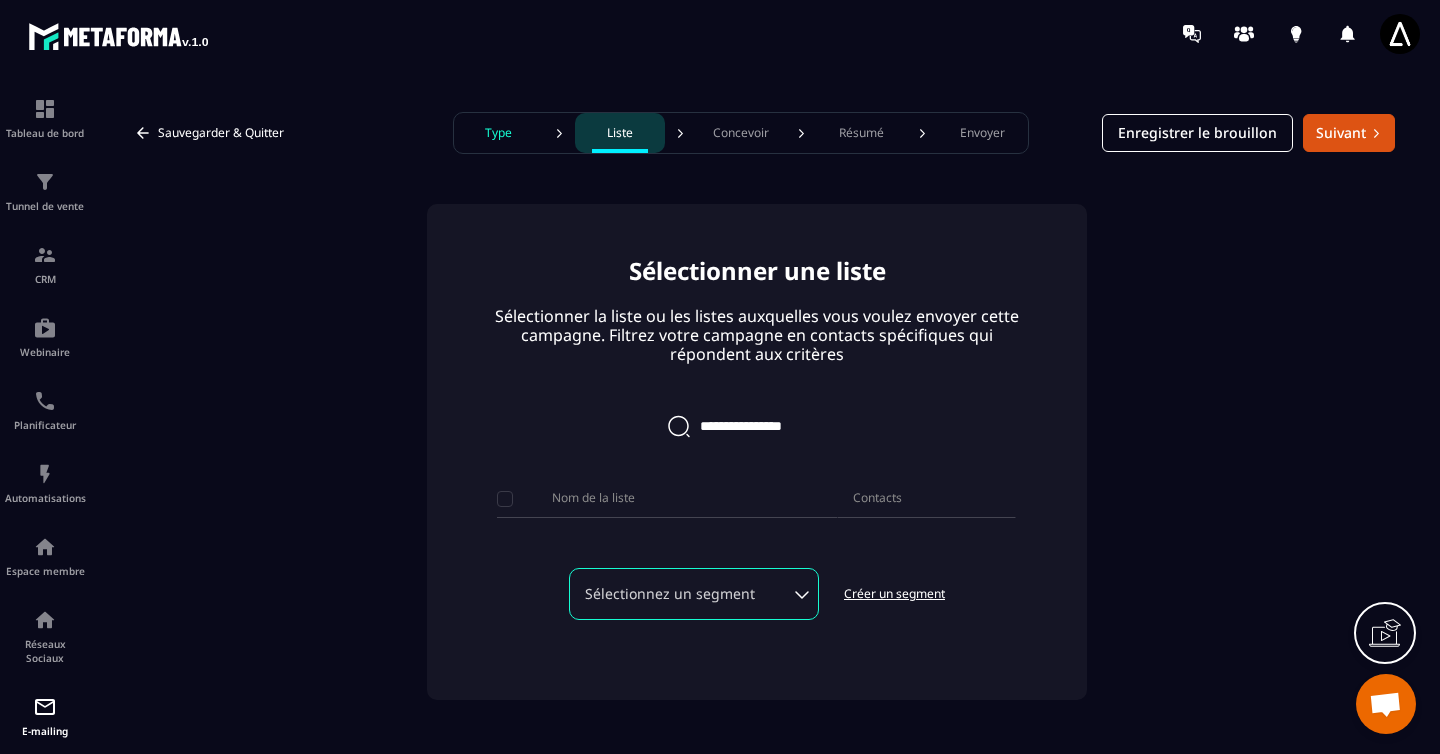 click on "Sélectionnez un segment" 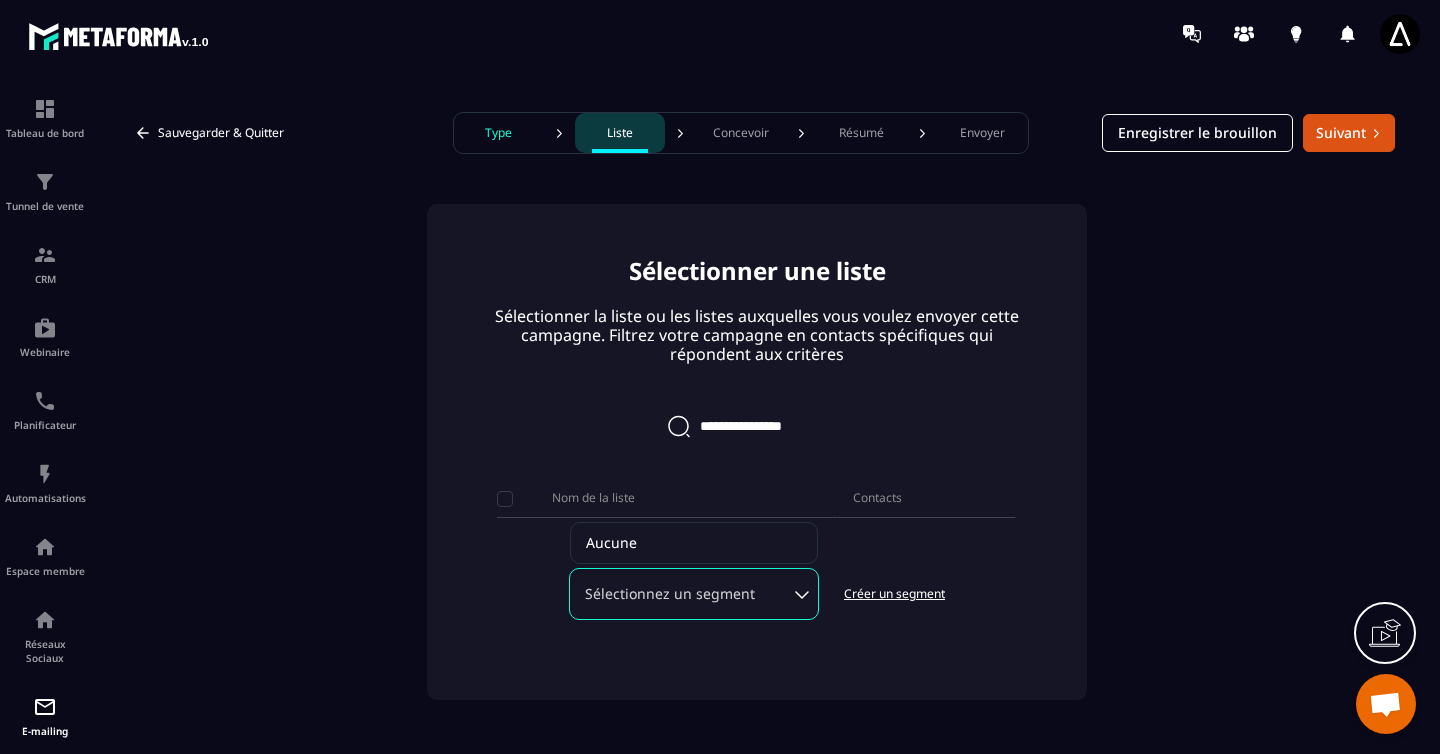 click on "Sélectionnez un segment" at bounding box center [694, 594] 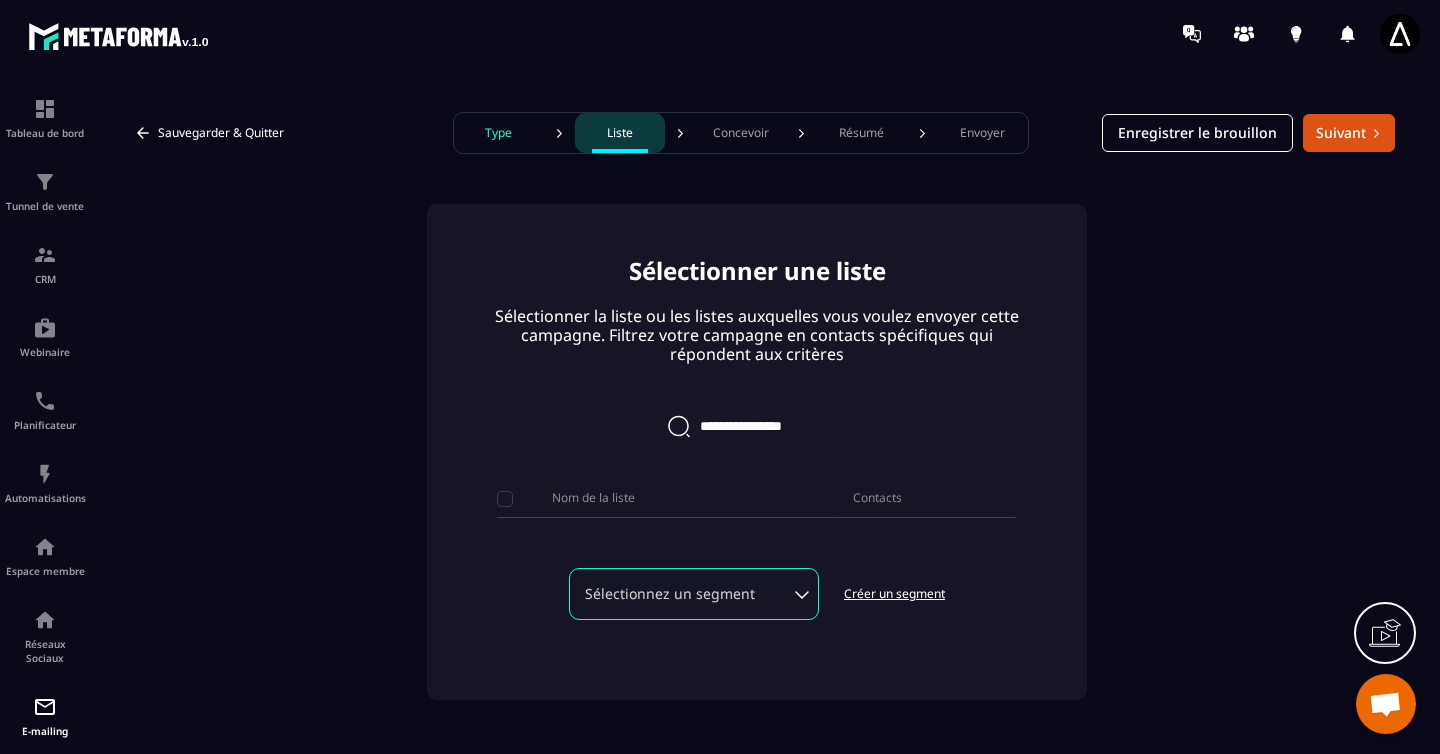click on "Nom de la liste" at bounding box center [667, 498] 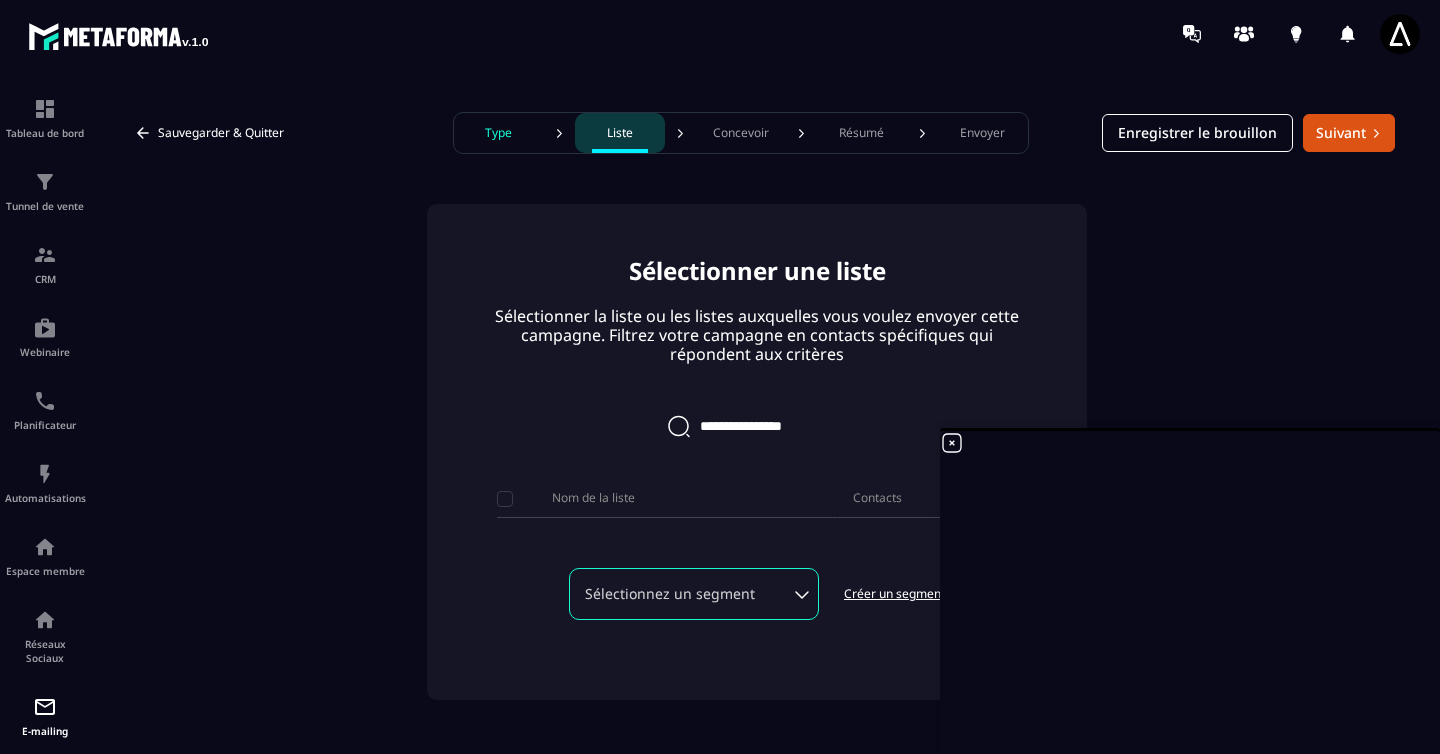 click on "Sélectionnez un segment" at bounding box center (694, 594) 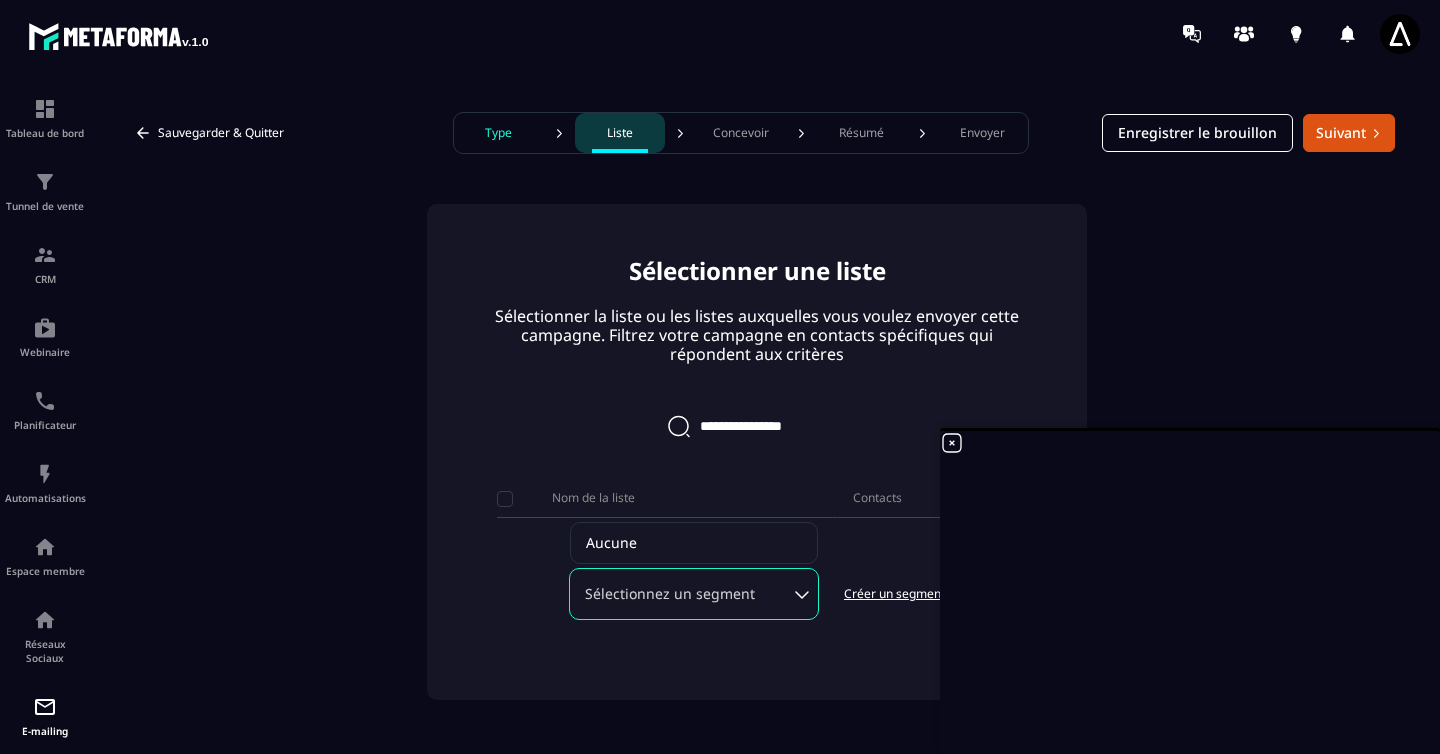 click on "Sélectionnez un segment" at bounding box center [694, 594] 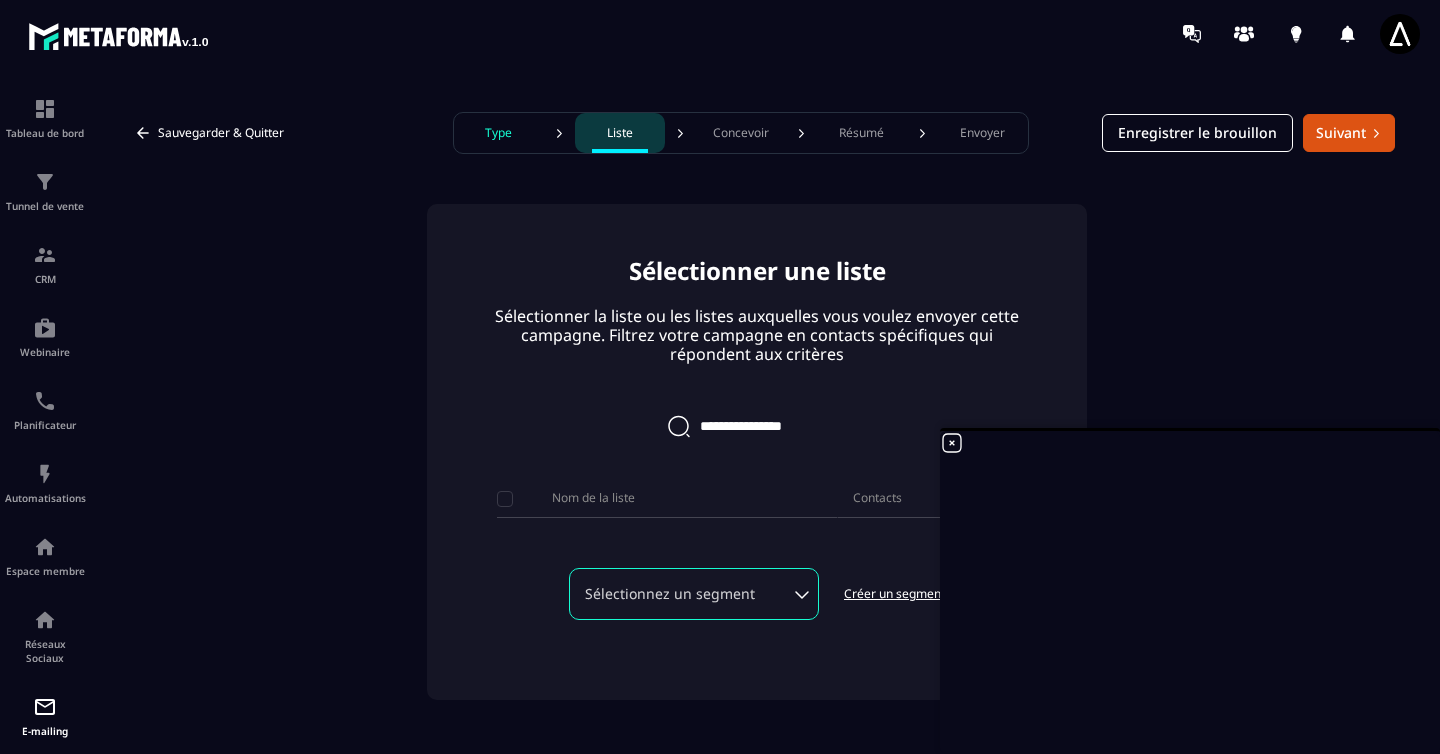 click at bounding box center (757, 426) 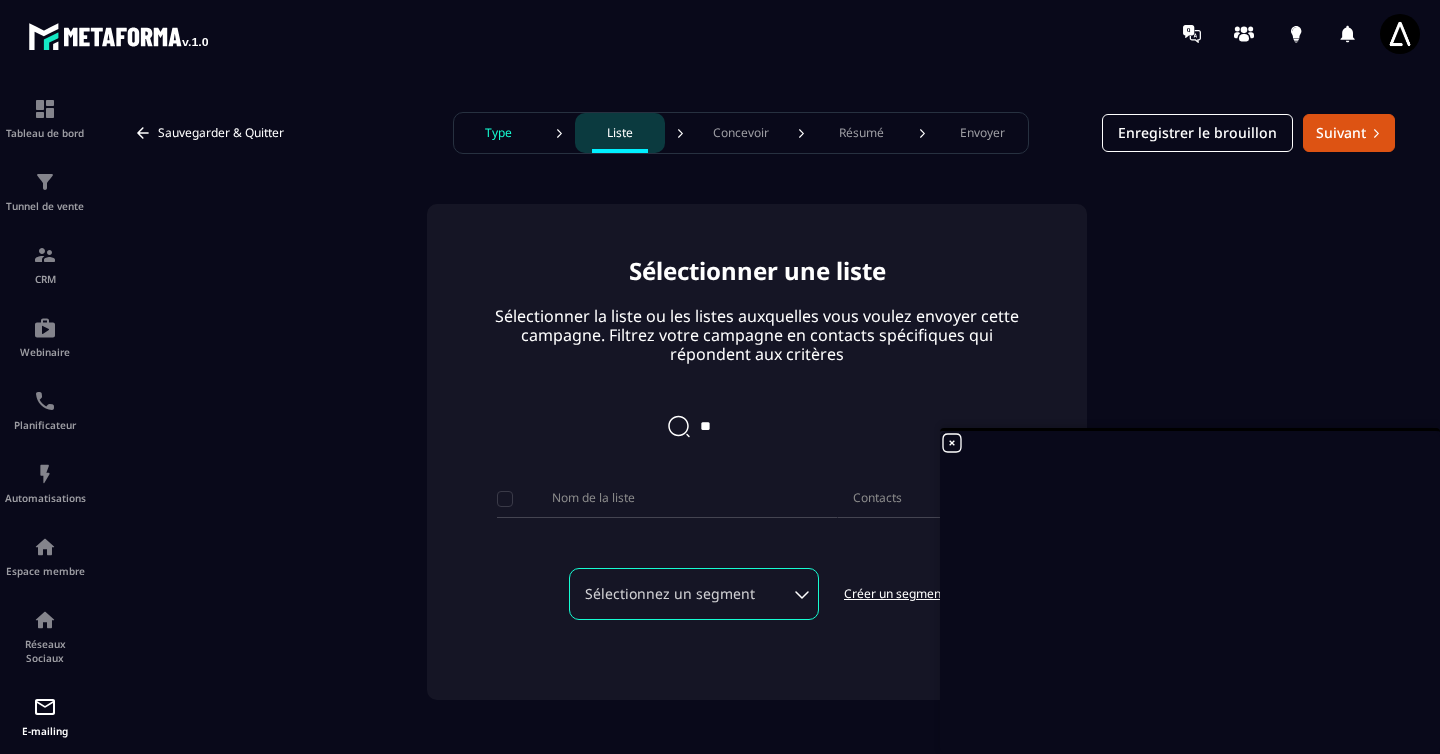 type on "*" 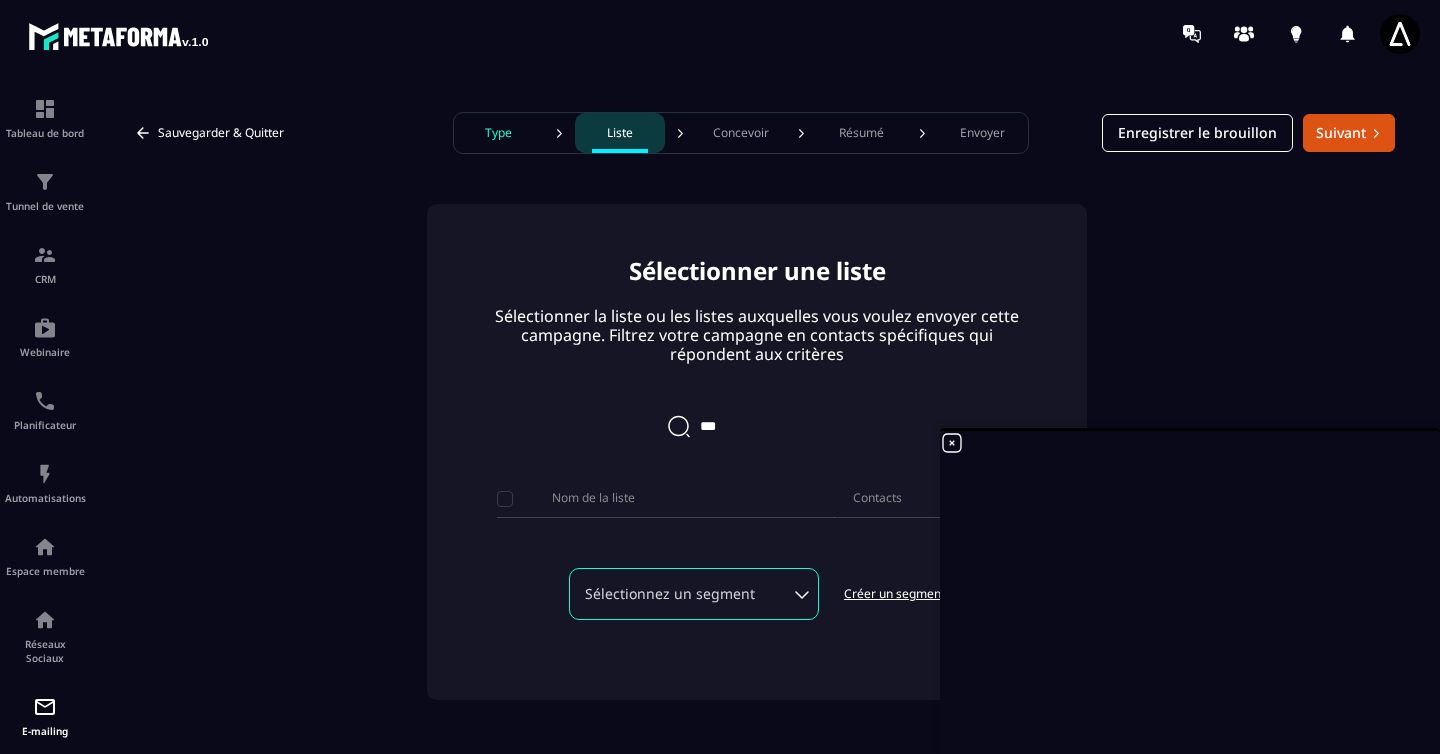 type on "****" 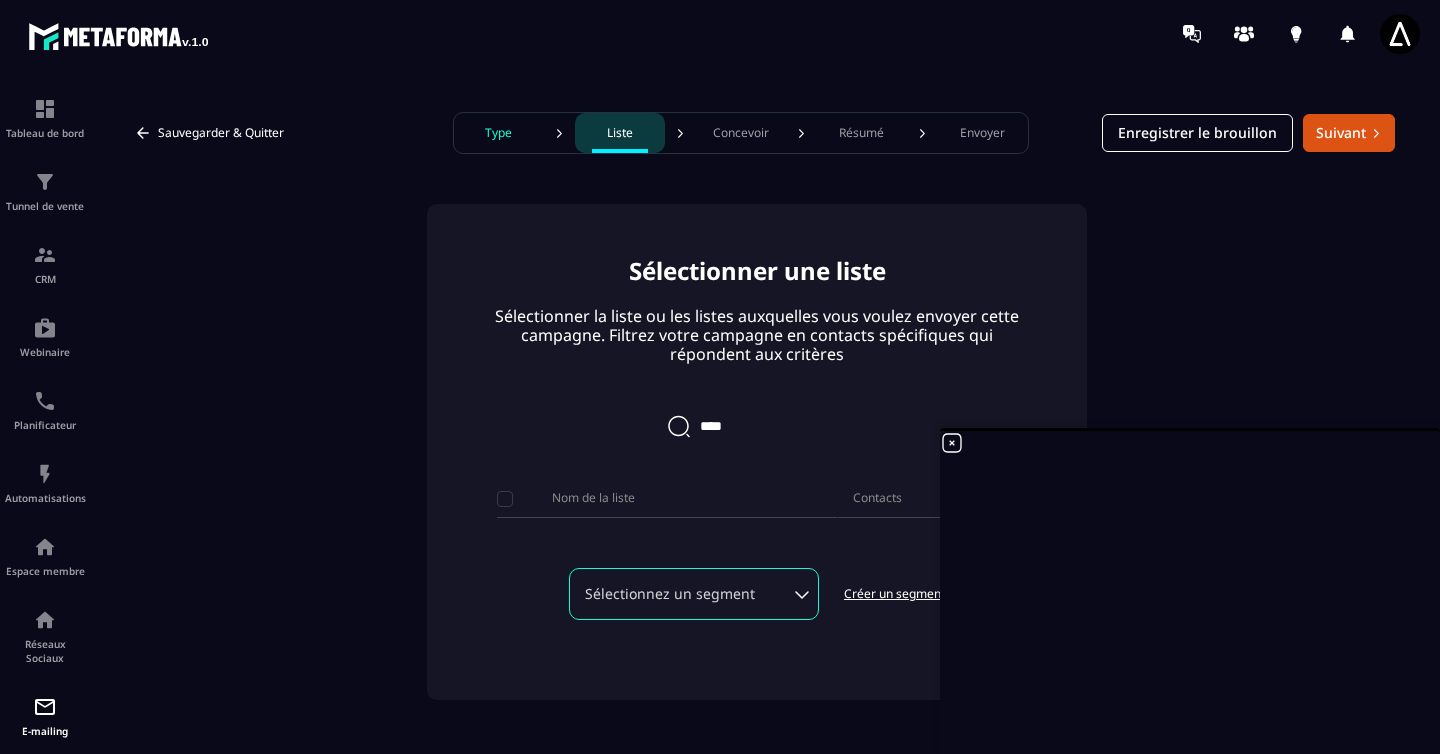 click on "Type" at bounding box center [499, 133] 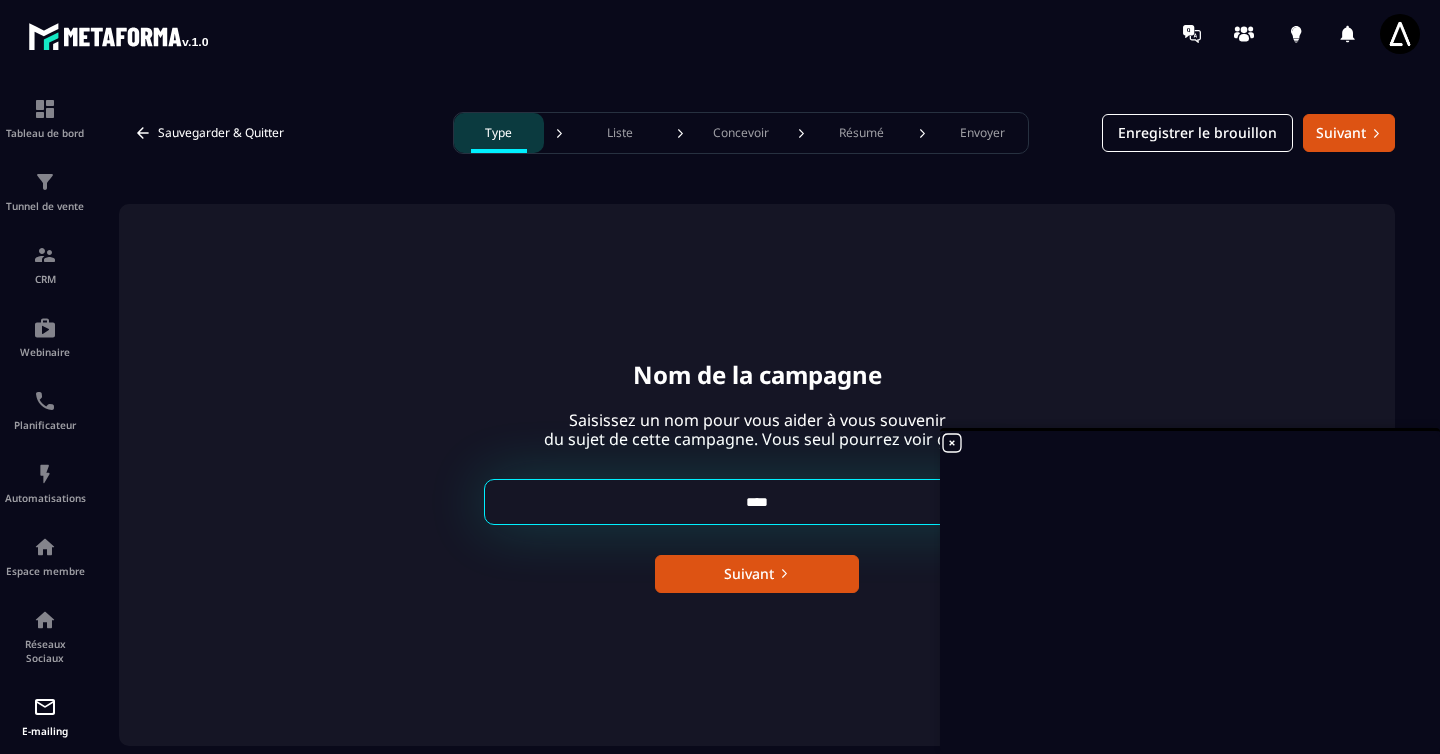 click on "****" at bounding box center [757, 502] 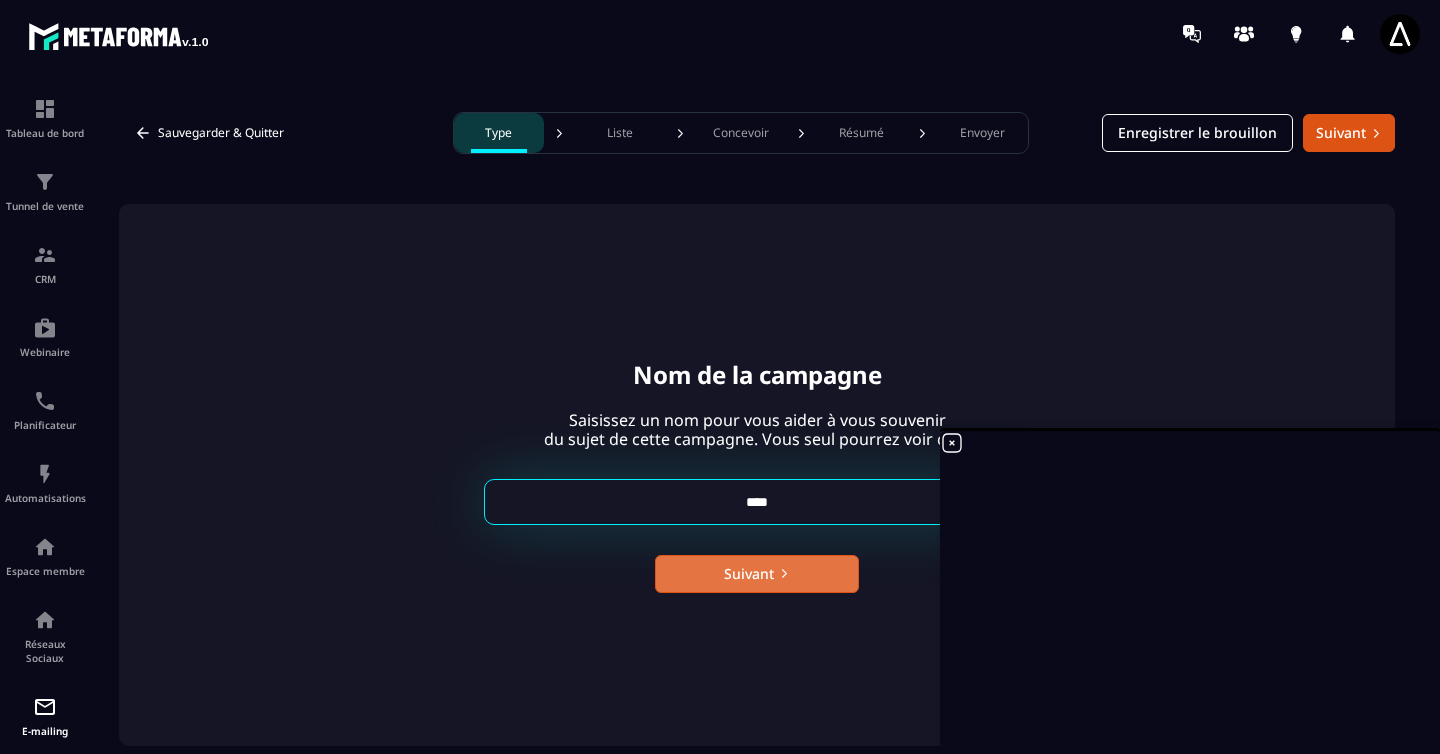 click on "Suivant" at bounding box center (757, 574) 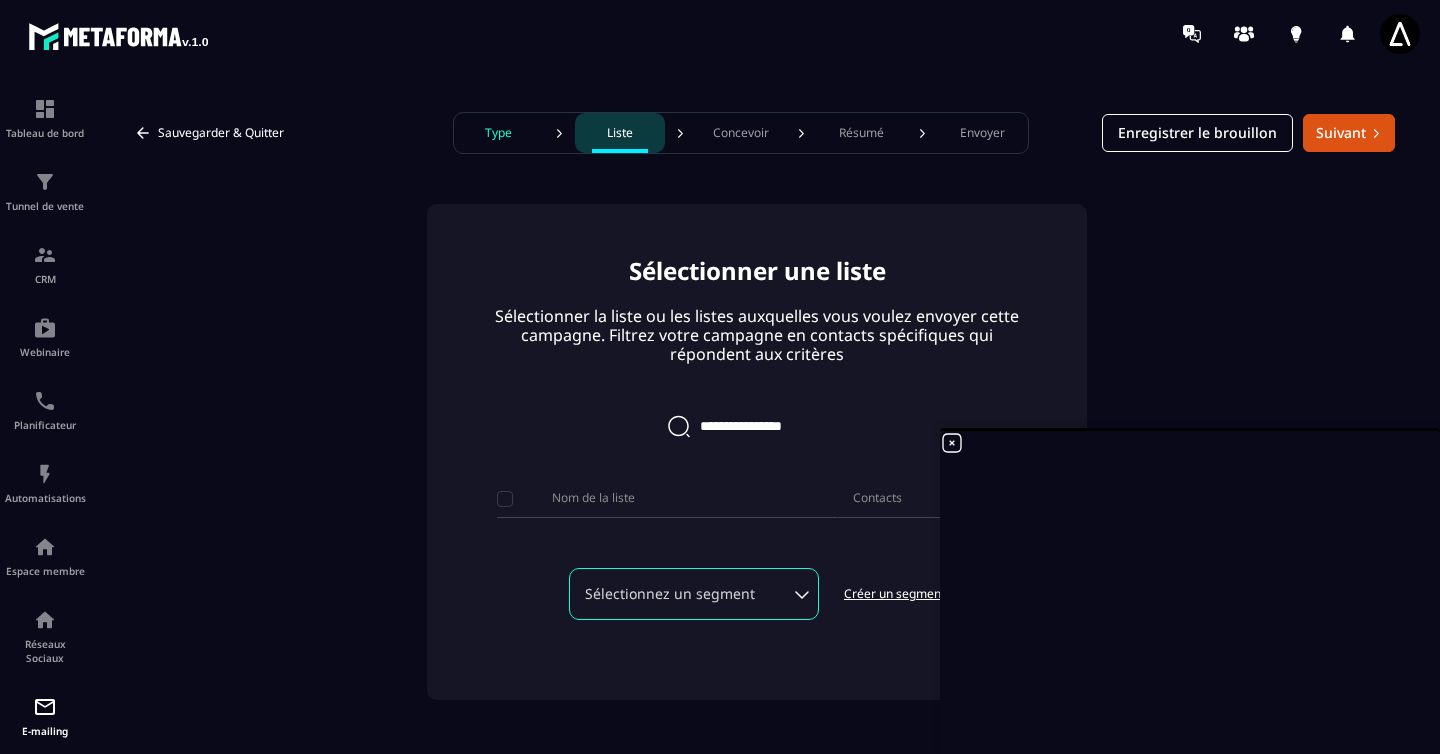 click at bounding box center (757, 426) 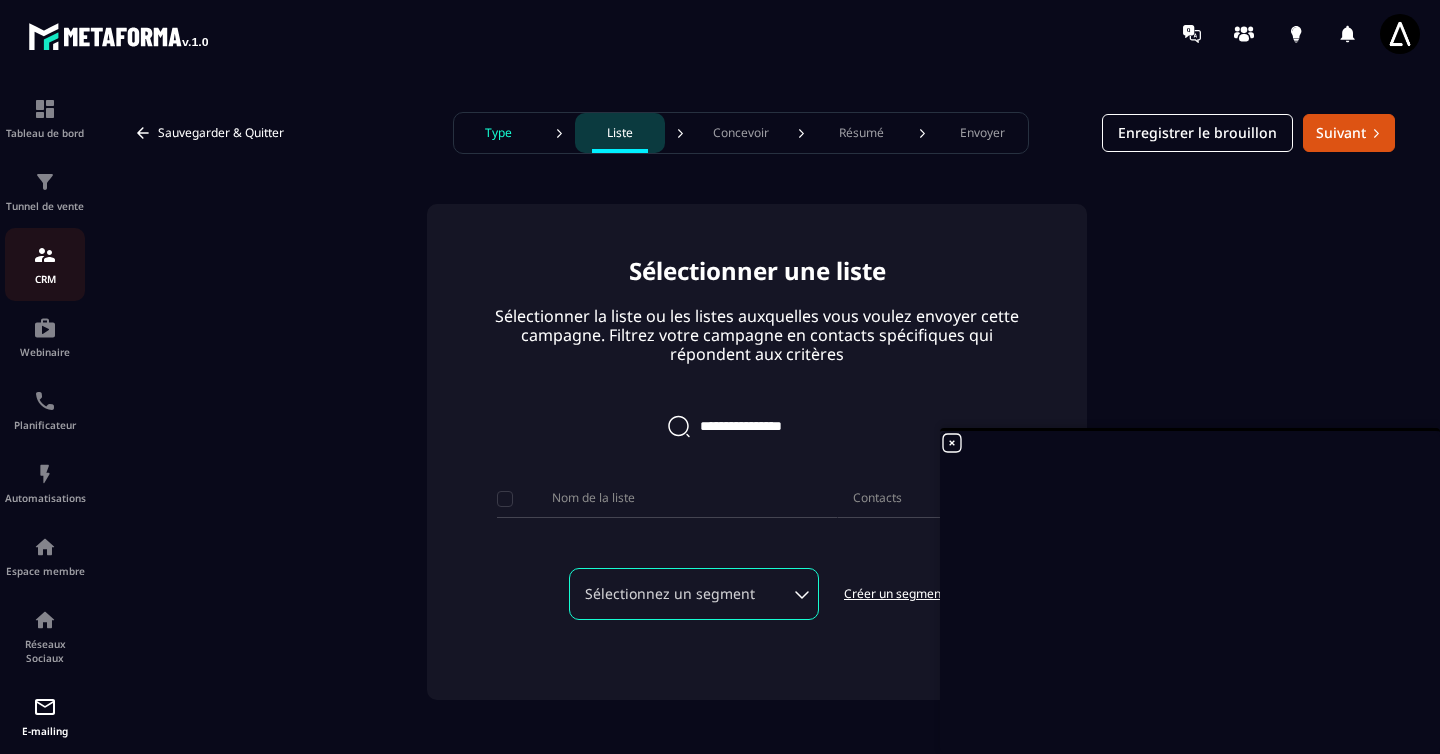 click at bounding box center (45, 255) 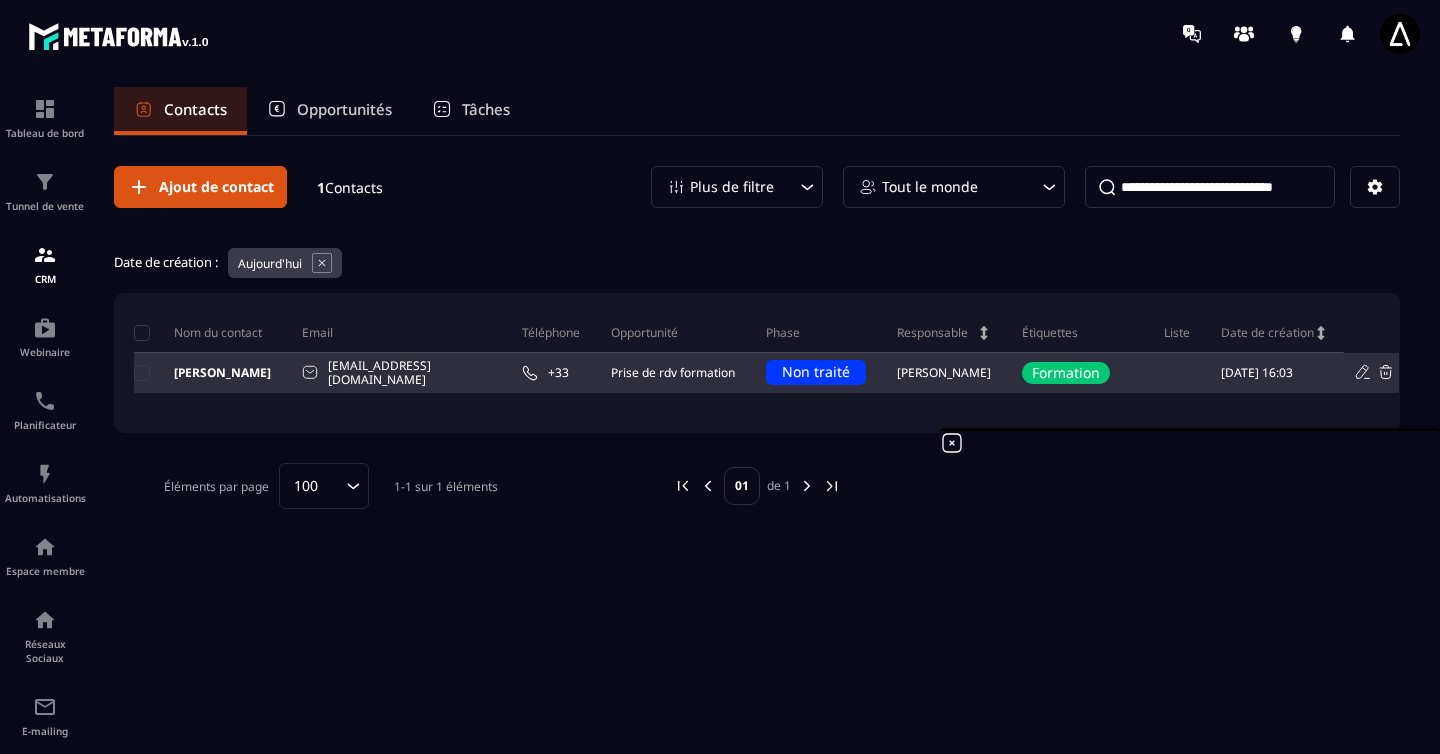 click at bounding box center (1177, 373) 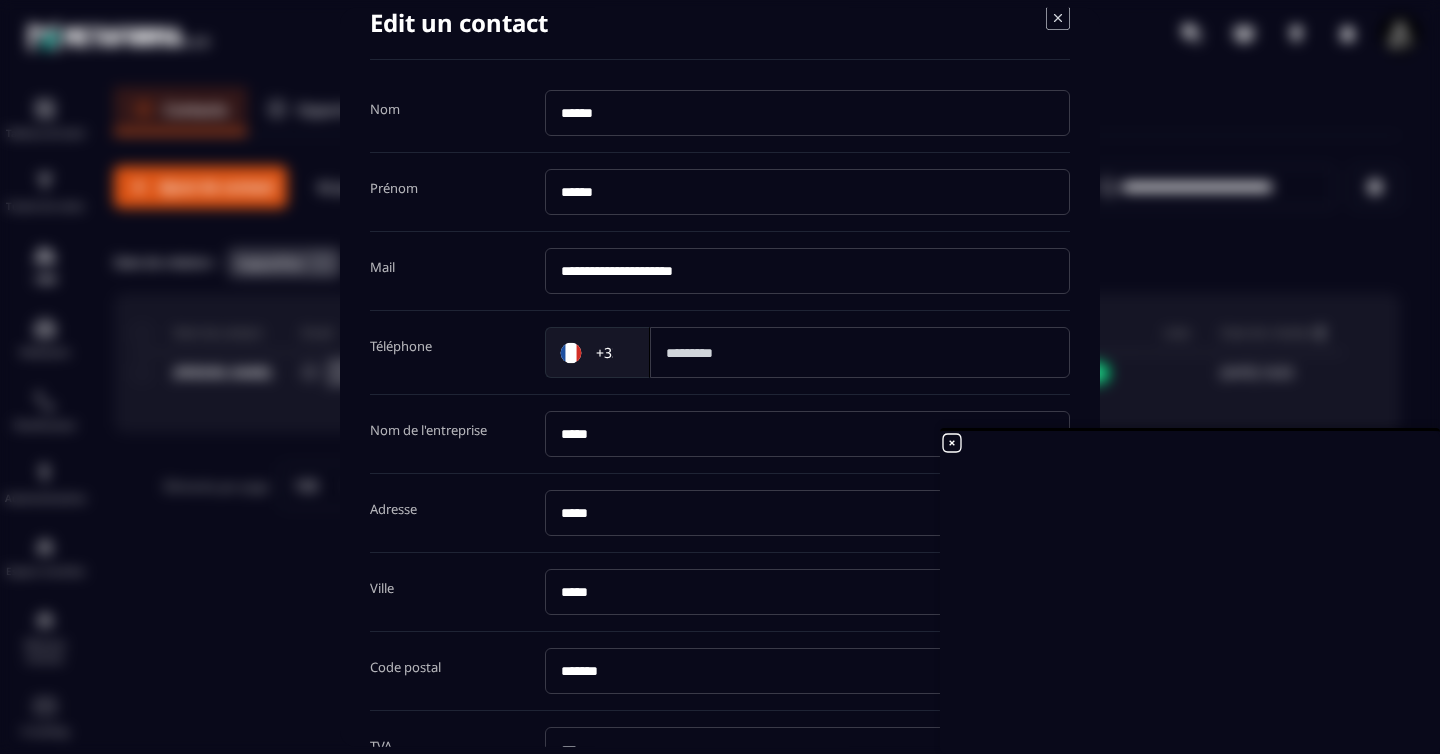 scroll, scrollTop: 0, scrollLeft: 0, axis: both 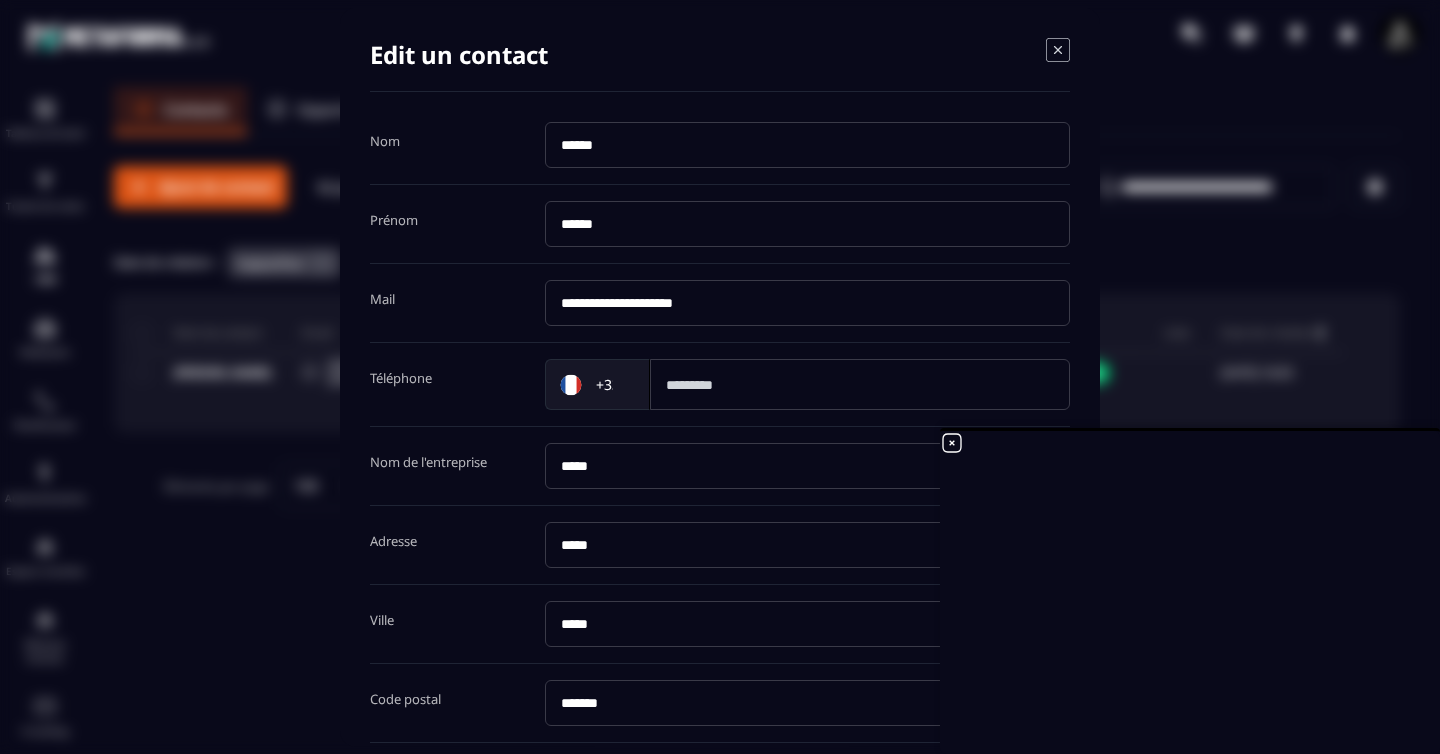 click 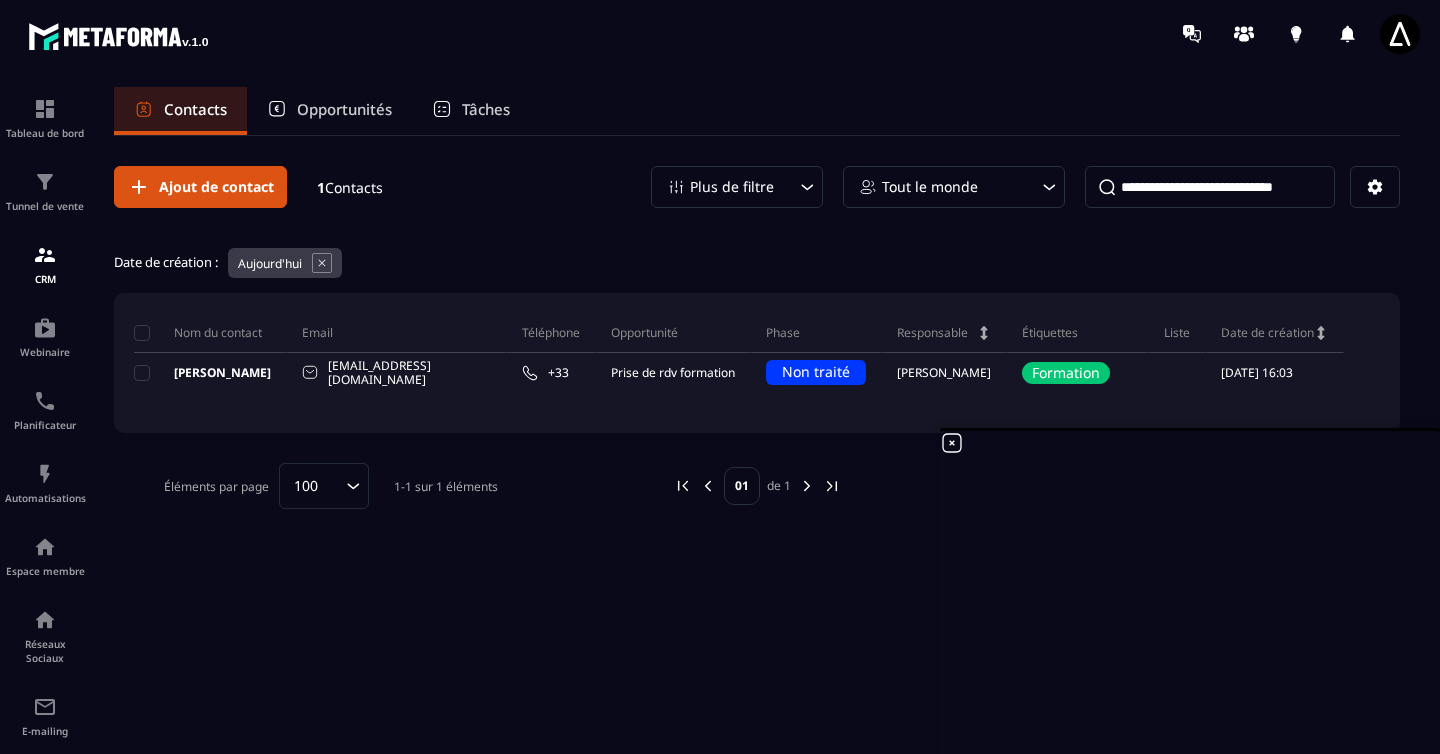 click 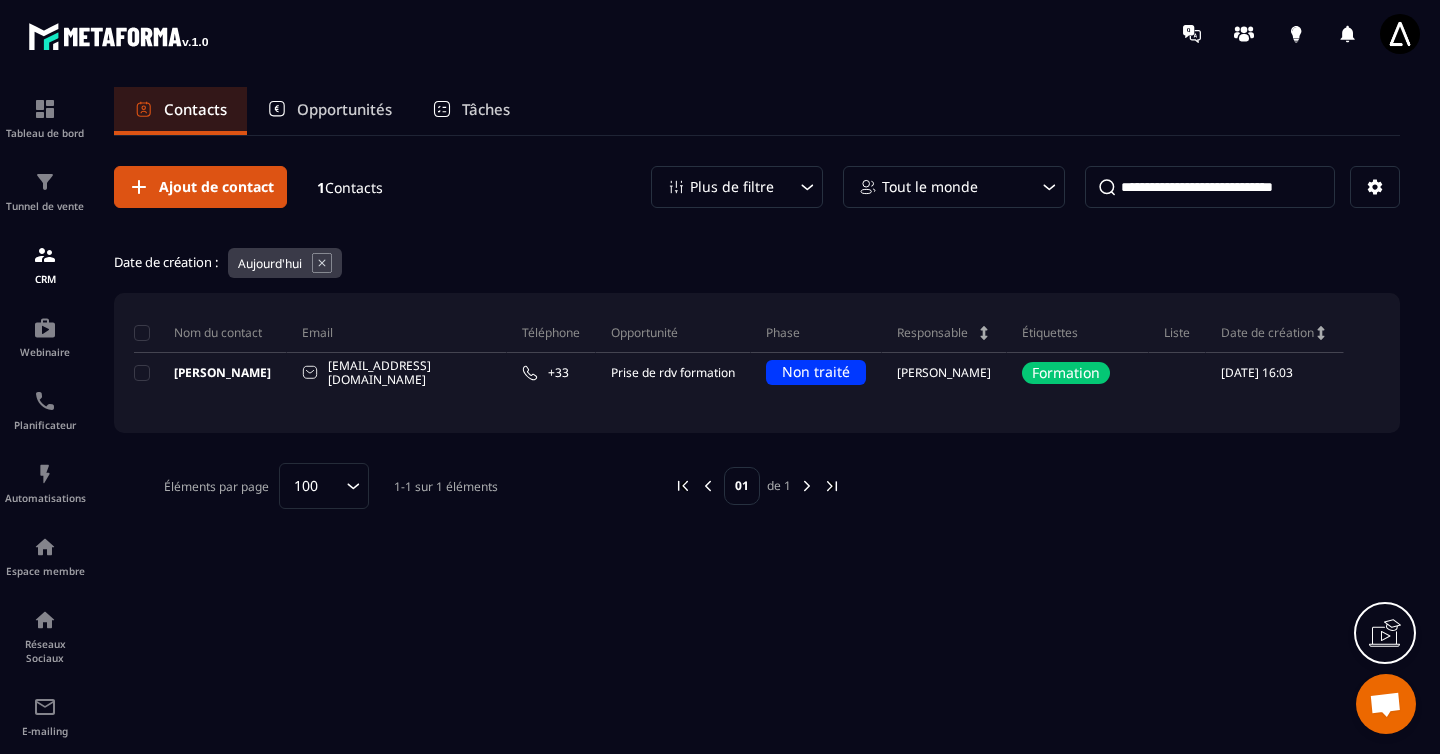 click at bounding box center [1385, 706] 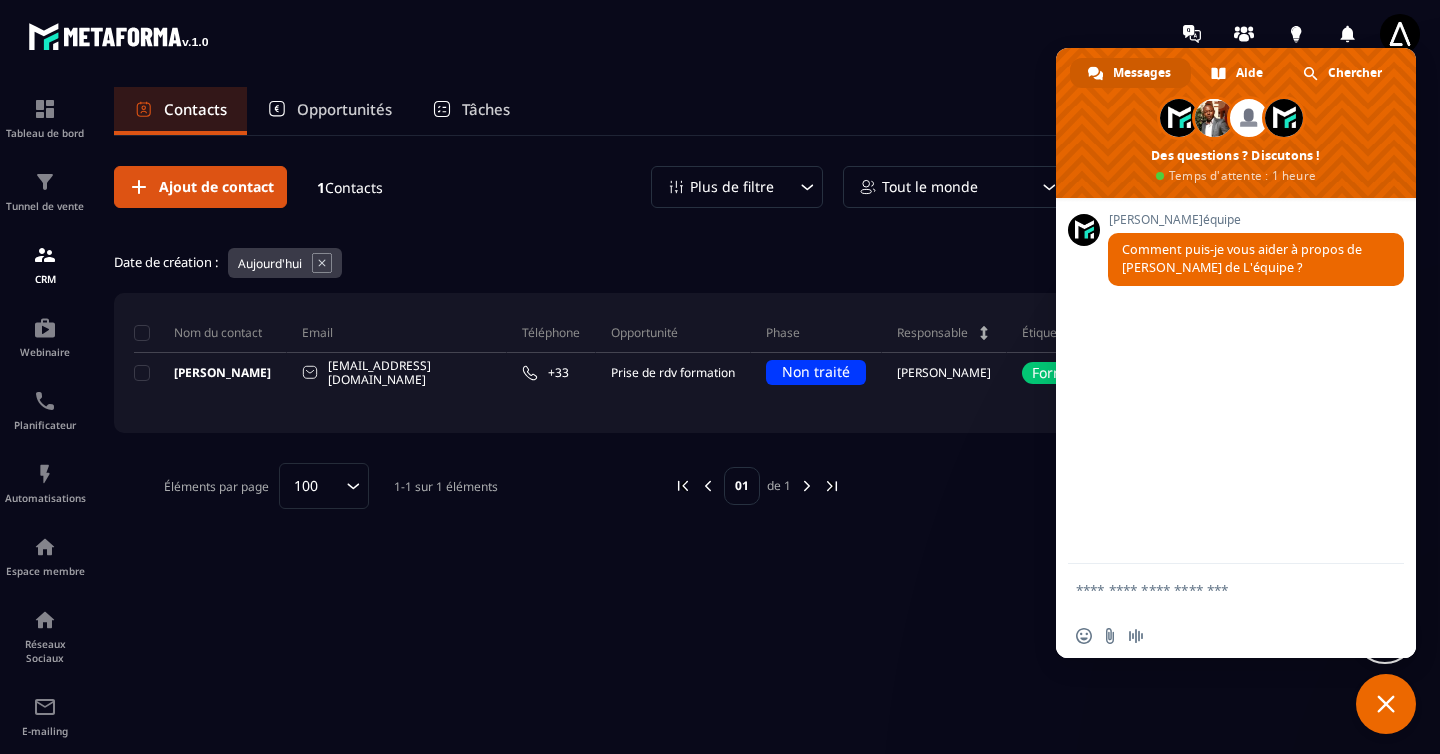scroll, scrollTop: 0, scrollLeft: 0, axis: both 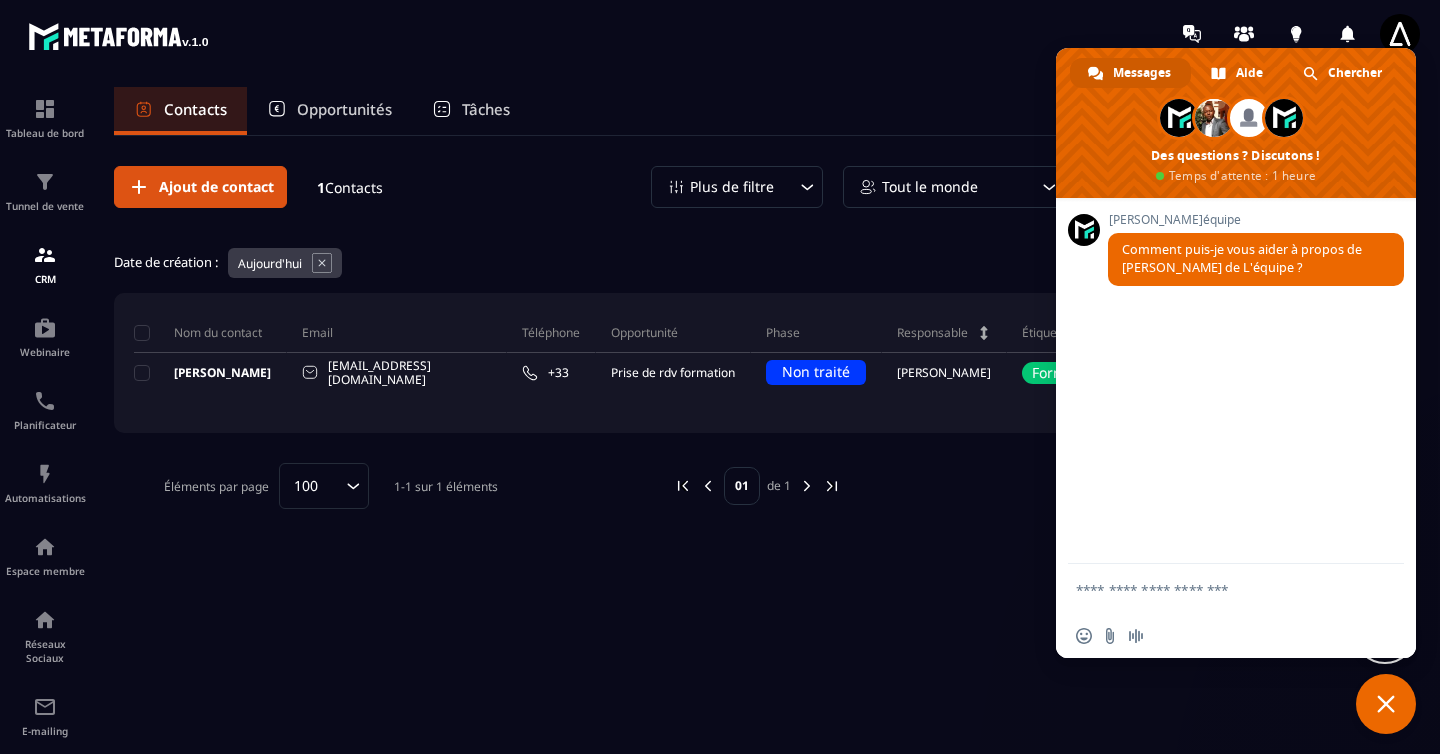 click at bounding box center [1216, 589] 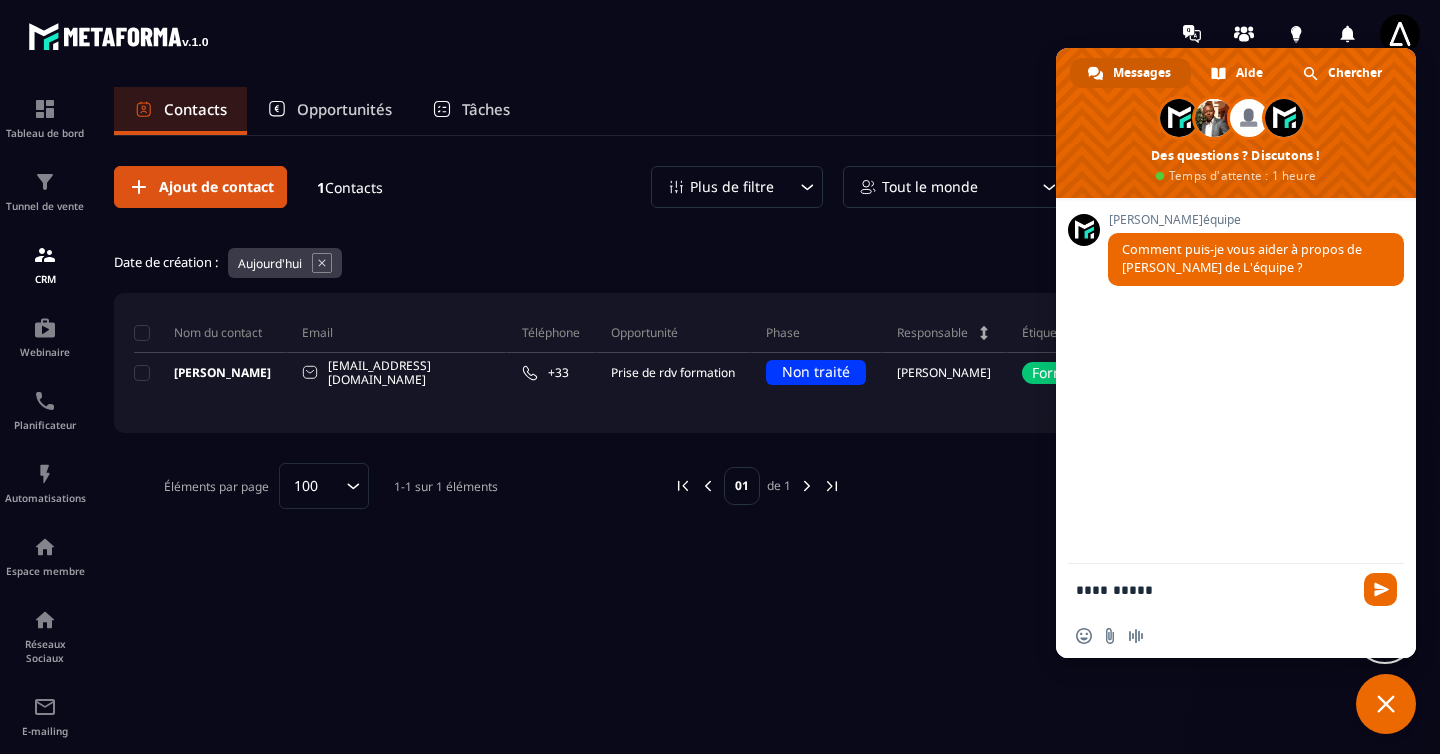 type on "**********" 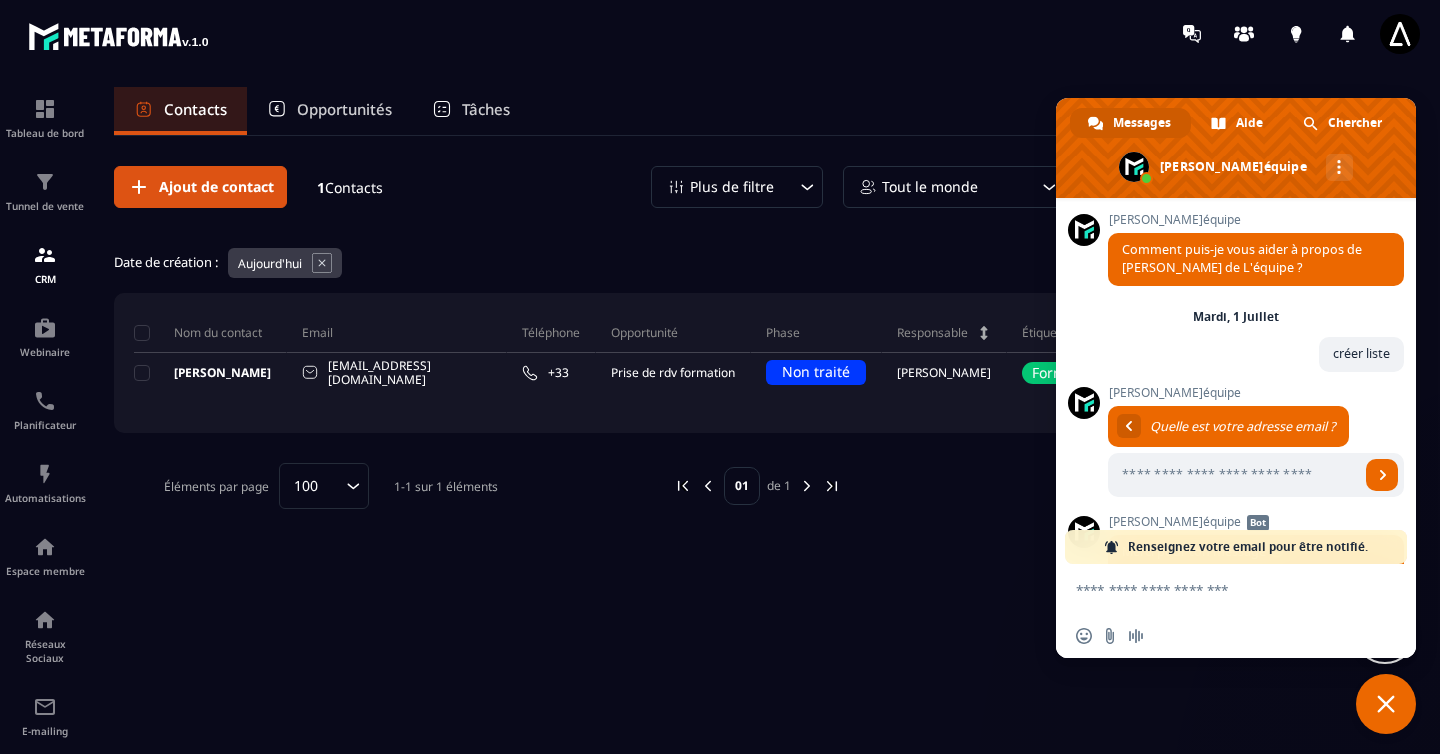 scroll, scrollTop: 212, scrollLeft: 0, axis: vertical 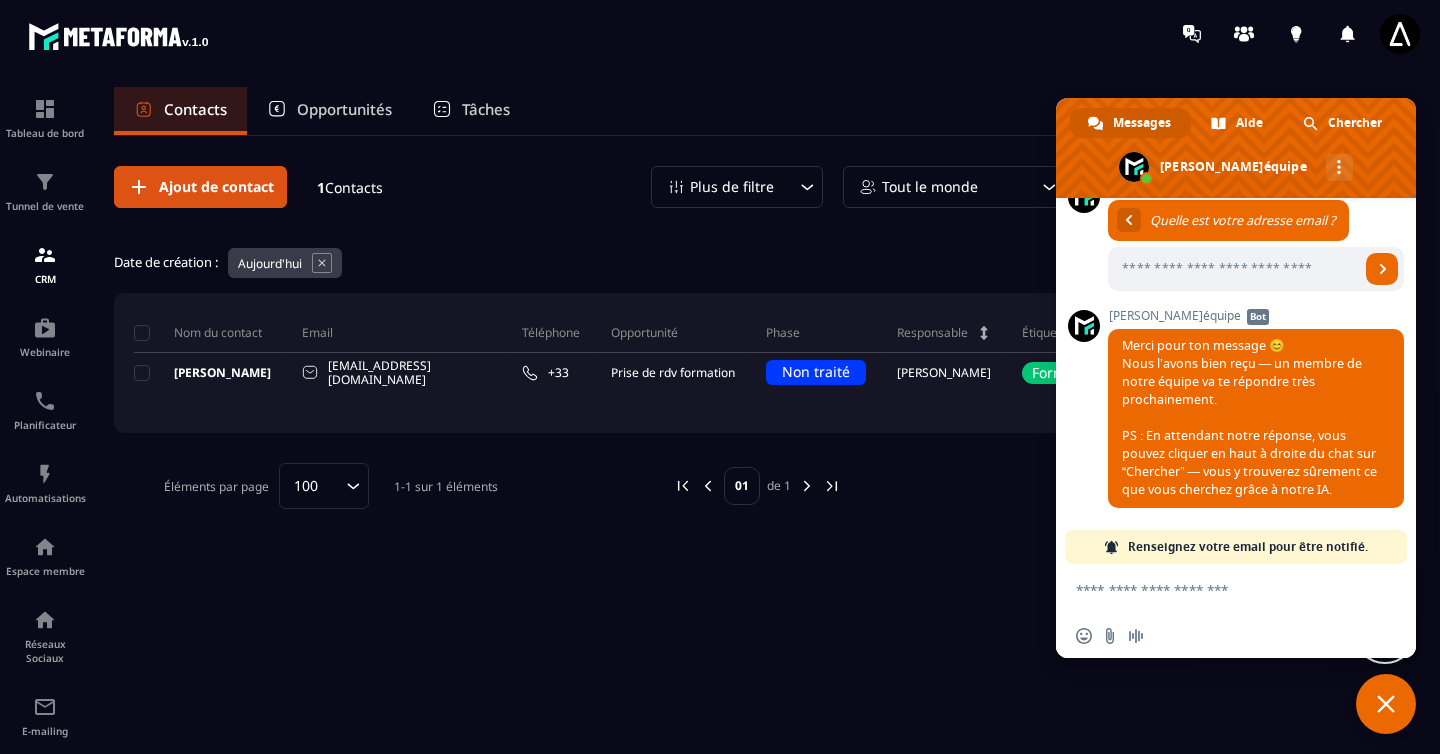 click at bounding box center [1216, 589] 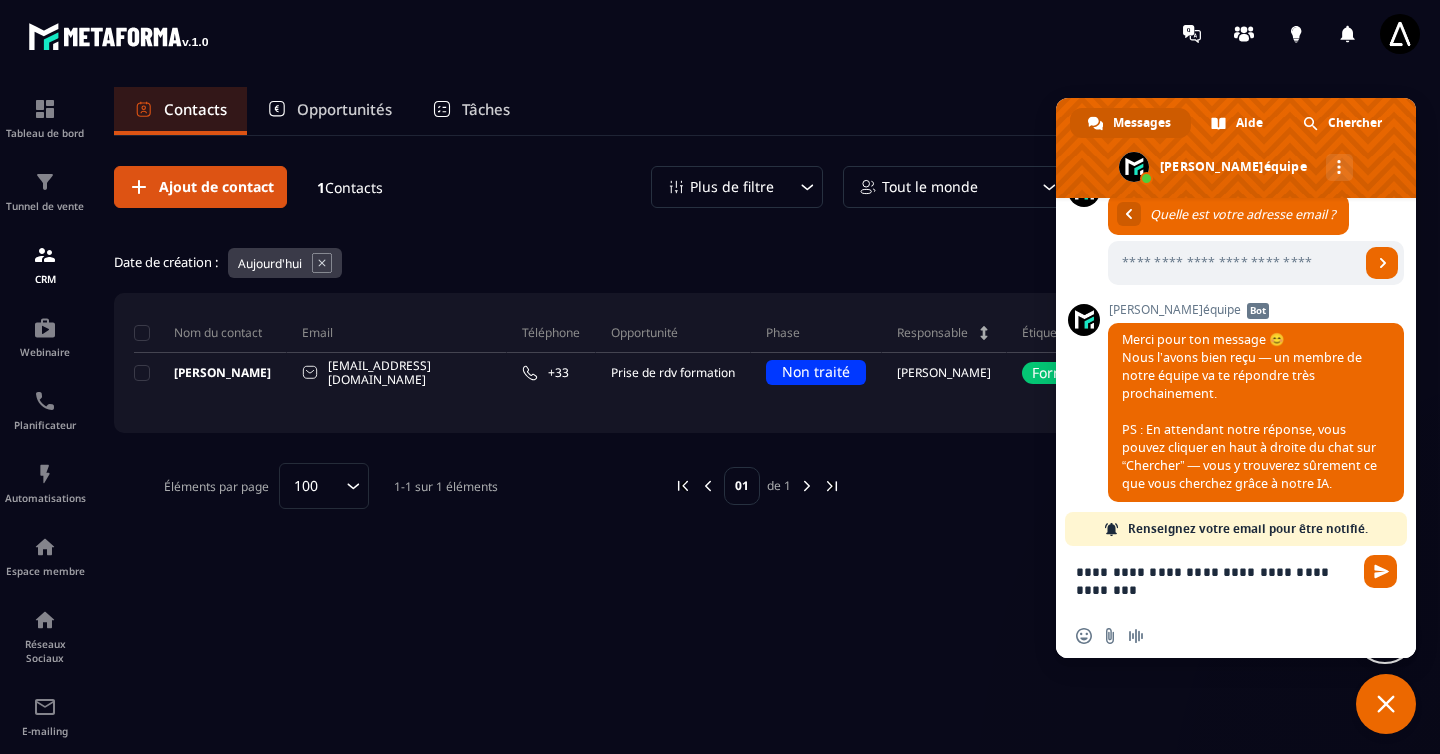 type on "**********" 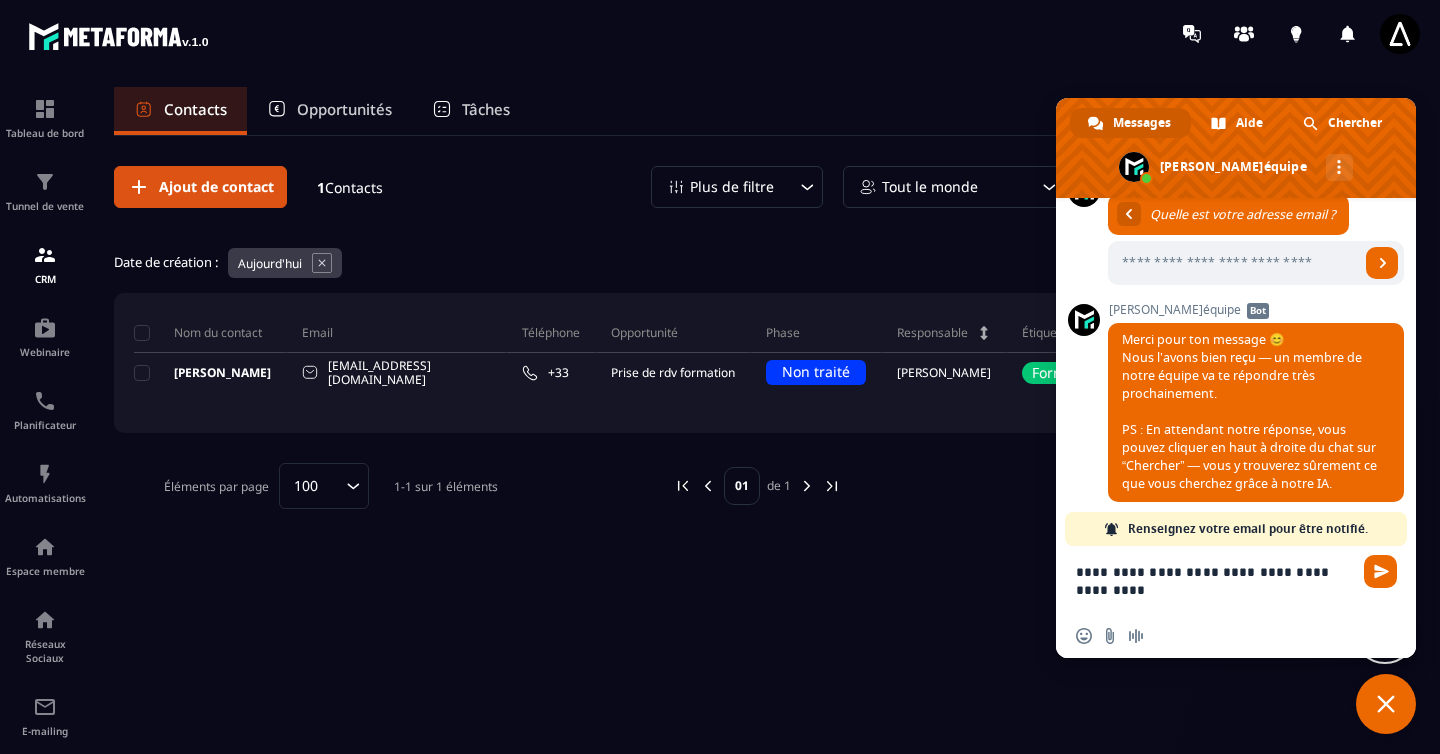 type 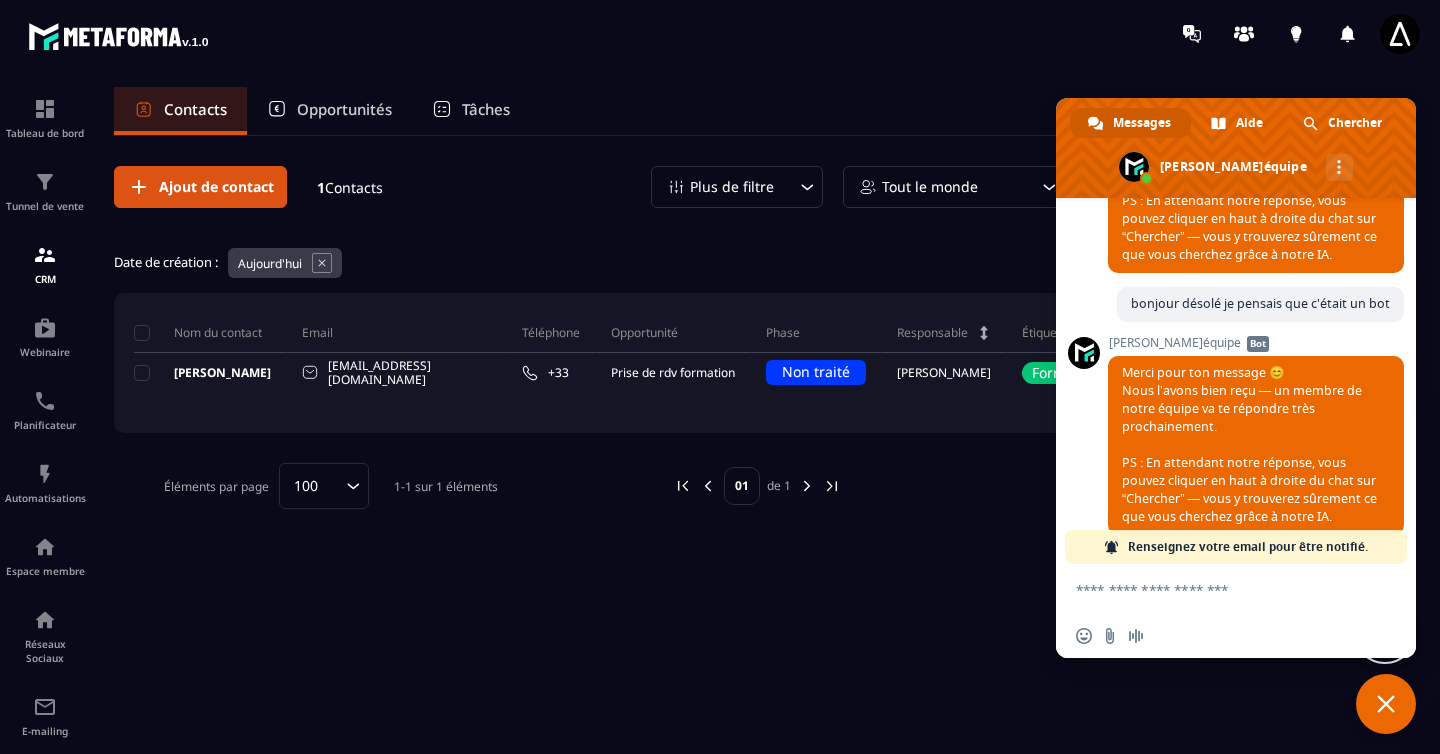 scroll, scrollTop: 479, scrollLeft: 0, axis: vertical 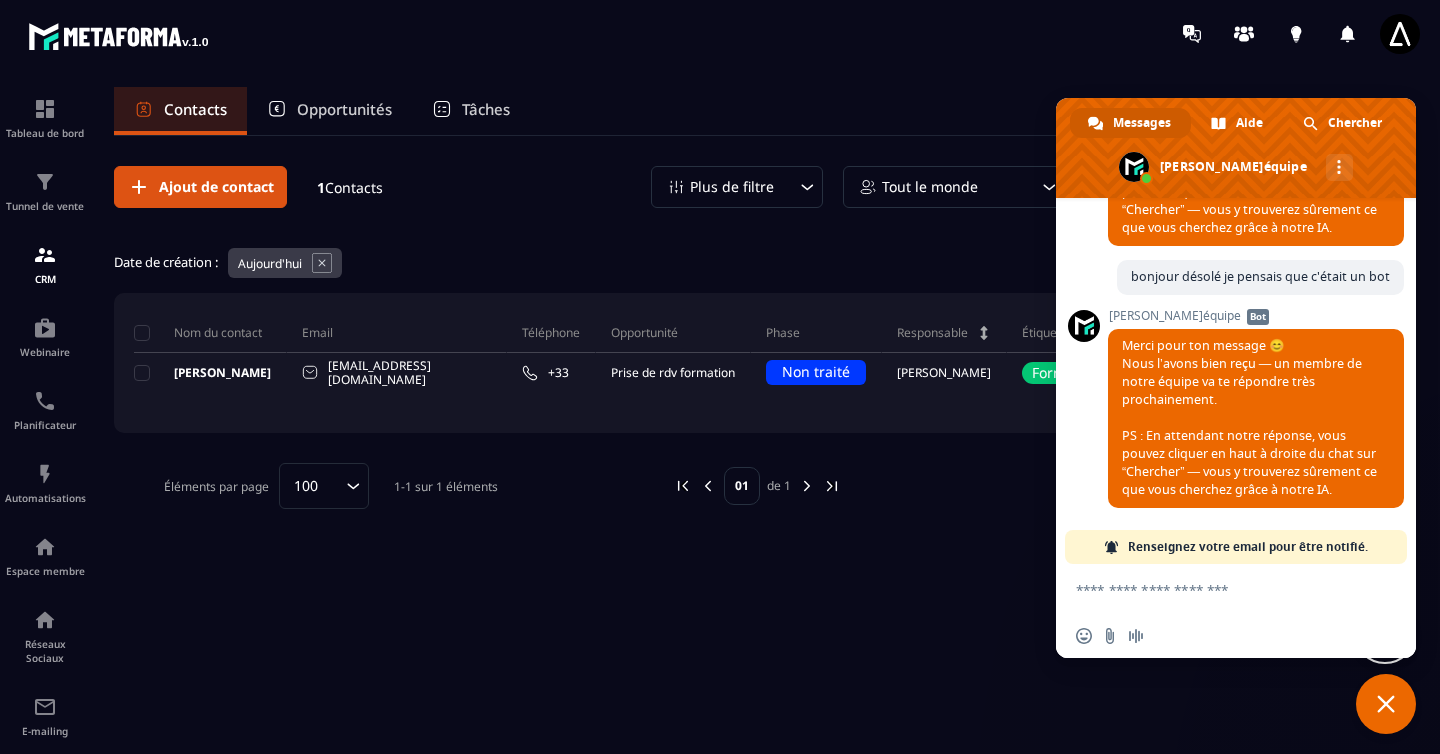 click on "Date de création :  Aujourd'hui" at bounding box center [757, 265] 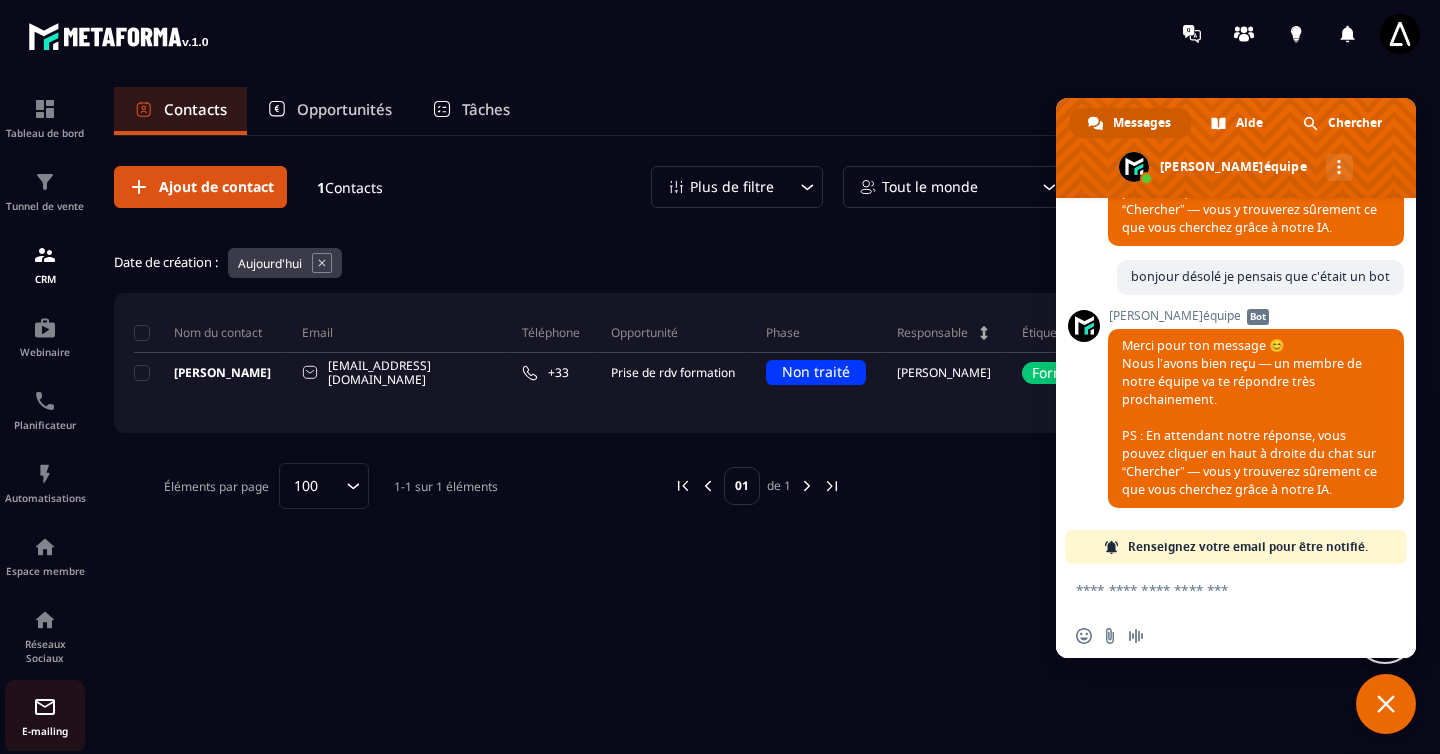 click on "E-mailing" at bounding box center (45, 731) 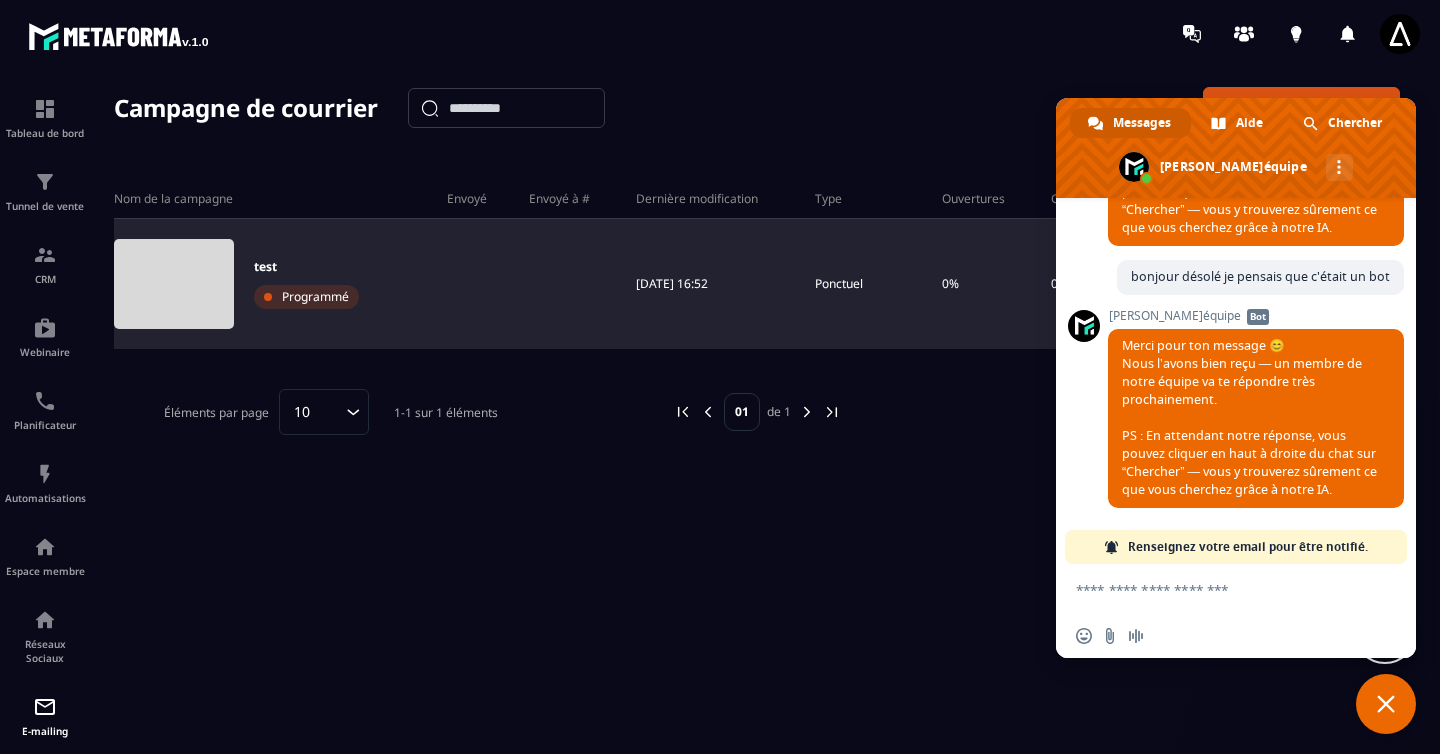 click at bounding box center (473, 284) 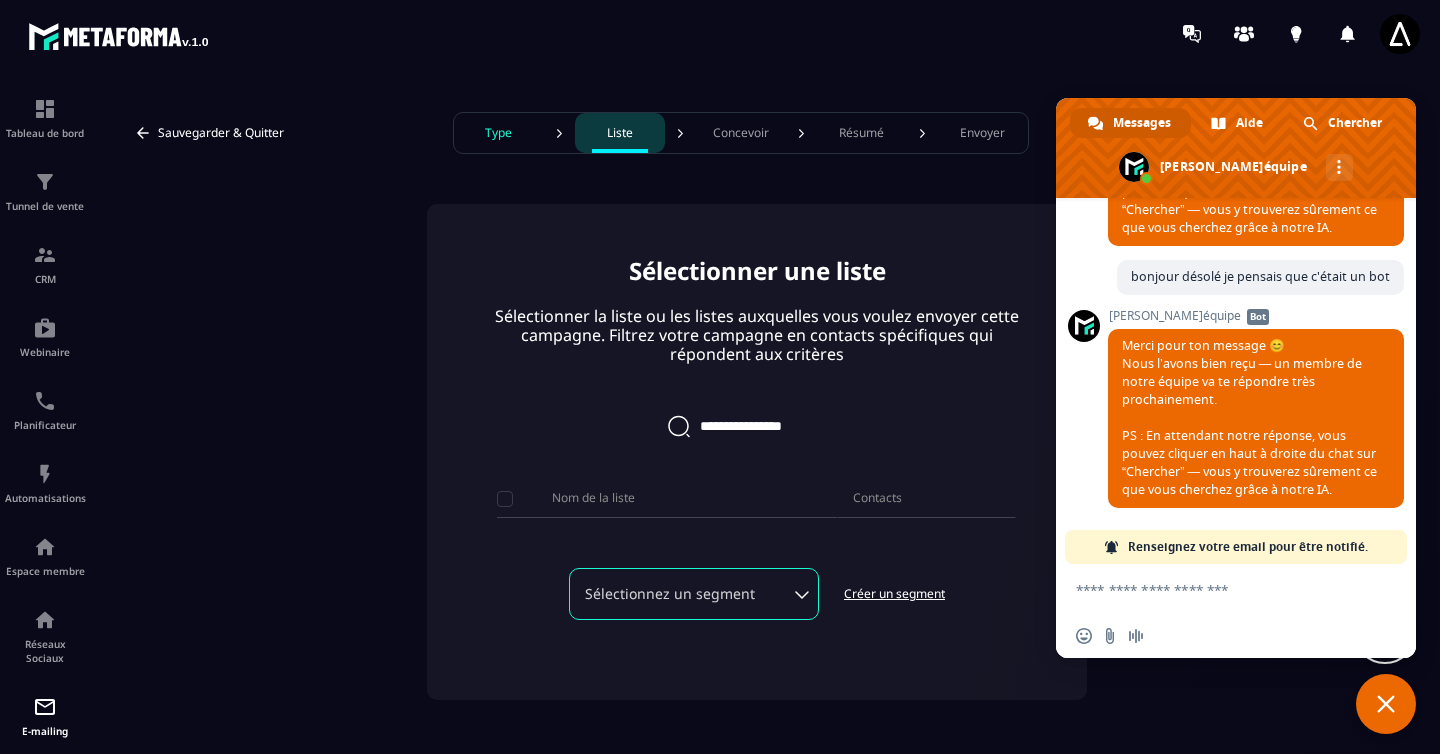 click at bounding box center (757, 426) 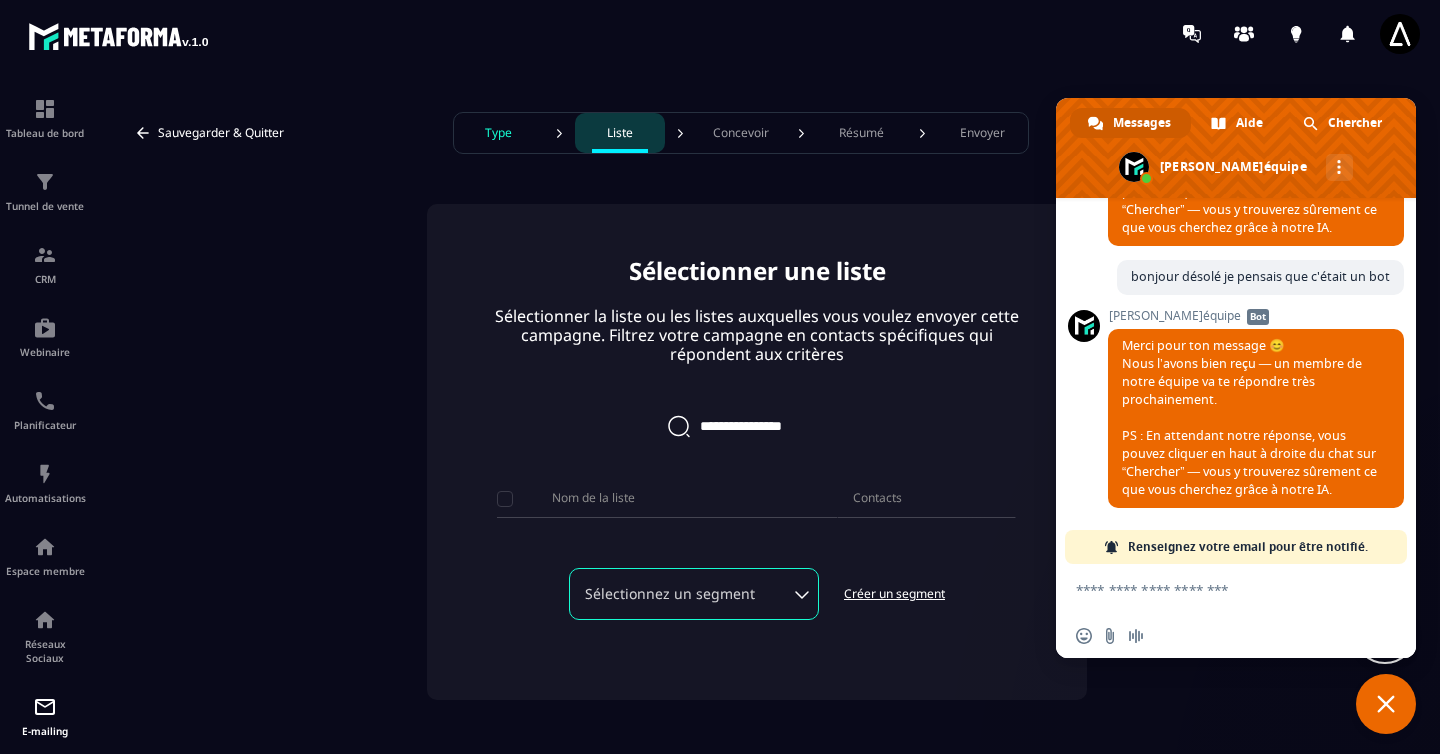 type on "*" 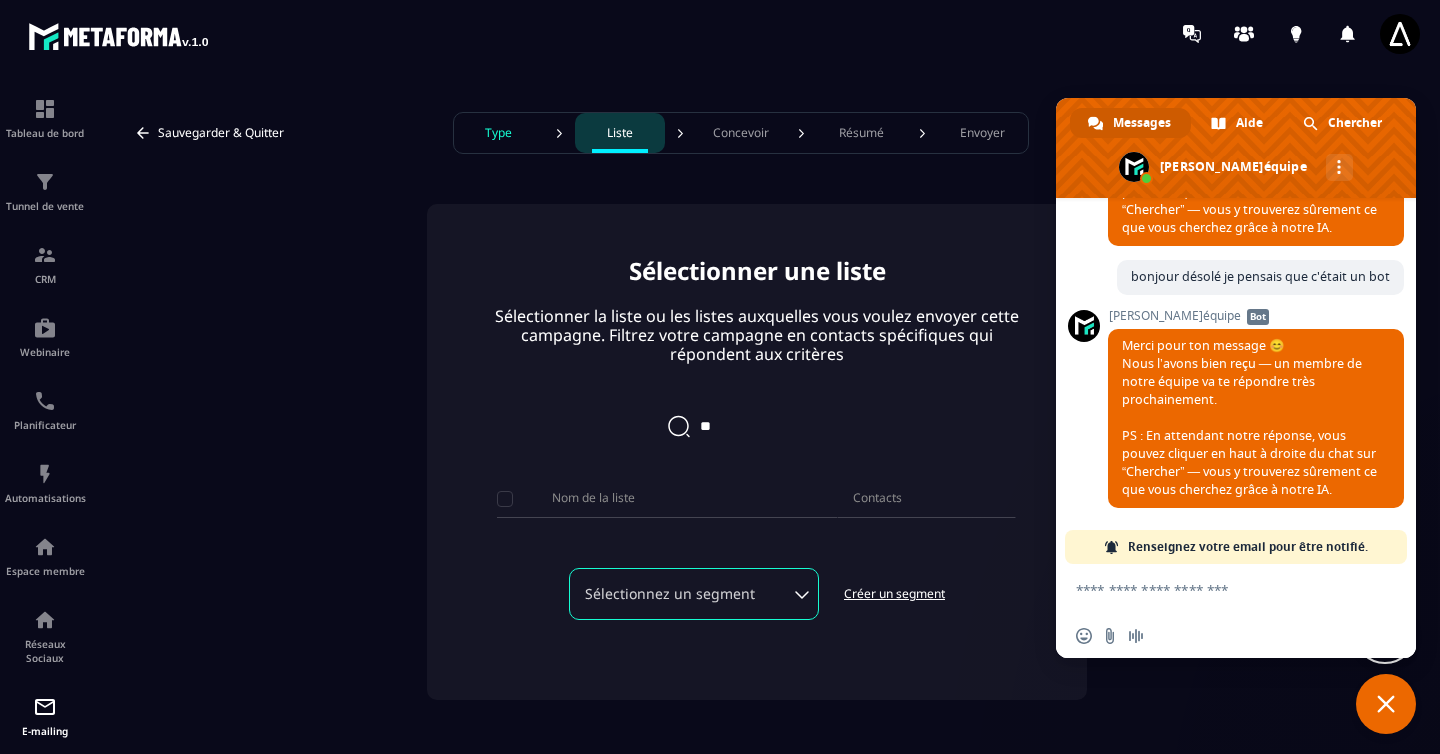 type on "**" 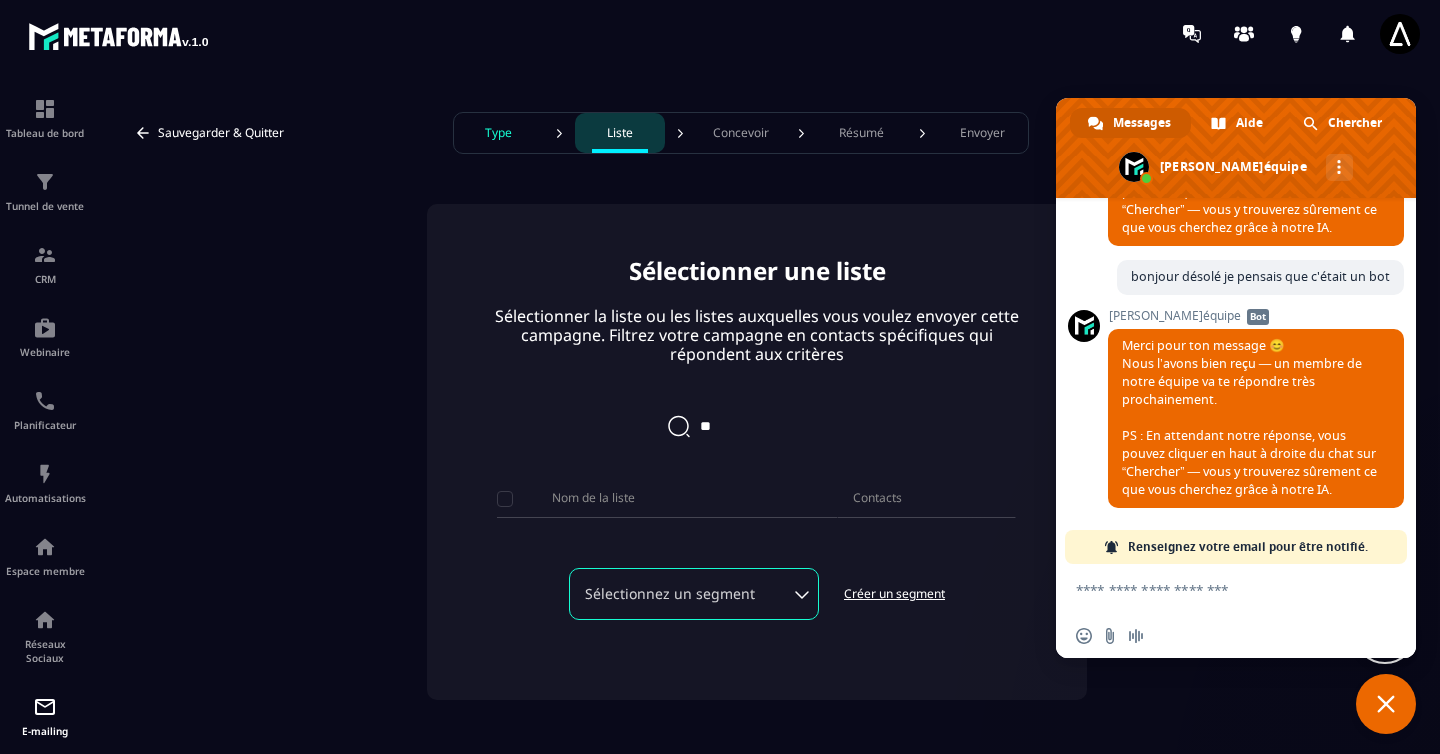click on "**" at bounding box center (757, 426) 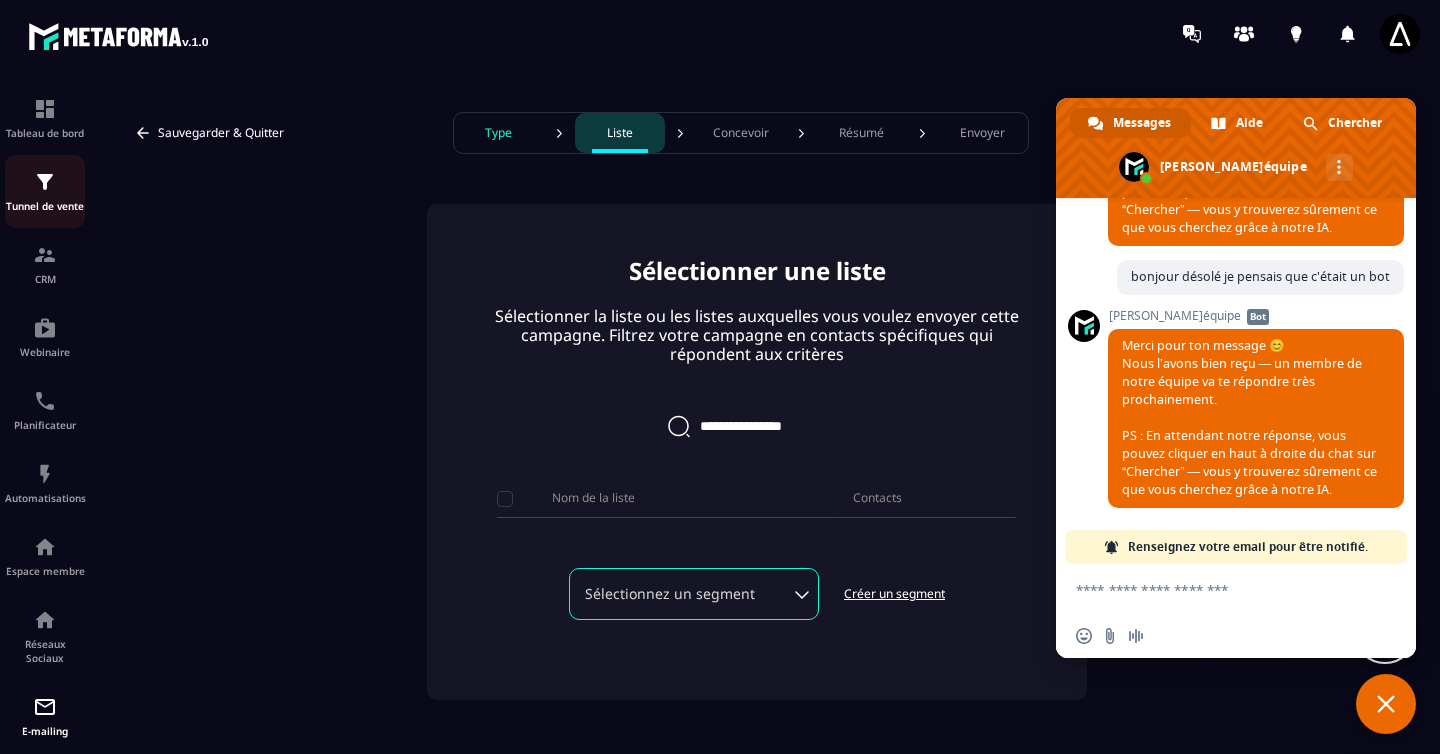 type 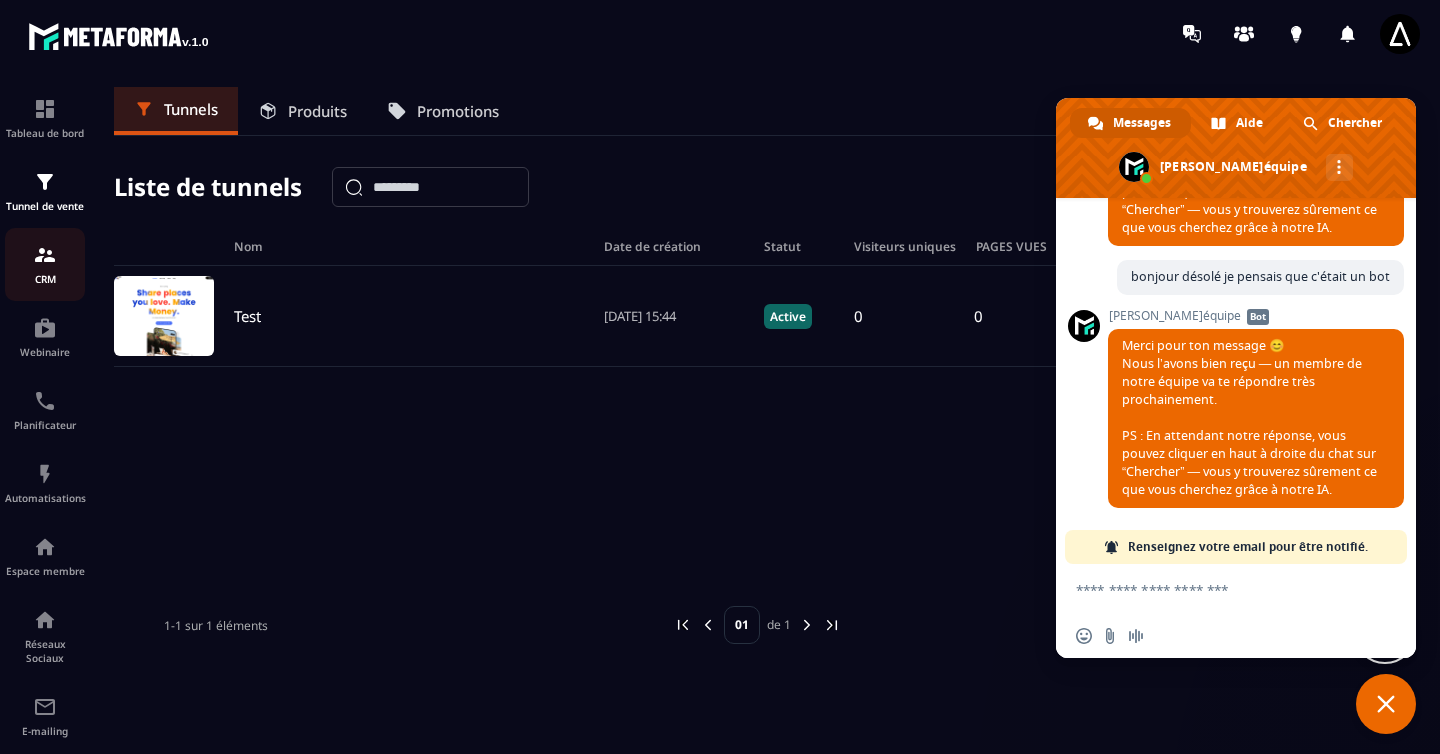 click on "CRM" at bounding box center (45, 279) 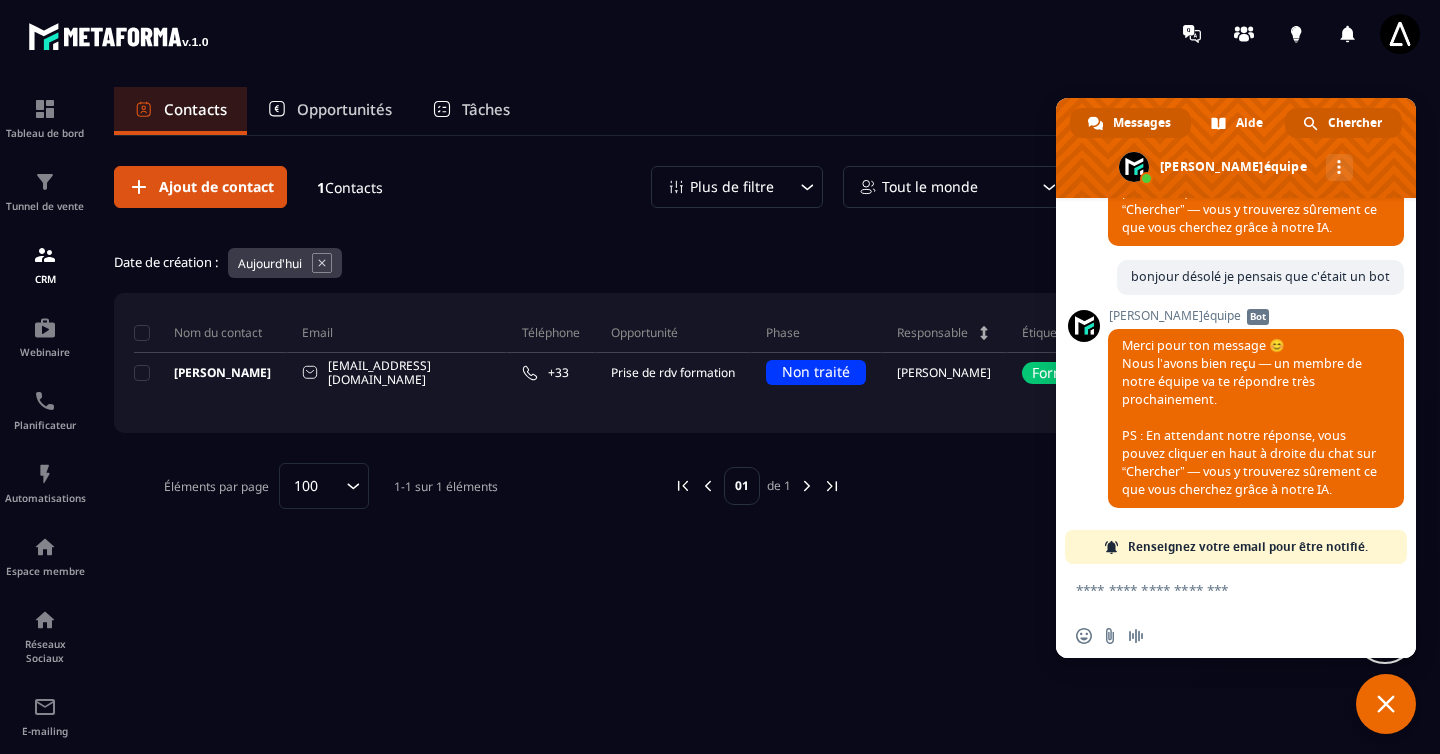 click on "Chercher" at bounding box center [1355, 123] 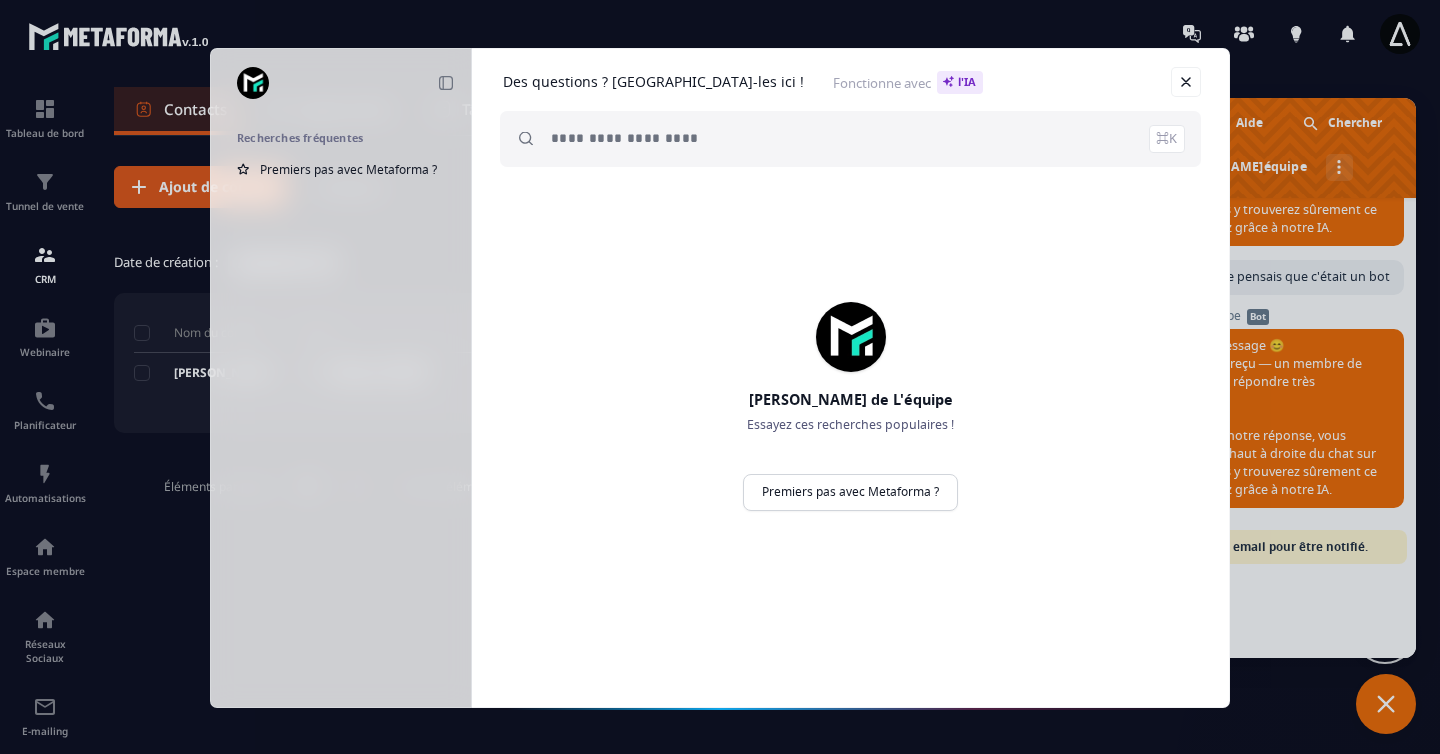 click at bounding box center (868, 139) 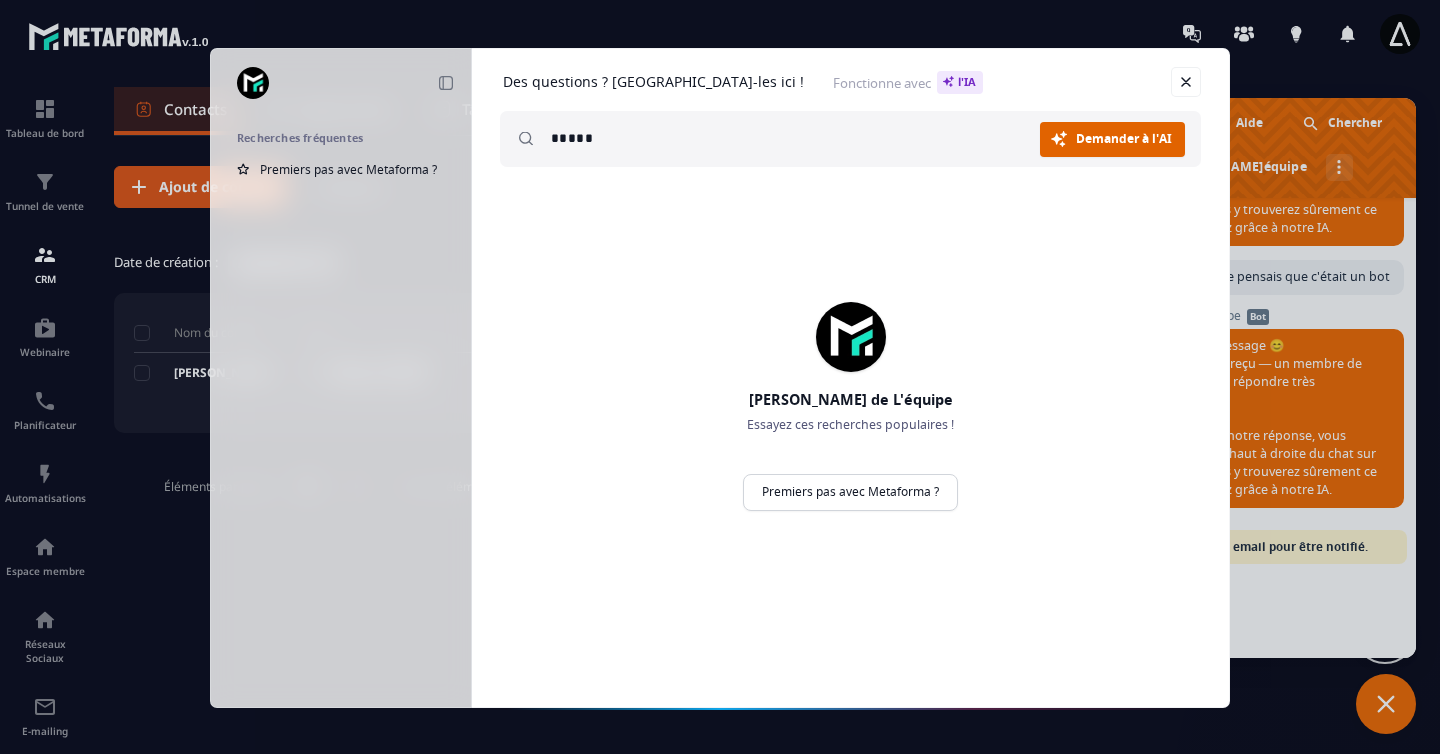click on "Demander à l'AI" at bounding box center [1124, 139] 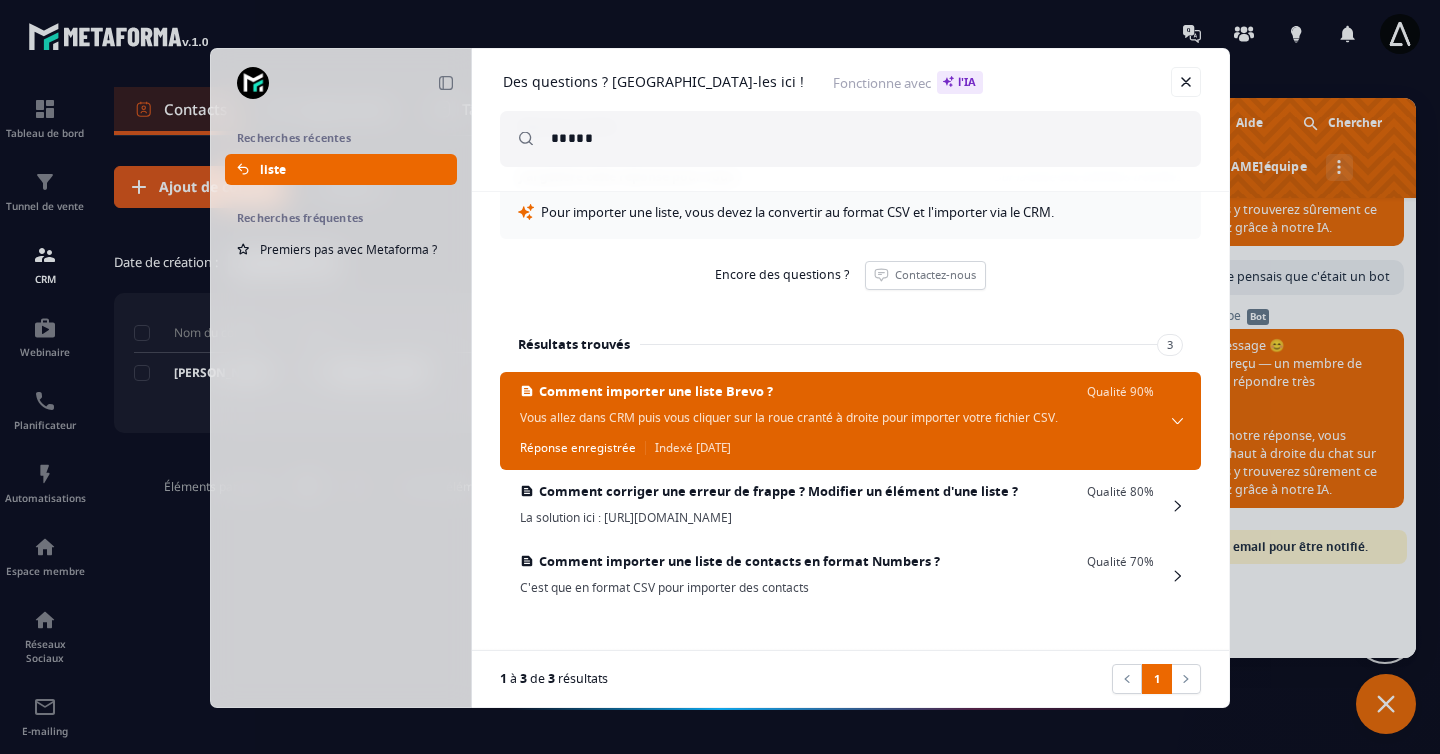 scroll, scrollTop: 106, scrollLeft: 0, axis: vertical 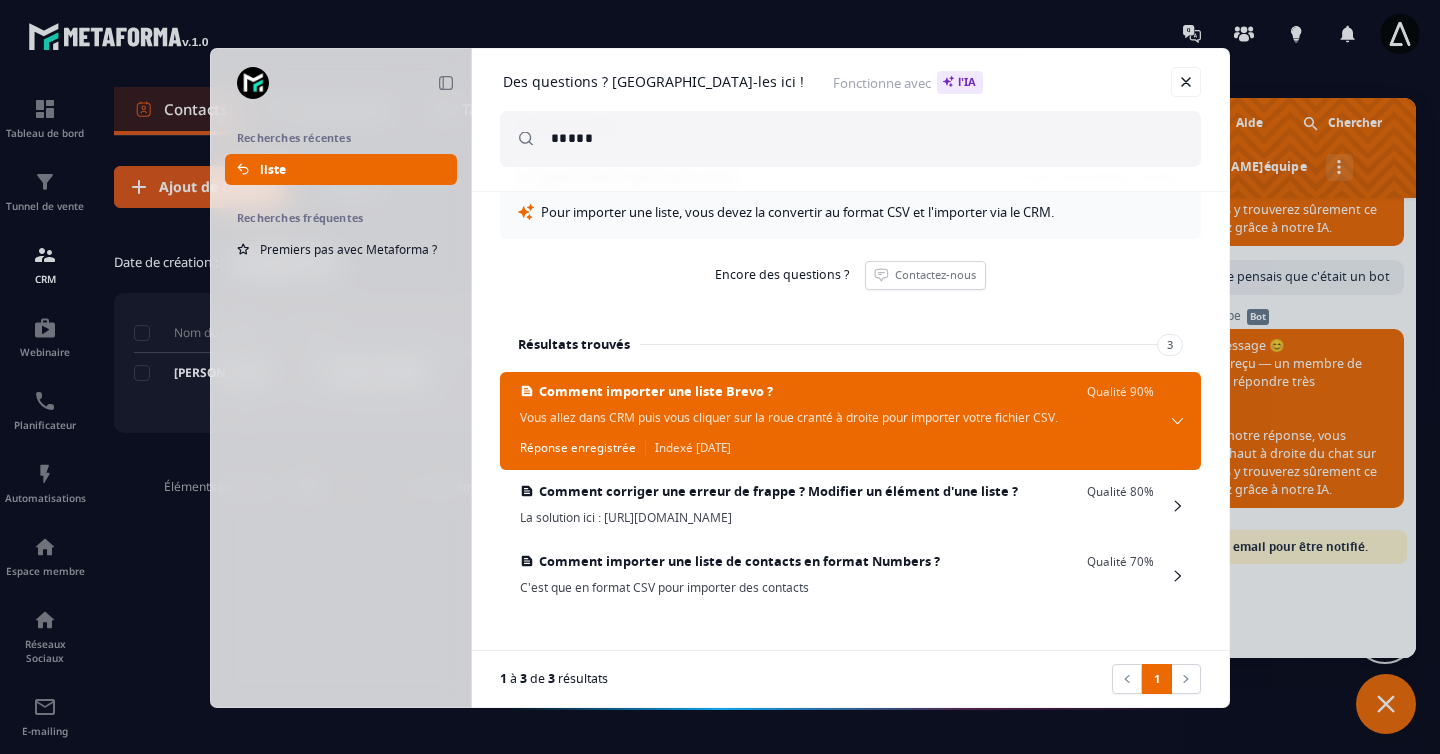 click on "*****" at bounding box center (868, 139) 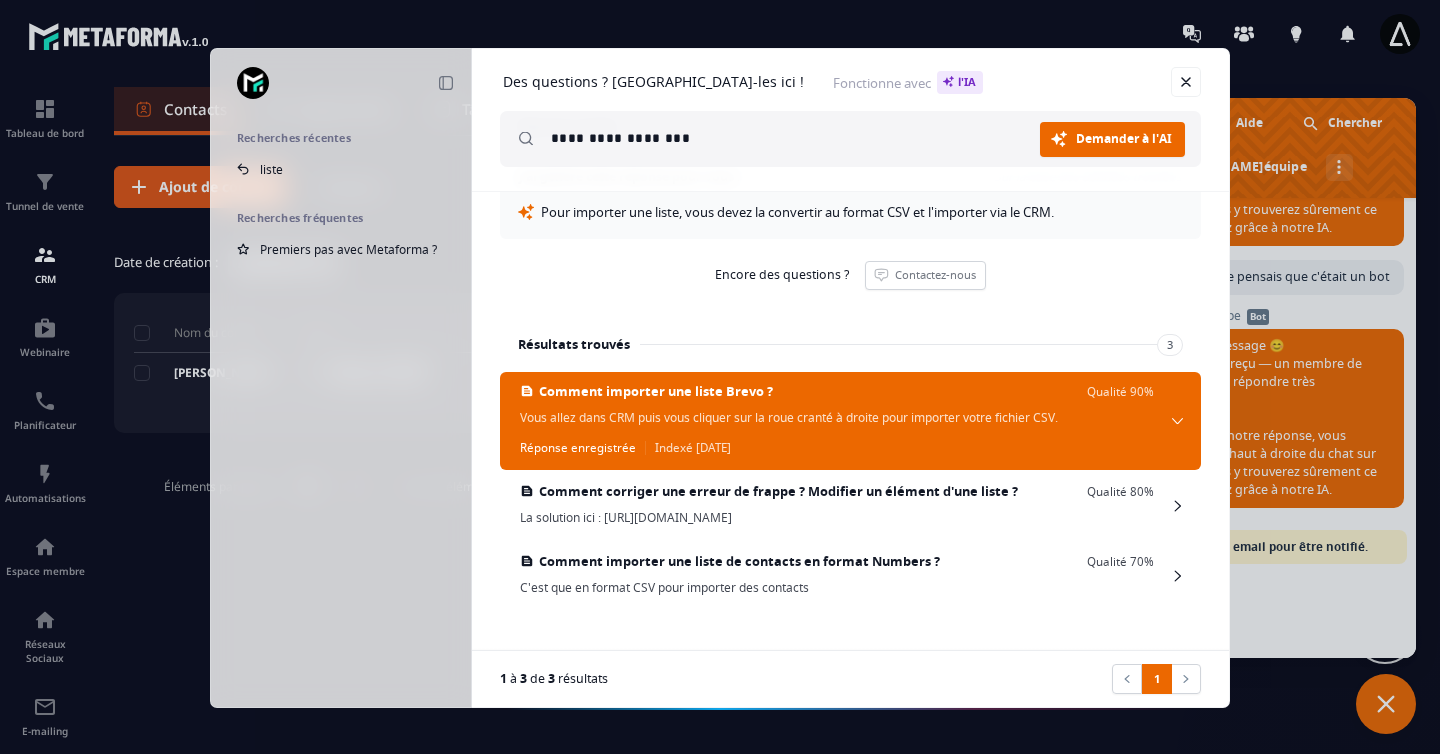 type on "**********" 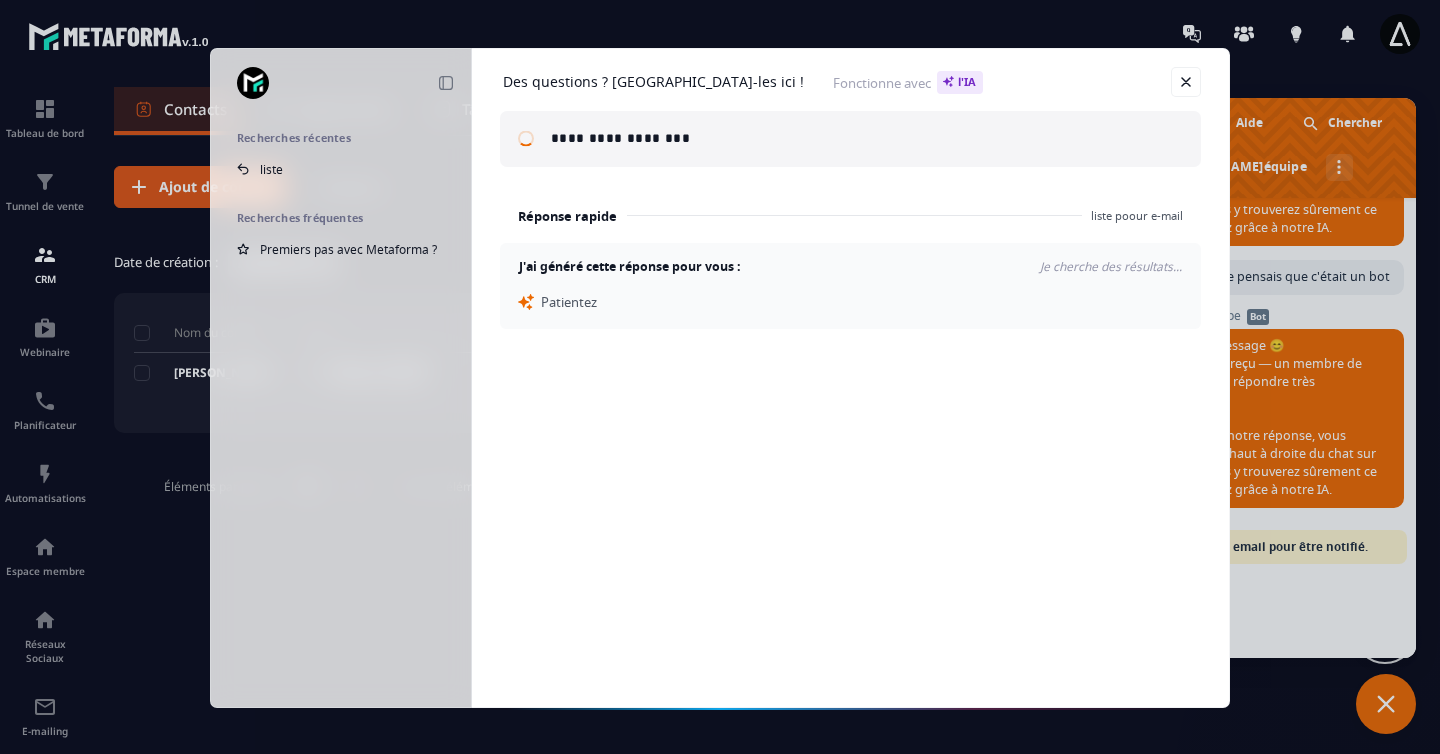 scroll, scrollTop: 0, scrollLeft: 0, axis: both 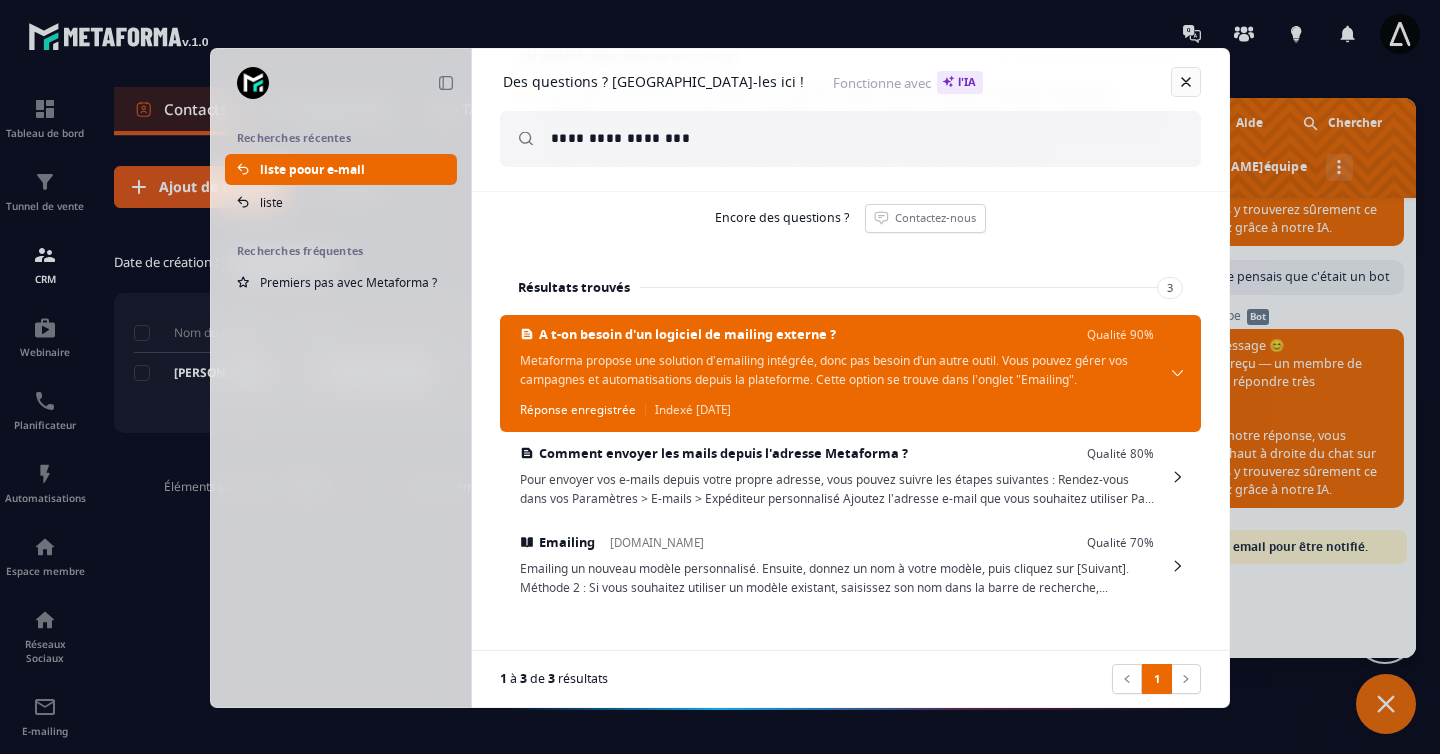 click at bounding box center (1186, 82) 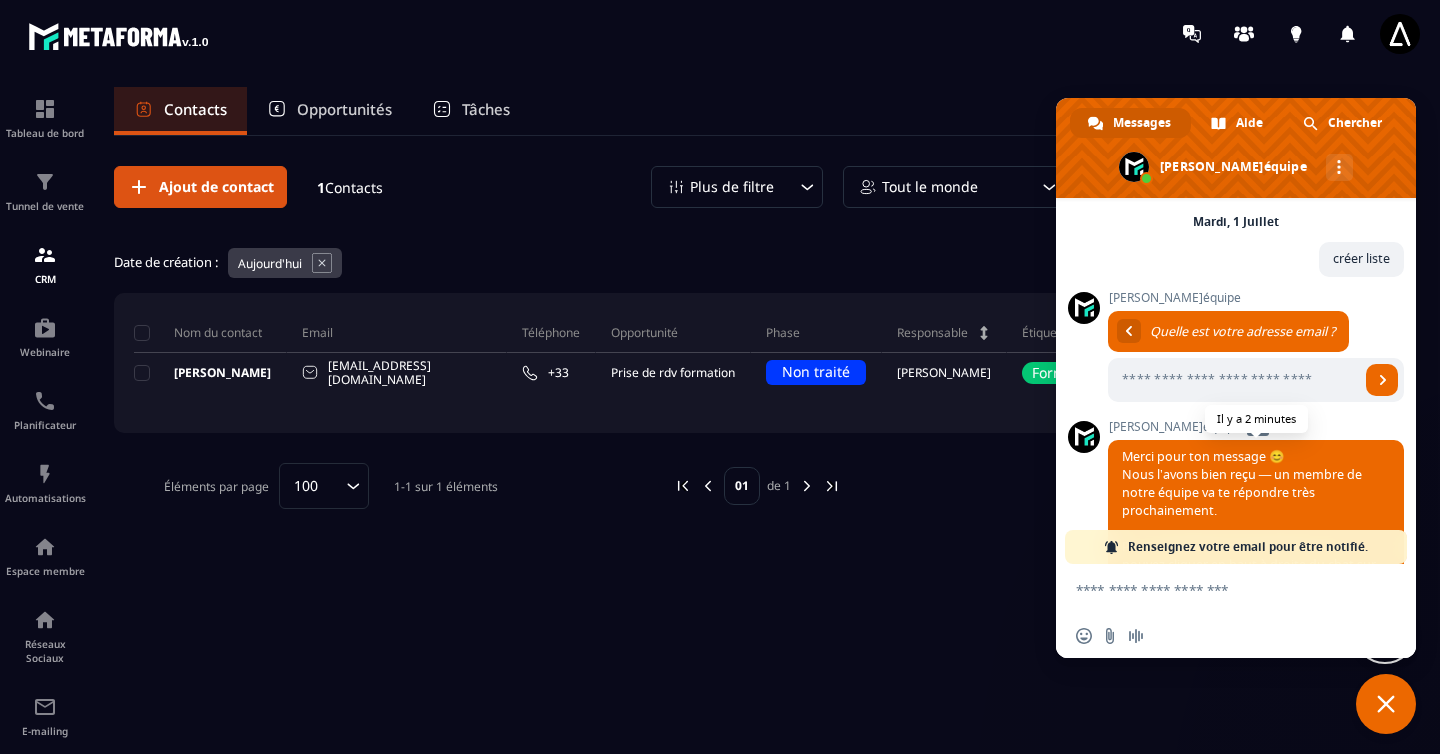 scroll, scrollTop: 479, scrollLeft: 0, axis: vertical 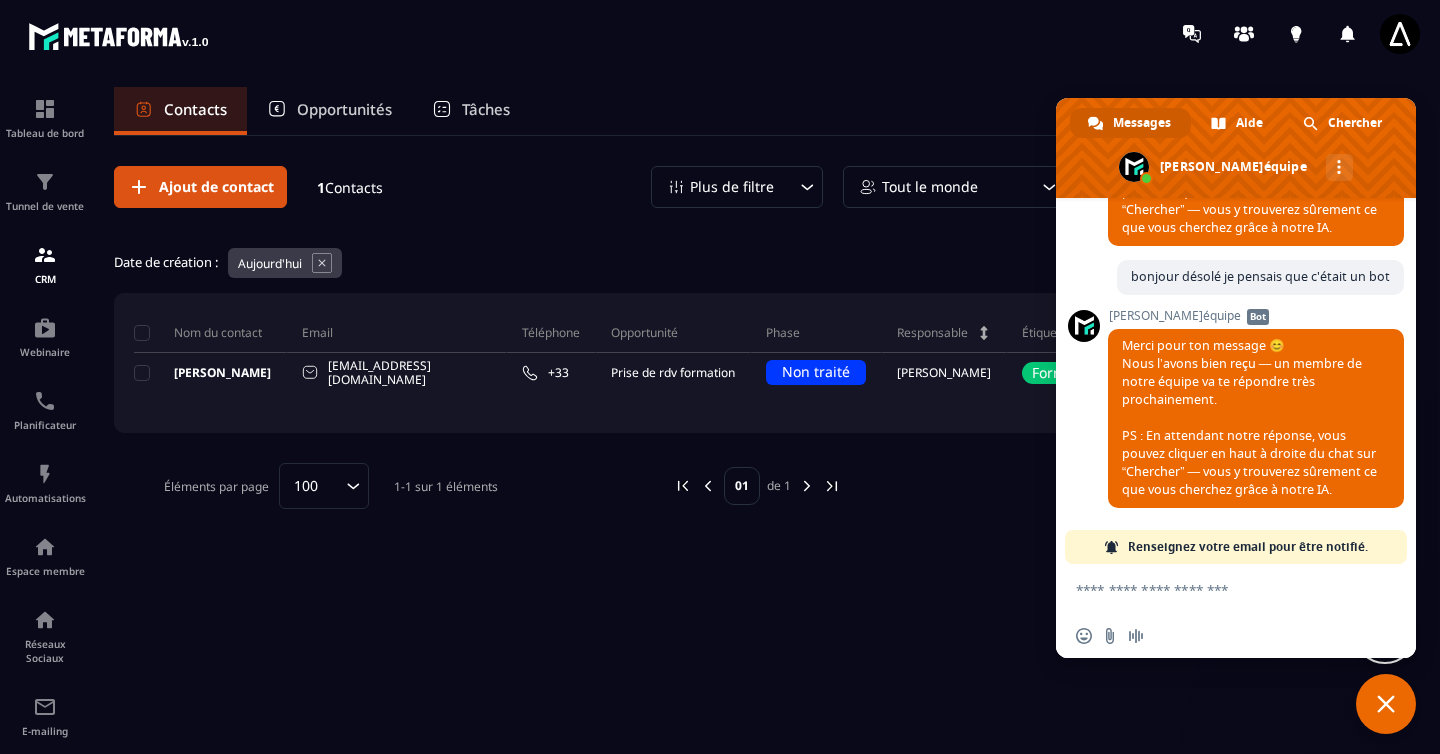 click on "Ajout de contact 1  Contacts Plus de filtre Tout le monde" at bounding box center [757, 187] 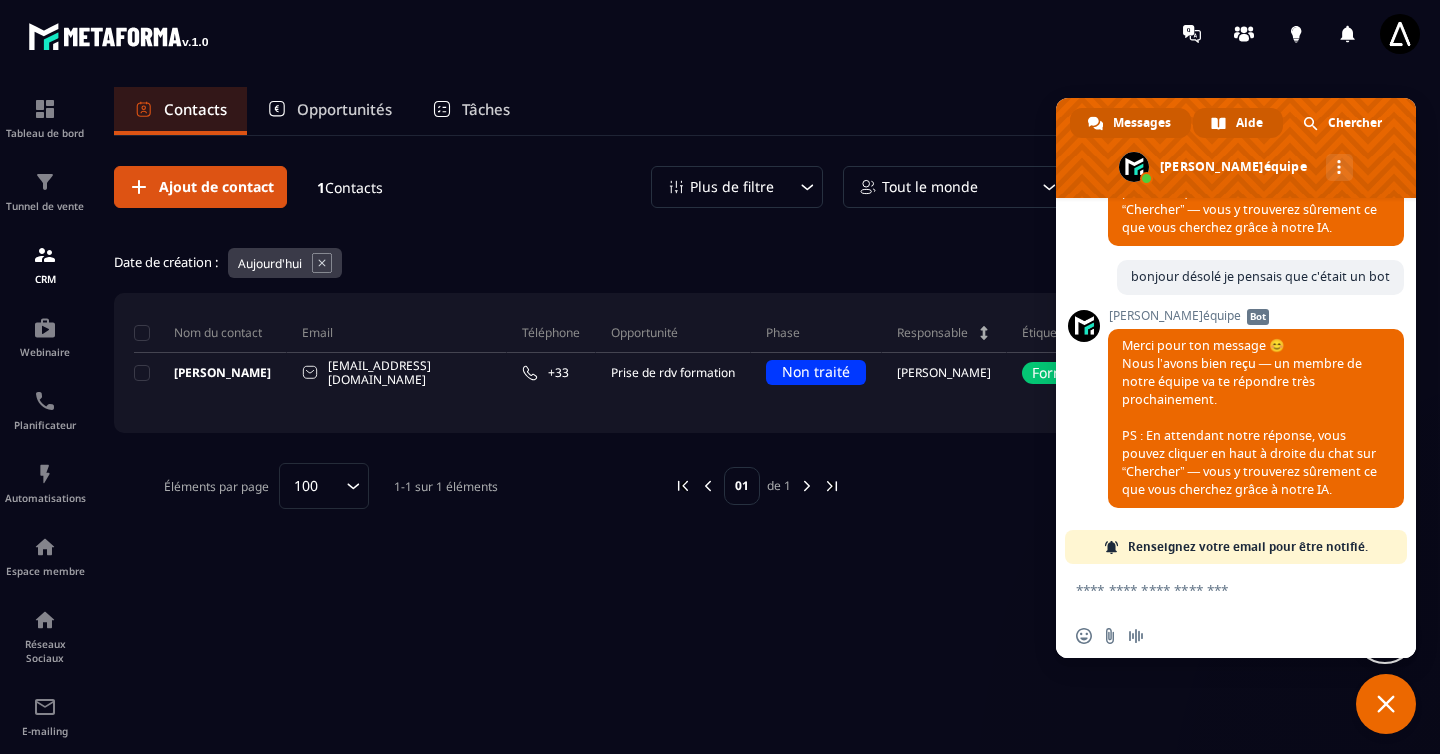 click on "Aide" at bounding box center [1249, 123] 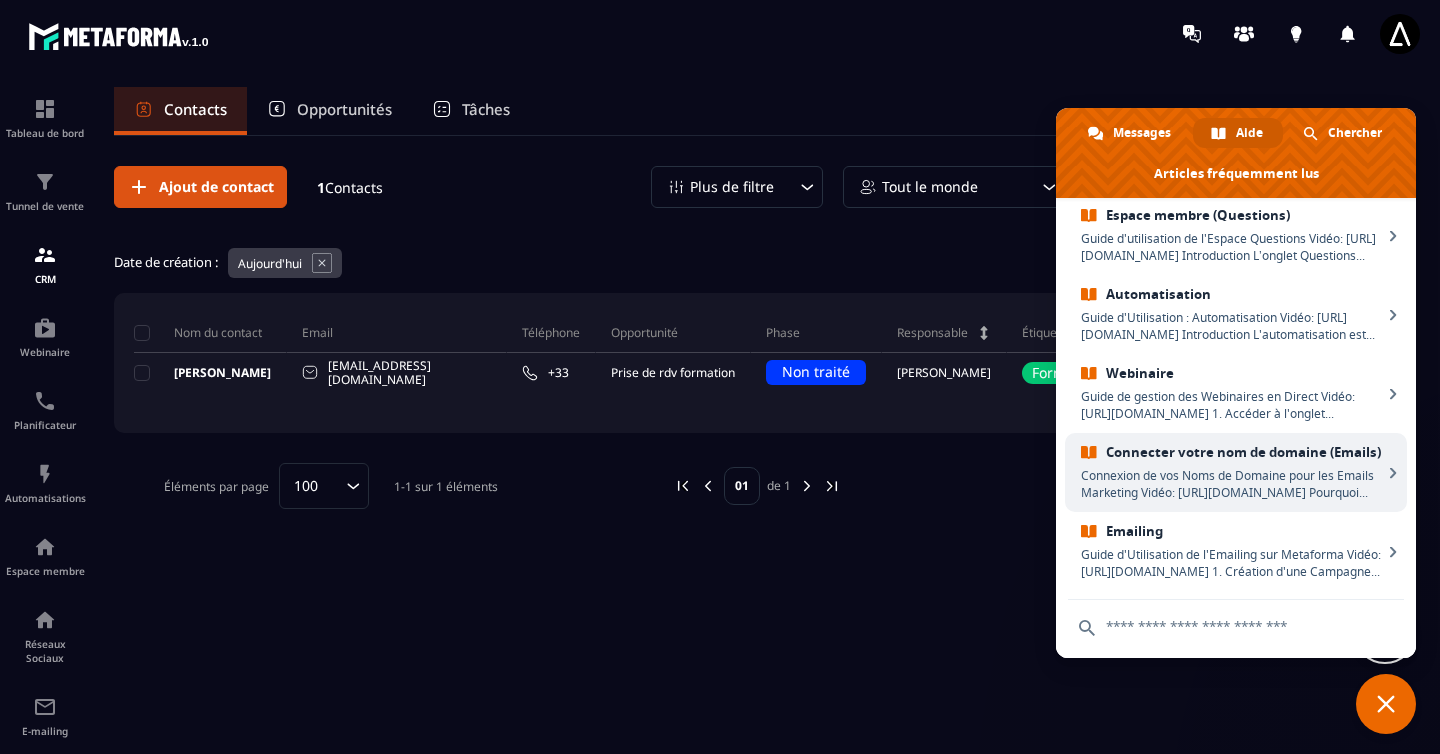 scroll, scrollTop: 440, scrollLeft: 0, axis: vertical 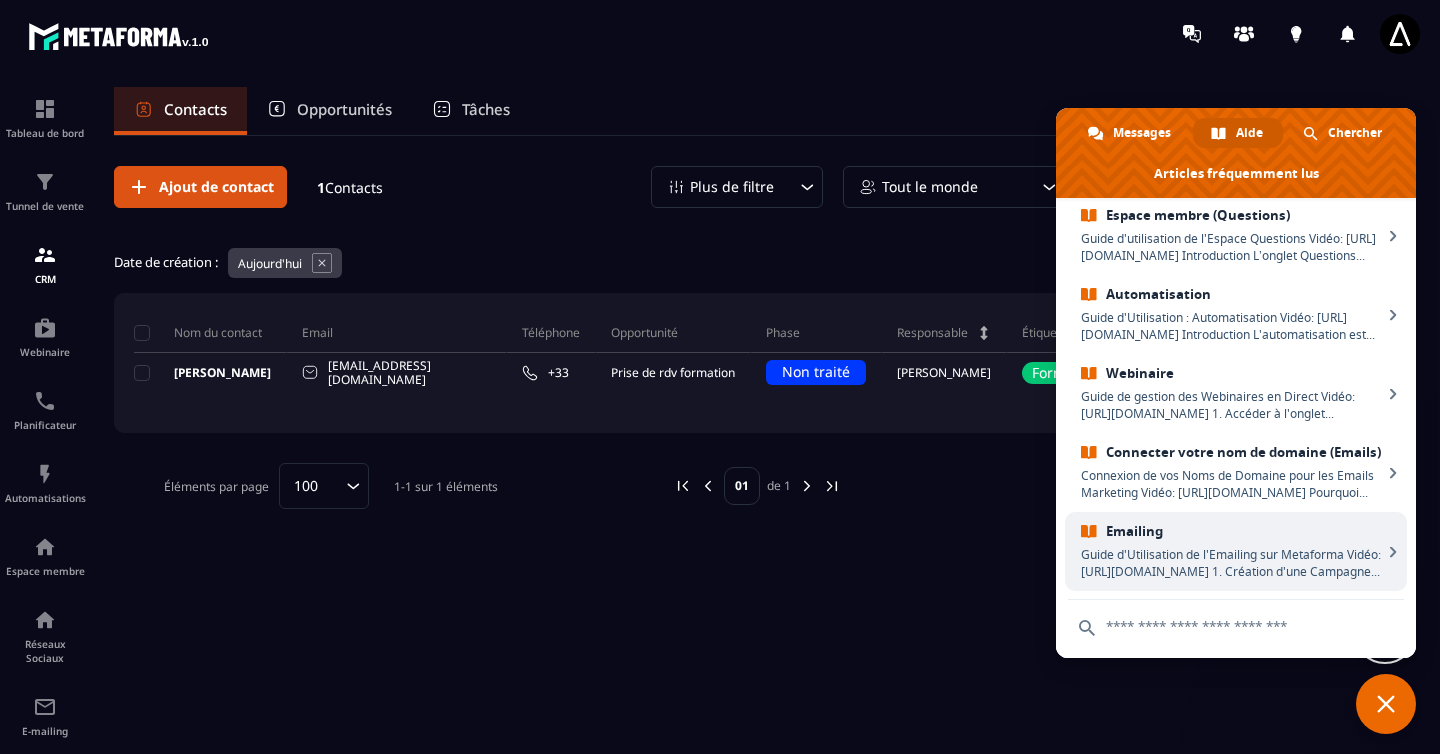click on "Emailing Guide d'Utilisation de l'Emailing sur Metaforma
Vidéo:  https://www.loom.com/share/5e118263816c4a97a49c7fcc618ba8ba?sid=266062c9-634d-4d18-8c12-b6a82519318a
1. Création d'une Campagne Emailing
Accéder à l'onglet Emai" at bounding box center [1236, 551] 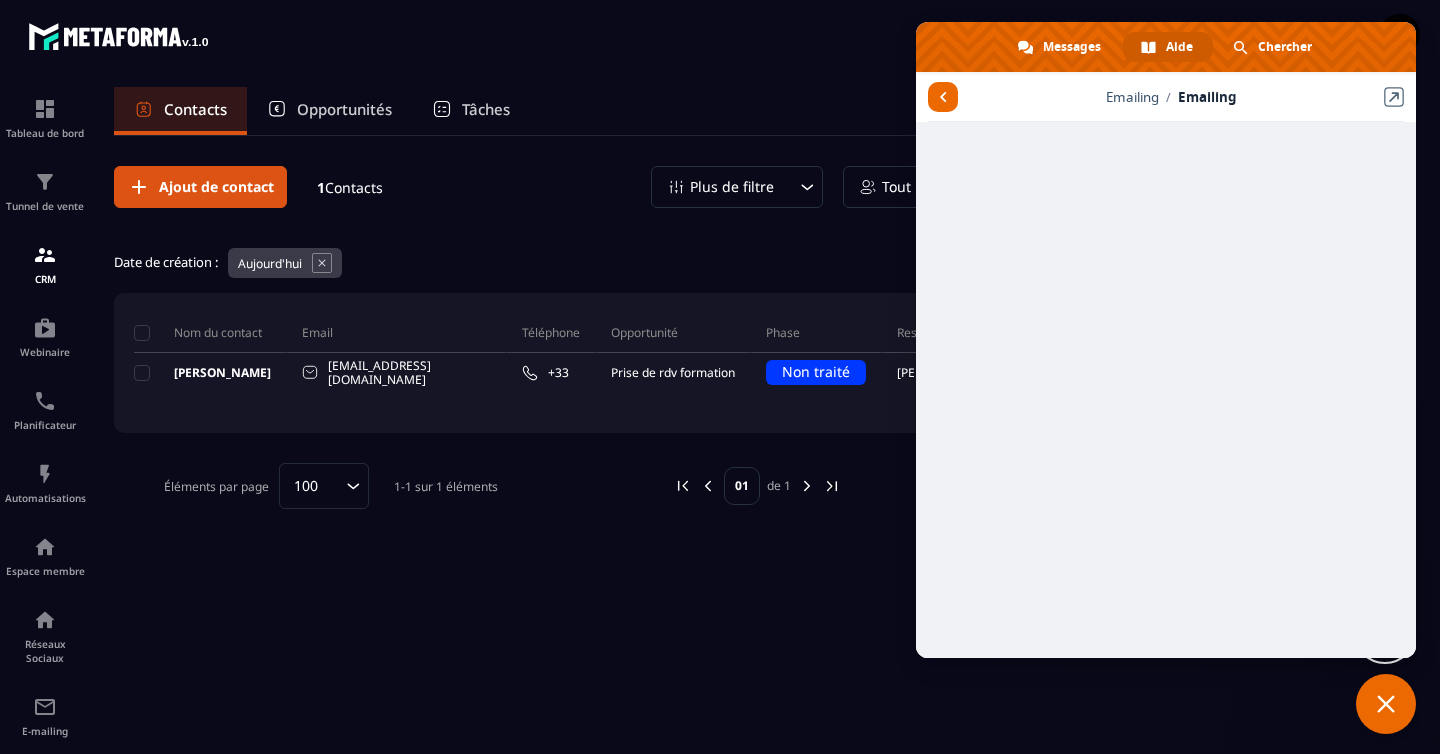 click at bounding box center [1386, 704] 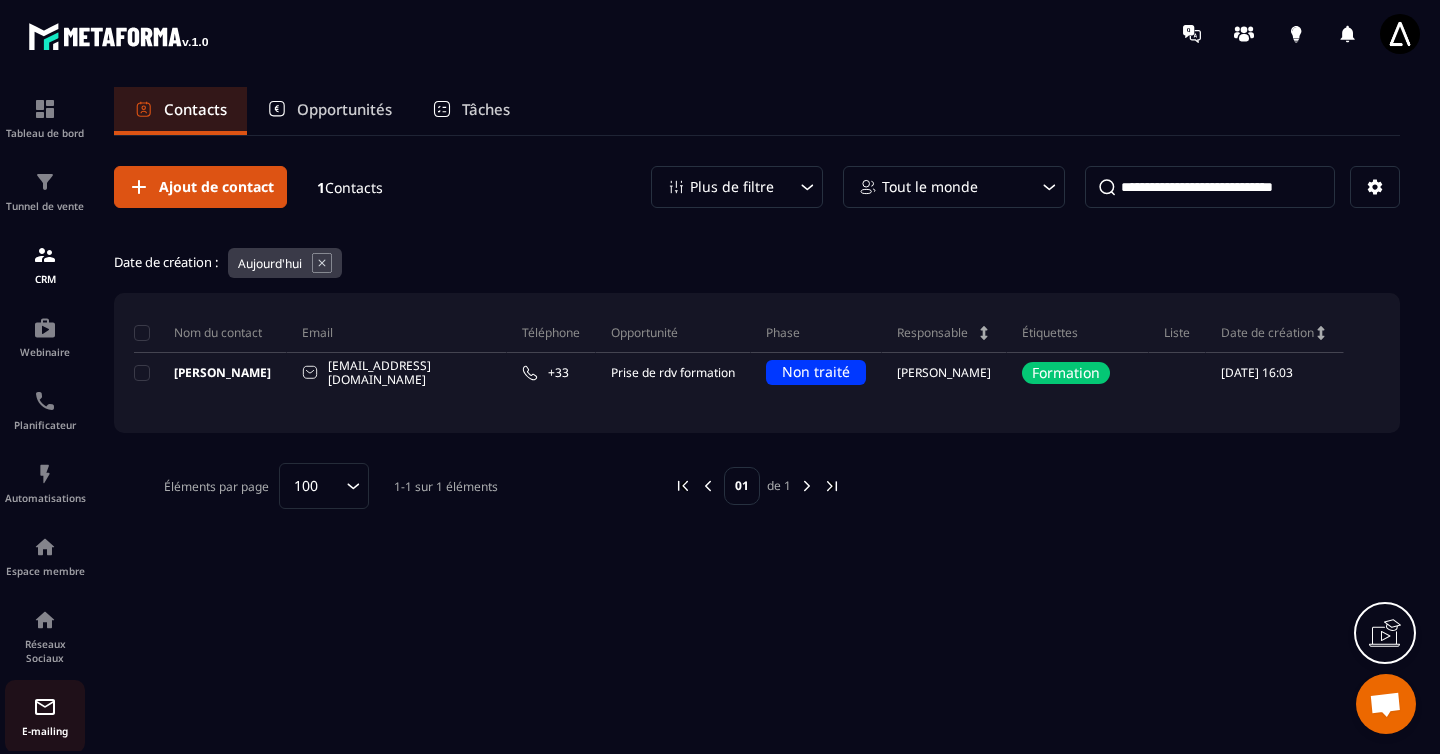 click at bounding box center [45, 707] 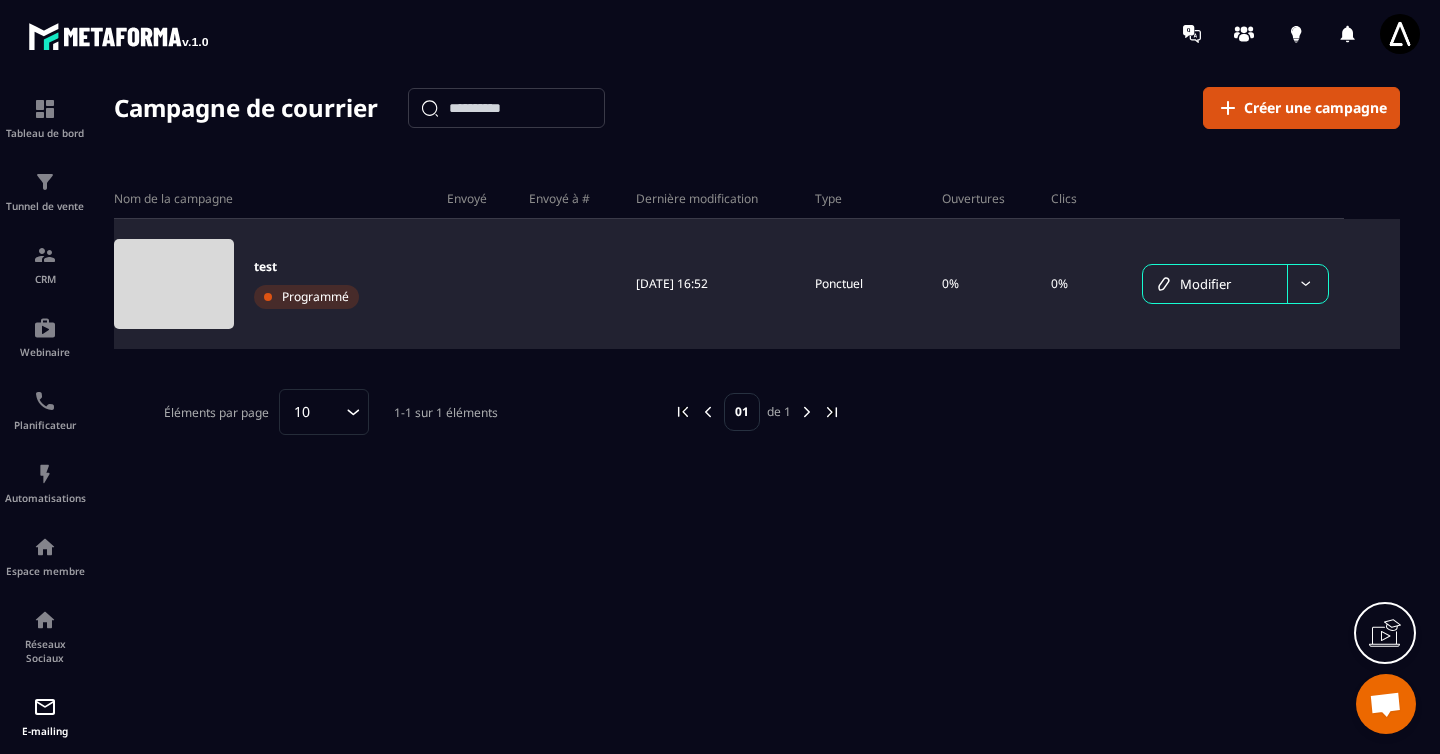 click 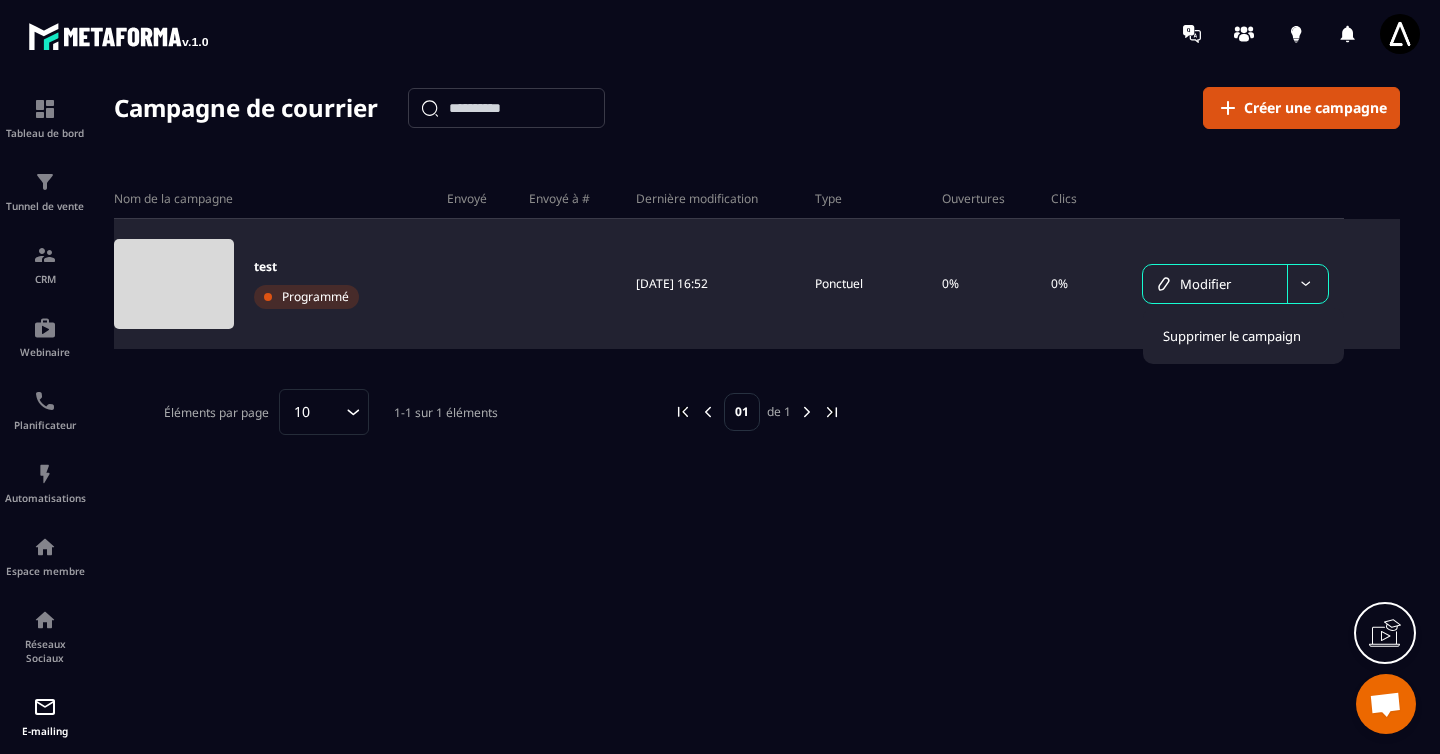 click on "Modifier" at bounding box center (1215, 284) 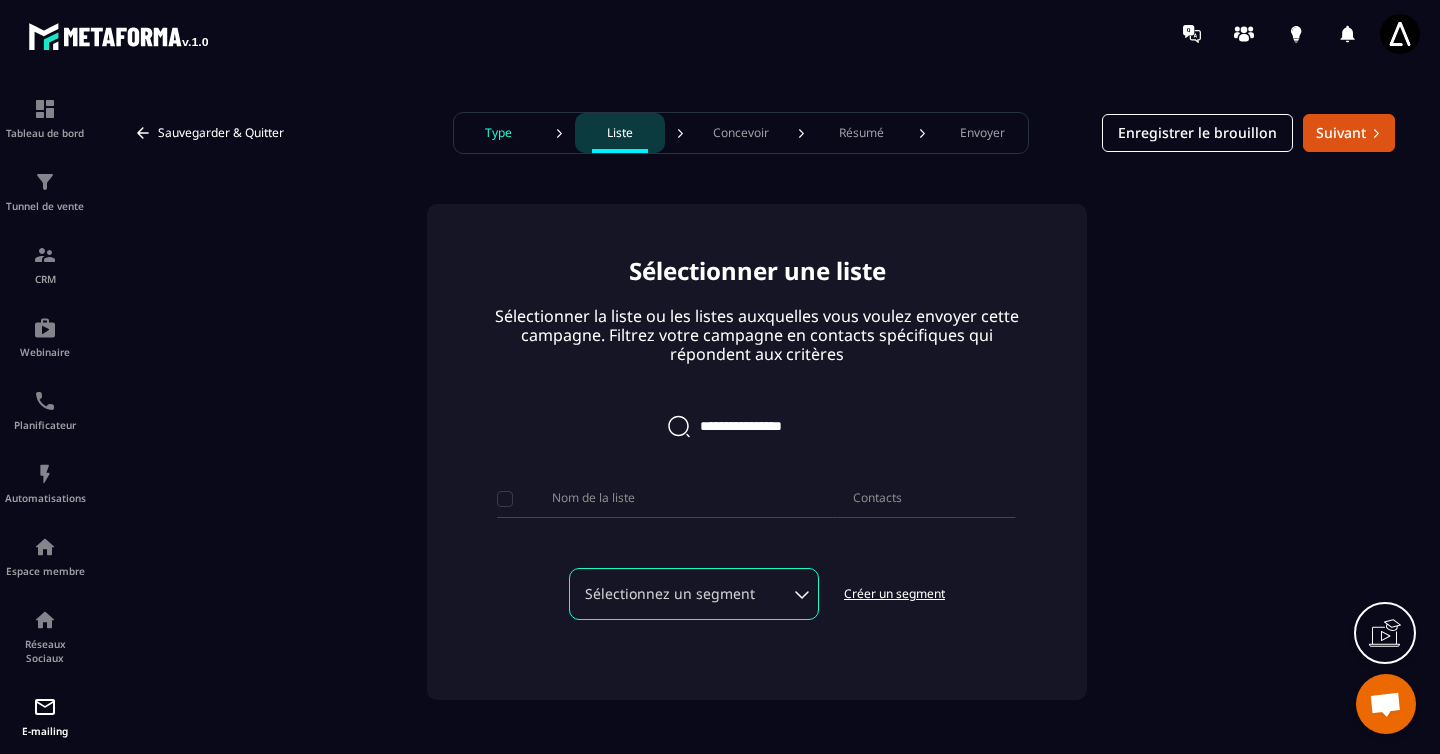 click at bounding box center (757, 426) 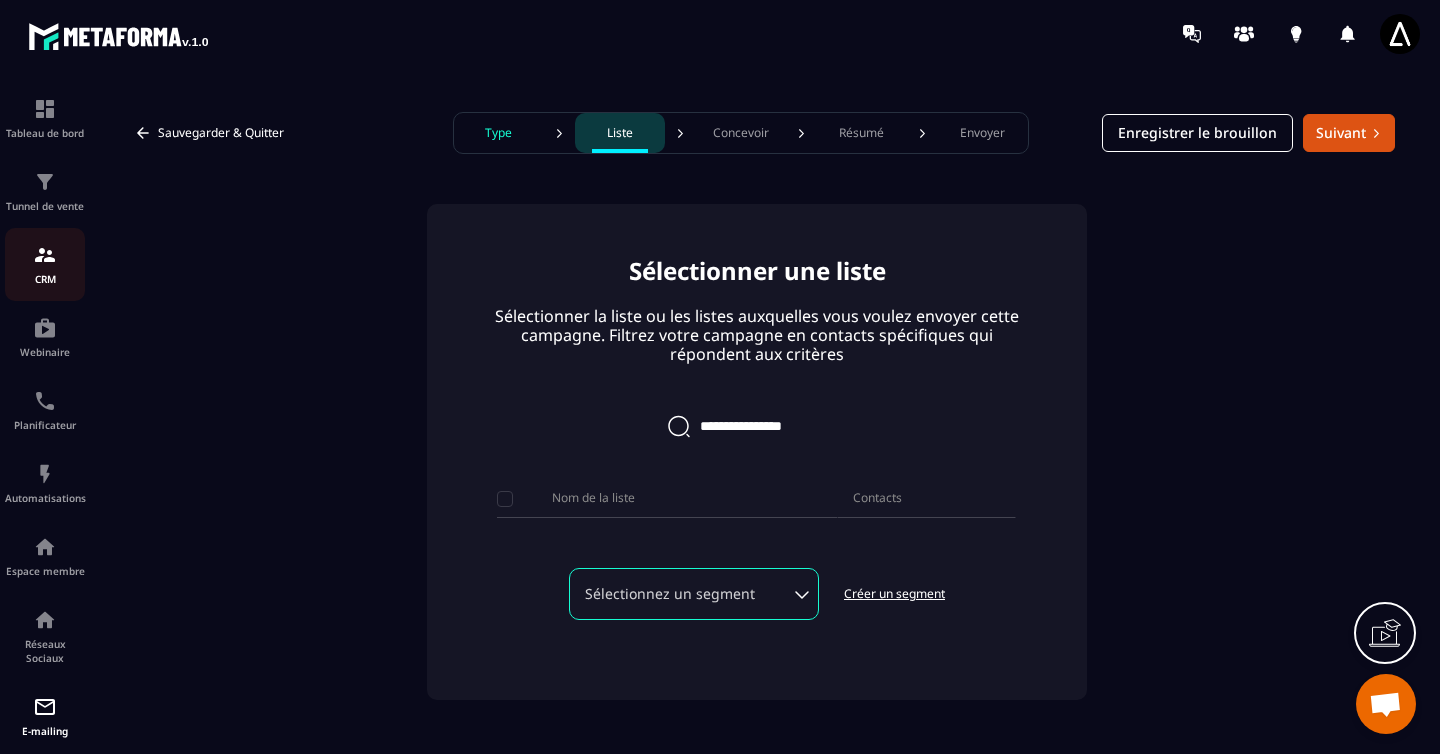 click on "CRM" at bounding box center [45, 279] 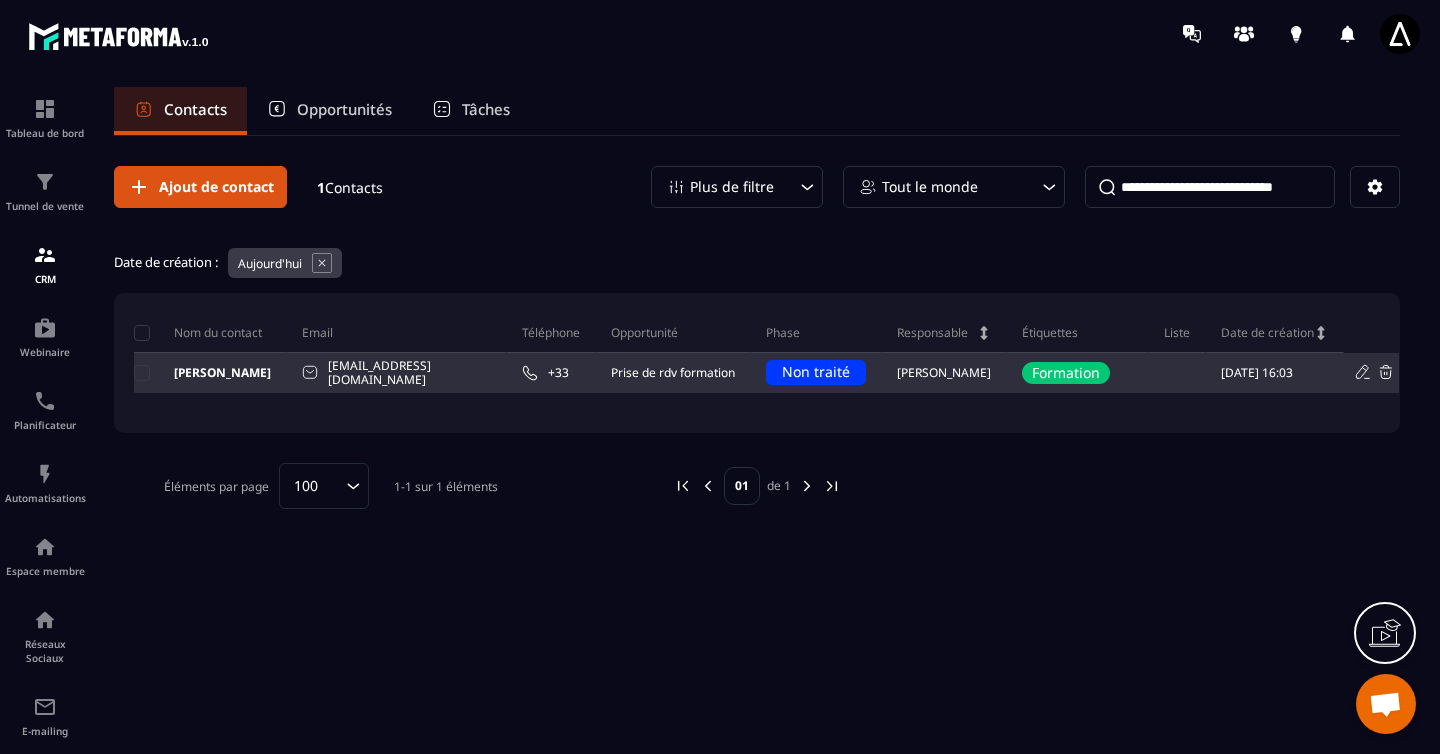 click on "[EMAIL_ADDRESS][DOMAIN_NAME]" at bounding box center [397, 373] 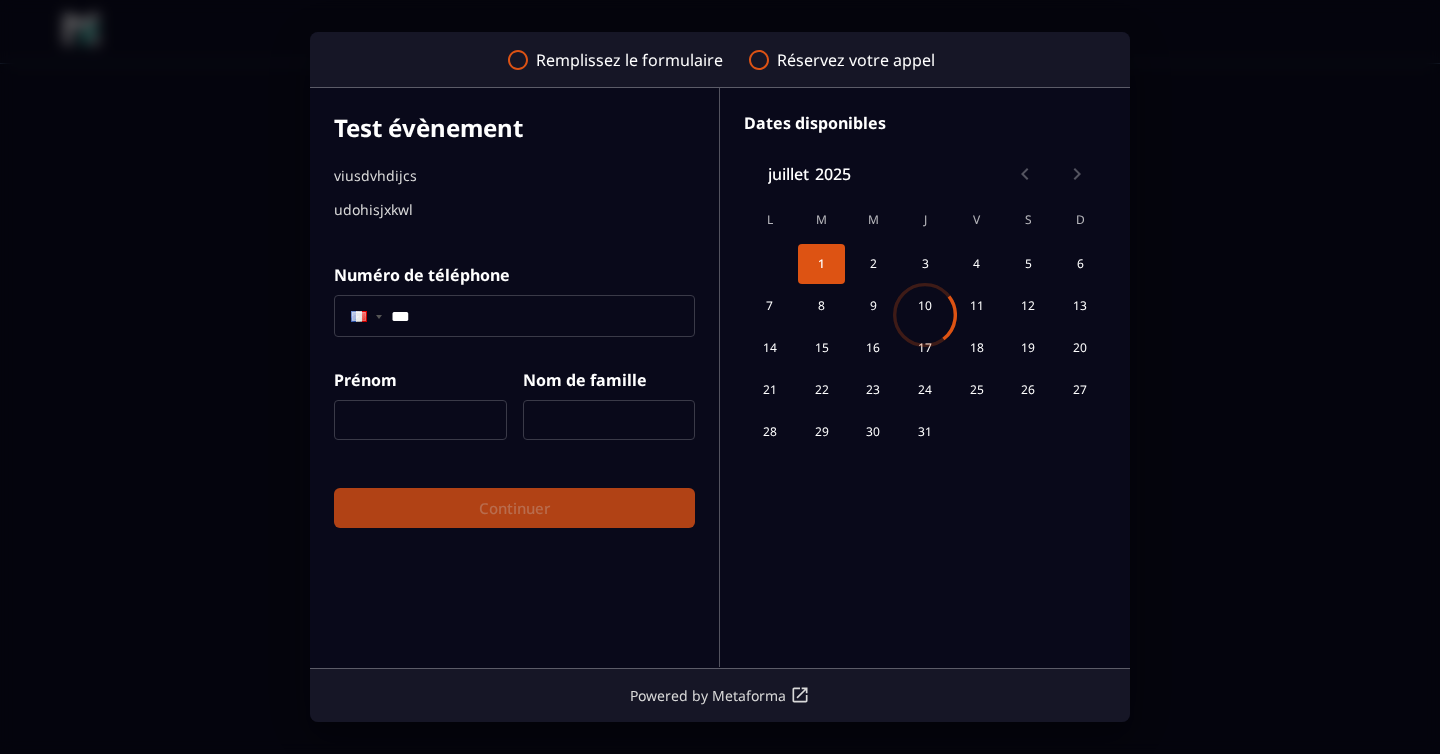 scroll, scrollTop: 0, scrollLeft: 0, axis: both 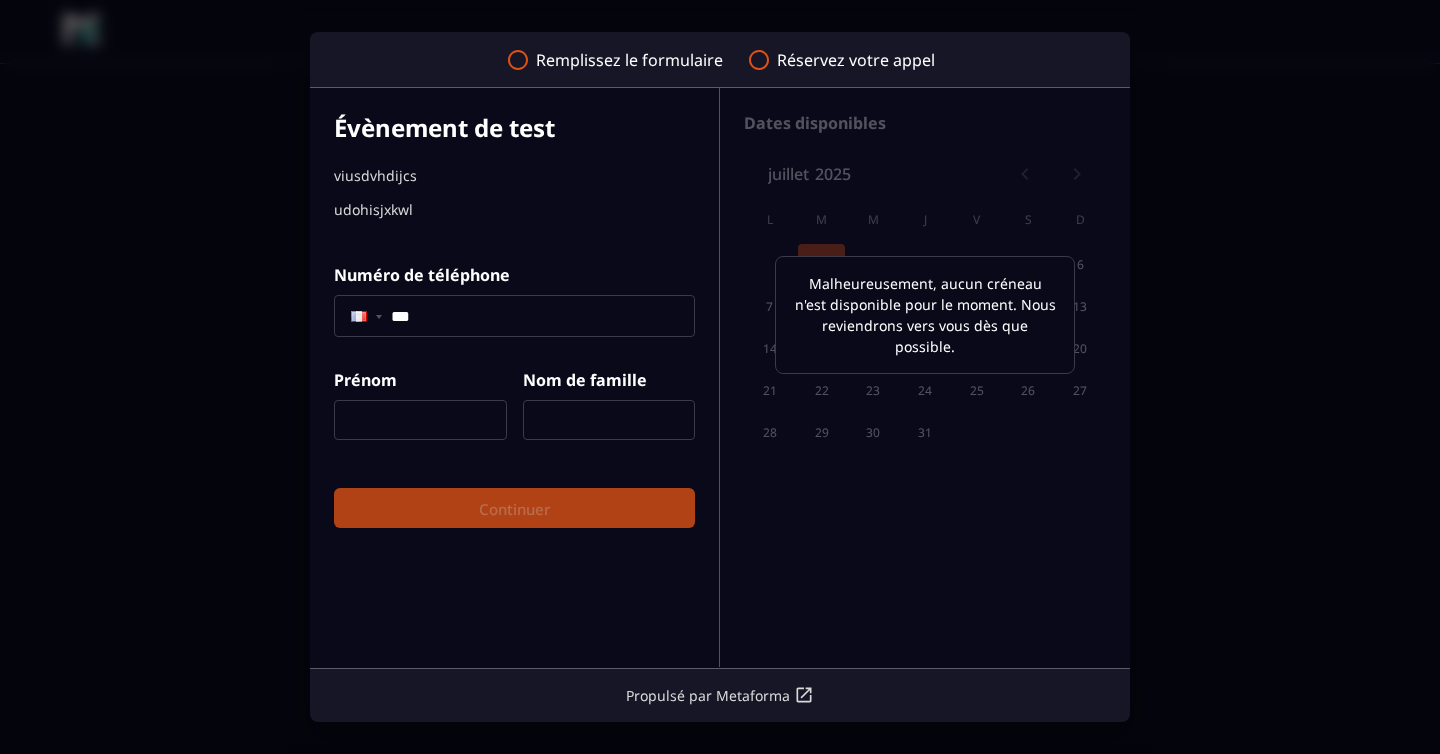 click on "Malheureusement, aucun créneau n'est disponible pour le moment. Nous reviendrons vers vous dès que possible." at bounding box center (925, 314) 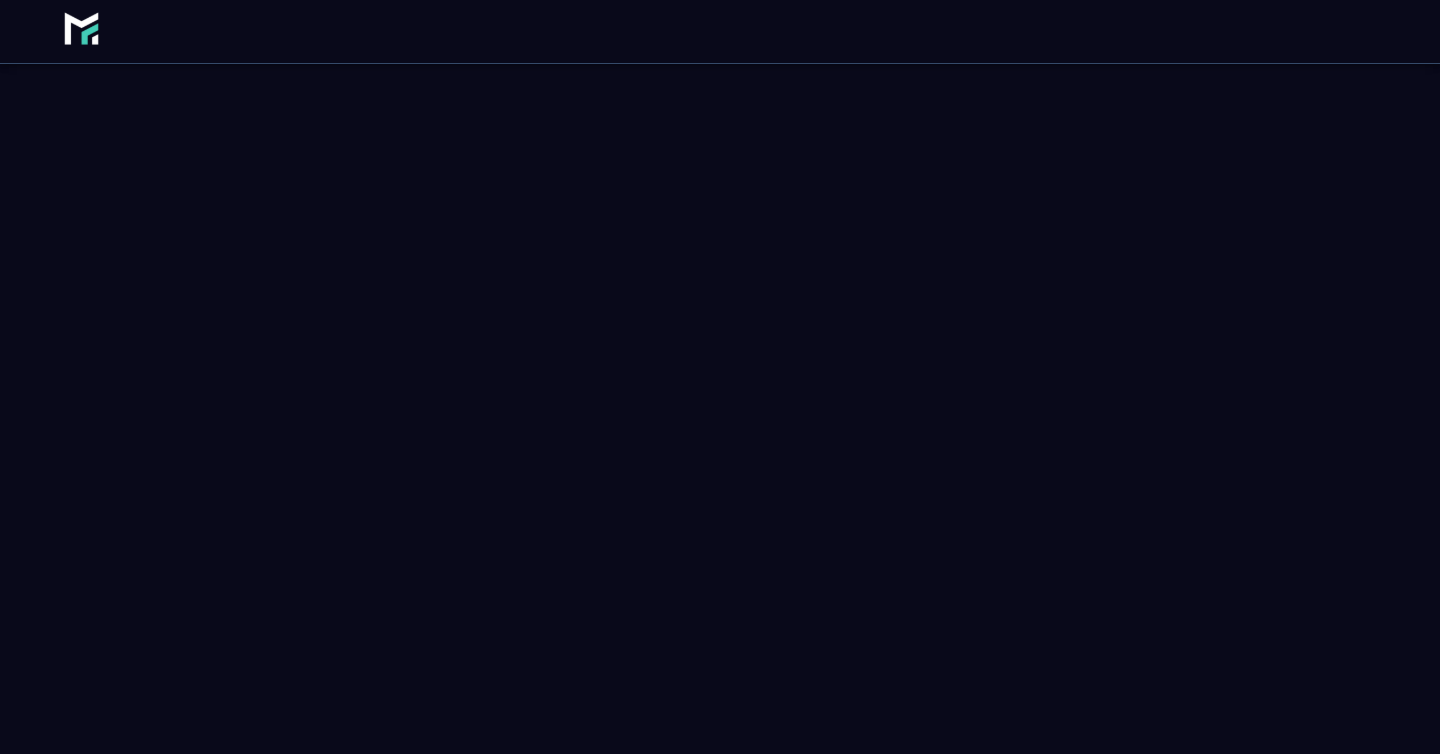 scroll, scrollTop: 0, scrollLeft: 0, axis: both 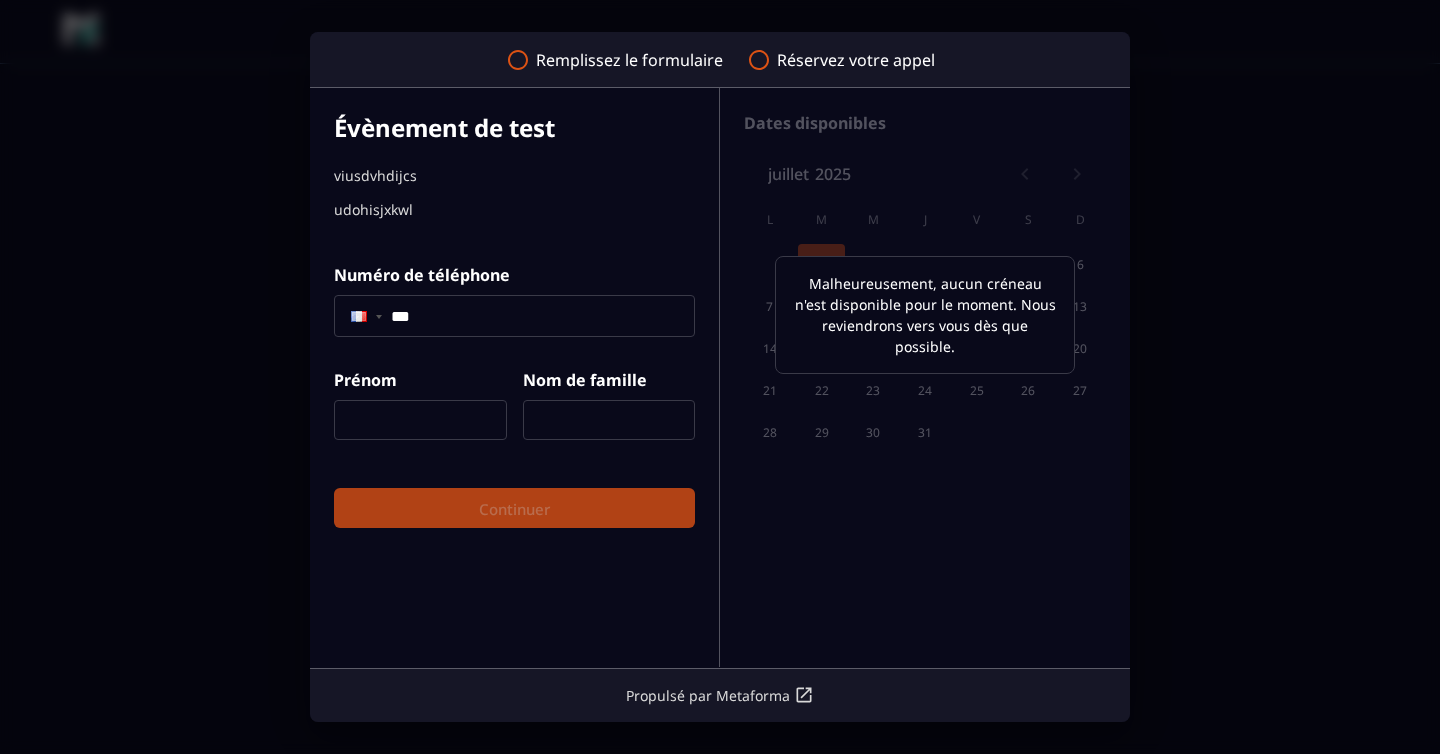 click on "Malheureusement, aucun créneau n'est disponible pour le moment. Nous reviendrons vers vous dès que possible." at bounding box center (925, 314) 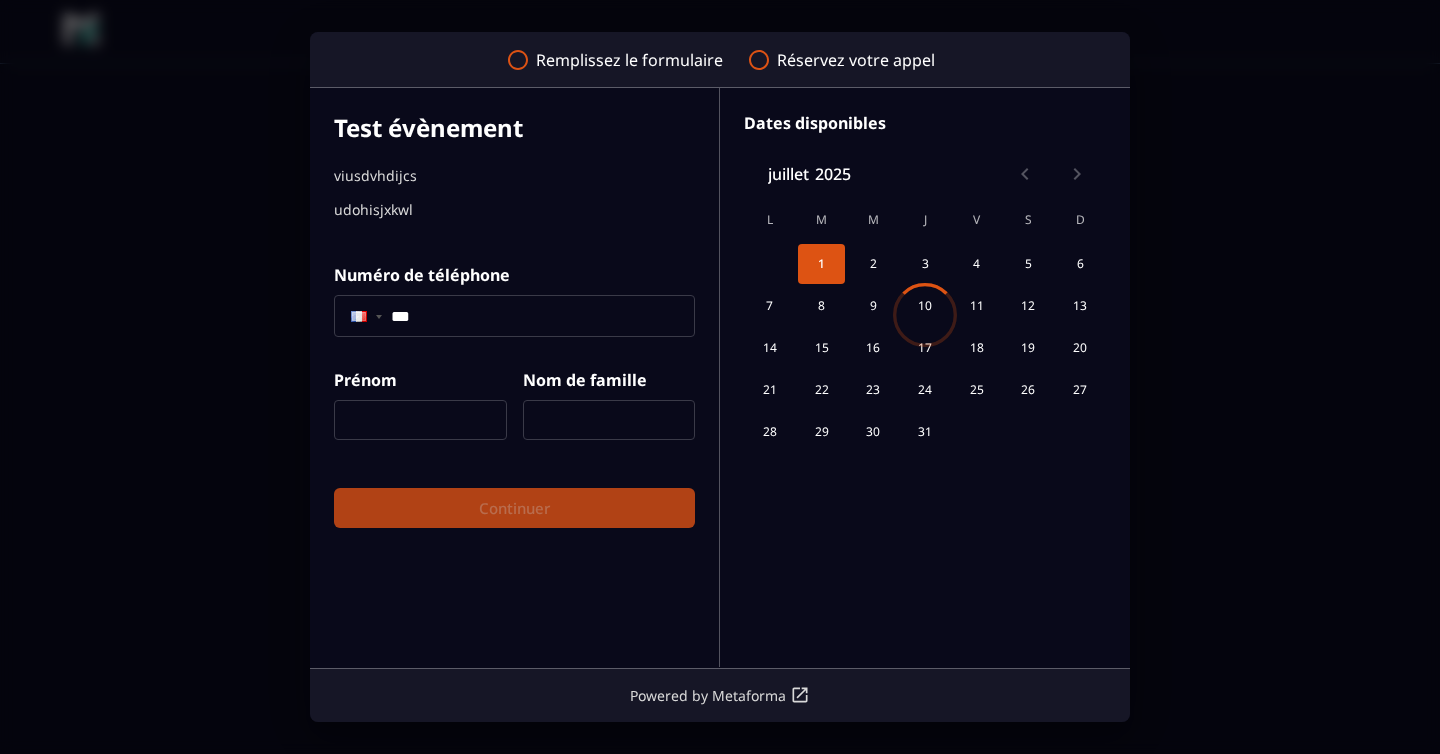scroll, scrollTop: 0, scrollLeft: 0, axis: both 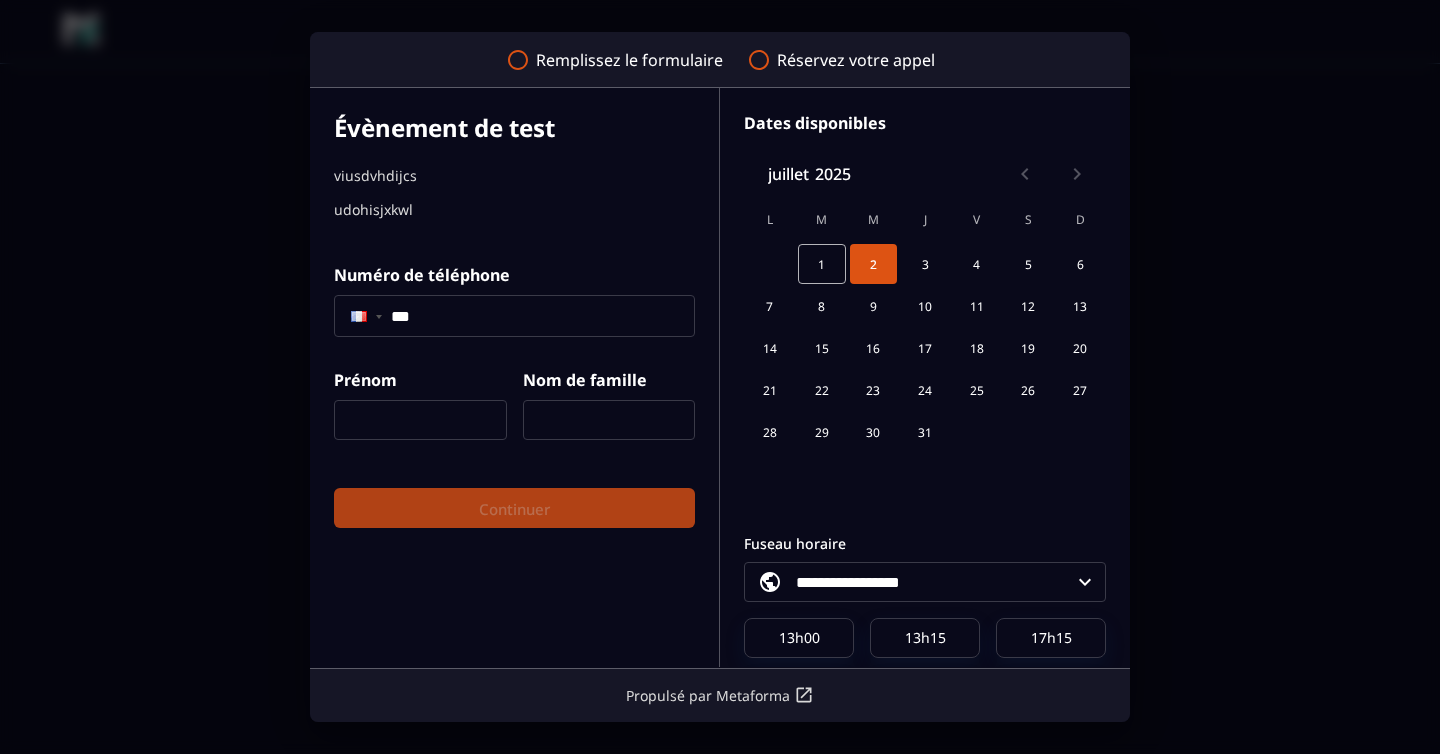 click on "1 2 3 4 5 6" at bounding box center [925, 264] 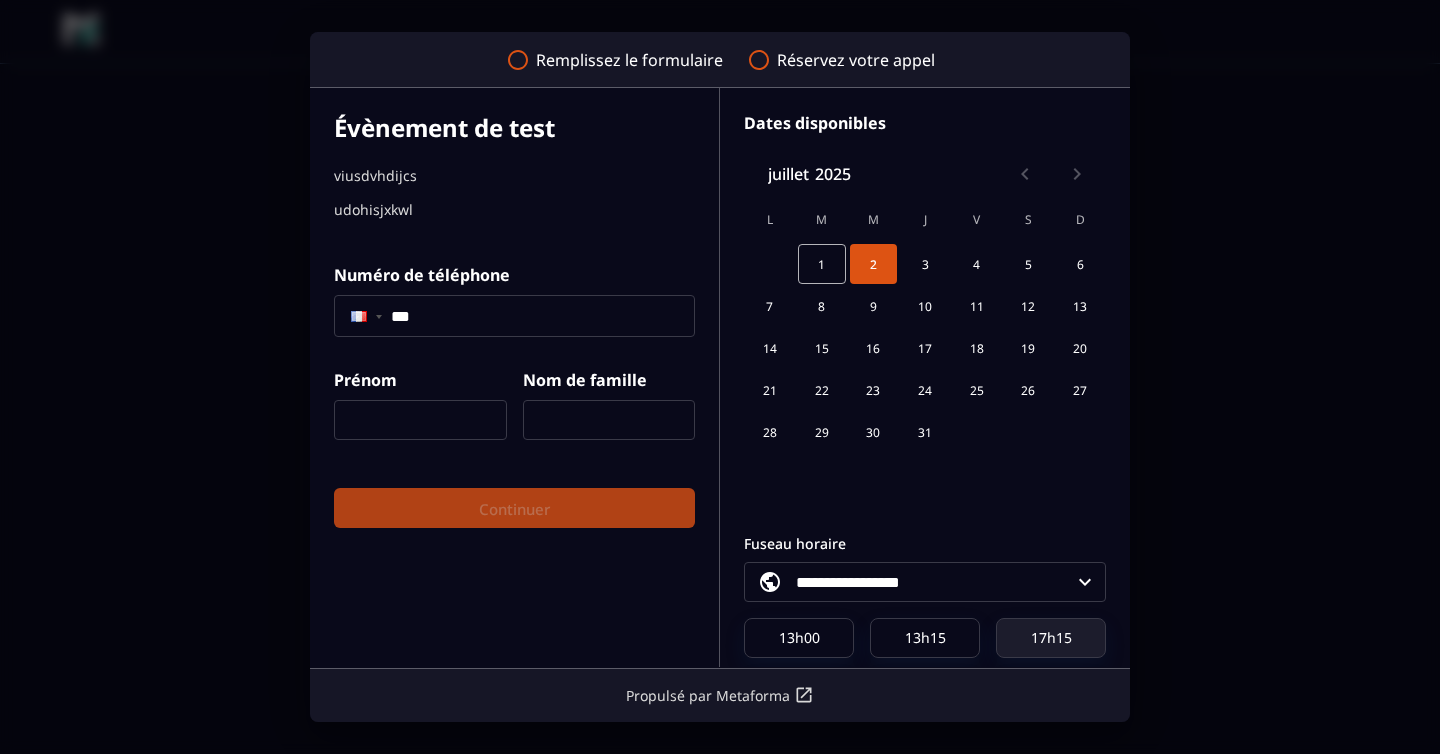 click on "17h15" at bounding box center [1051, 638] 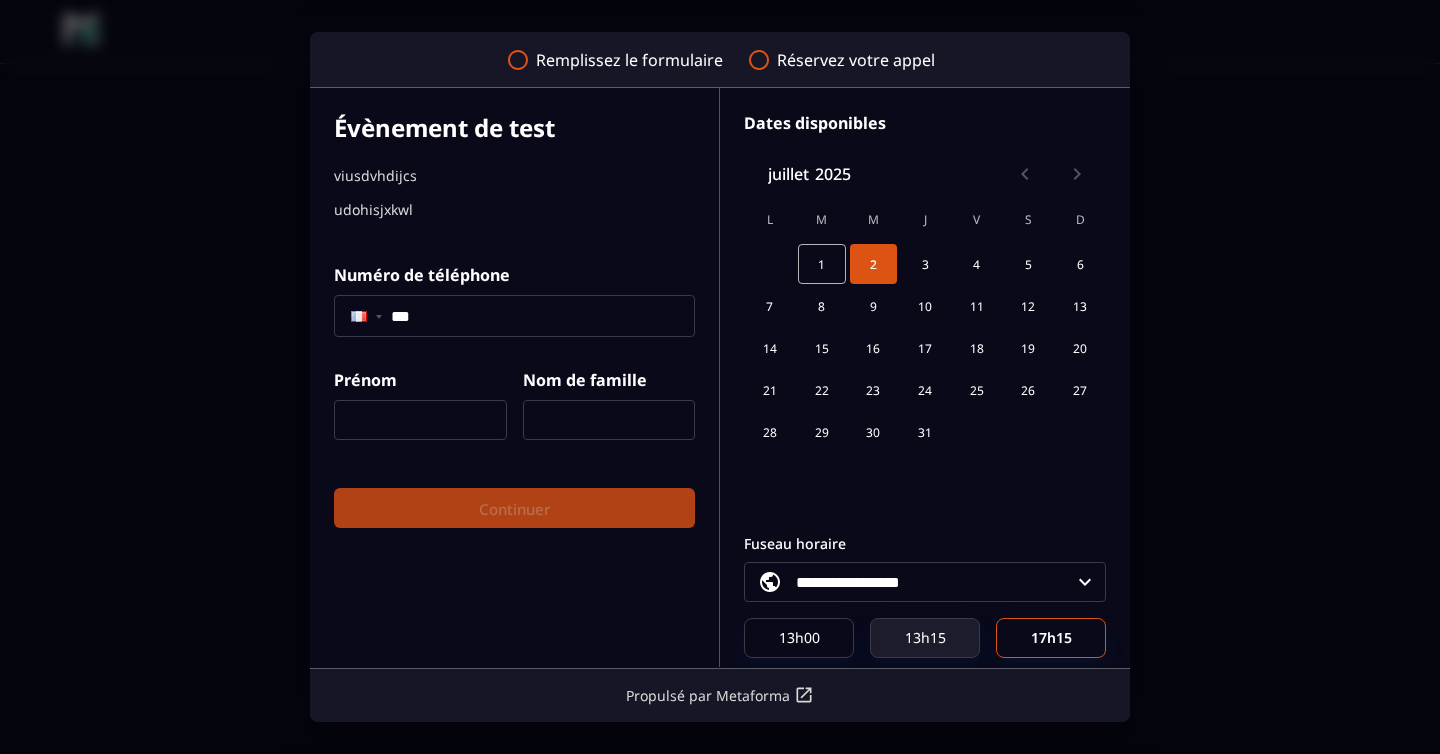 click on "13h15" at bounding box center (925, 637) 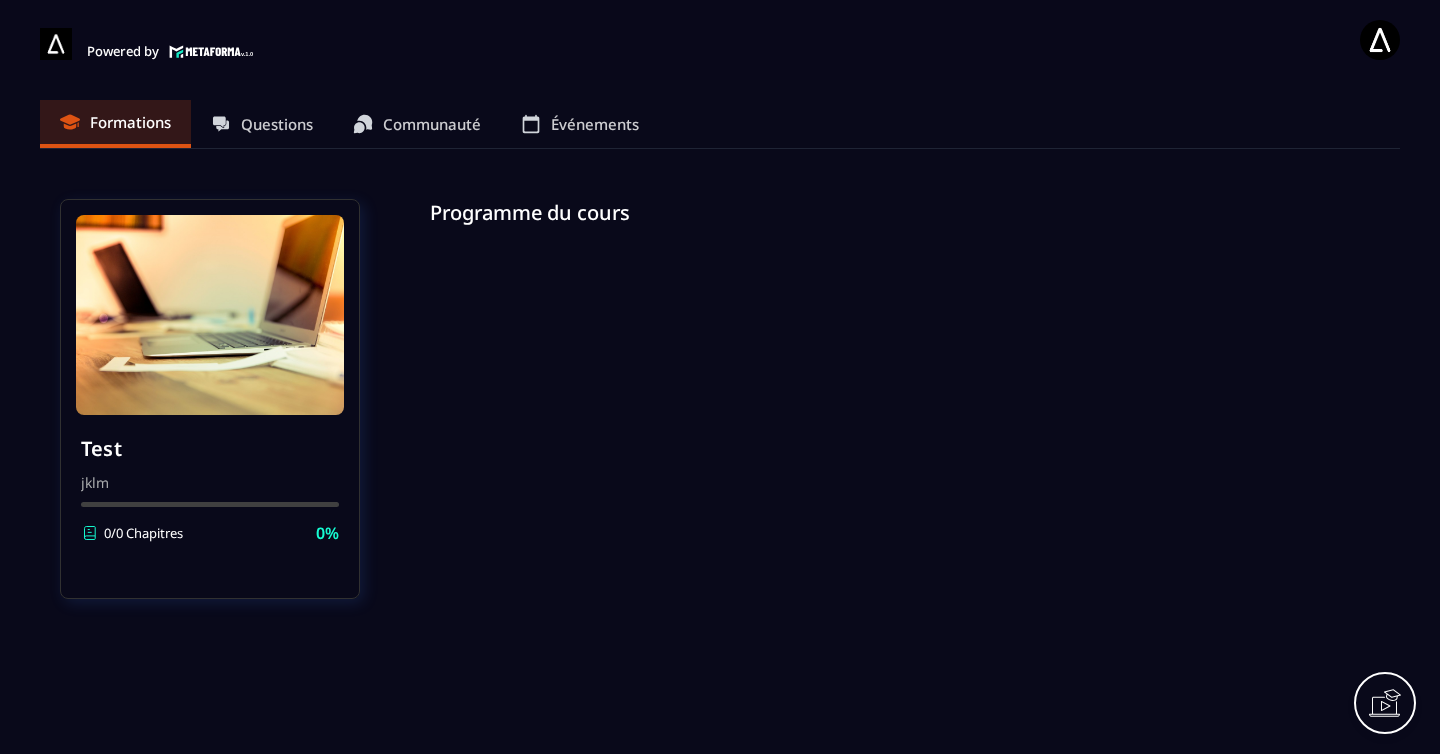 scroll, scrollTop: 0, scrollLeft: 0, axis: both 